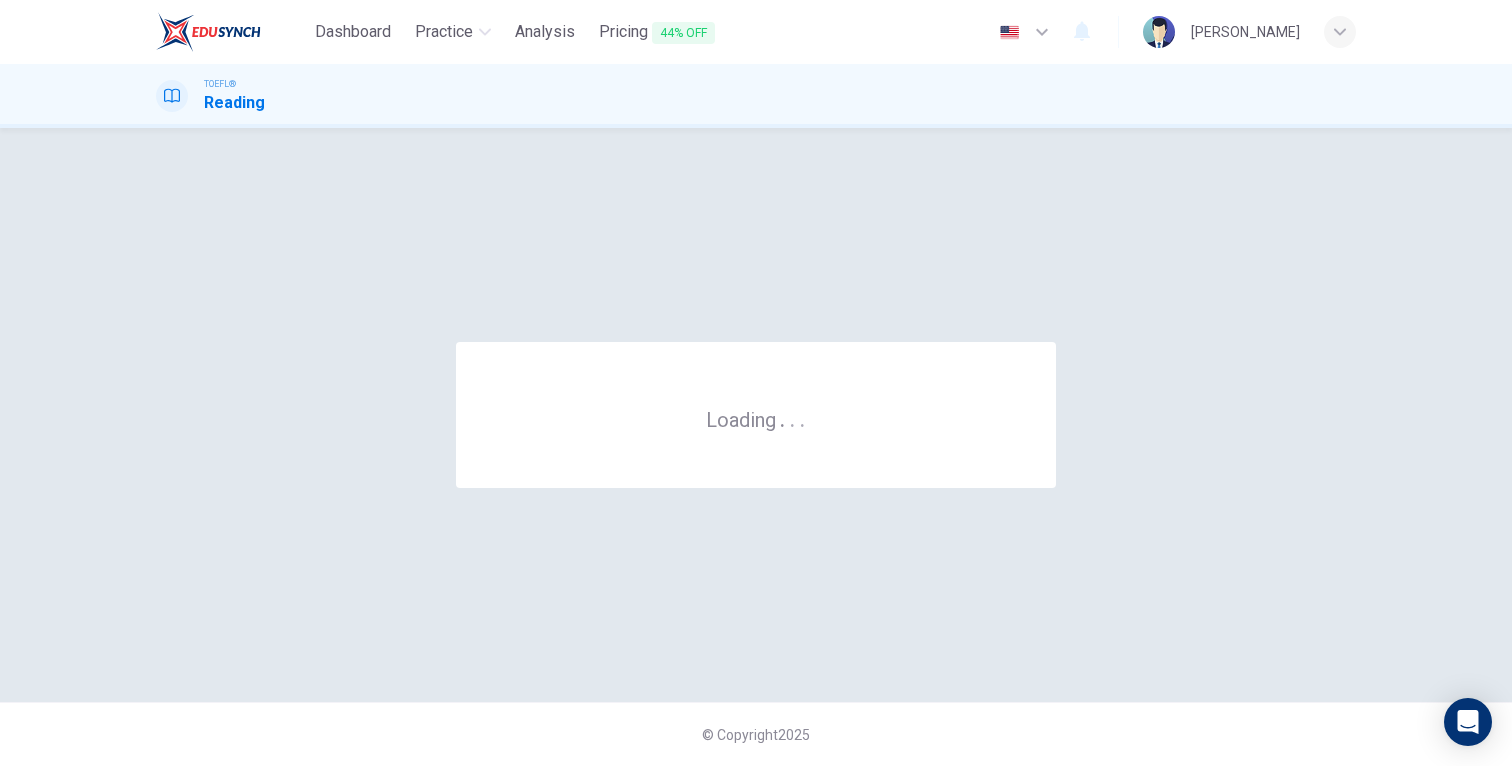 scroll, scrollTop: 0, scrollLeft: 0, axis: both 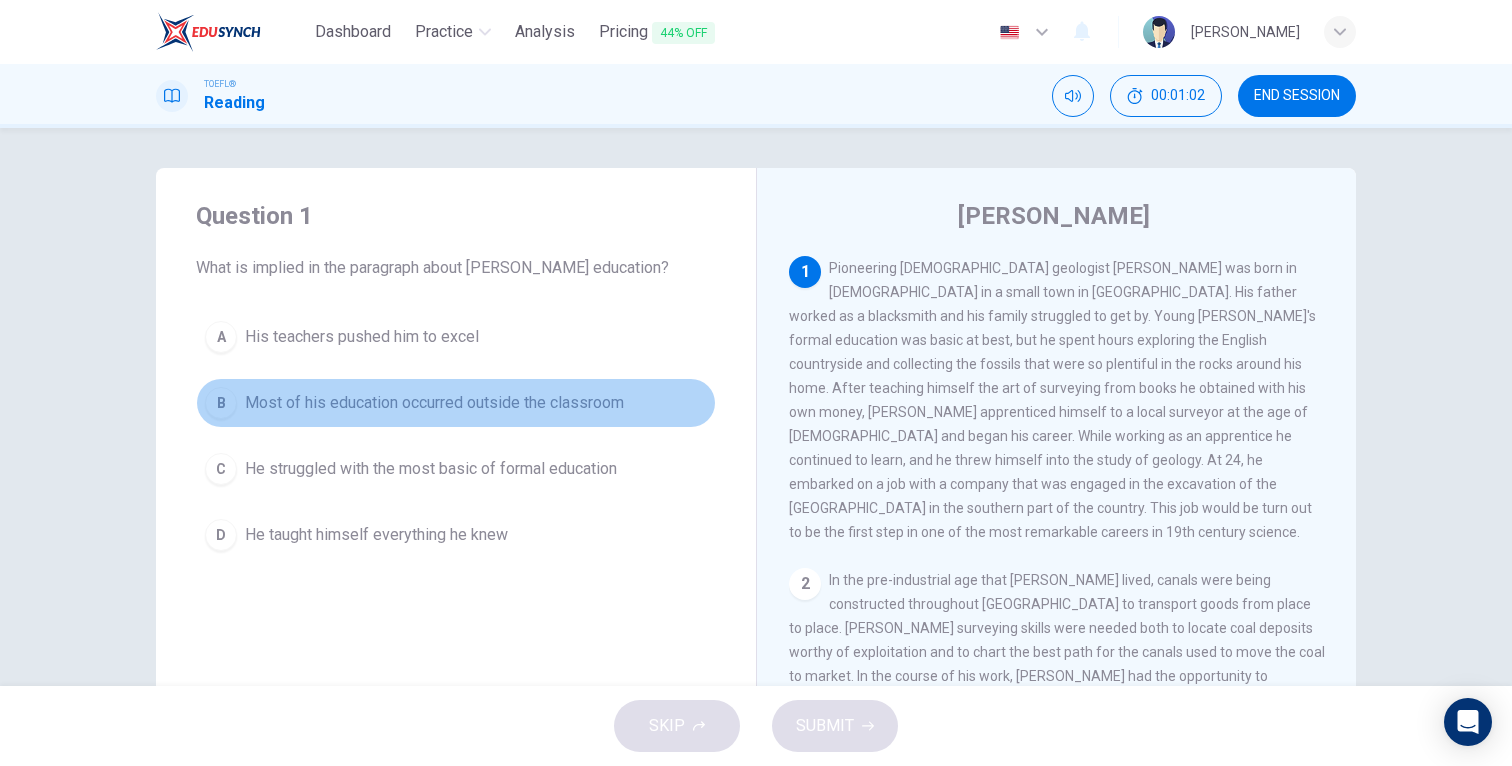 click on "B Most of his education occurred outside the classroom" at bounding box center (456, 403) 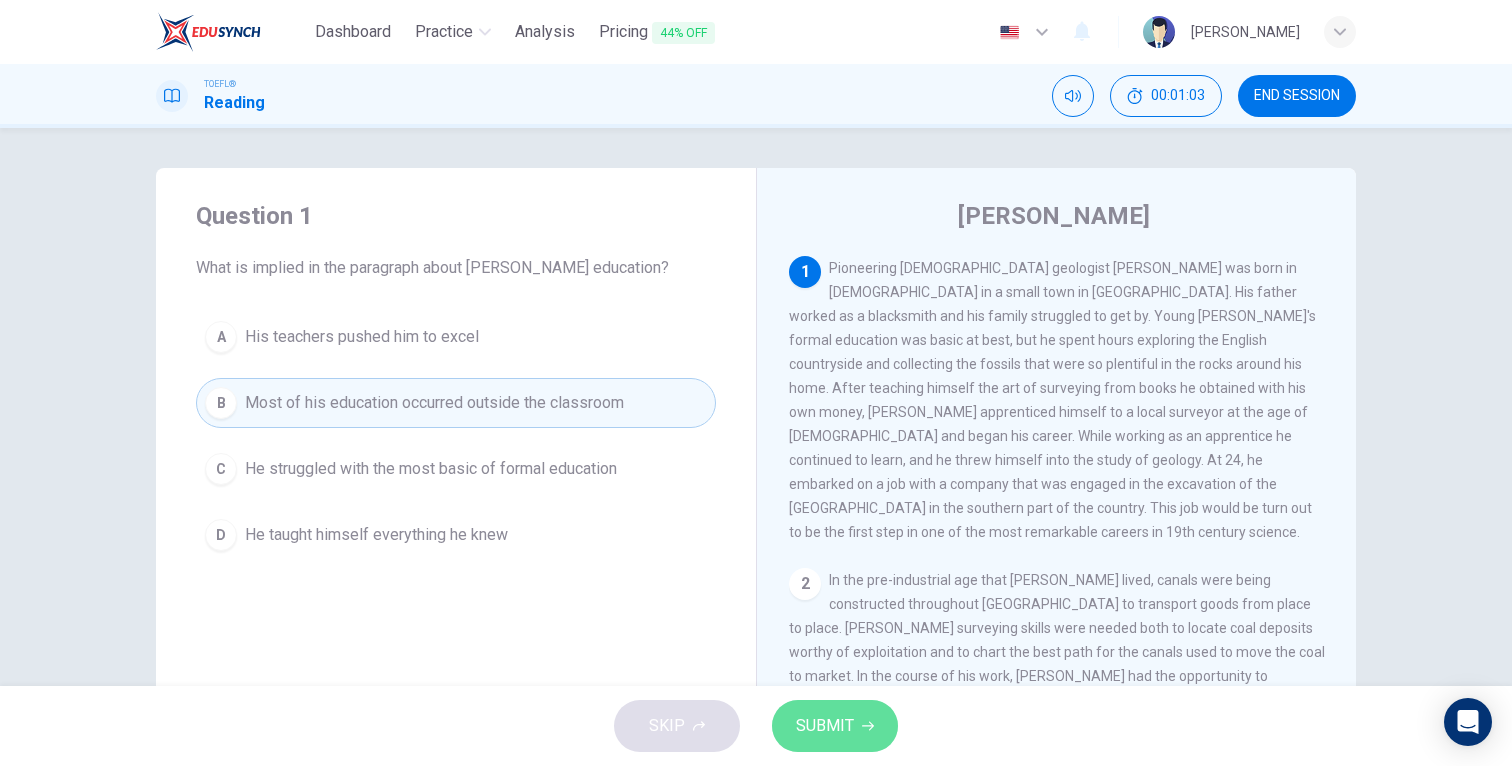 click on "SUBMIT" at bounding box center [835, 726] 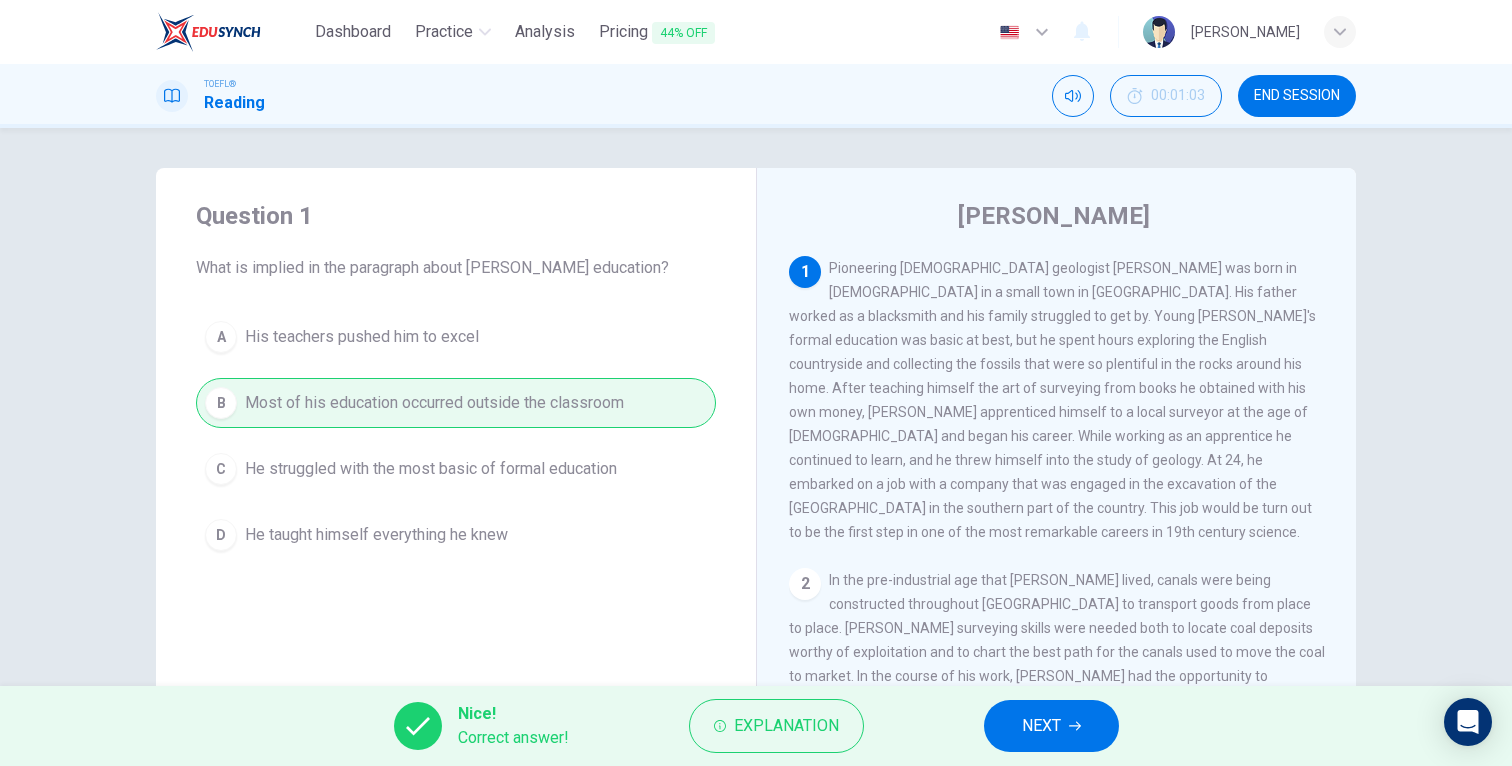 click on "NEXT" at bounding box center (1051, 726) 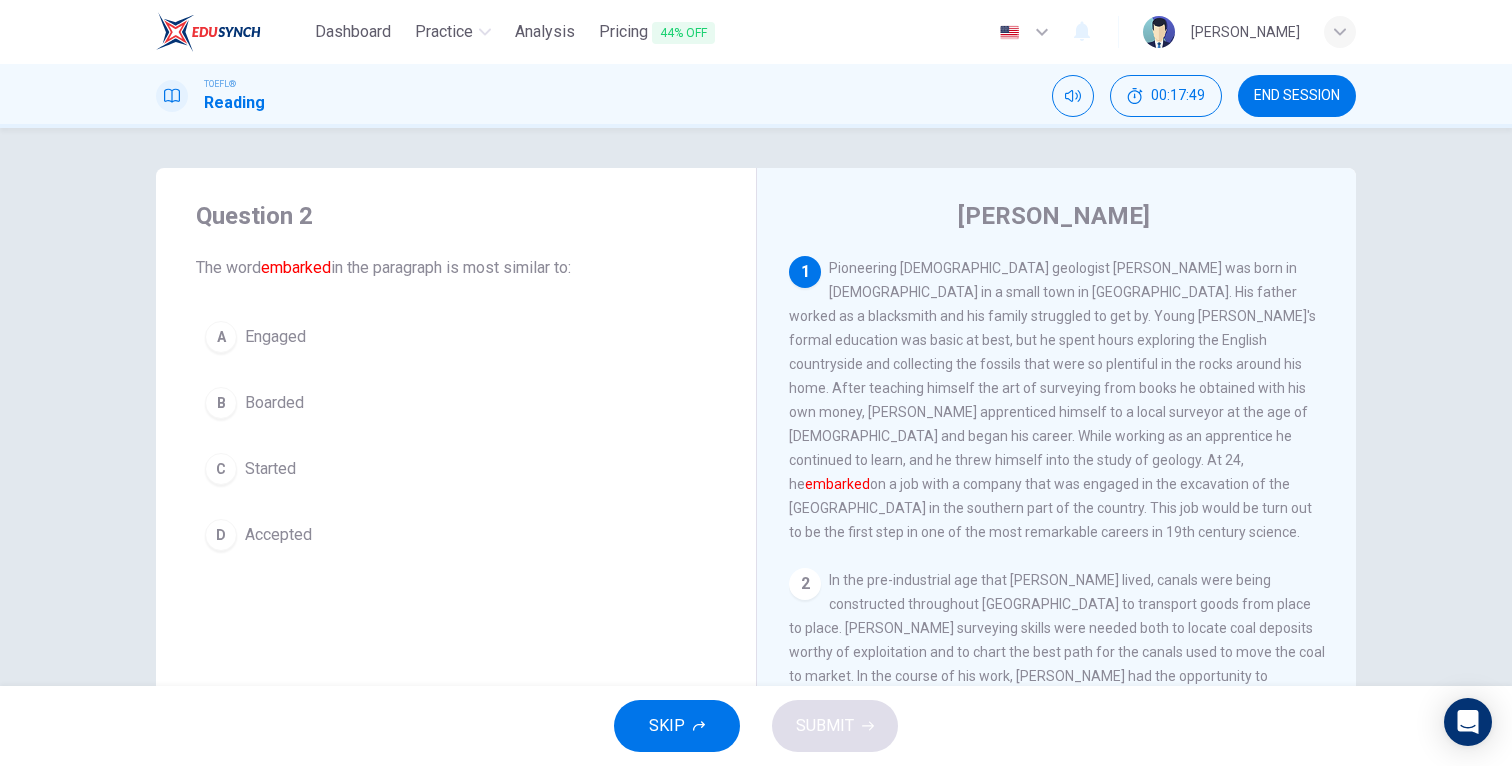 click on "C Started" at bounding box center [456, 469] 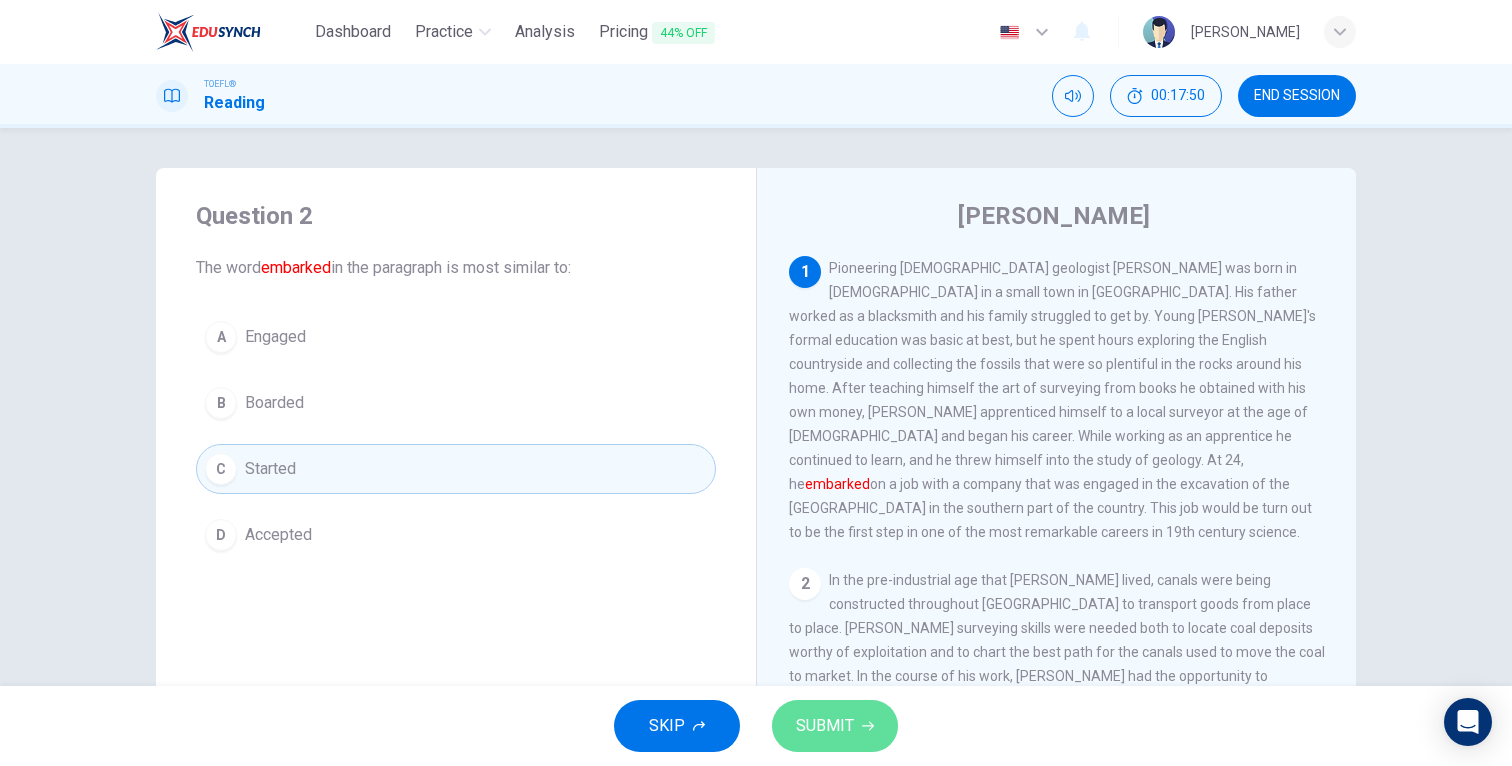 click on "SUBMIT" at bounding box center (825, 726) 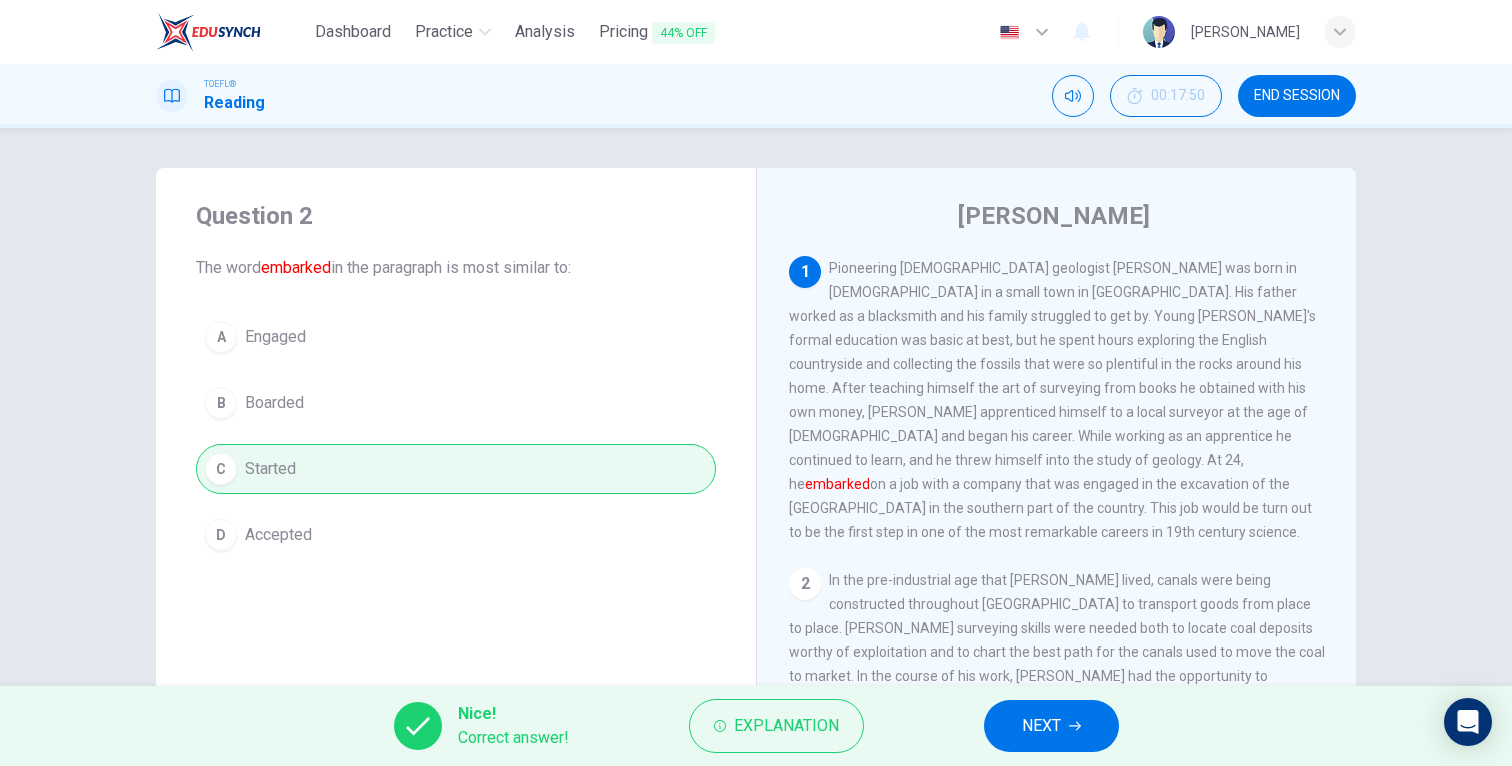 click on "NEXT" at bounding box center (1051, 726) 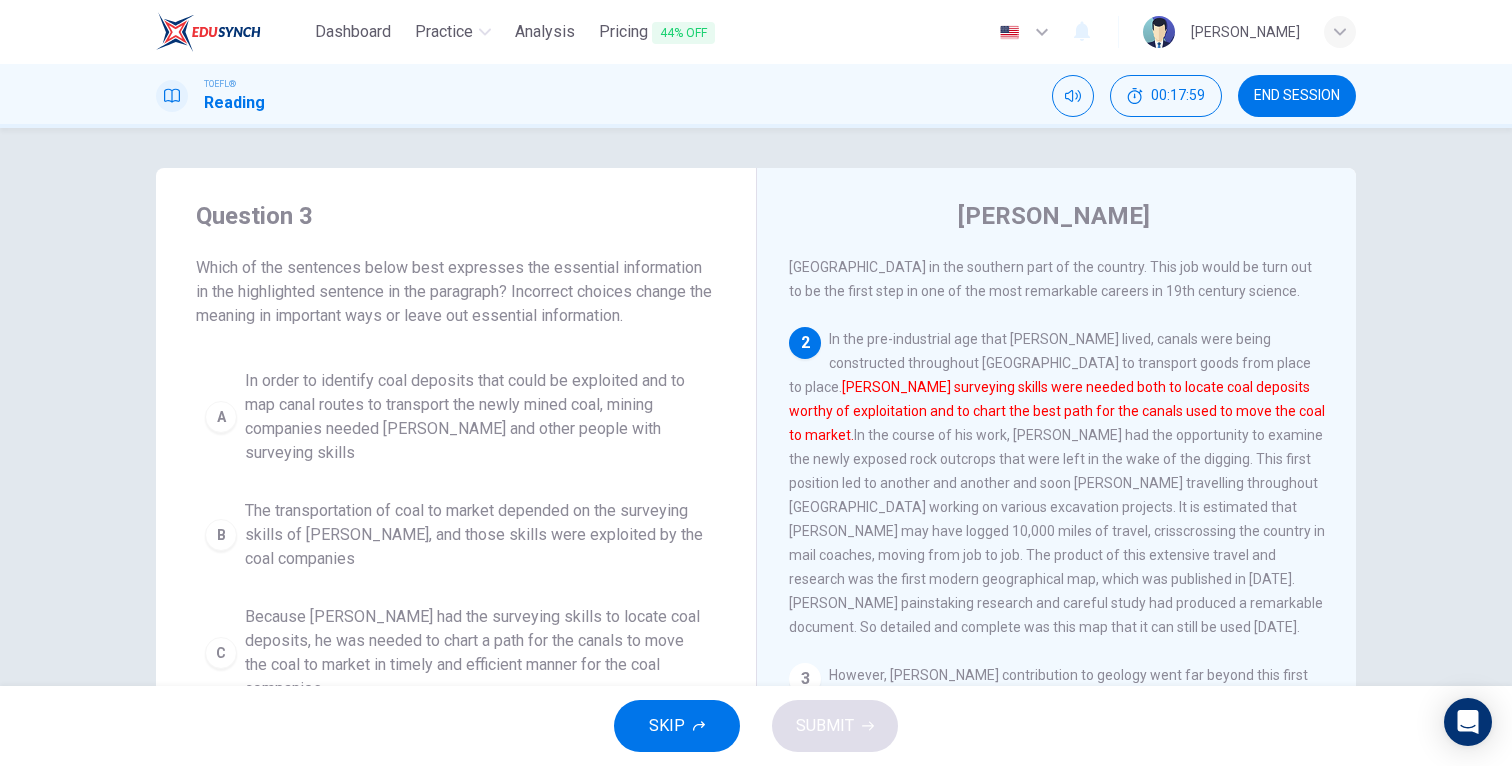 scroll, scrollTop: 244, scrollLeft: 0, axis: vertical 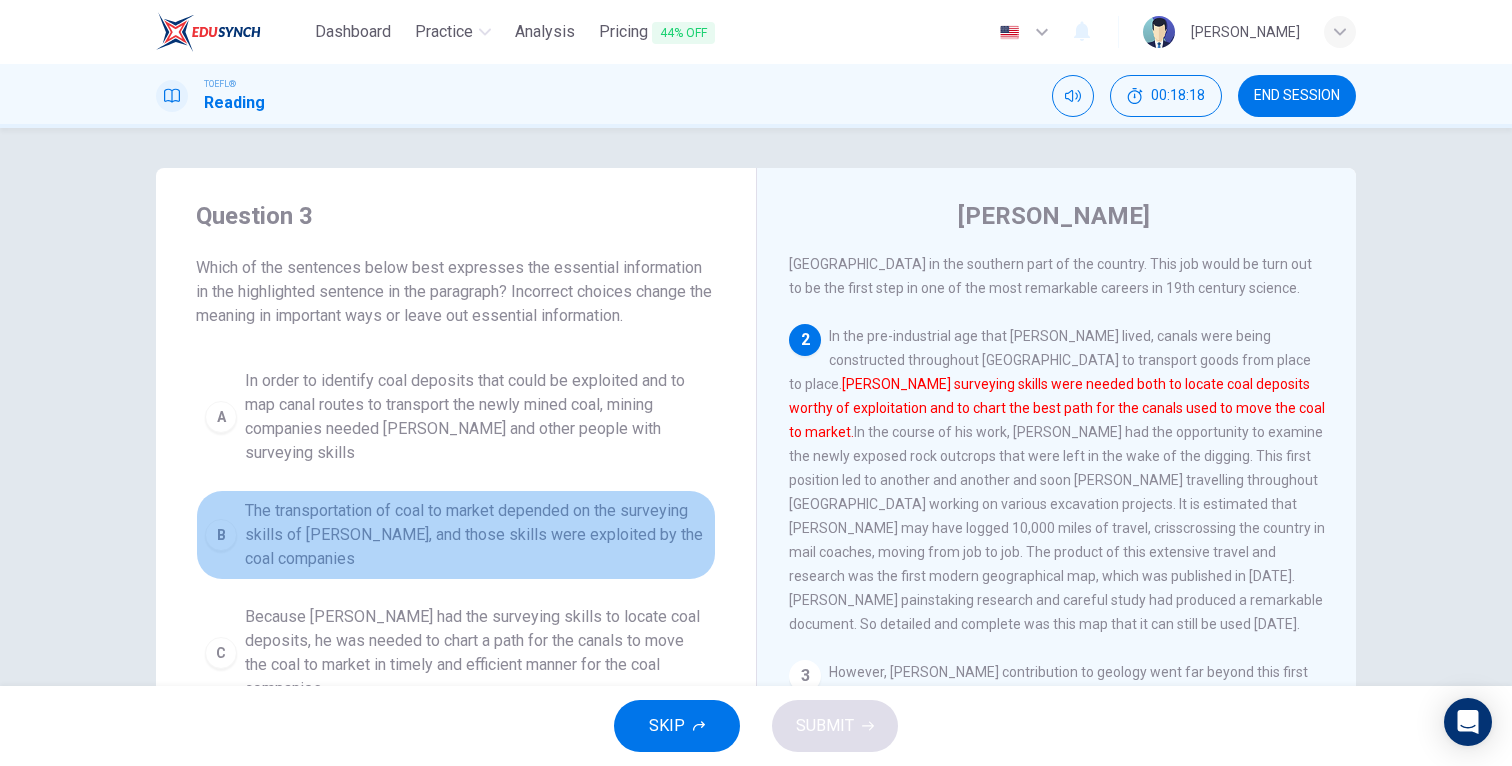 click on "B The transportation of coal to market depended on the surveying skills of [PERSON_NAME], and those skills were exploited by the coal companies" at bounding box center [456, 535] 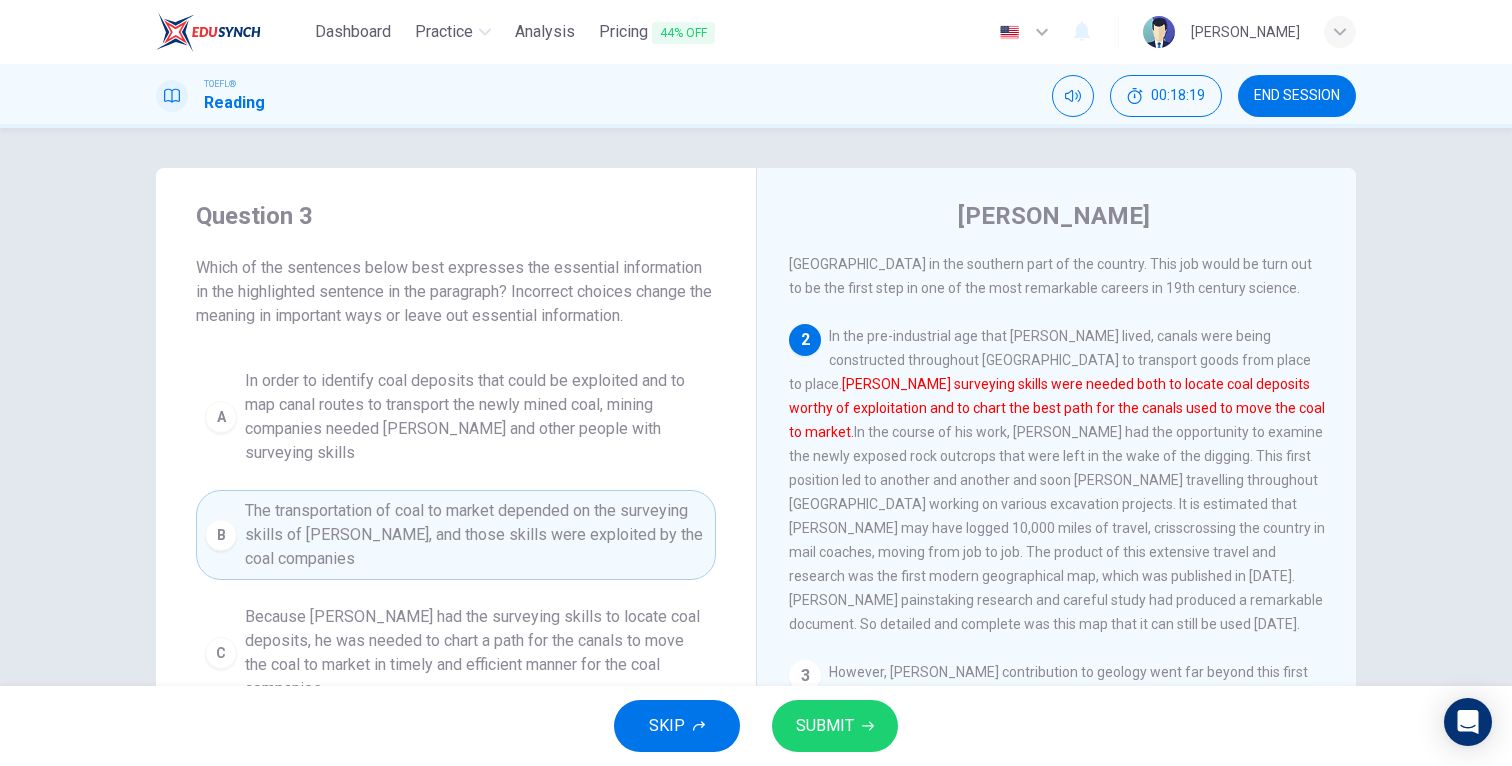 click on "SUBMIT" at bounding box center (825, 726) 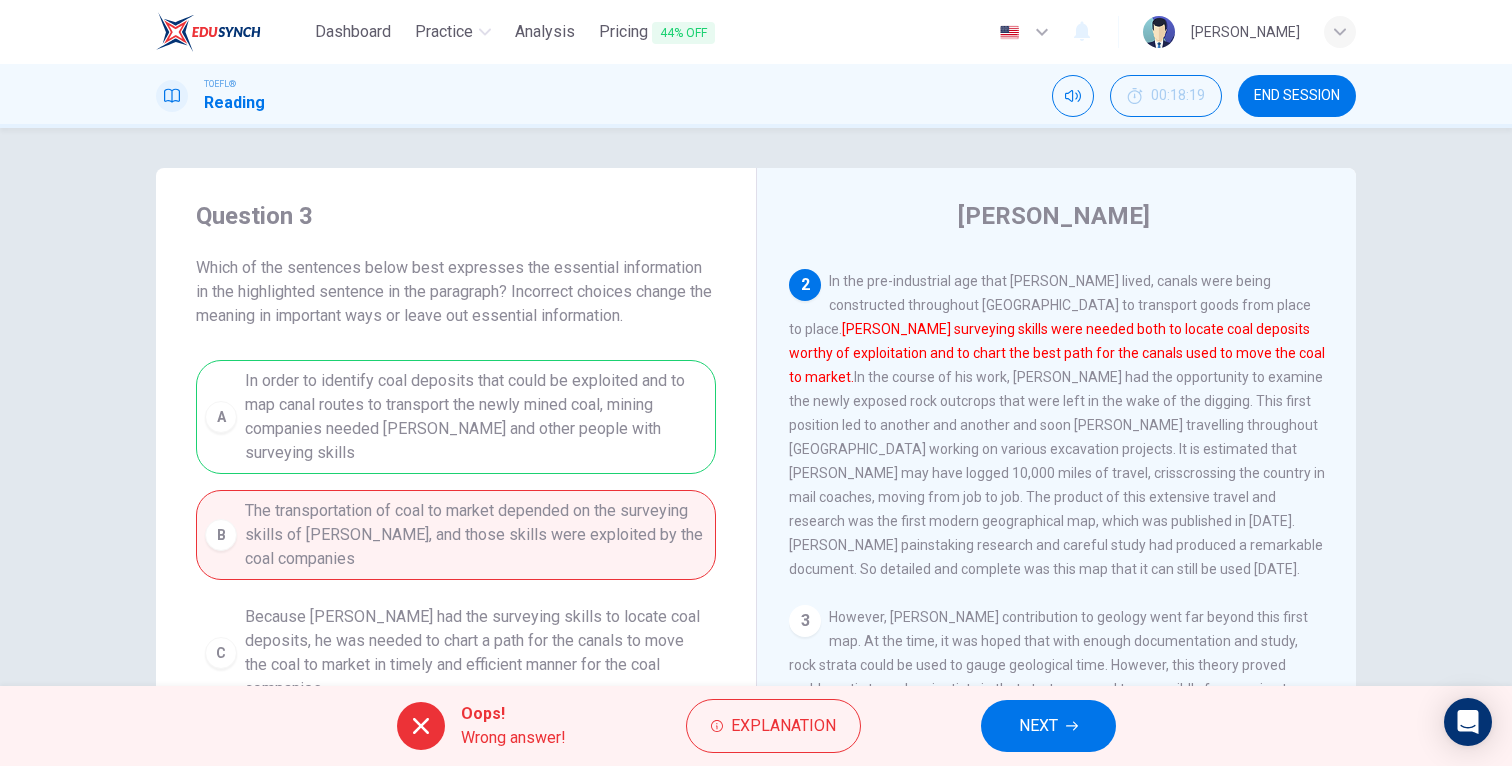 scroll, scrollTop: 284, scrollLeft: 0, axis: vertical 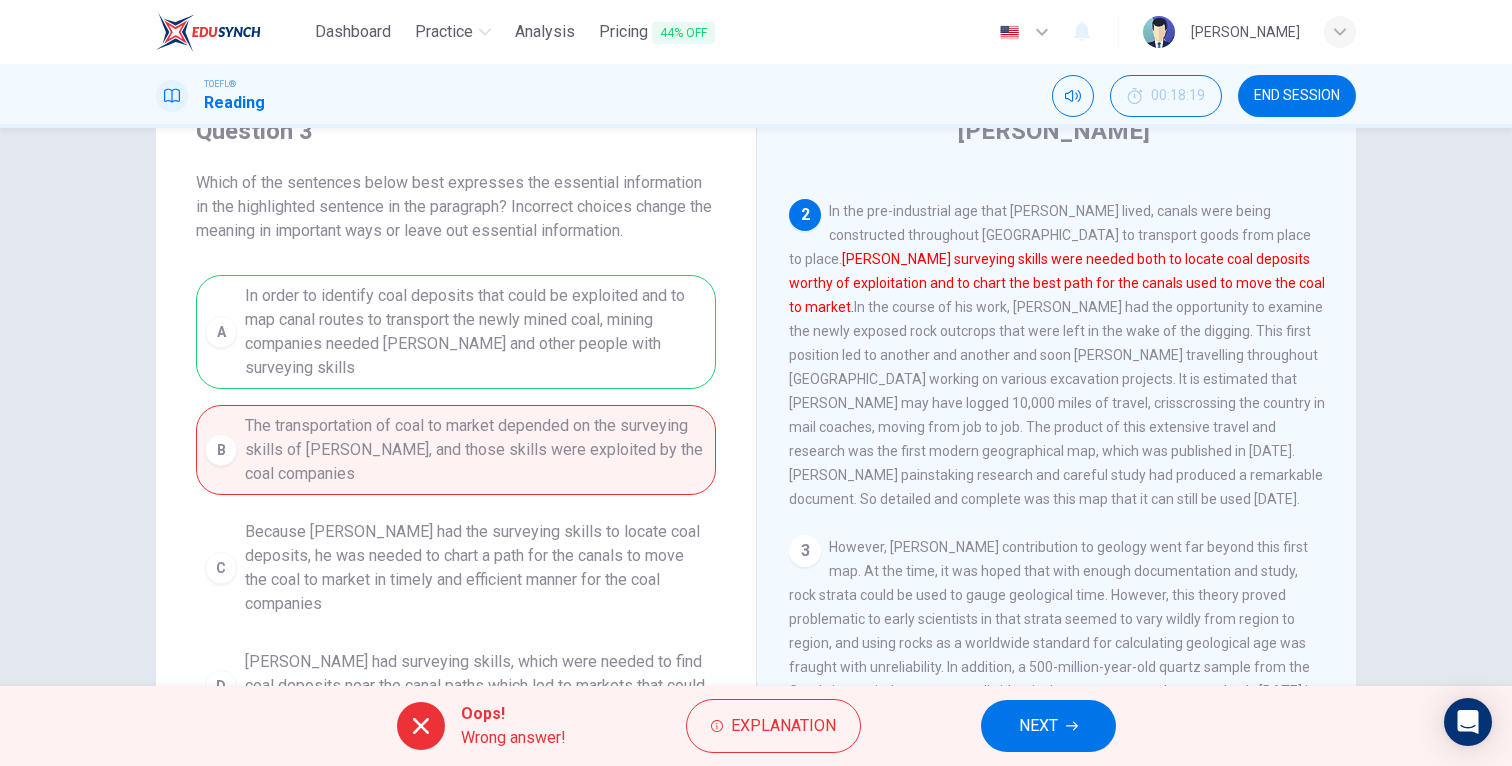 click on "NEXT" at bounding box center [1048, 726] 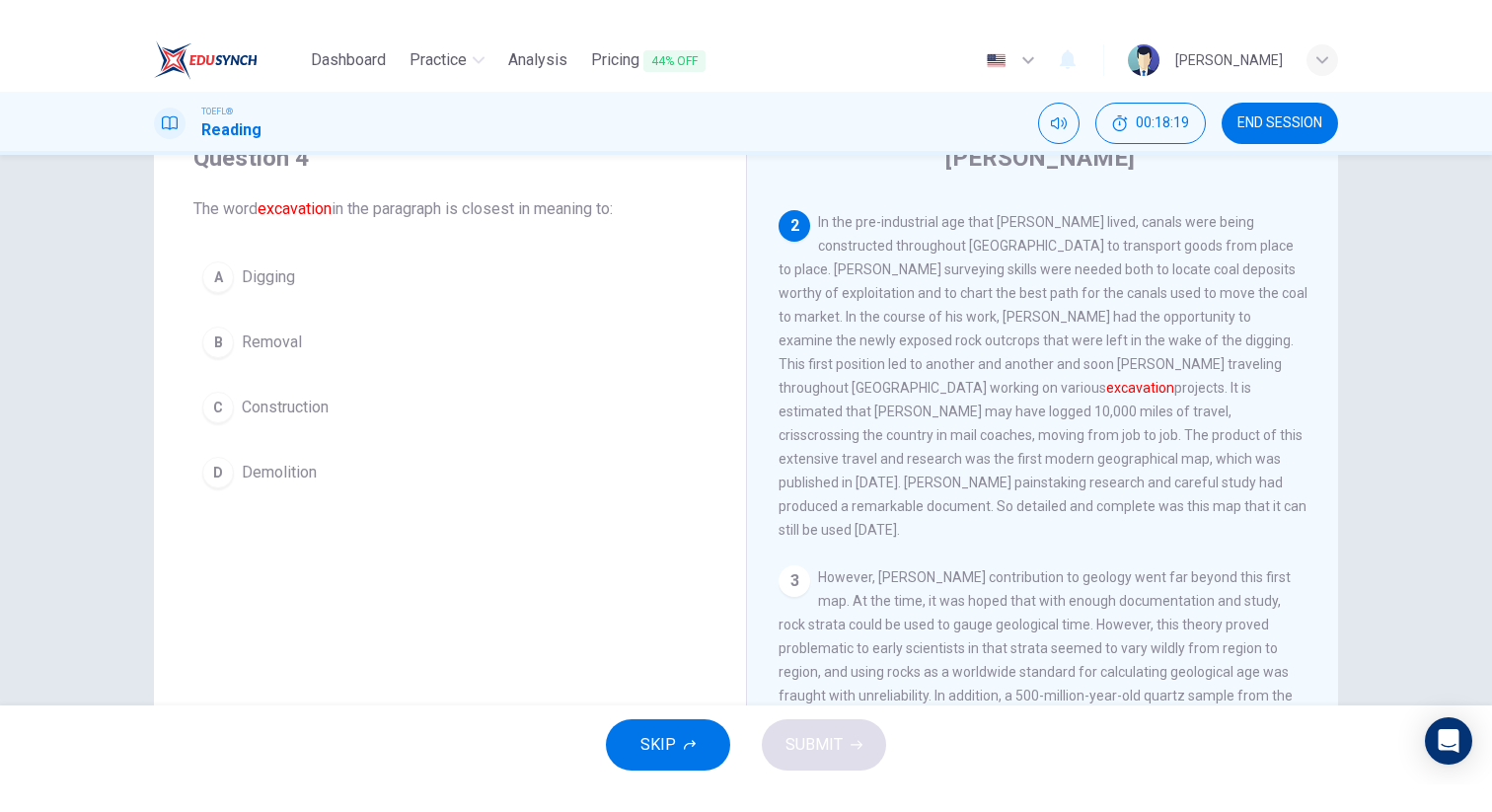 scroll, scrollTop: 0, scrollLeft: 0, axis: both 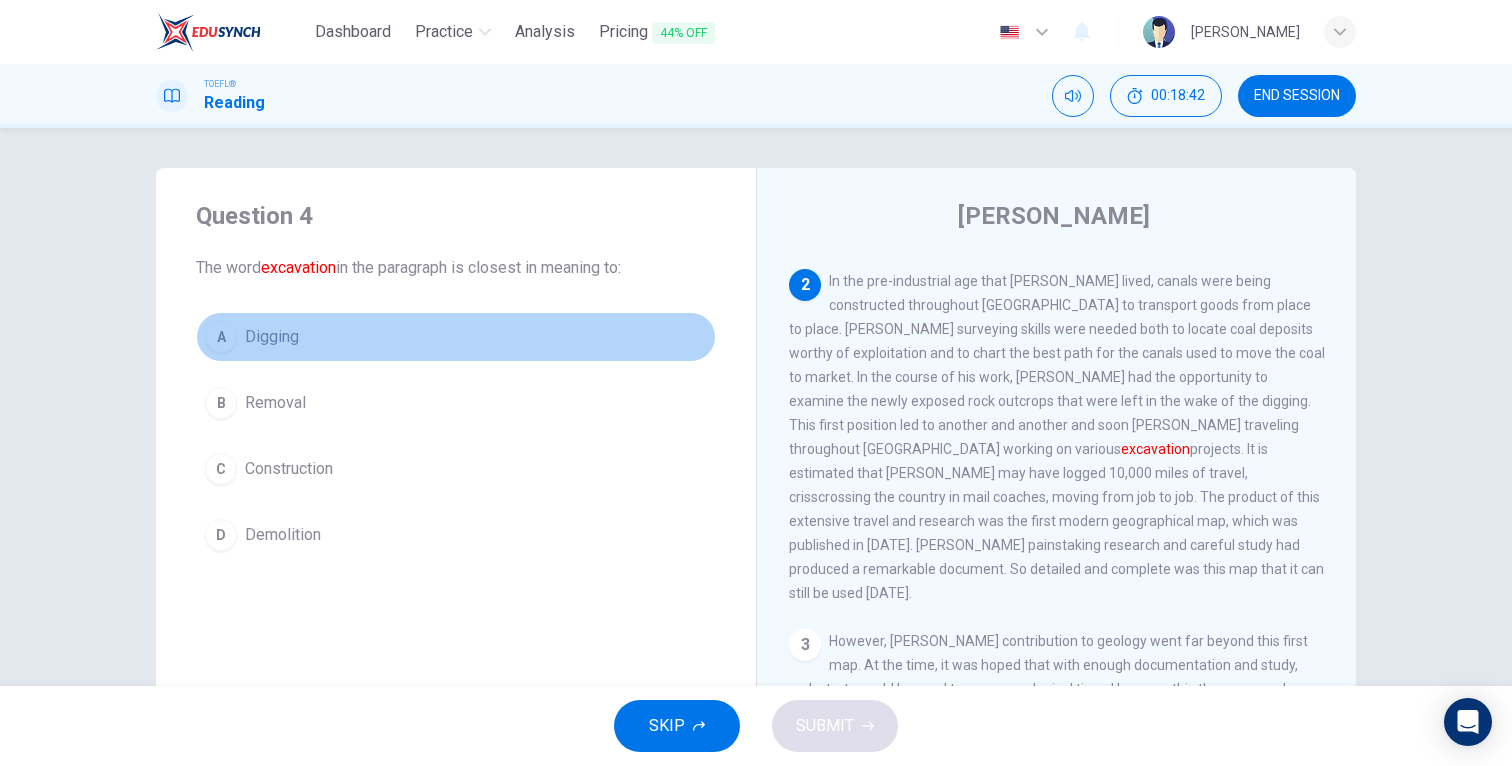 click on "A Digging" at bounding box center (456, 337) 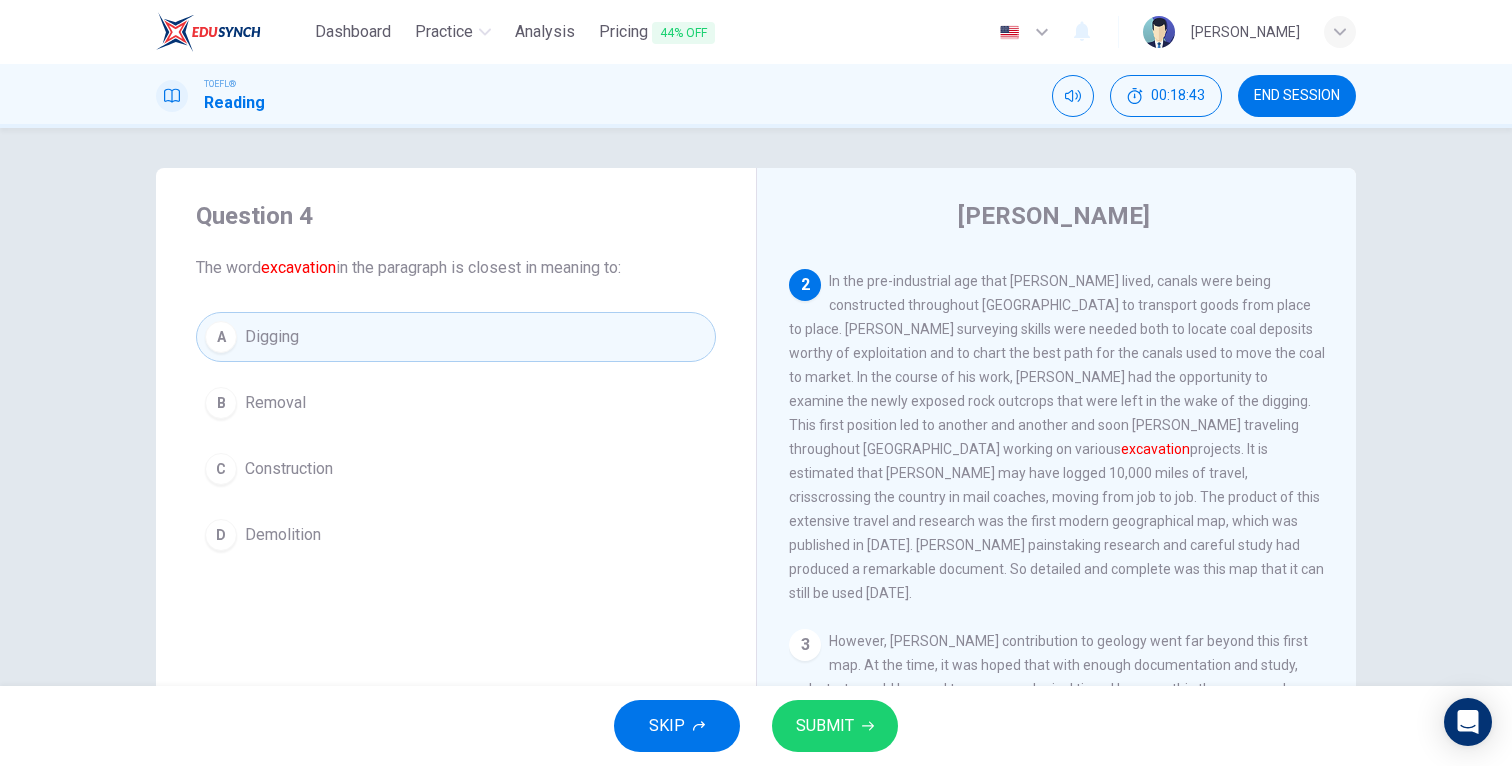 click on "SUBMIT" at bounding box center (825, 726) 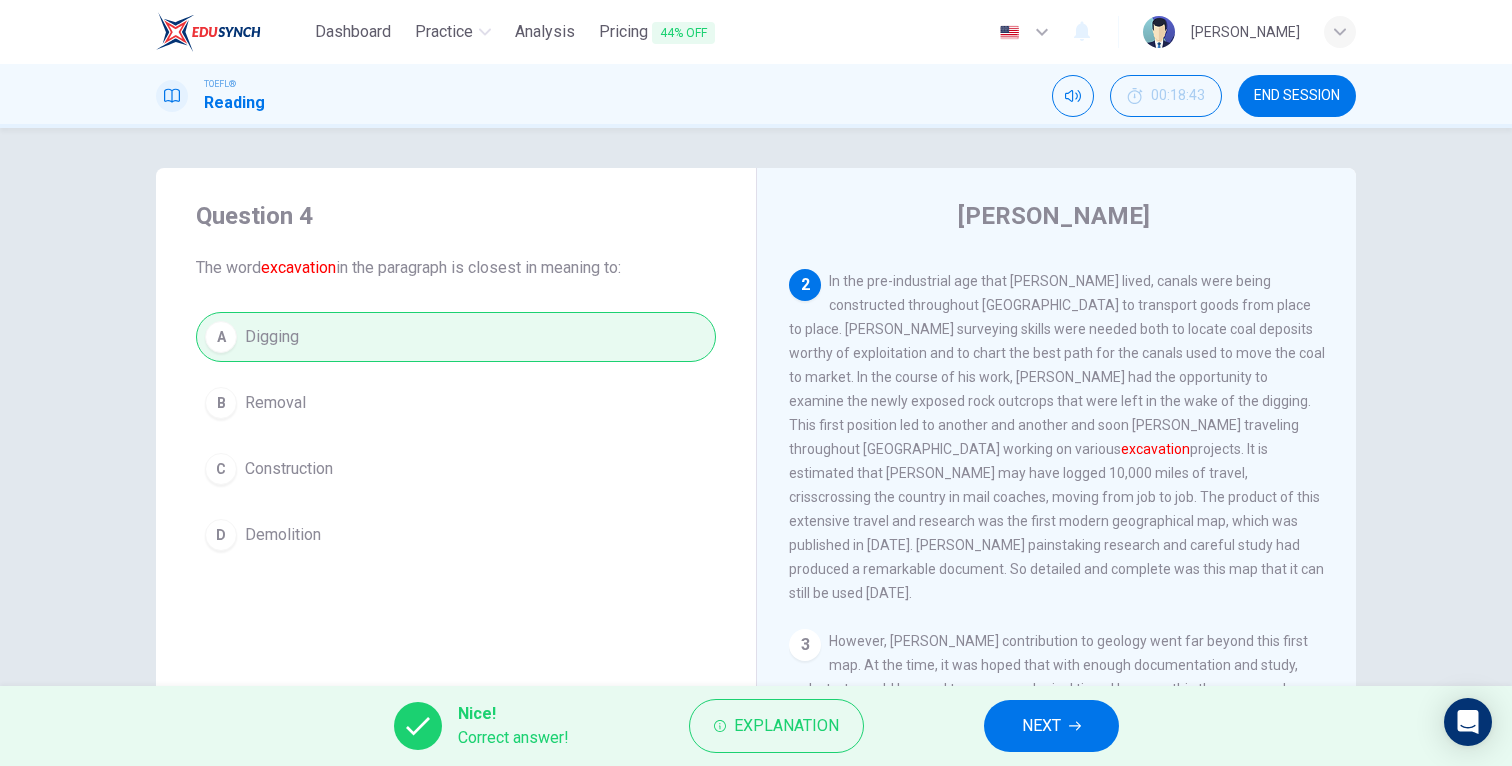 click on "NEXT" at bounding box center [1041, 726] 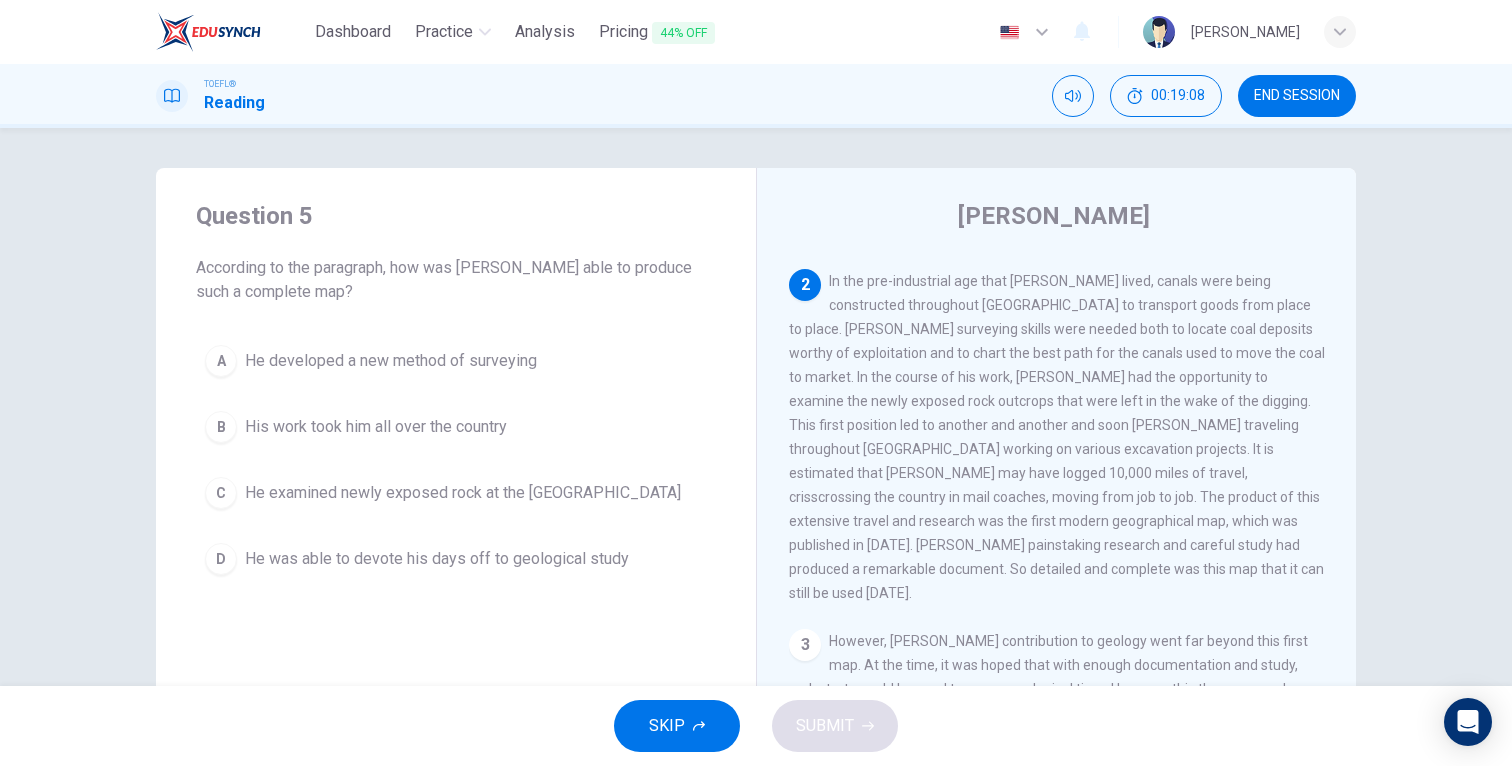click on "He examined newly exposed rock at the [GEOGRAPHIC_DATA]" at bounding box center [463, 493] 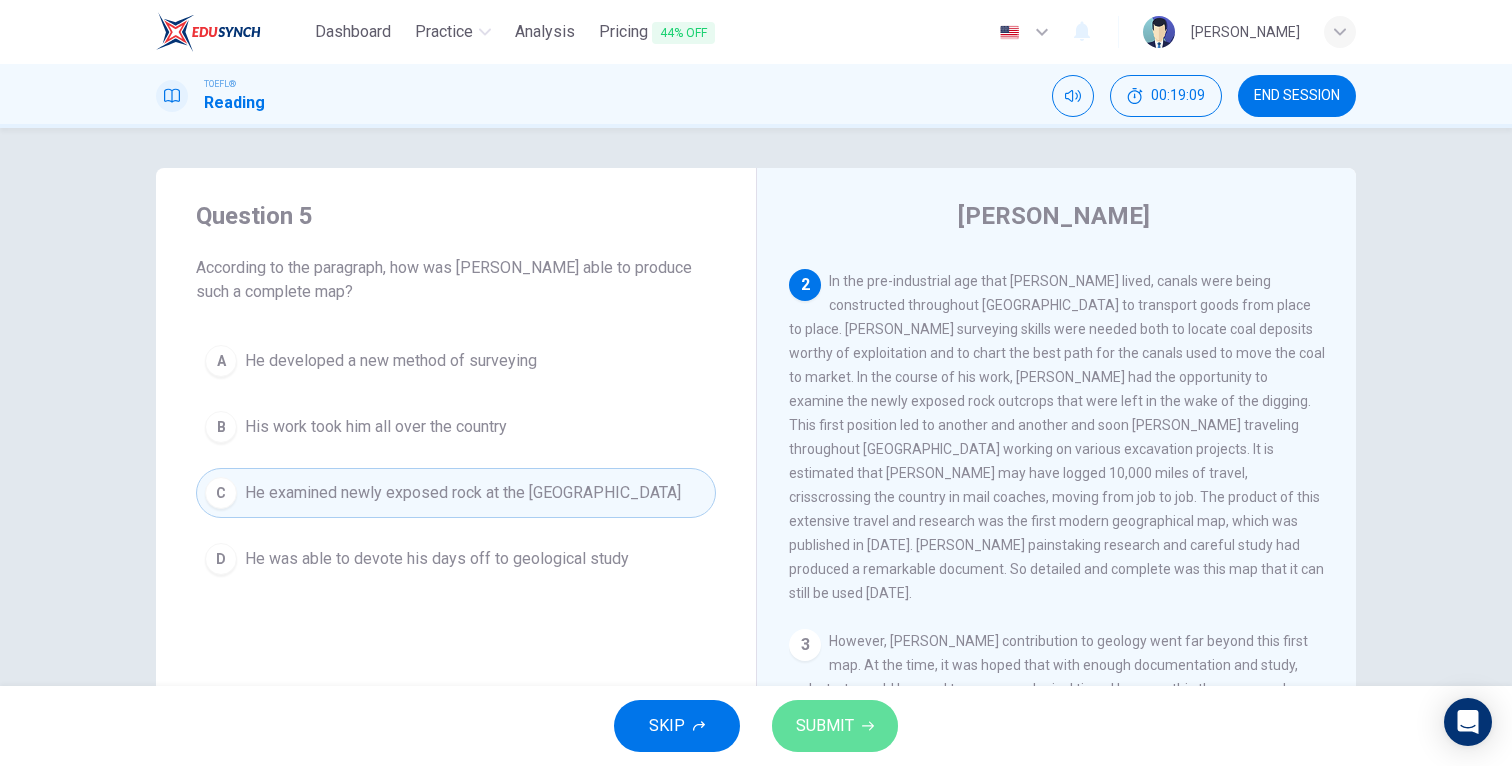 click on "SUBMIT" at bounding box center (835, 726) 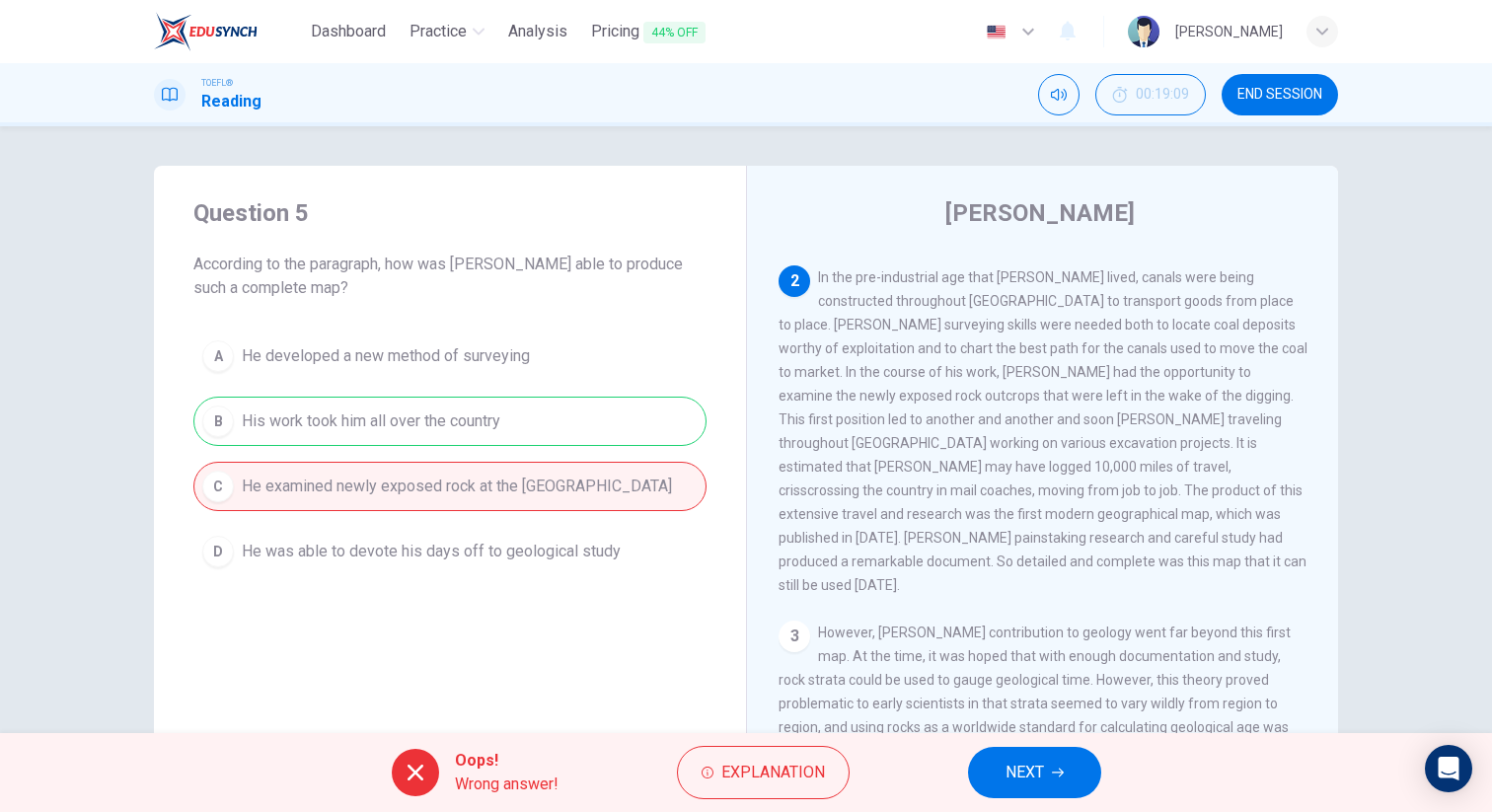 click on "NEXT" at bounding box center (1034, 773) 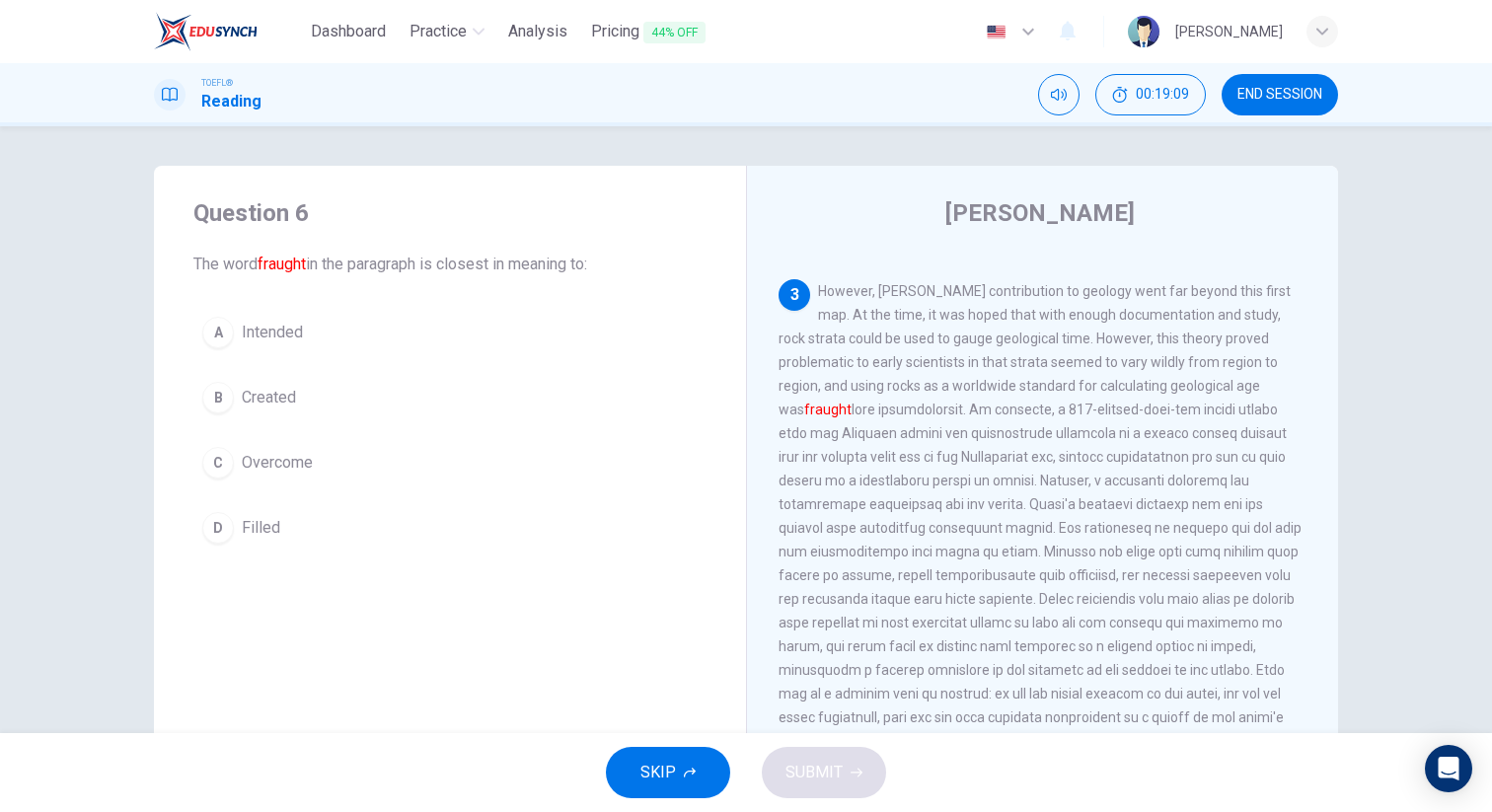 scroll, scrollTop: 713, scrollLeft: 0, axis: vertical 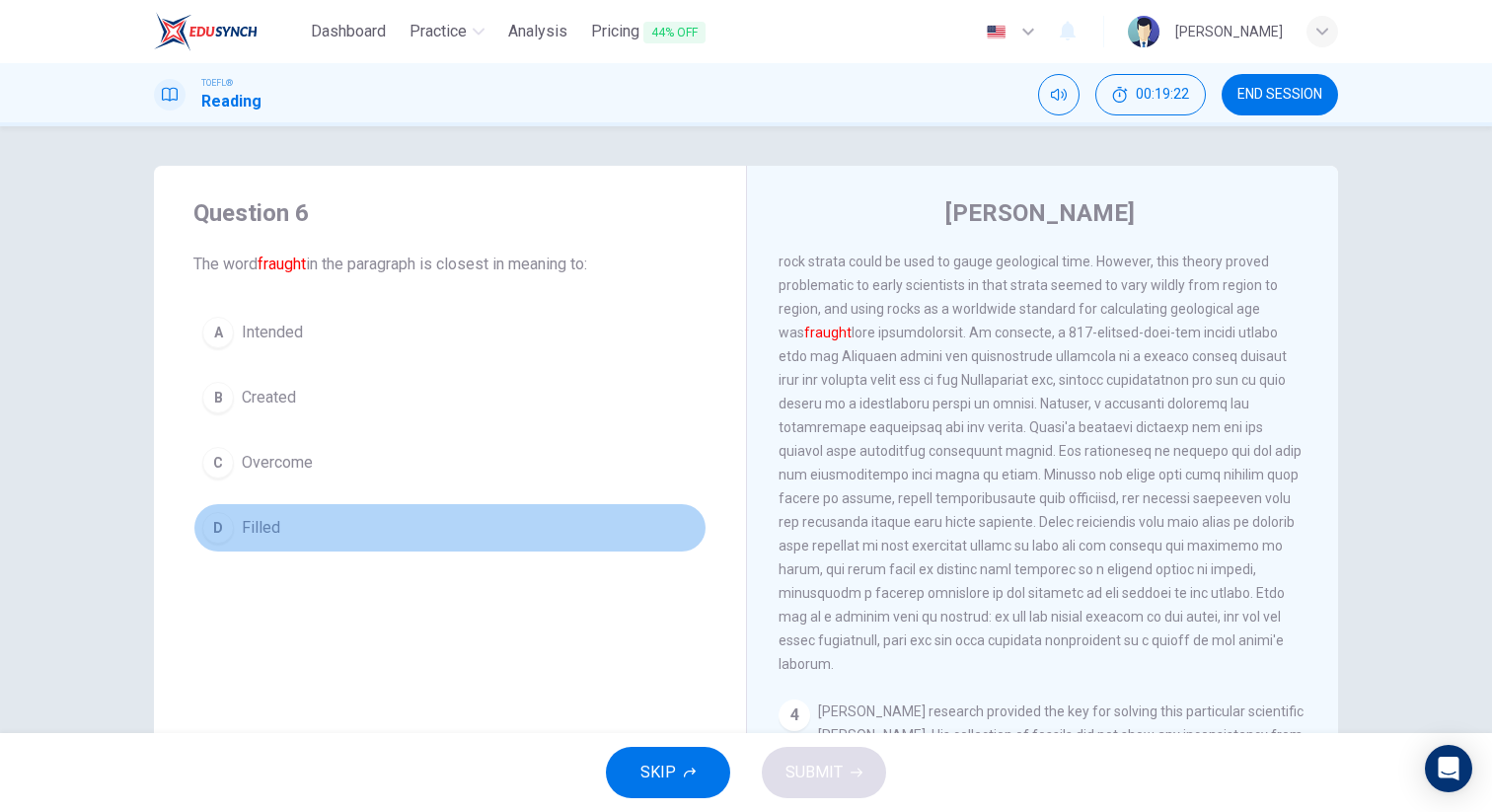 click on "D Filled" at bounding box center (450, 528) 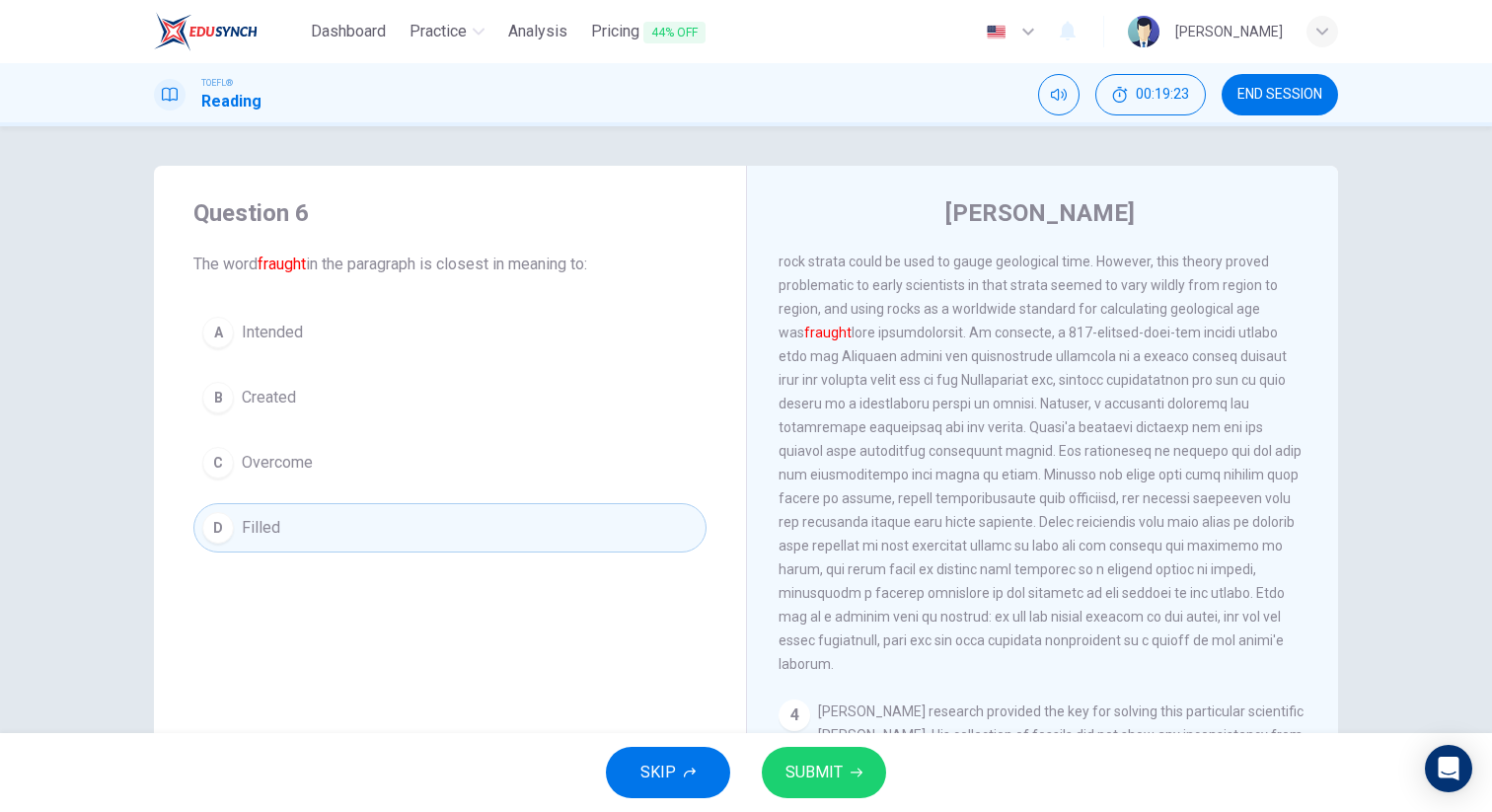 type 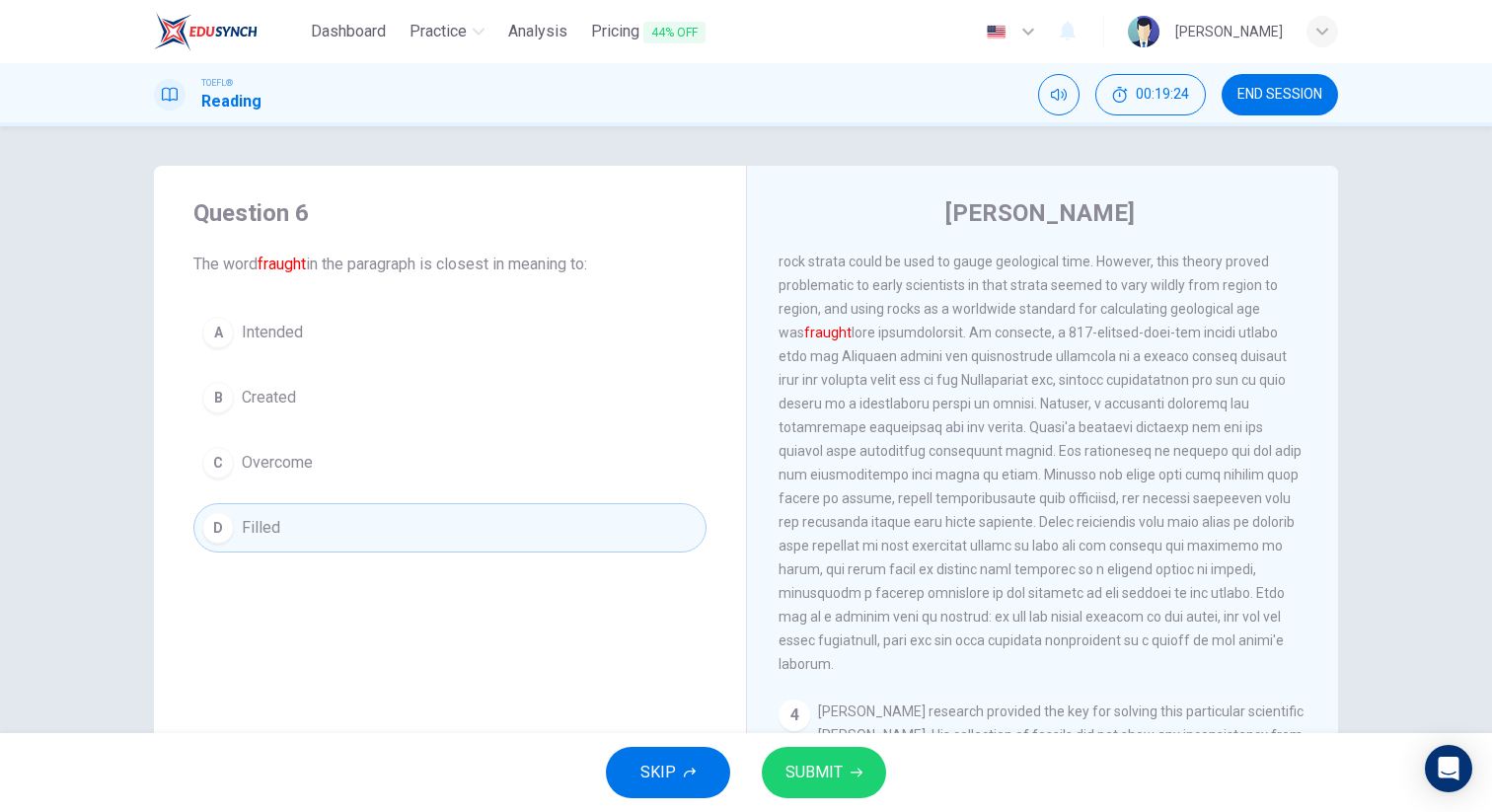 click on "SUBMIT" at bounding box center (814, 773) 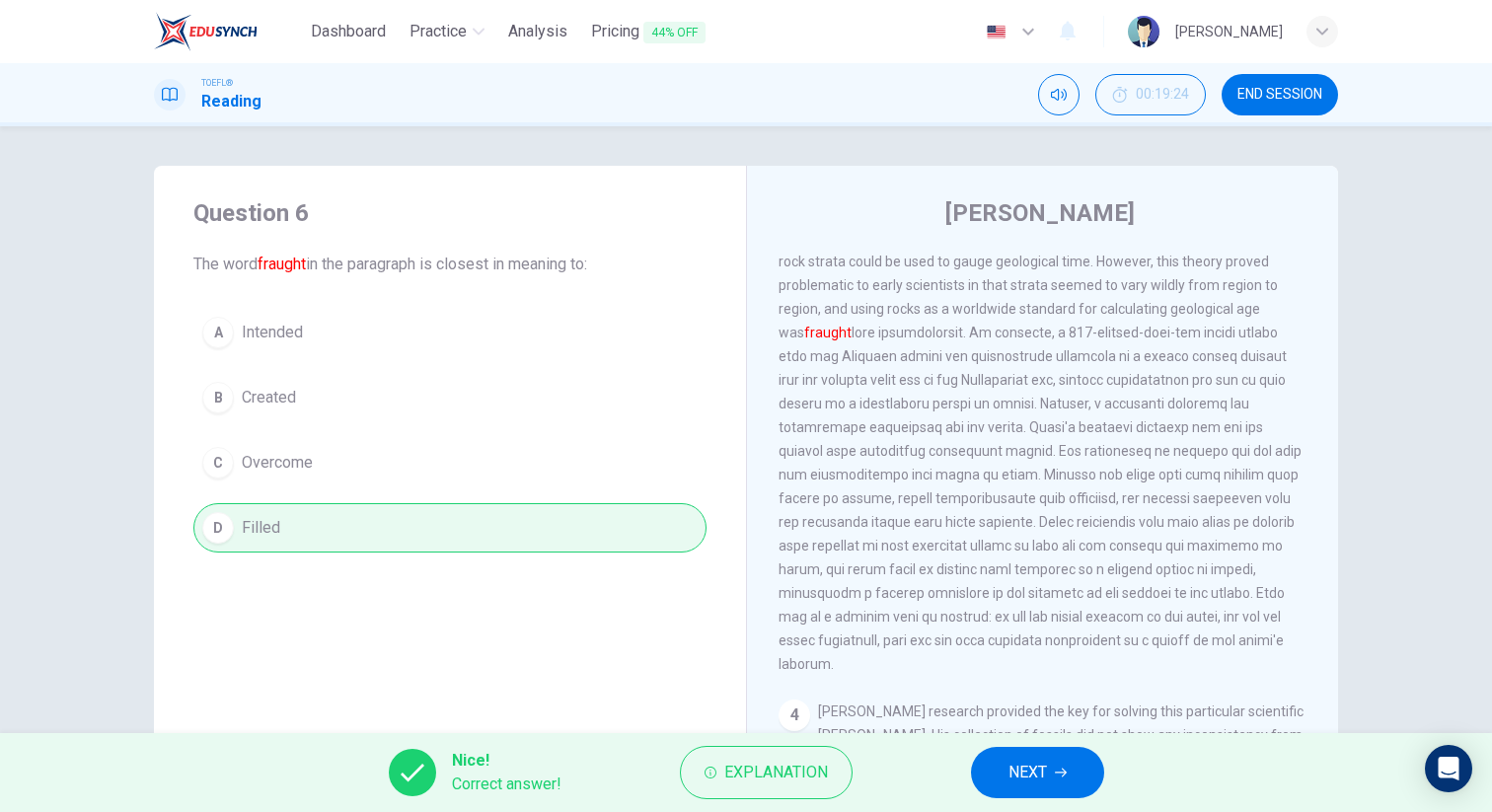 click on "NEXT" at bounding box center (1037, 773) 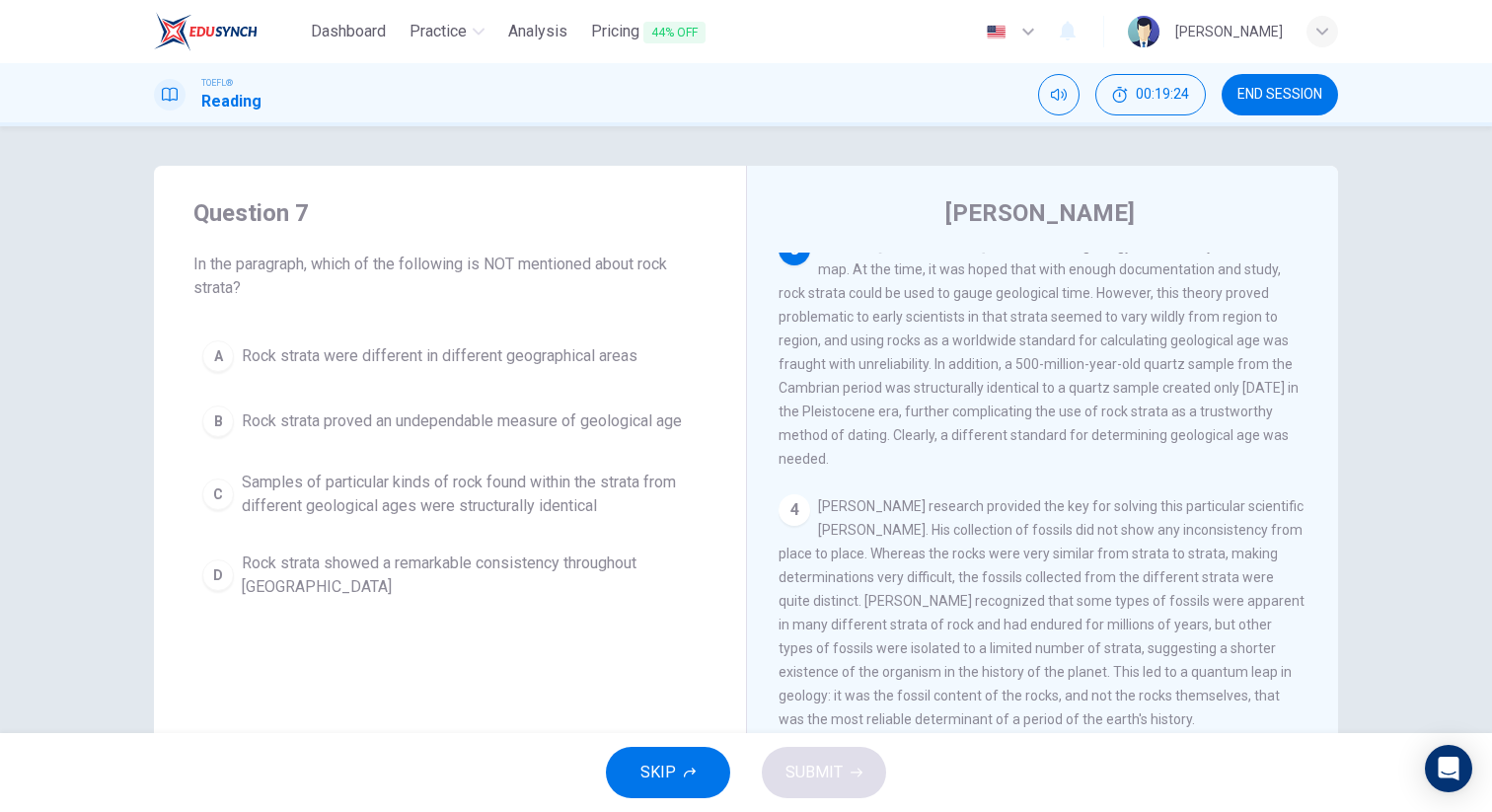 scroll, scrollTop: 615, scrollLeft: 0, axis: vertical 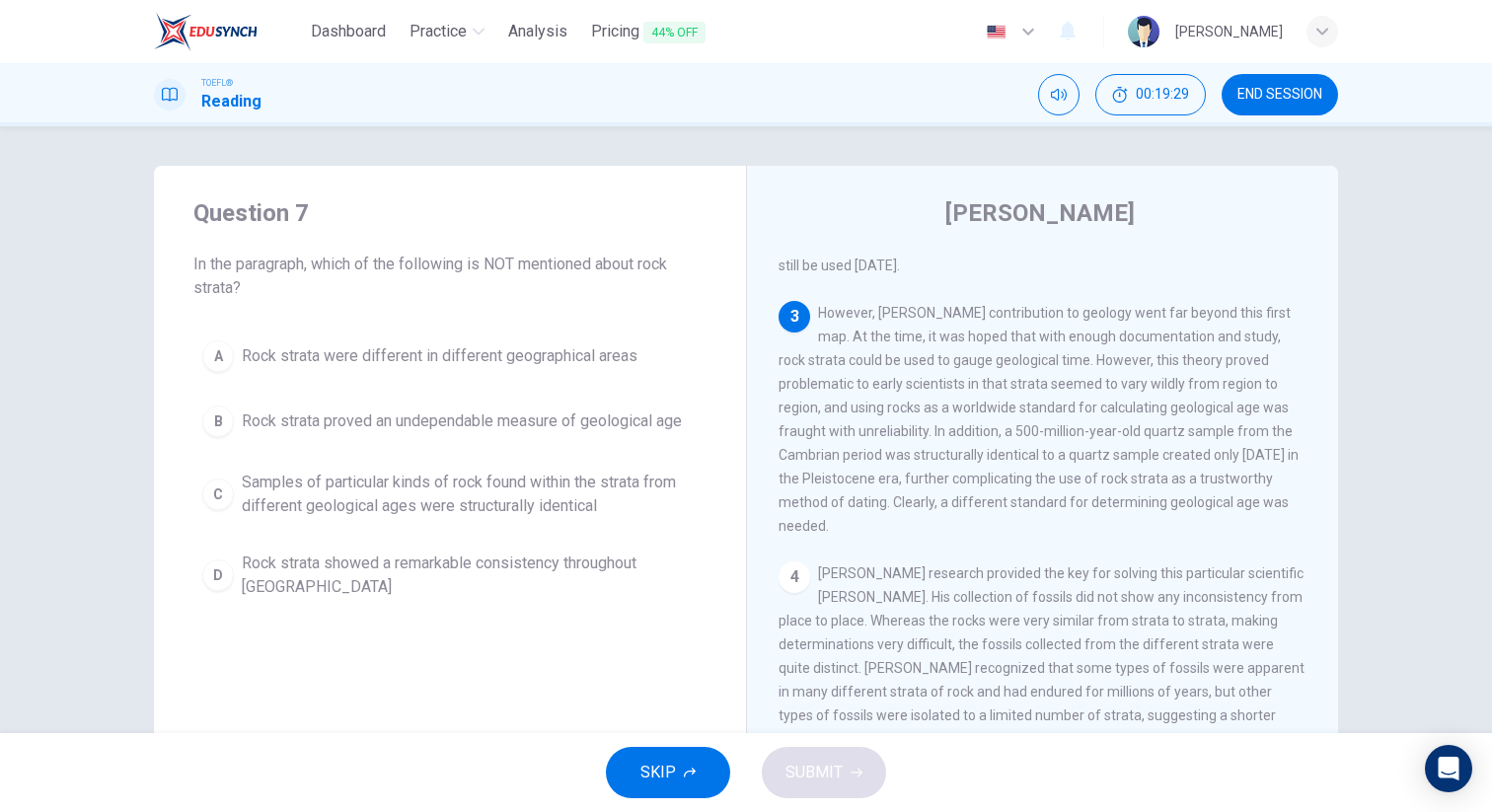 drag, startPoint x: 958, startPoint y: 268, endPoint x: 1077, endPoint y: 259, distance: 119.33985 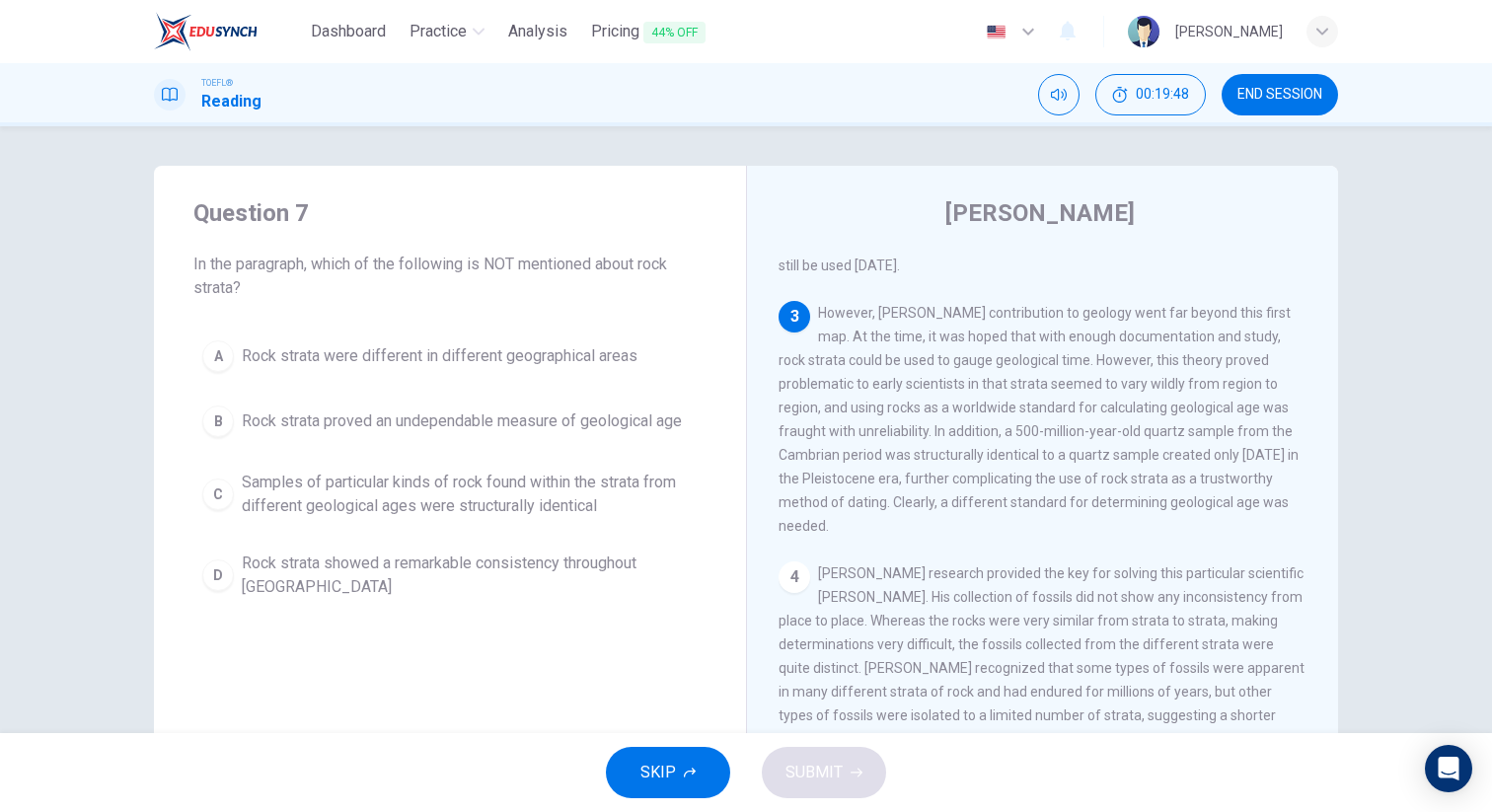 click on "Samples of particular kinds of rock found within the strata from different geological ages were structurally identical" at bounding box center [470, 494] 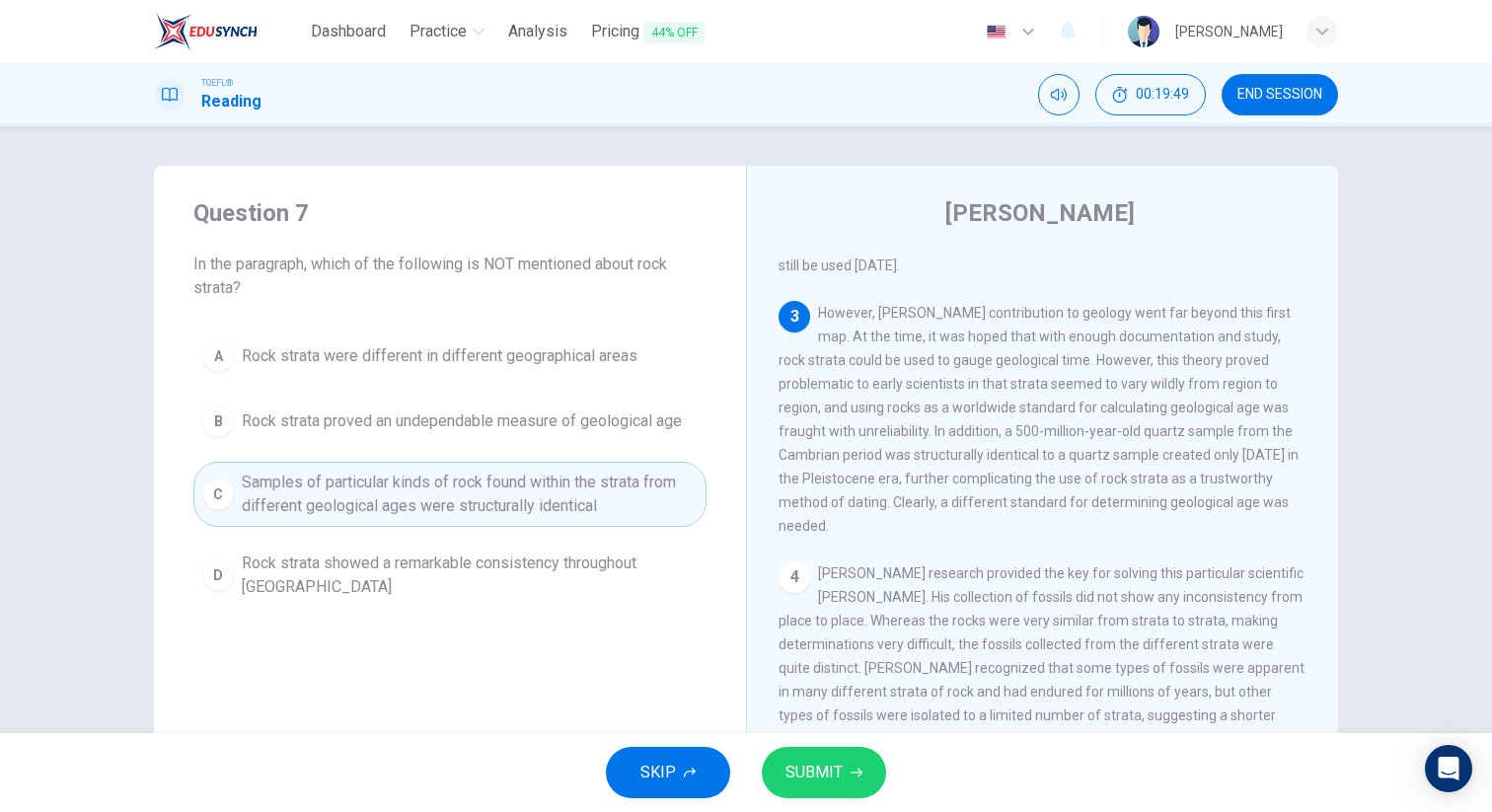 click on "Rock strata were different in different geographical areas" at bounding box center [439, 356] 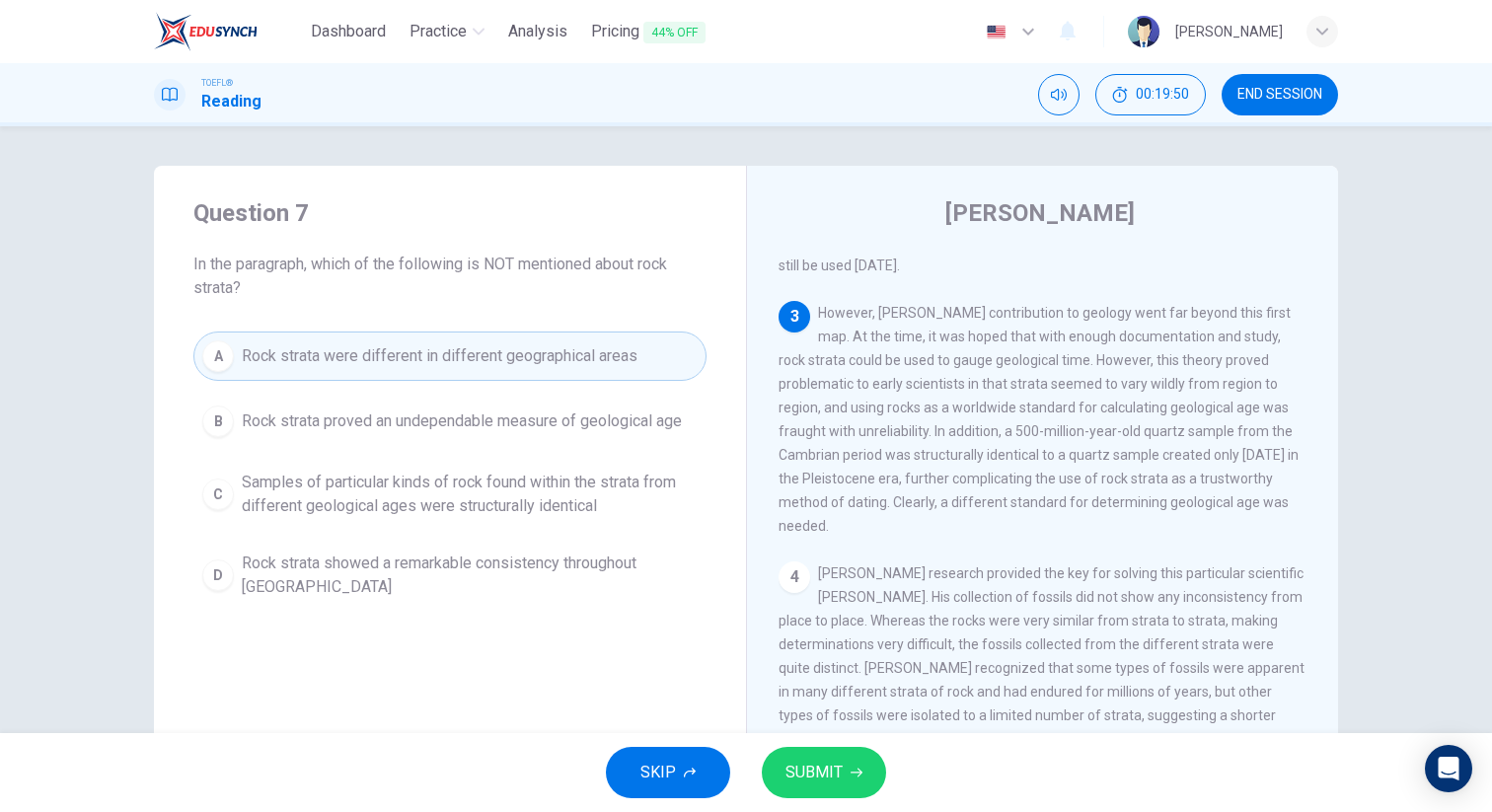 click on "SUBMIT" at bounding box center [824, 773] 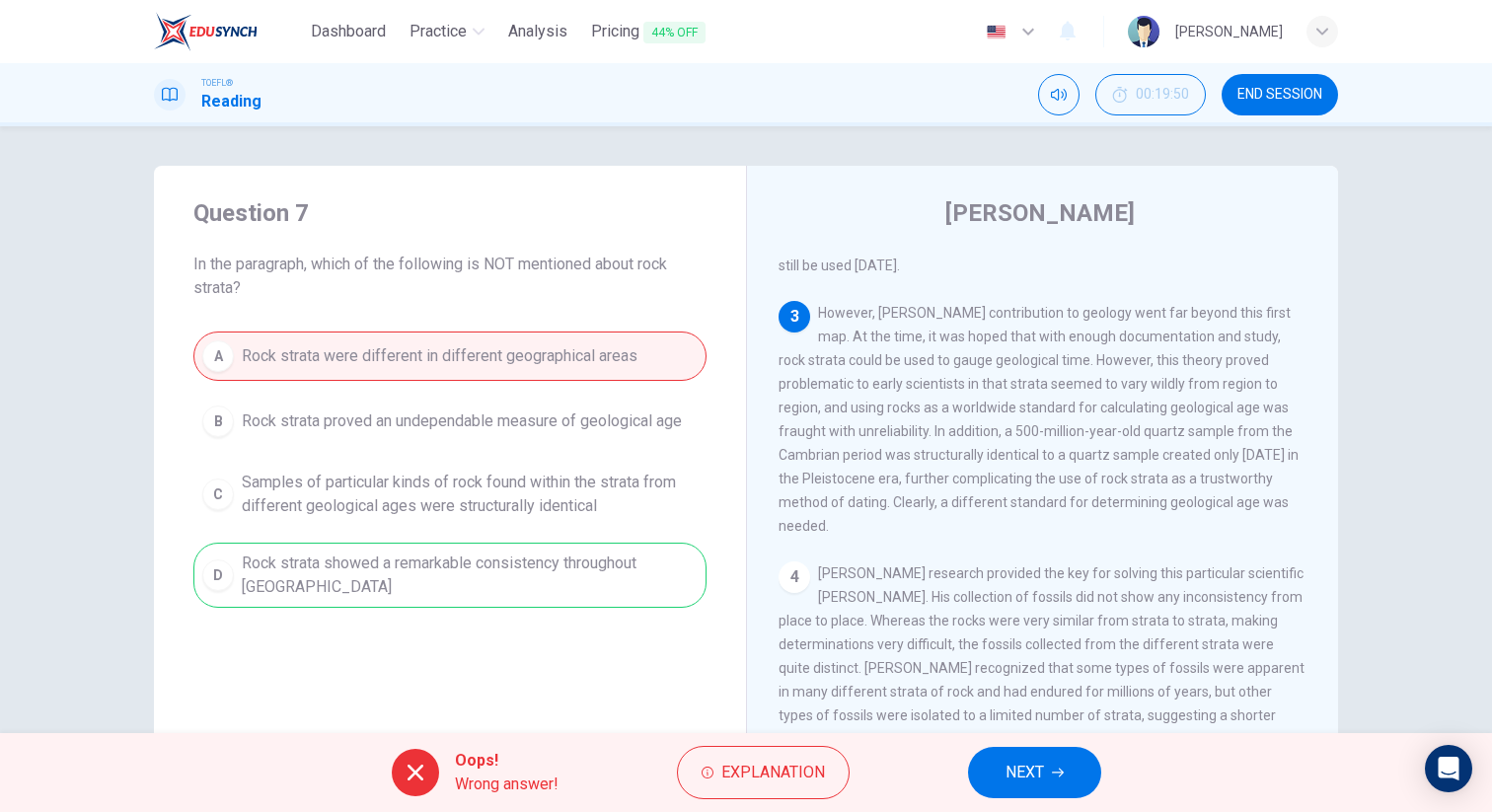 drag, startPoint x: 1058, startPoint y: 761, endPoint x: 1039, endPoint y: 317, distance: 444.40635 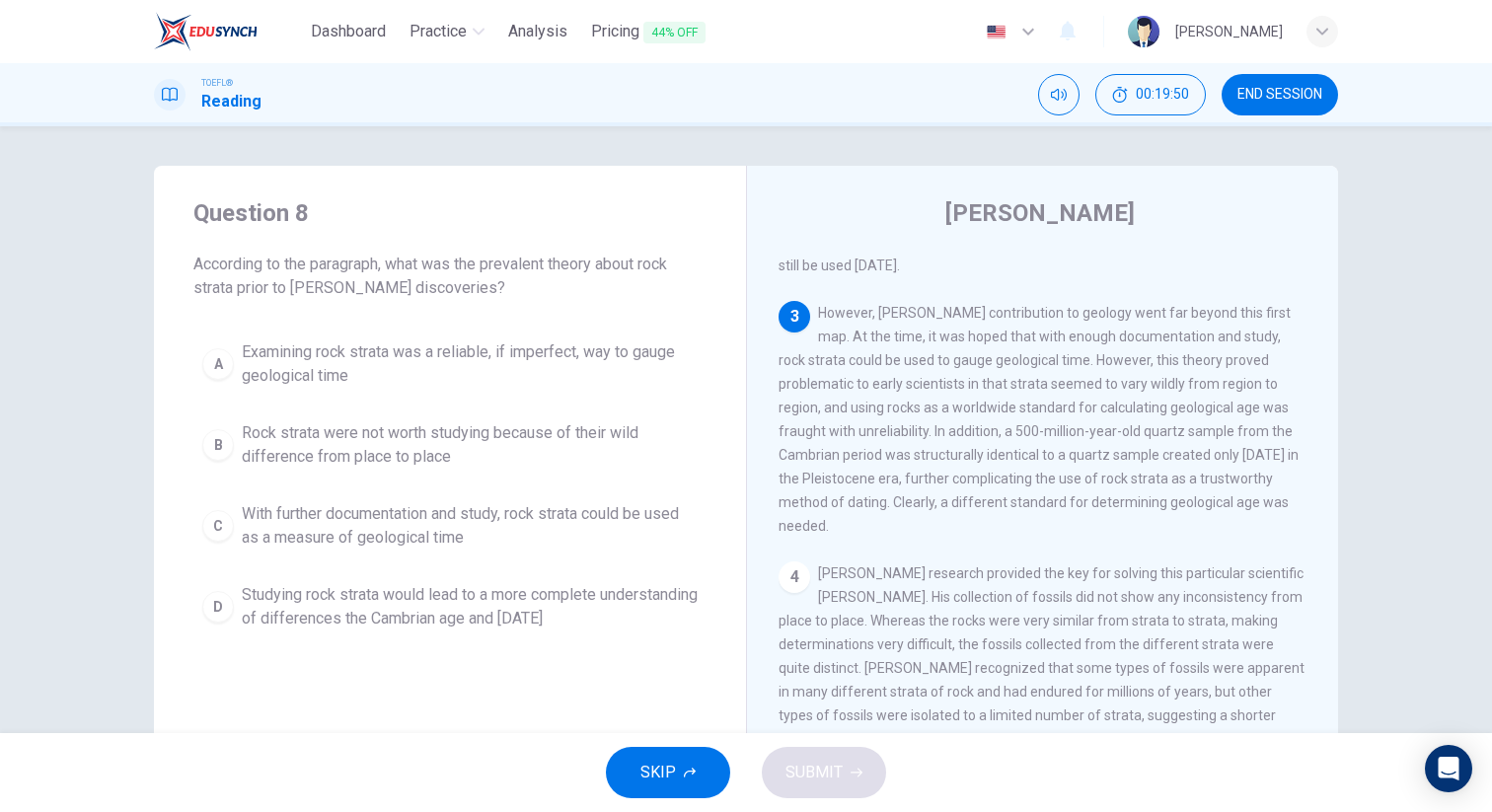 click on "A Examining rock strata was a reliable, if imperfect, way to gauge geological time B Rock strata were not worth studying because of their wild difference from place to place C With further documentation and study, rock strata could be used as a measure of geological time D Studying rock strata would lead to a more complete understanding of differences the Cambrian age and [DATE]" at bounding box center [450, 485] 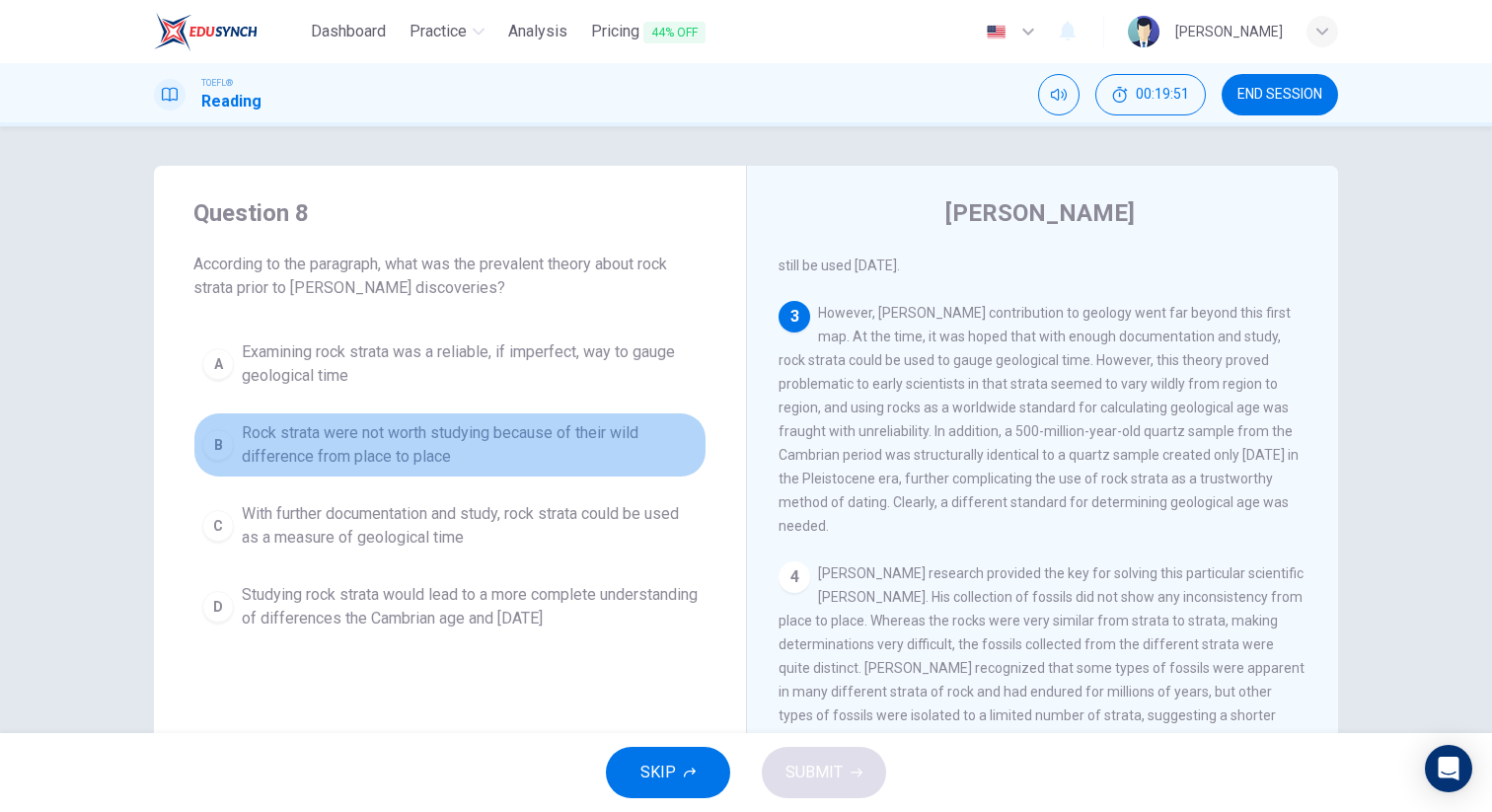 click on "Rock strata were not worth studying because of their wild difference from place to place" at bounding box center [470, 445] 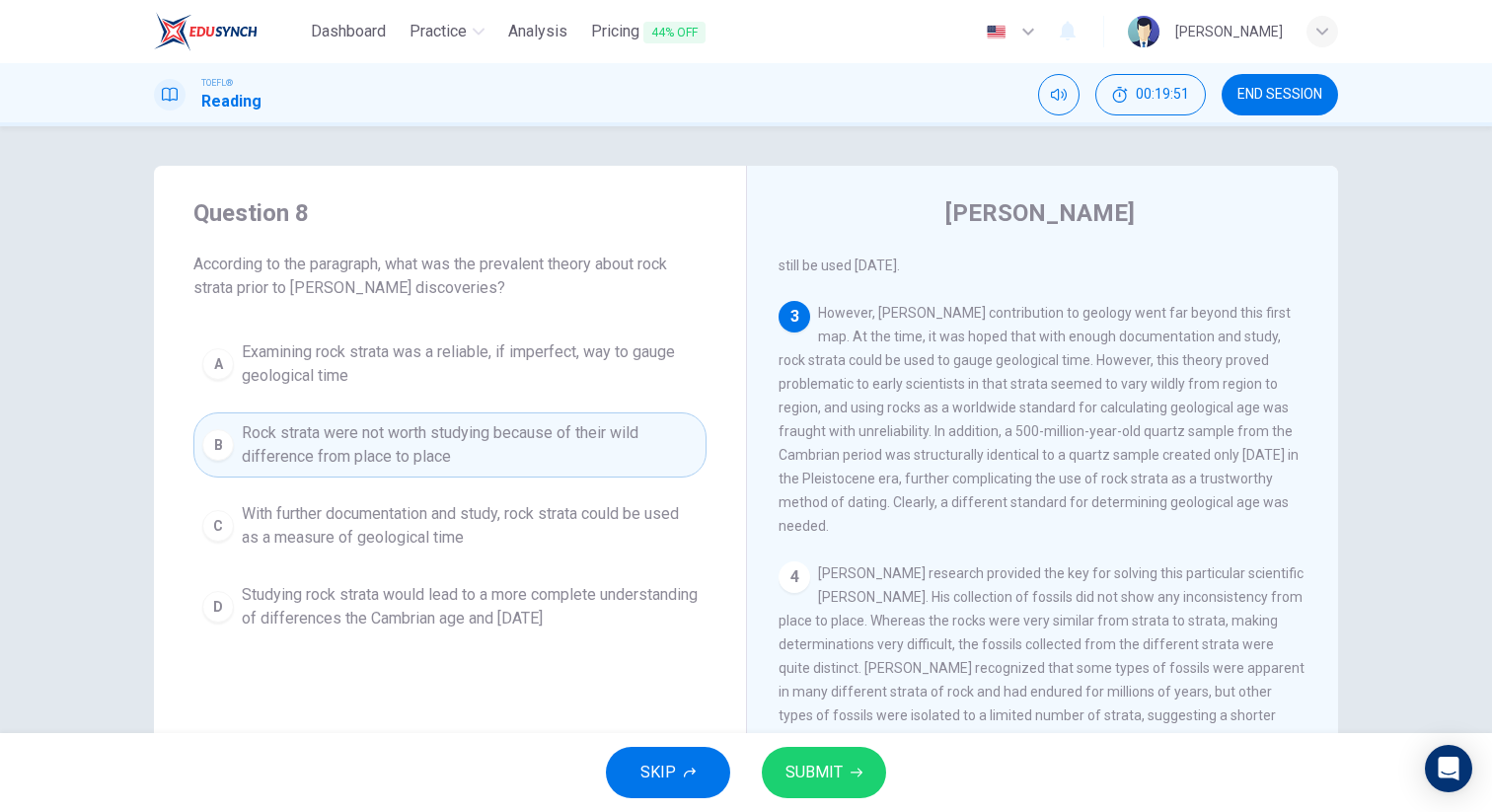 click on "SUBMIT" at bounding box center (814, 773) 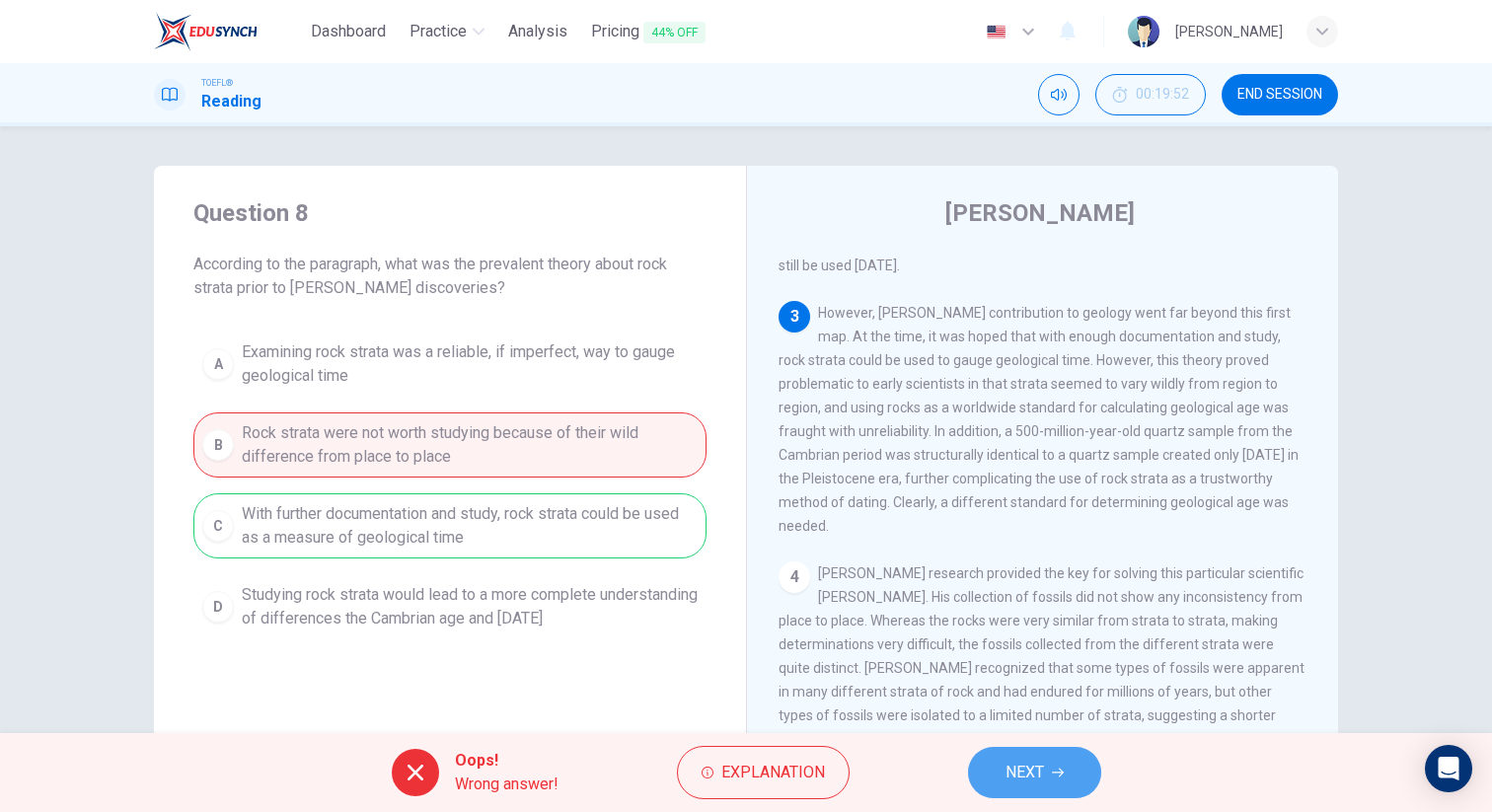 click on "NEXT" at bounding box center (1024, 773) 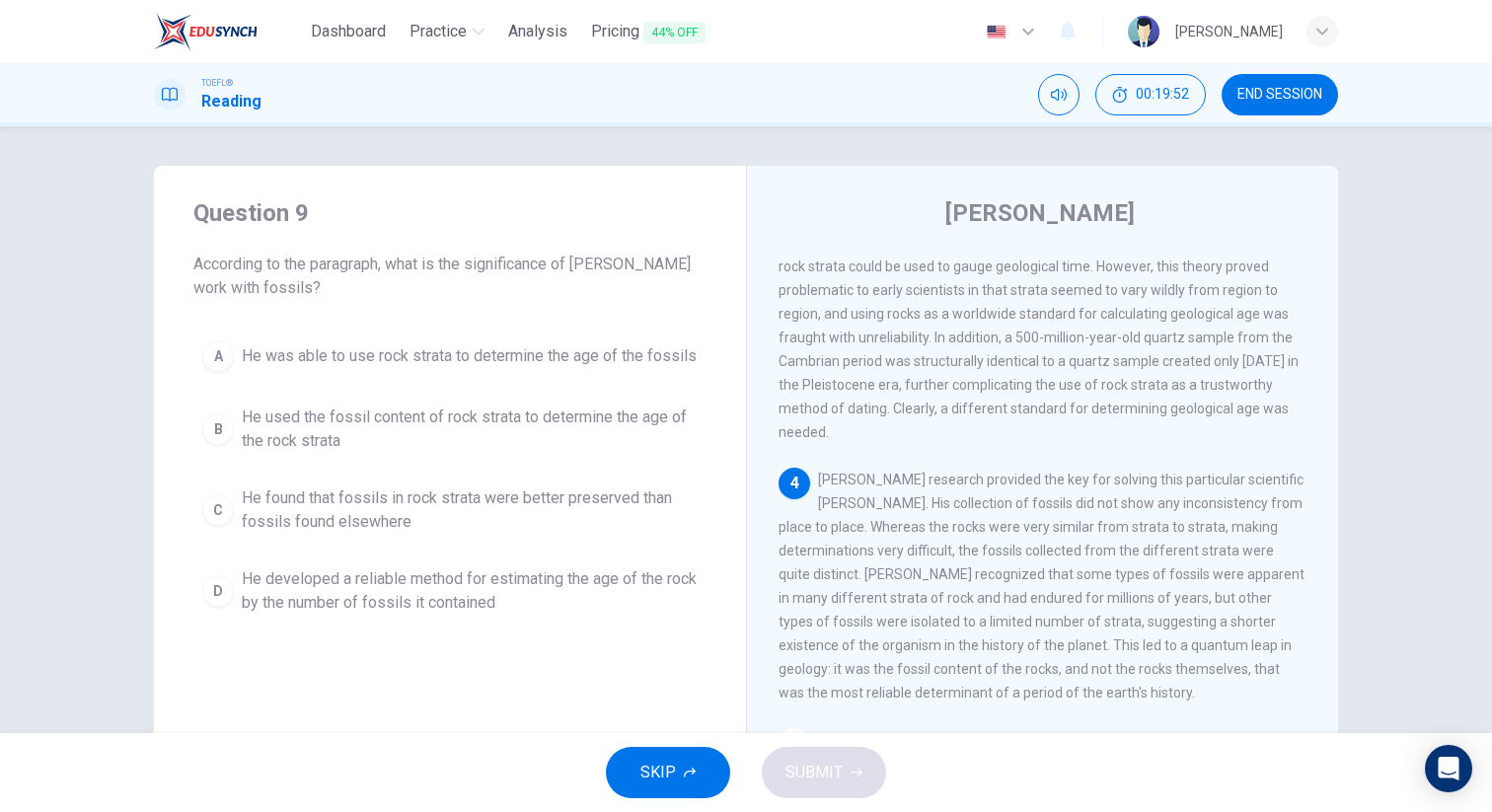 scroll, scrollTop: 737, scrollLeft: 0, axis: vertical 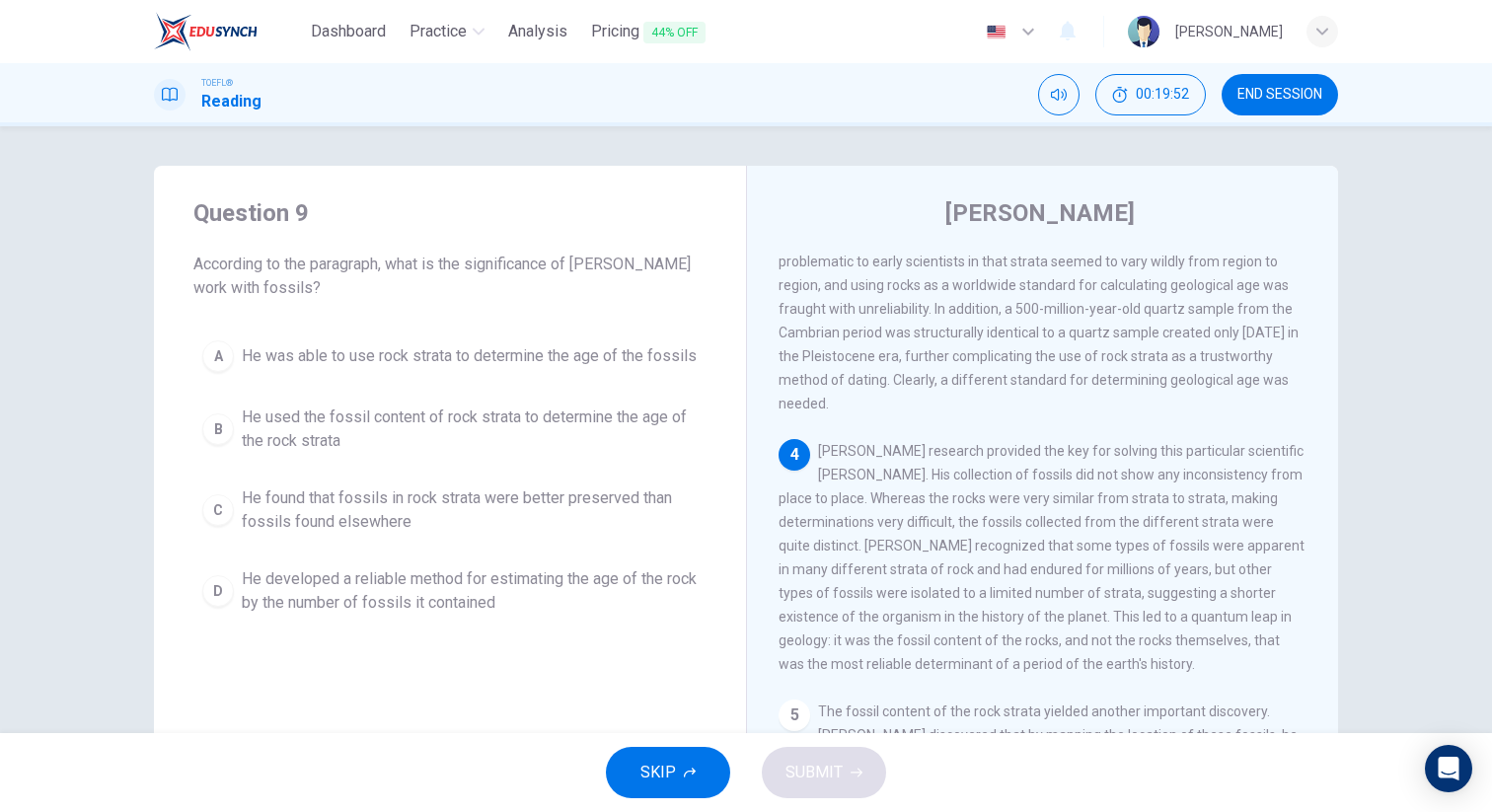 click on "He used the fossil content of rock strata to determine the age of the rock strata" at bounding box center (470, 429) 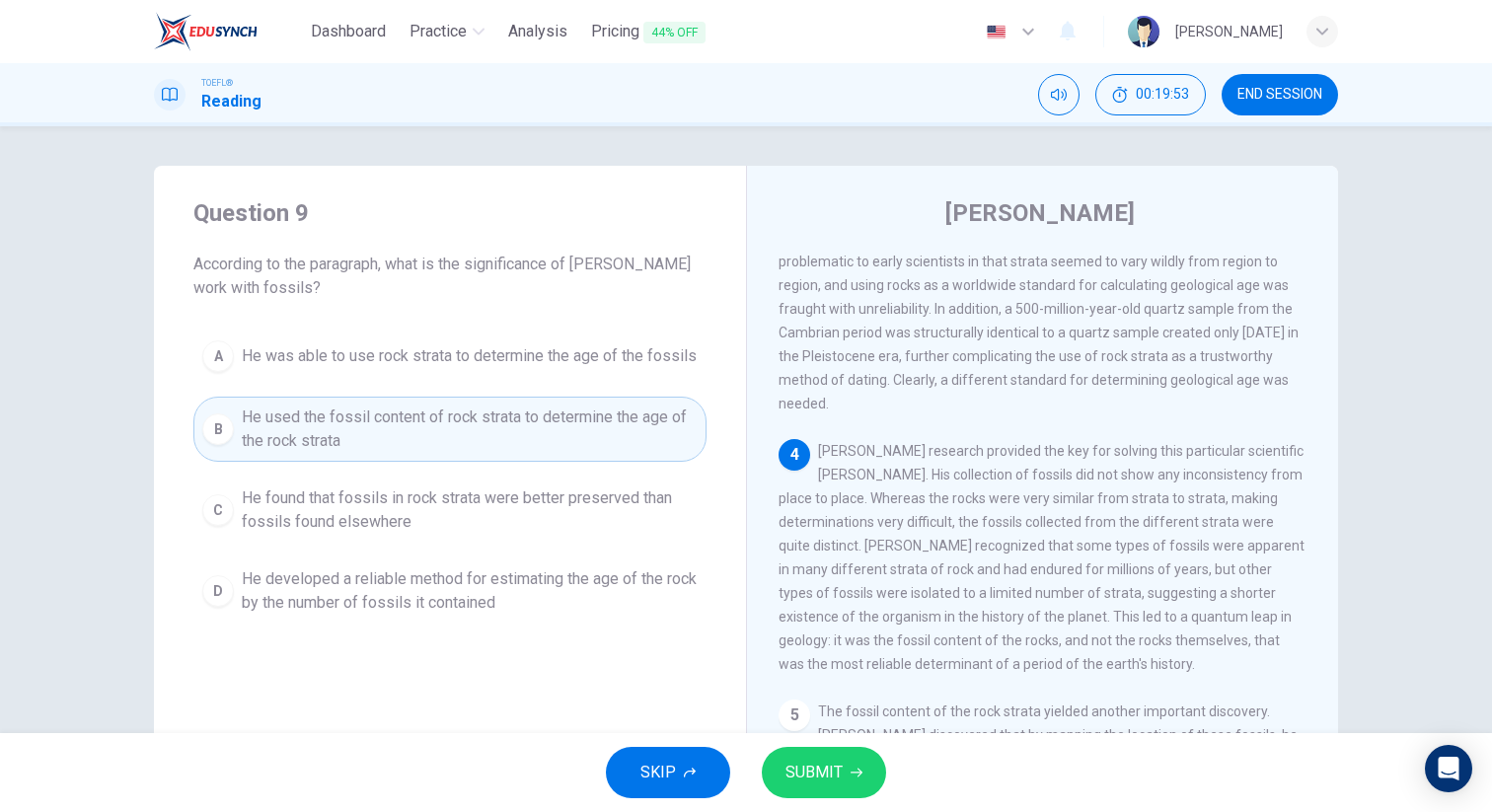 click on "Question 9 According to the paragraph, what is the significance of [PERSON_NAME] work with fossils?	 A He was able to use rock strata to determine the age of the fossils B He used the fossil content of rock strata to determine the age of the rock strata C He found that fossils in rock strata were better preserved than fossils found elsewhere D He developed a reliable method for estimating the age of the rock by the number of fossils it contained" at bounding box center [450, 410] 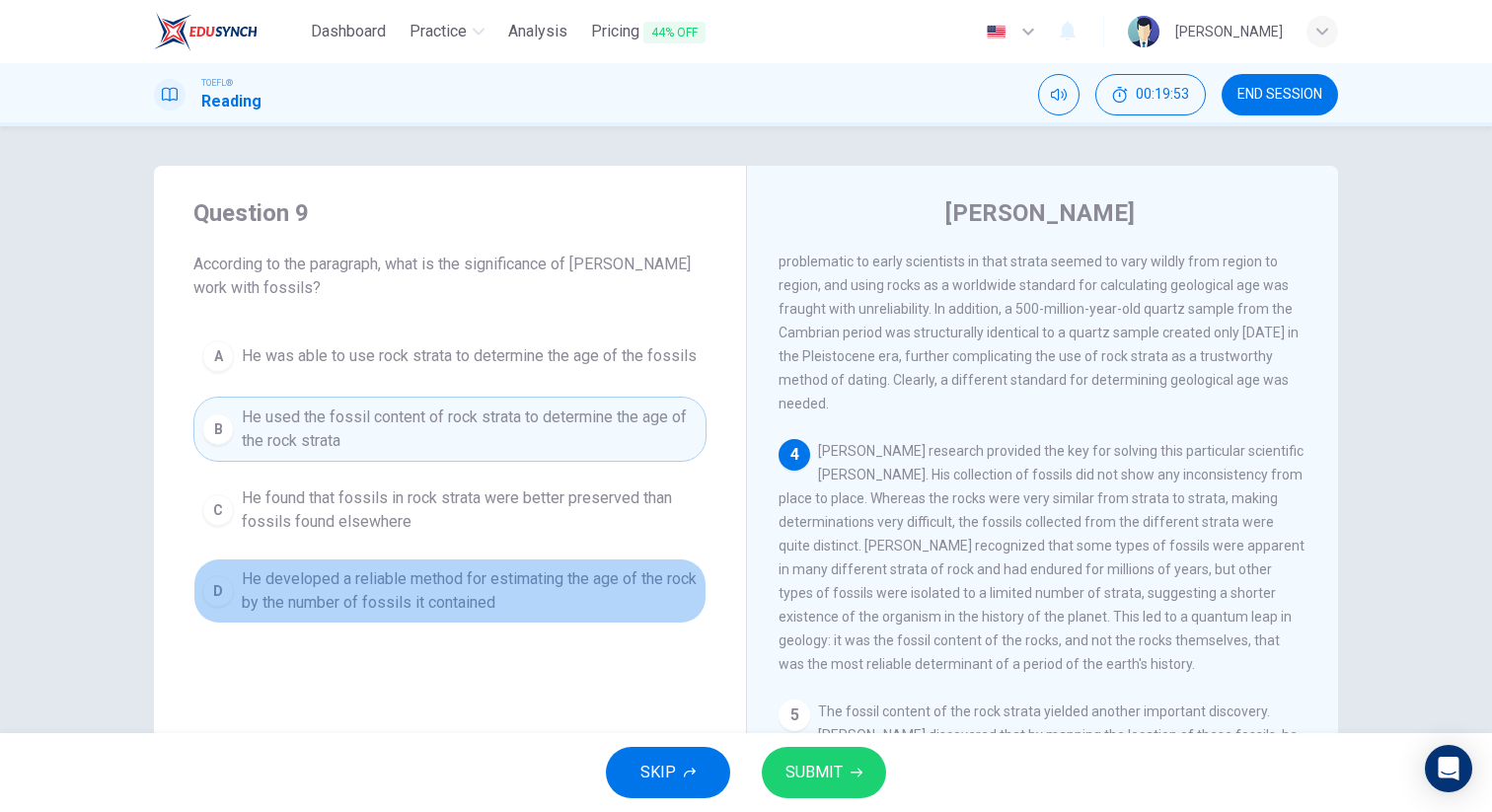 click on "He developed a reliable method for estimating the age of the rock by the number of fossils it contained" at bounding box center [470, 591] 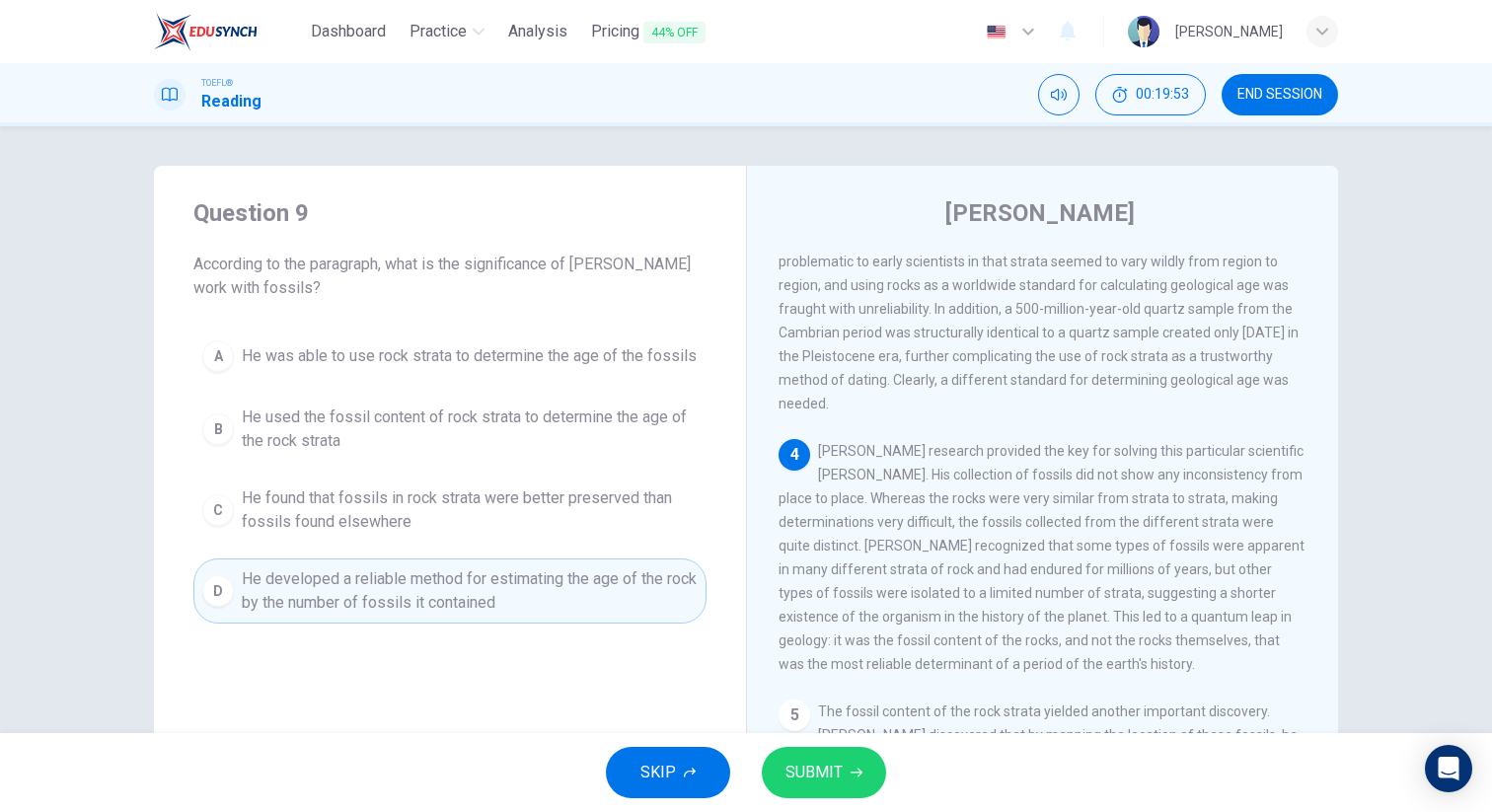 click on "SUBMIT" at bounding box center [824, 773] 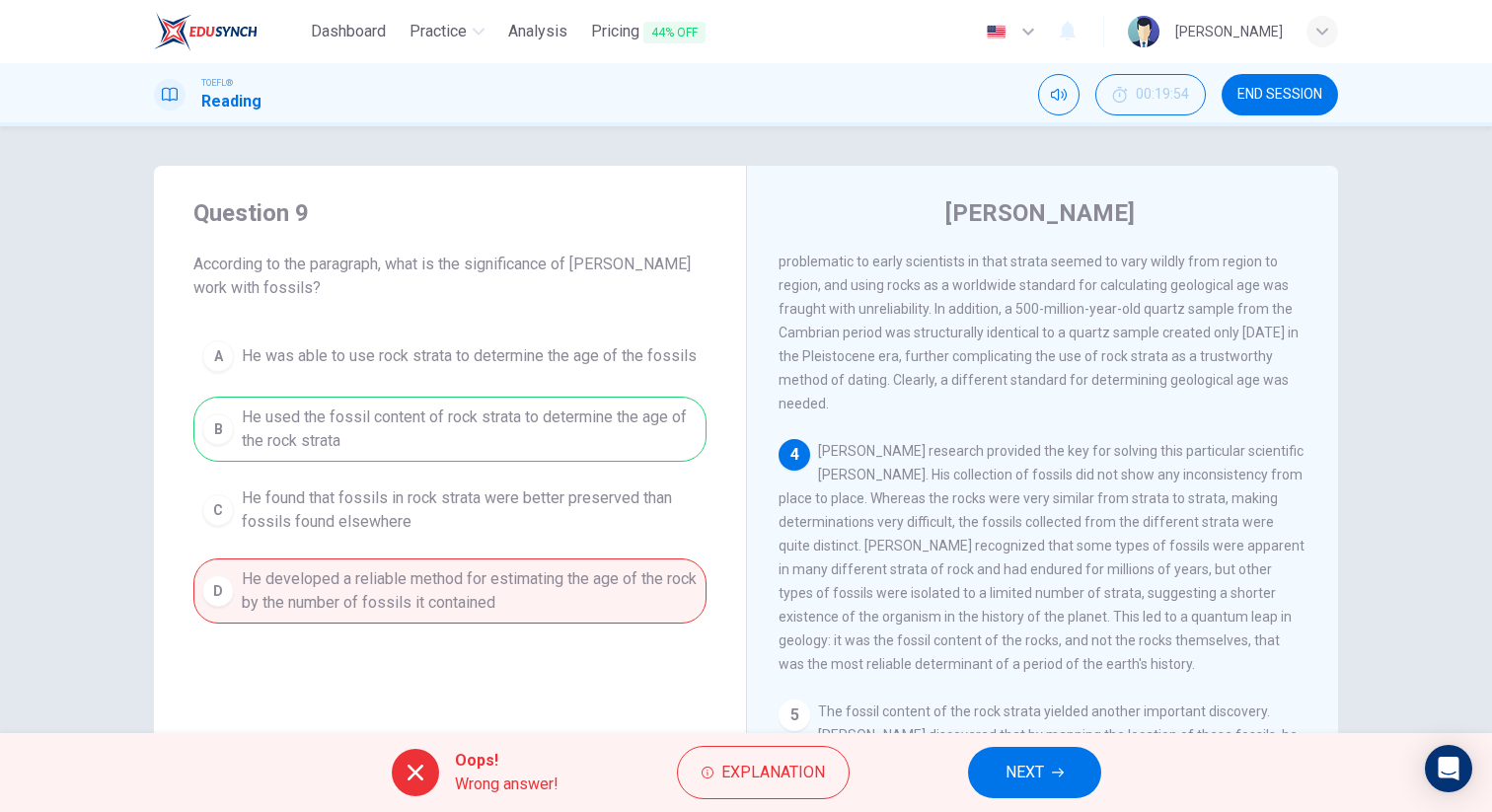 click on "Oops! Wrong answer! Explanation NEXT" at bounding box center (746, 773) 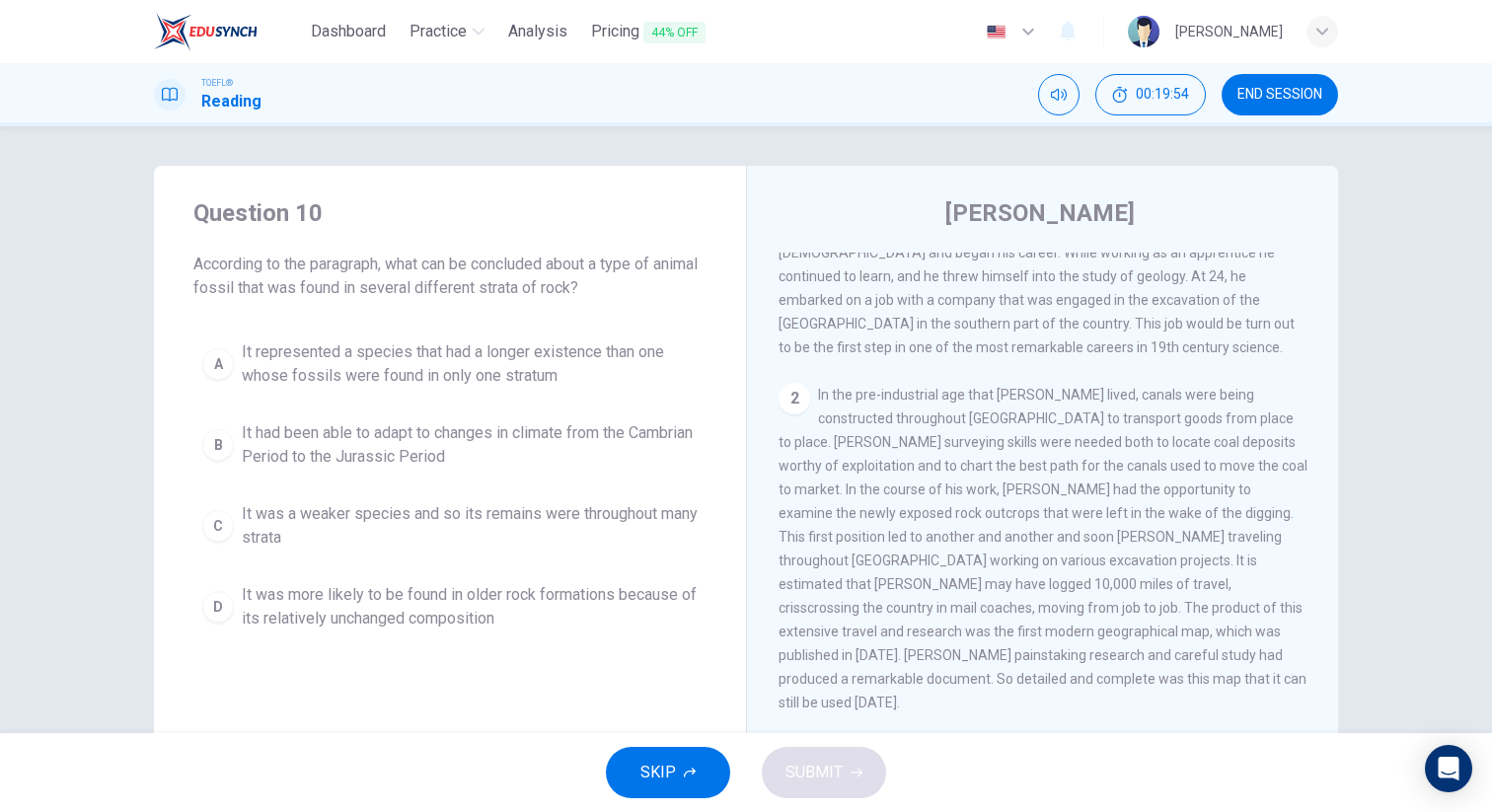 click on "It had been able to adapt to changes in climate from the Cambrian Period to the Jurassic Period" at bounding box center [470, 445] 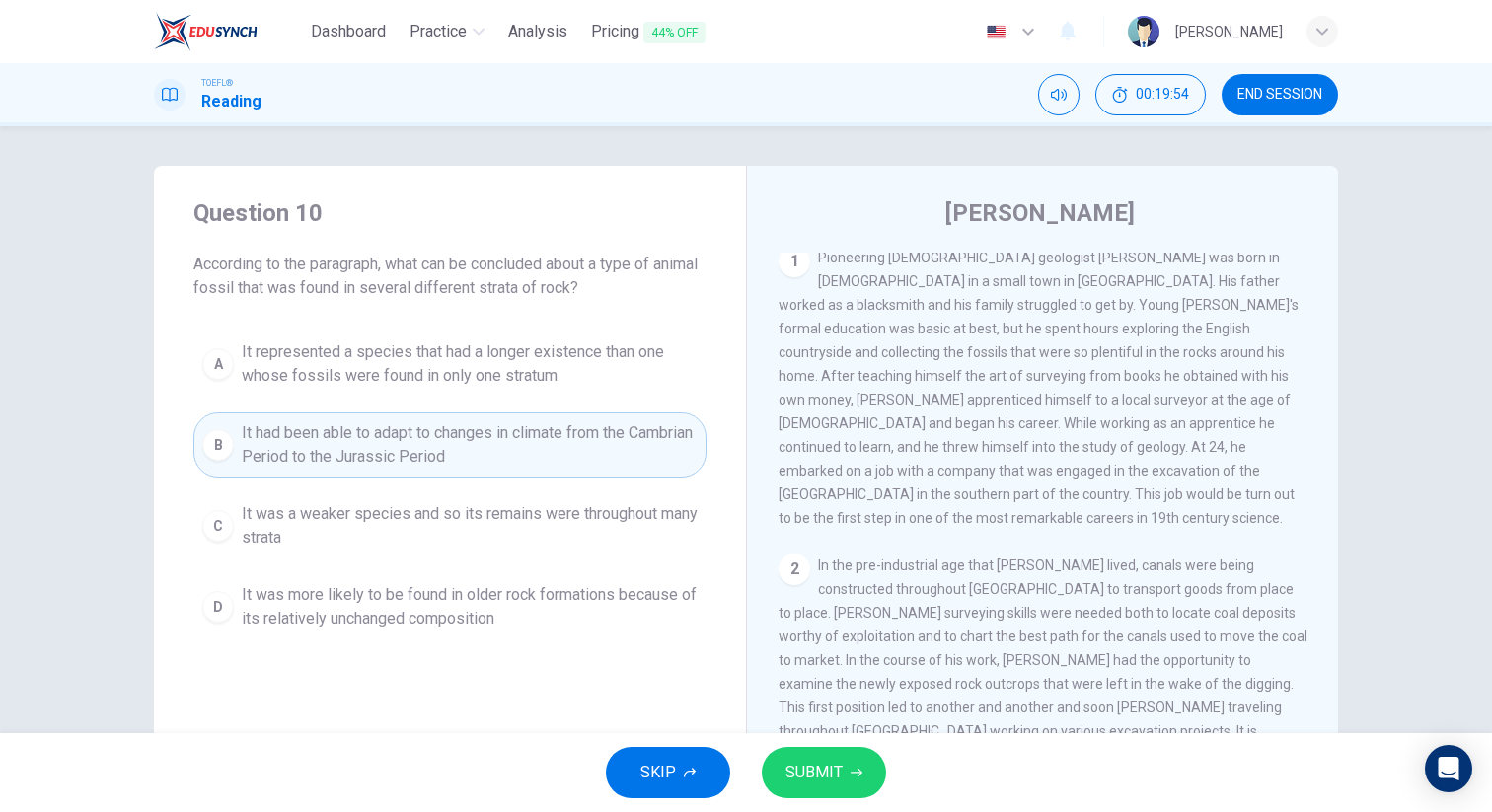scroll, scrollTop: 0, scrollLeft: 0, axis: both 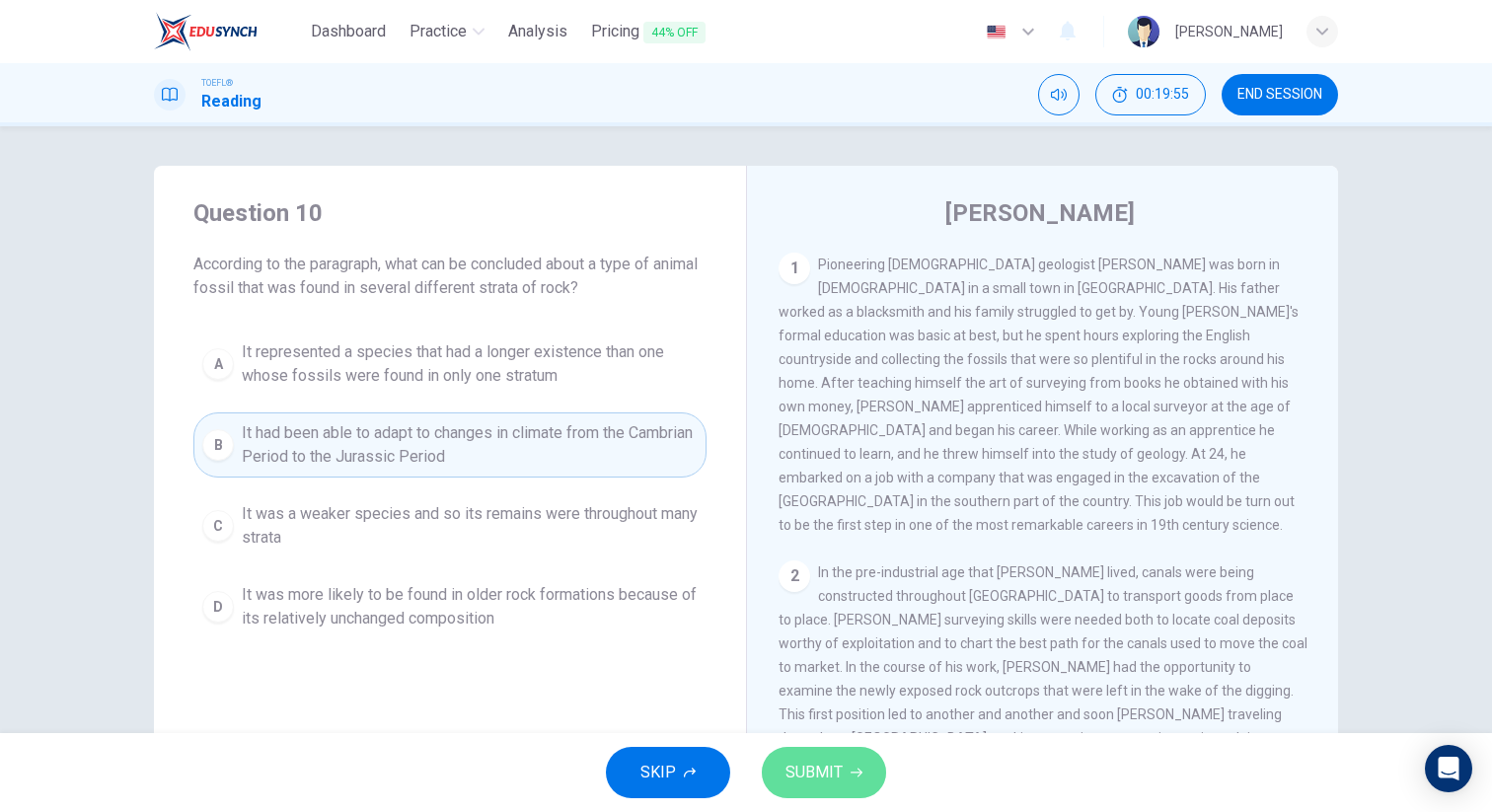 click on "SUBMIT" at bounding box center [814, 773] 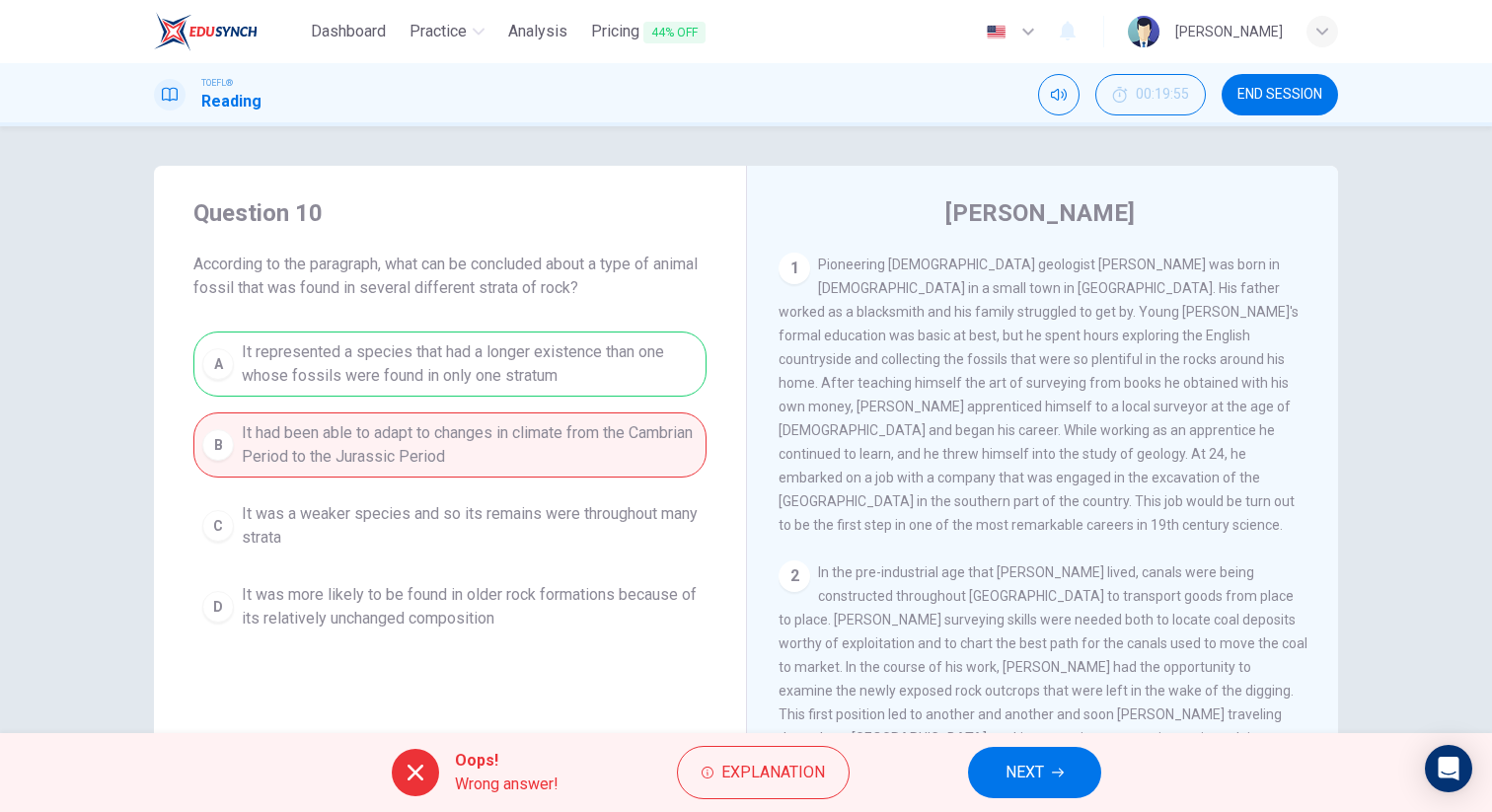 click on "NEXT" at bounding box center [1024, 773] 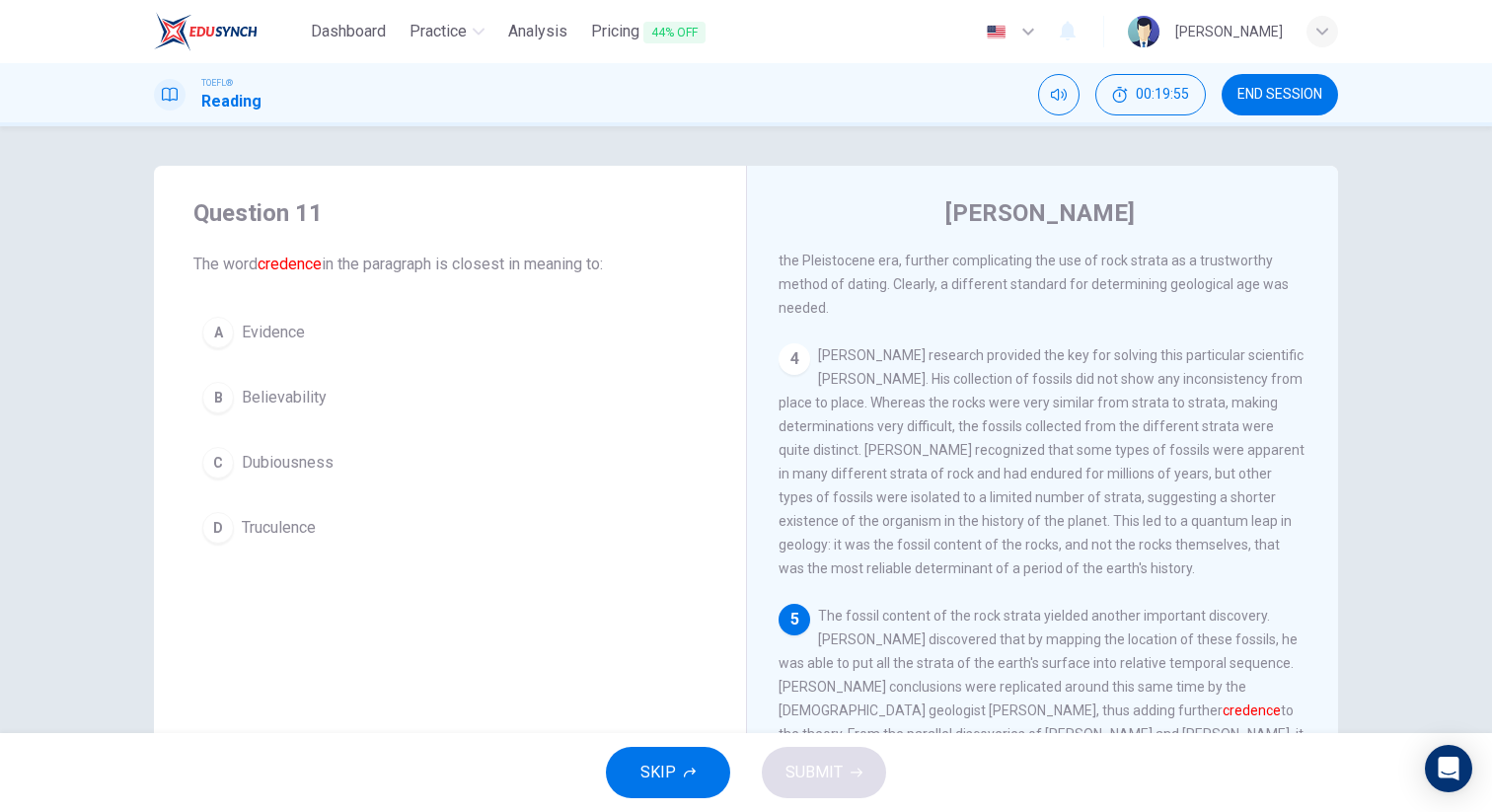 scroll, scrollTop: 834, scrollLeft: 0, axis: vertical 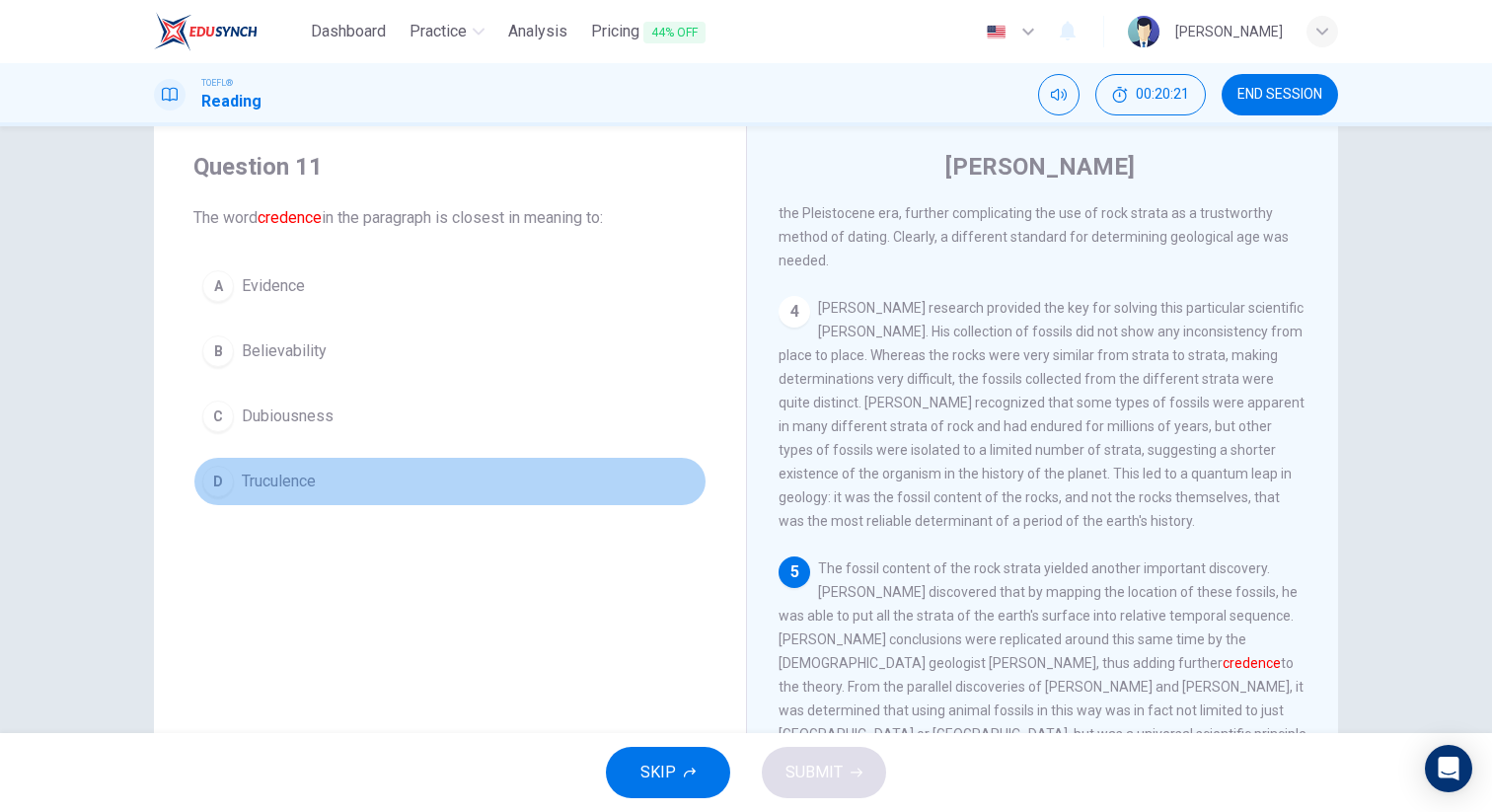 click on "D Truculence" at bounding box center [450, 481] 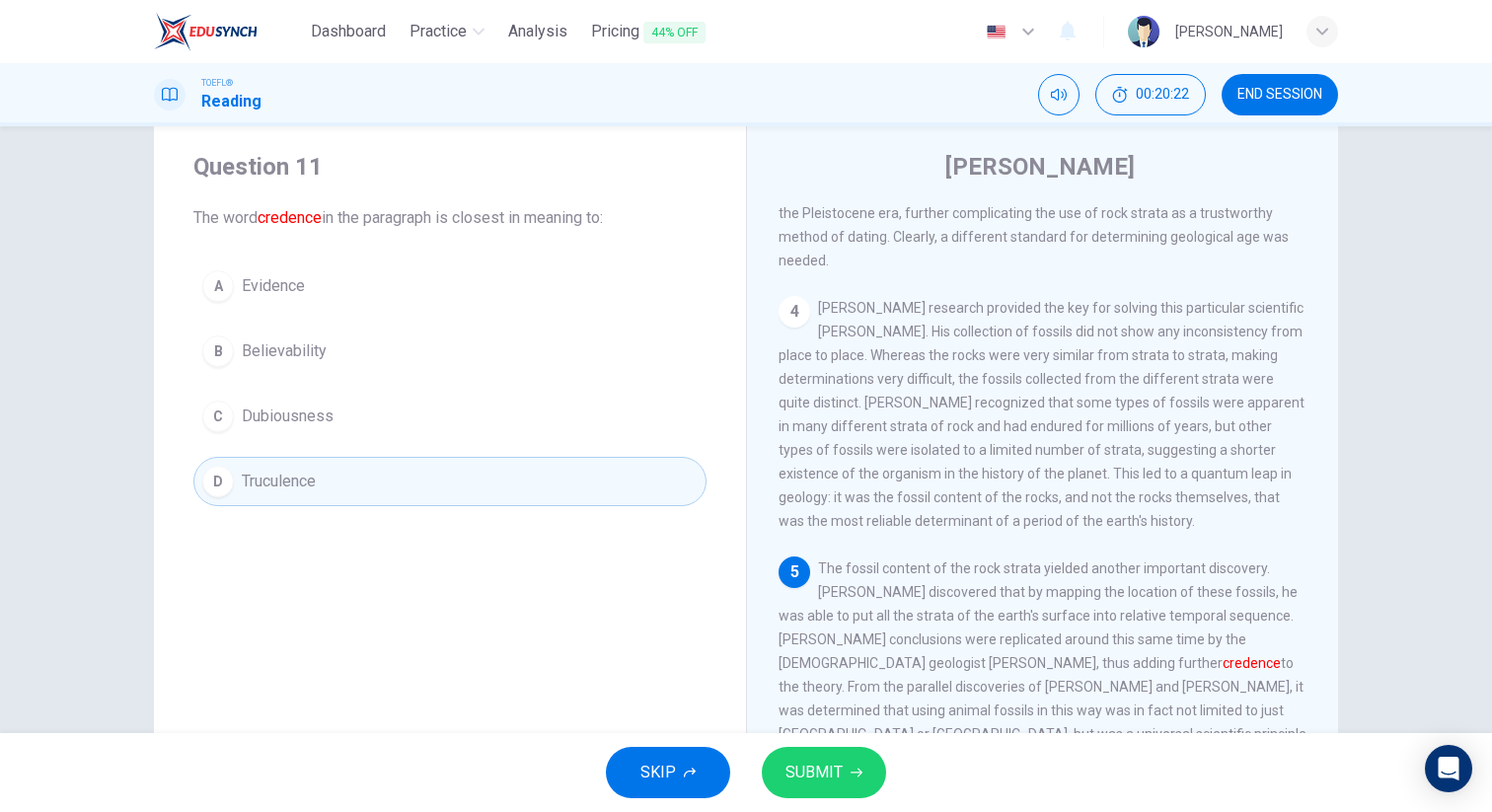 click on "SUBMIT" at bounding box center [824, 773] 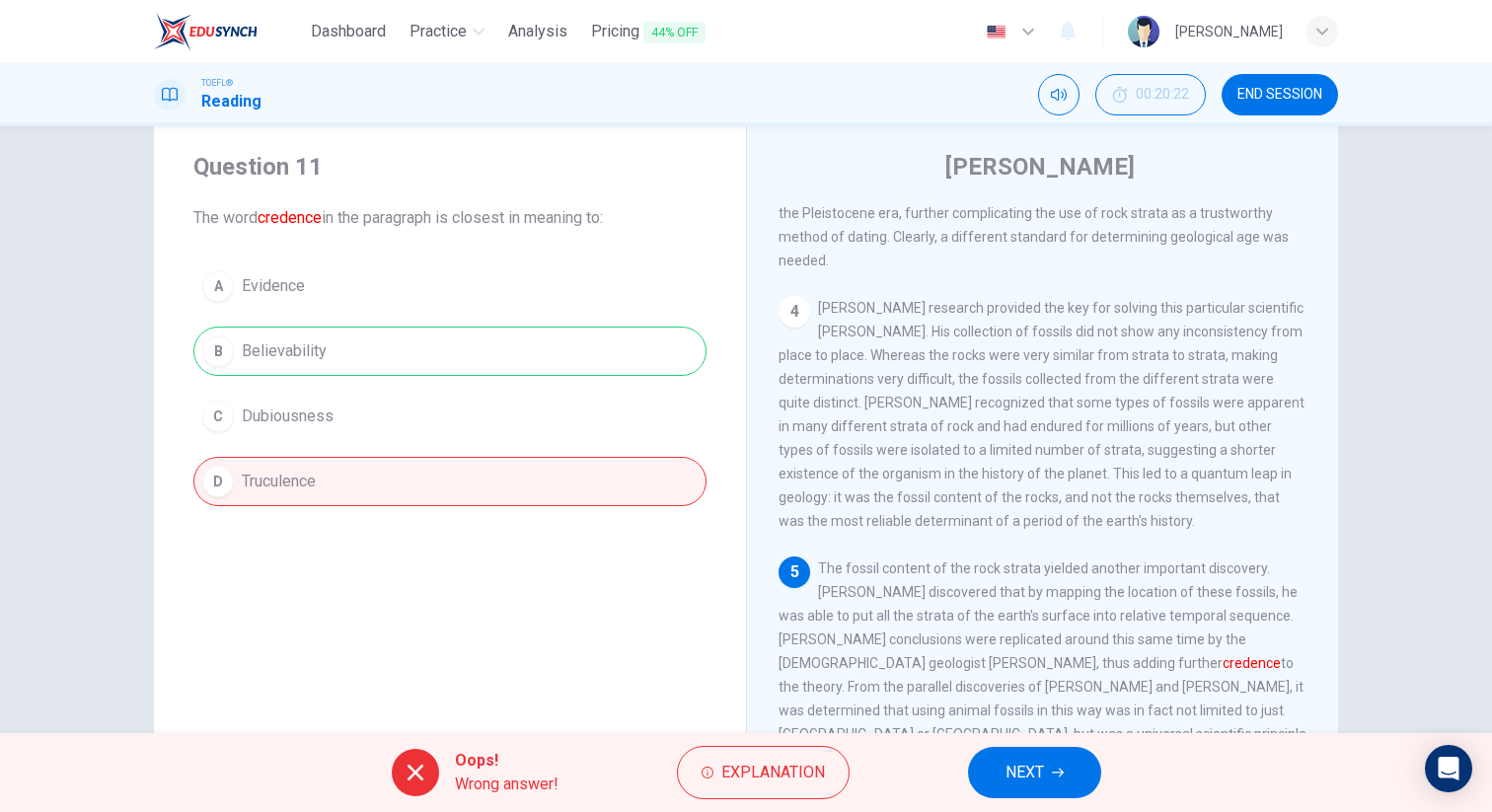 click on "NEXT" at bounding box center (1034, 773) 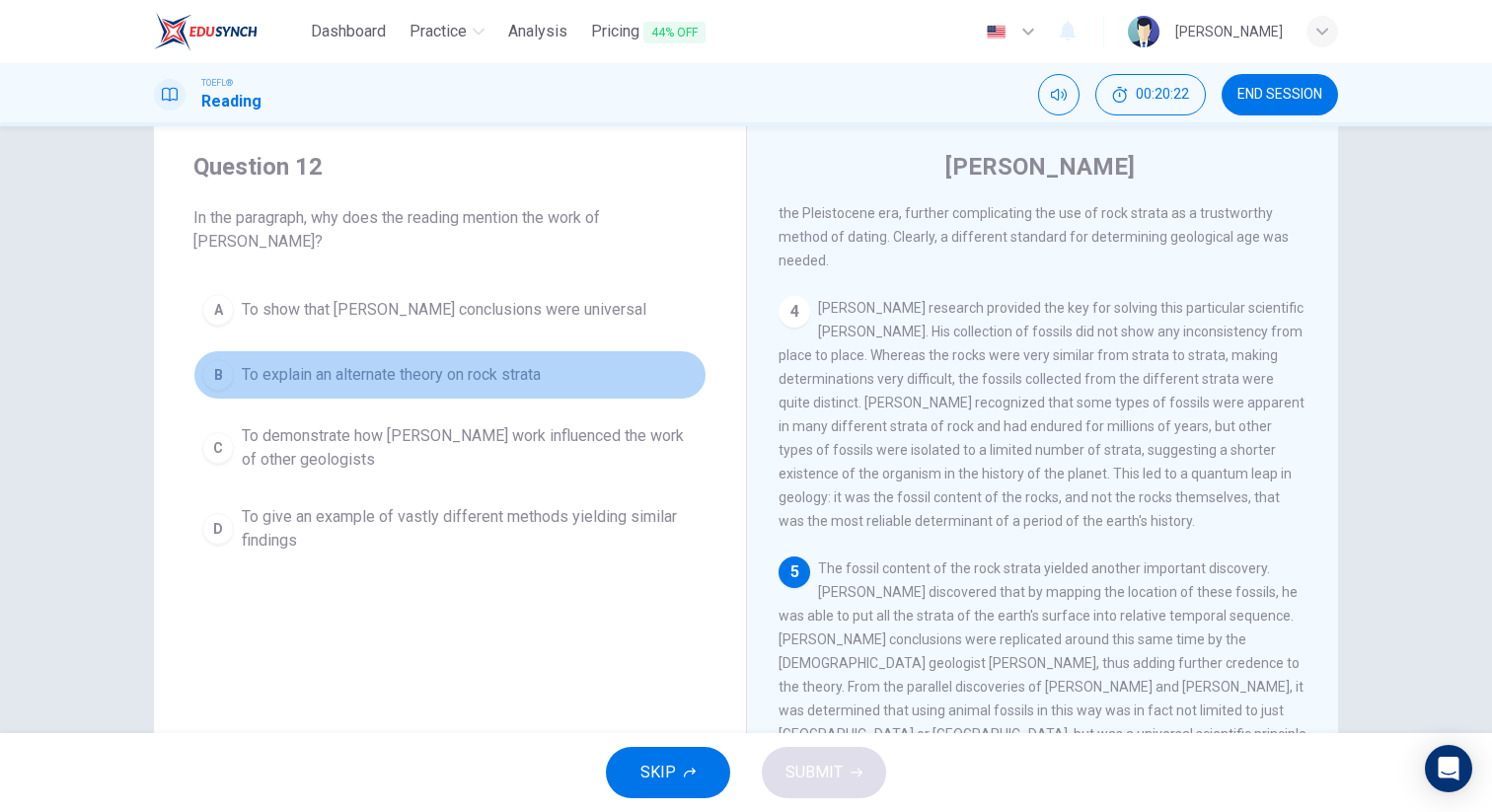 click on "To explain an alternate theory on rock strata" at bounding box center (391, 375) 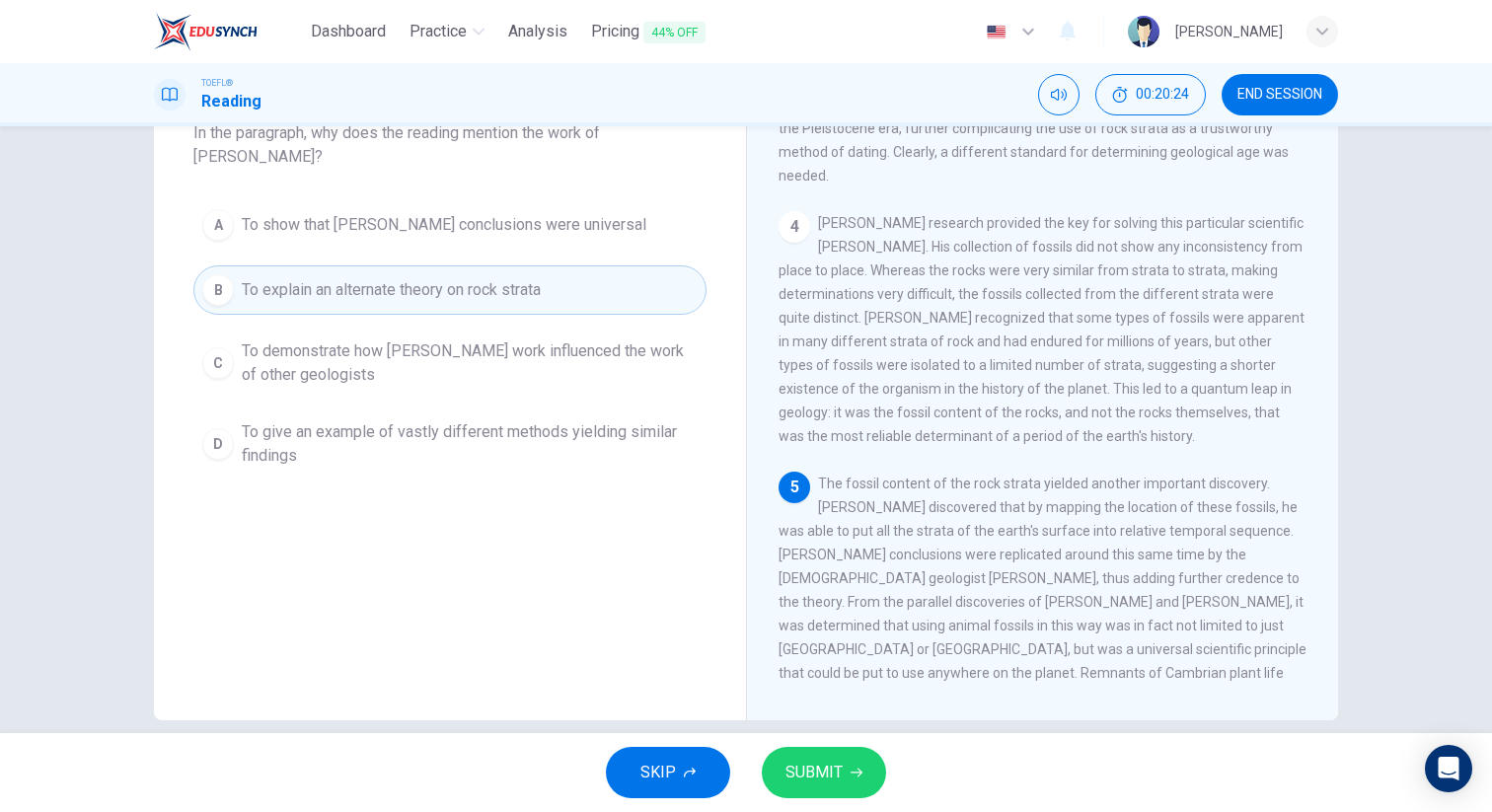 scroll, scrollTop: 158, scrollLeft: 0, axis: vertical 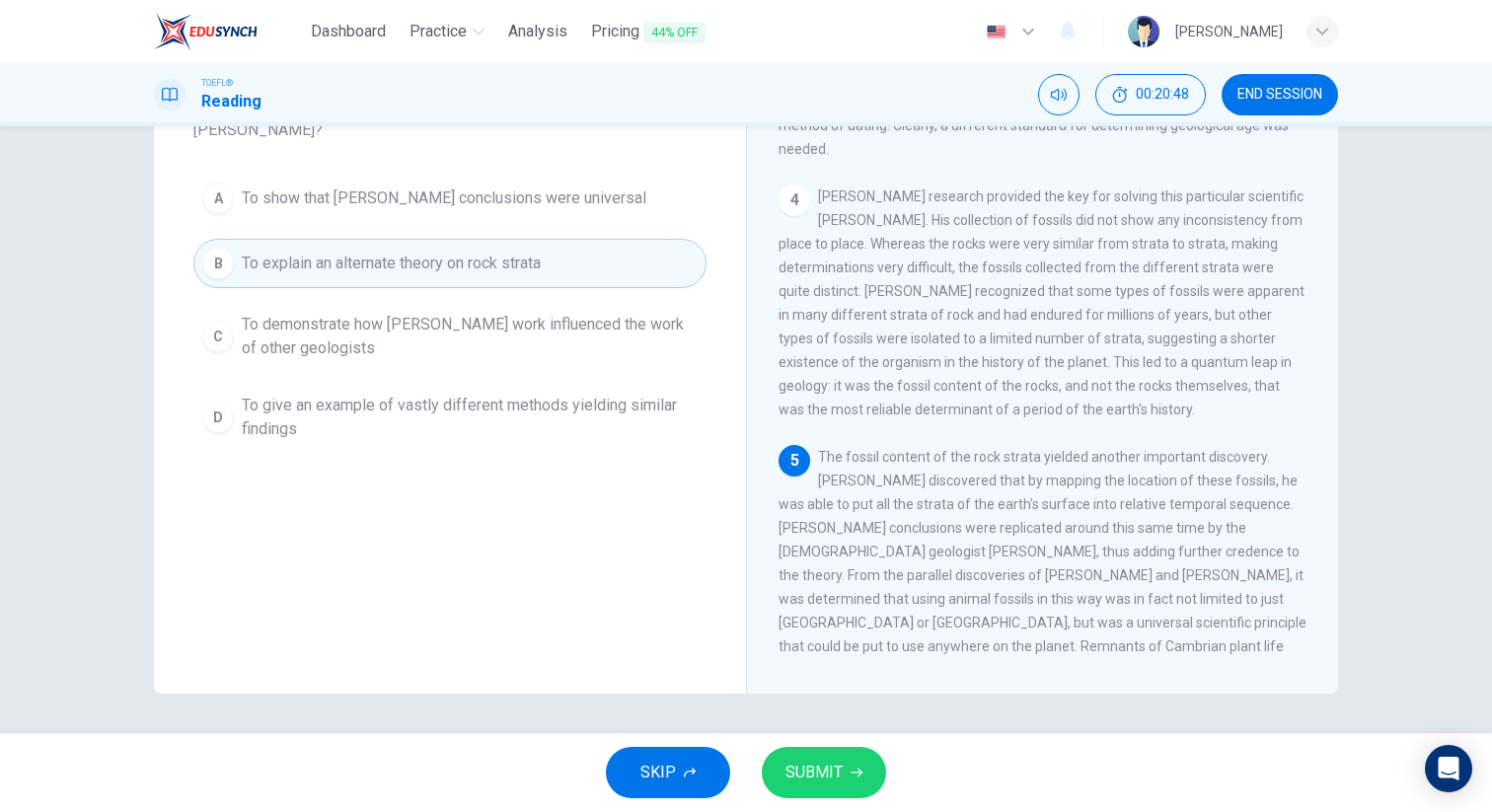 drag, startPoint x: 915, startPoint y: 773, endPoint x: 800, endPoint y: 777, distance: 115.06954 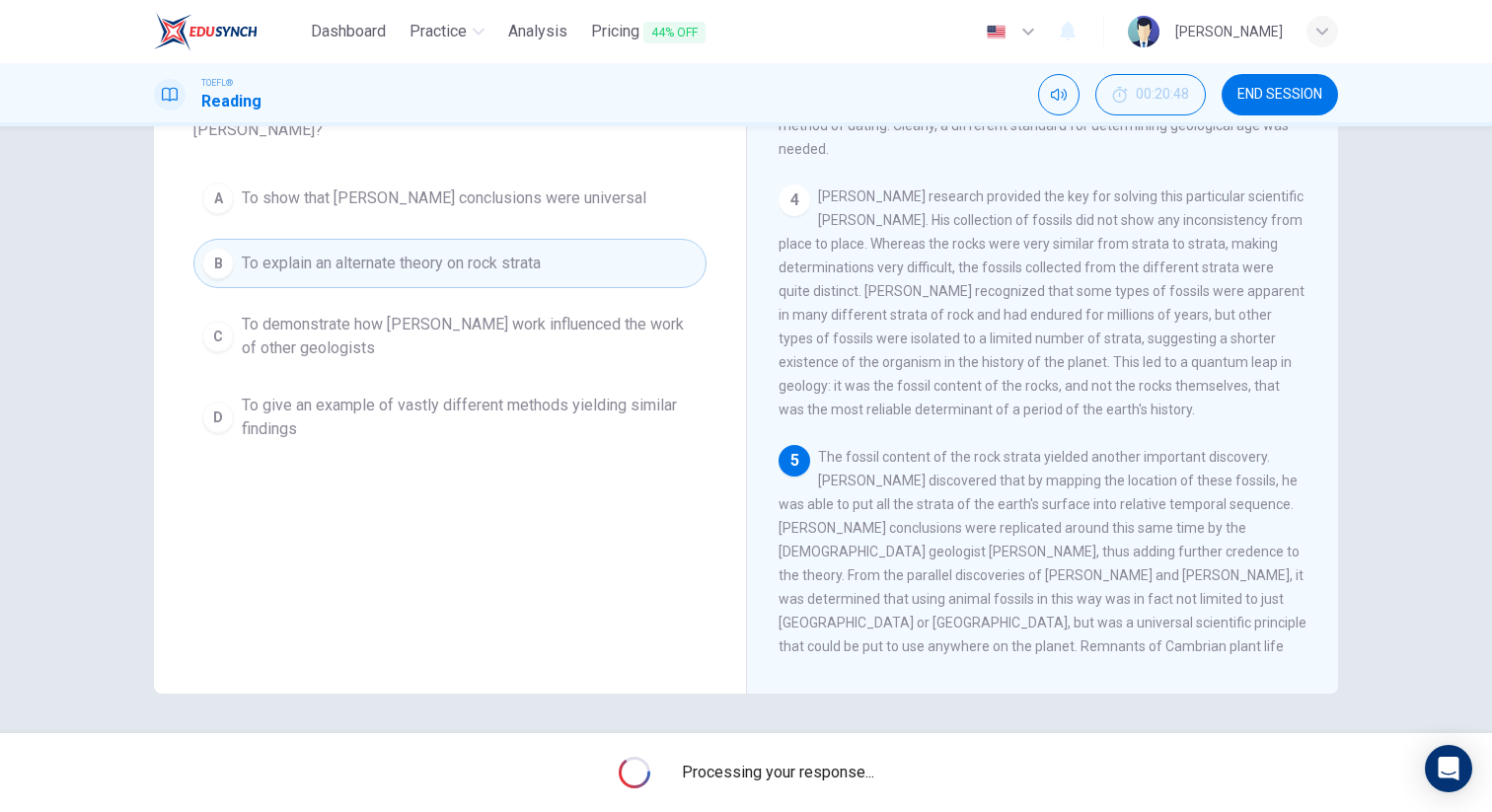 click on "A To show that [PERSON_NAME] conclusions were universal B To explain an alternate theory on rock strata C To demonstrate how [PERSON_NAME] work influenced the work of other geologists D To give an example of vastly different methods yielding similar findings" at bounding box center [450, 312] 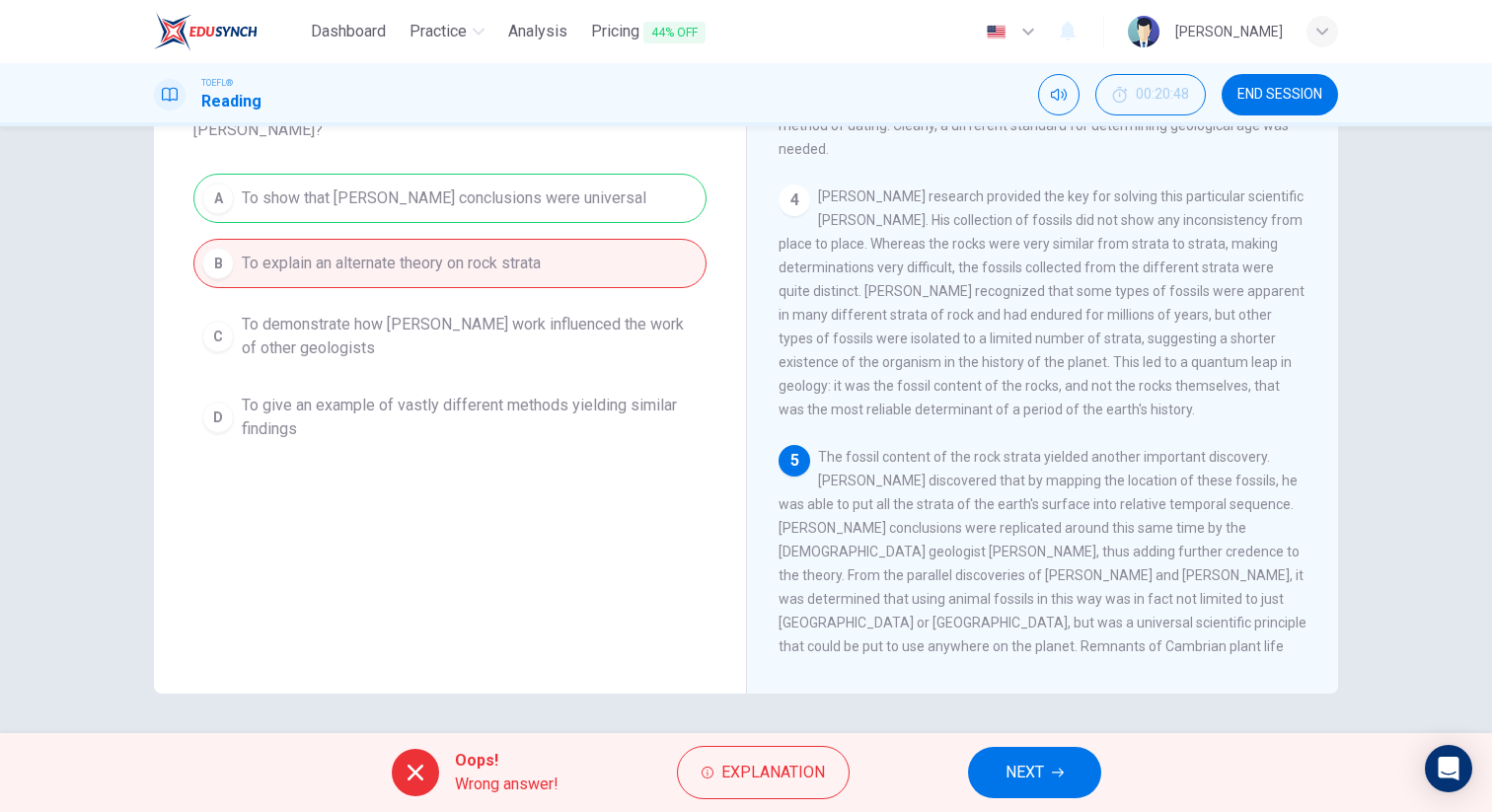 click on "NEXT" at bounding box center [1024, 773] 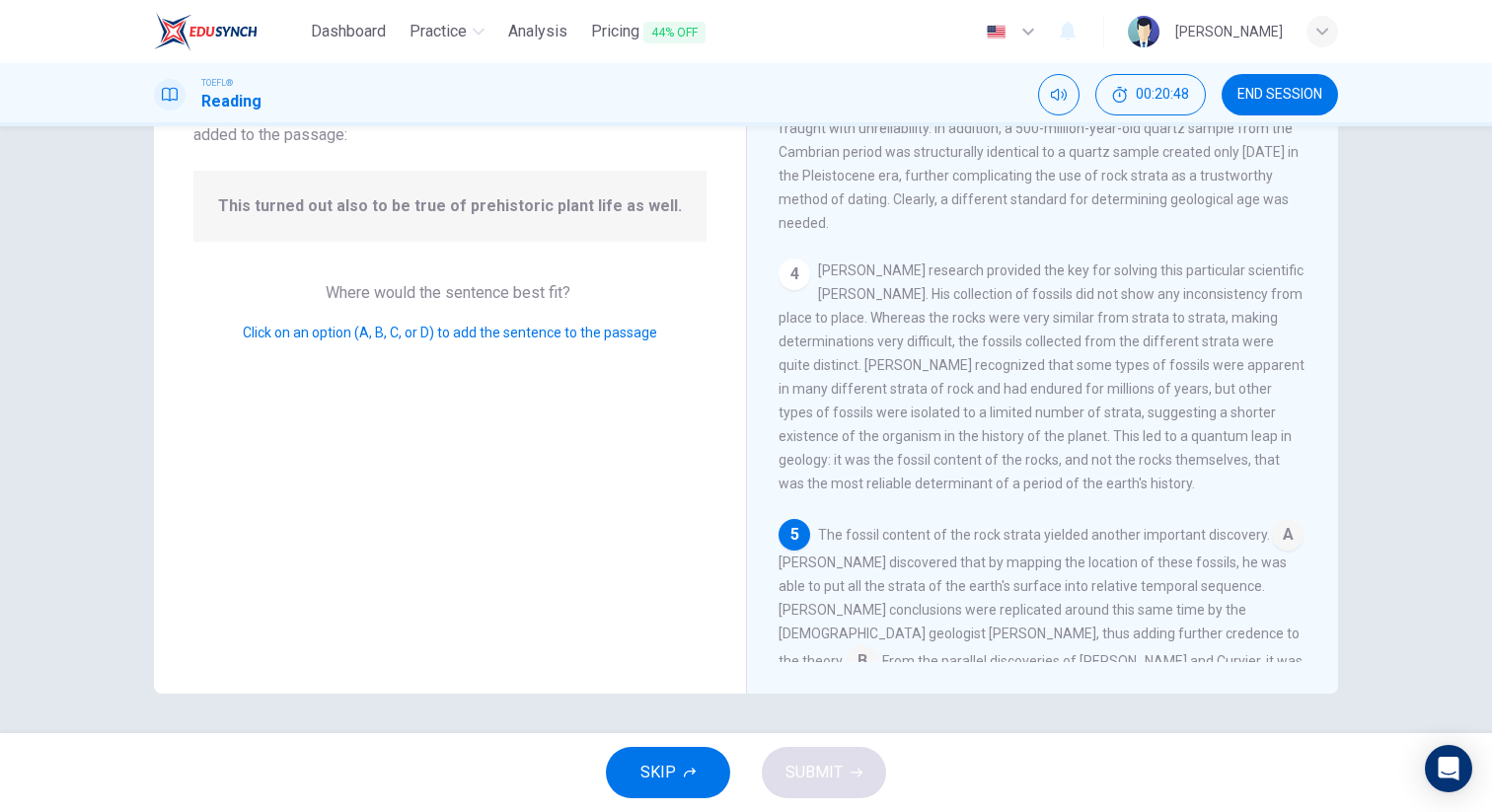scroll, scrollTop: 855, scrollLeft: 0, axis: vertical 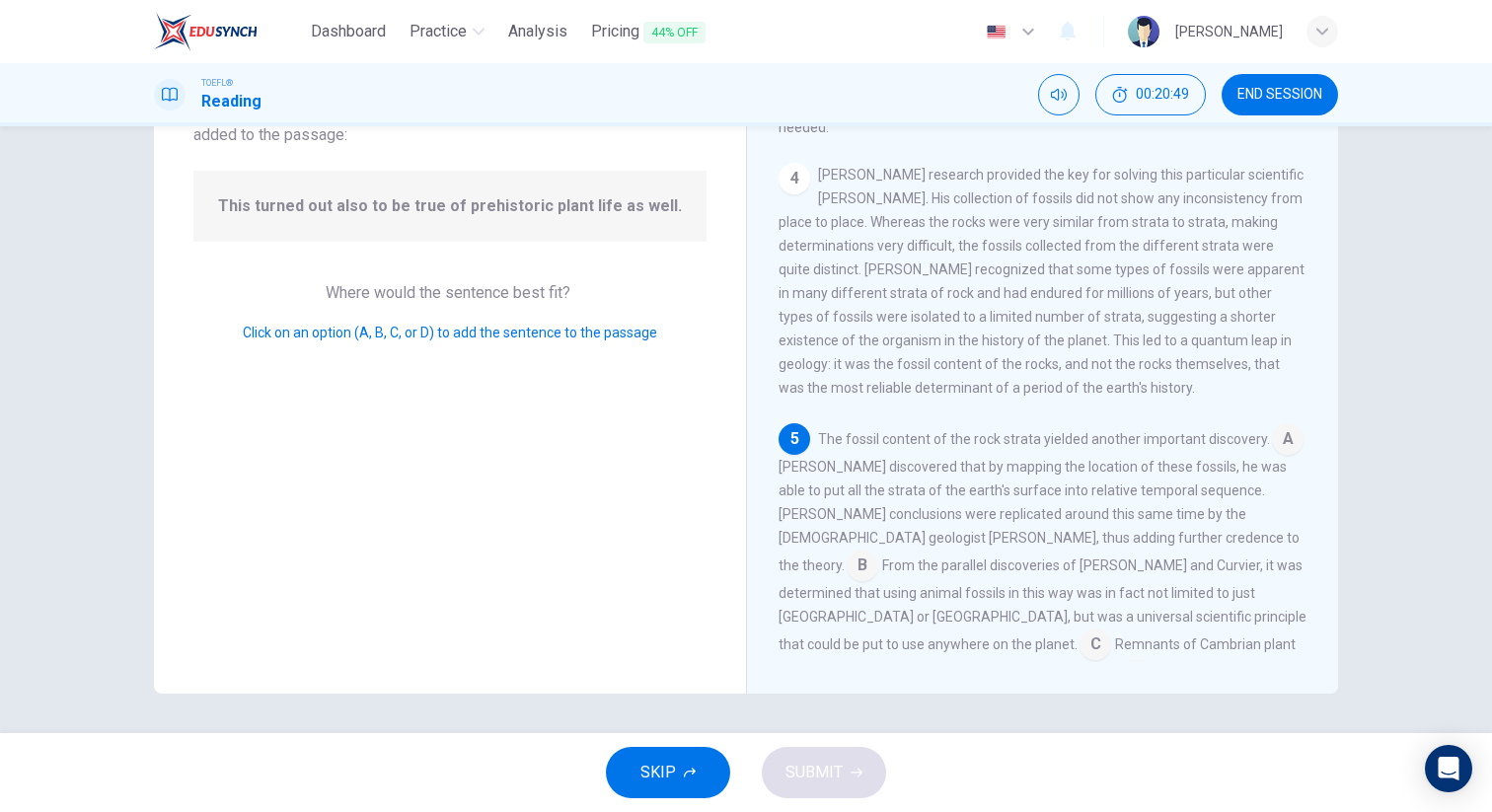 click on "From the parallel discoveries of [PERSON_NAME] and Curvier, it was determined that using animal fossils in this way was in fact not limited to just [GEOGRAPHIC_DATA] or [GEOGRAPHIC_DATA], but was a universal scientific principle that could be put to use anywhere on the planet." at bounding box center [1042, 605] 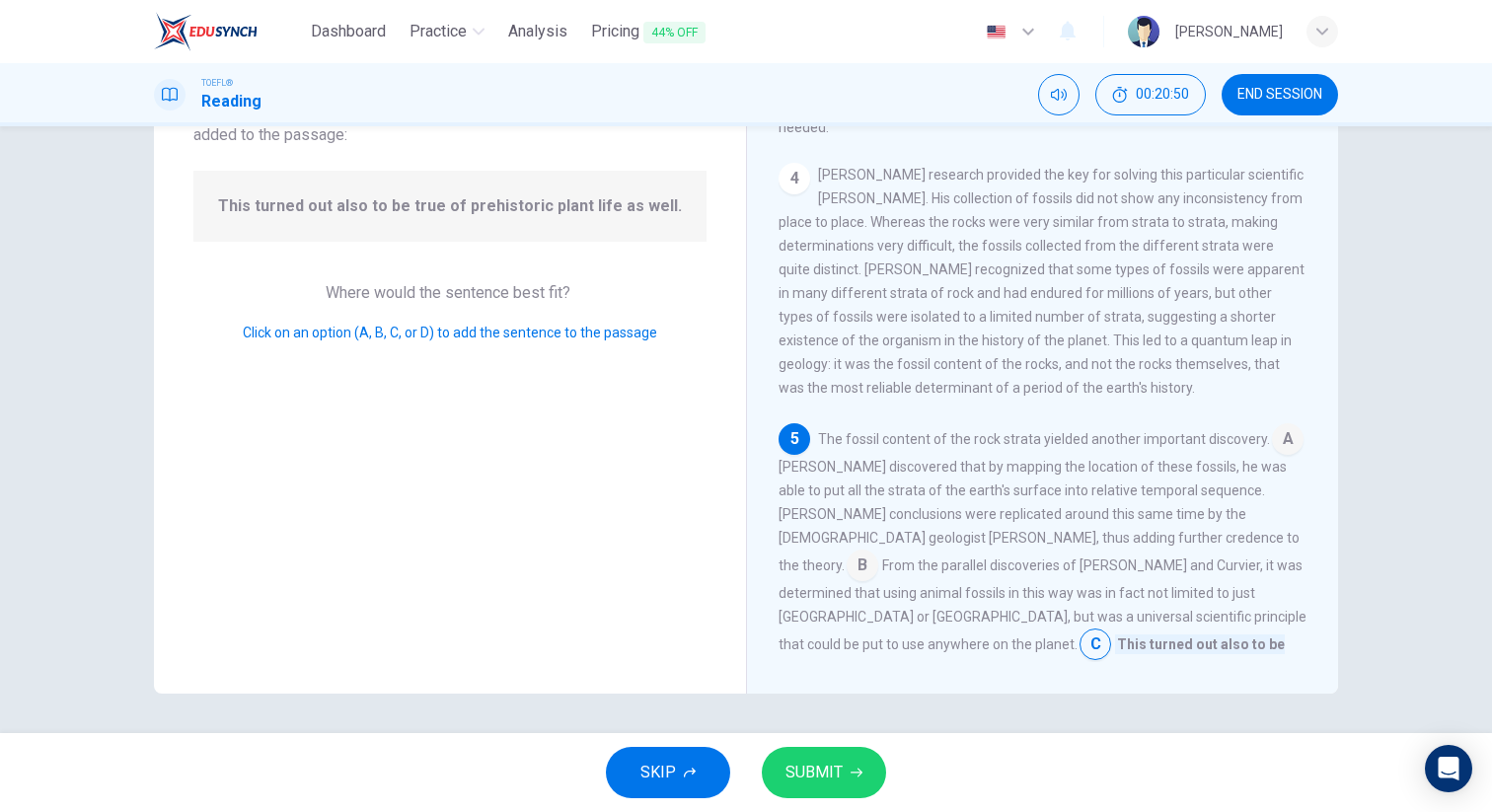 click on "SKIP SUBMIT" at bounding box center [746, 773] 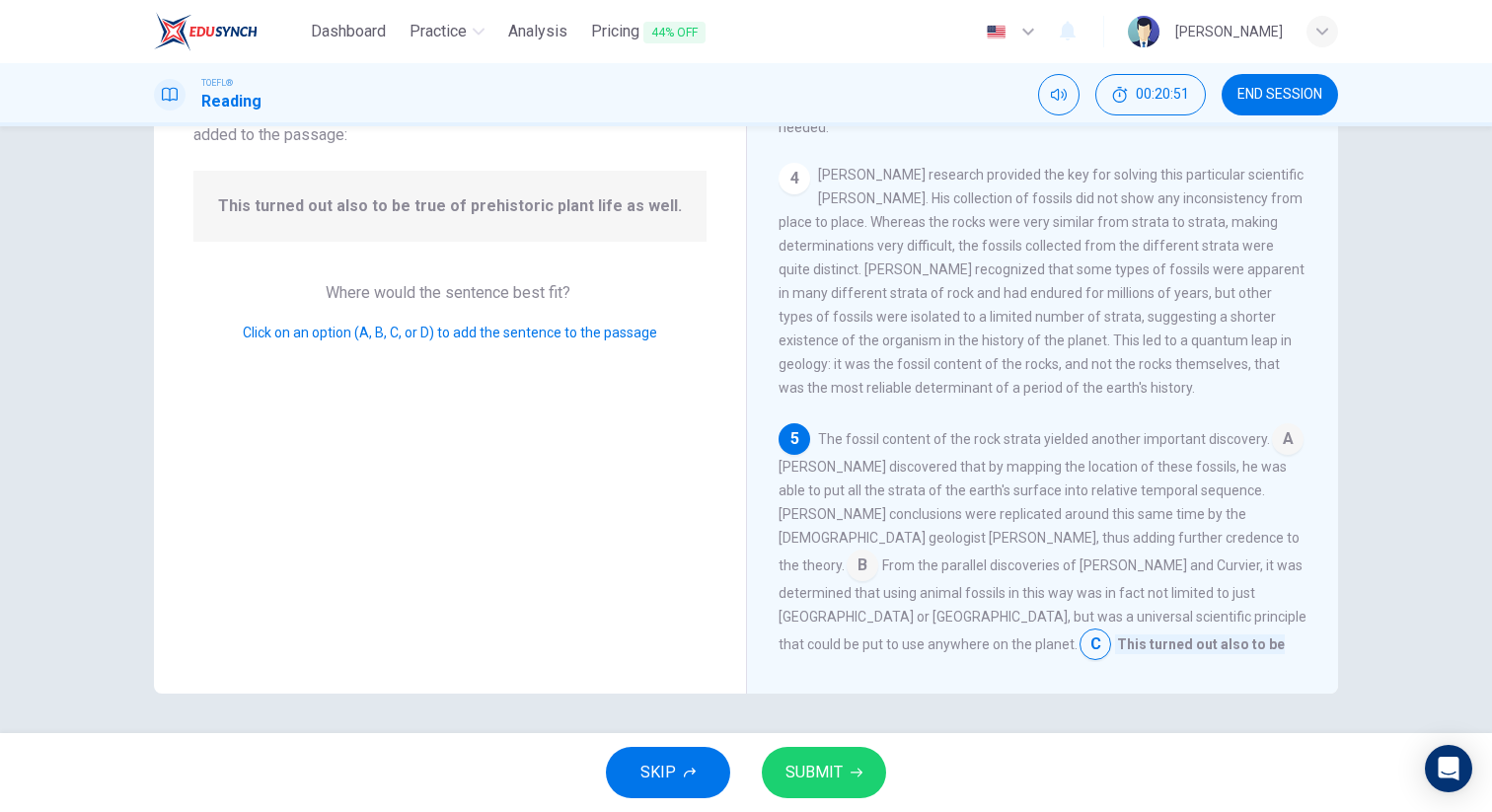 click on "SUBMIT" at bounding box center (824, 773) 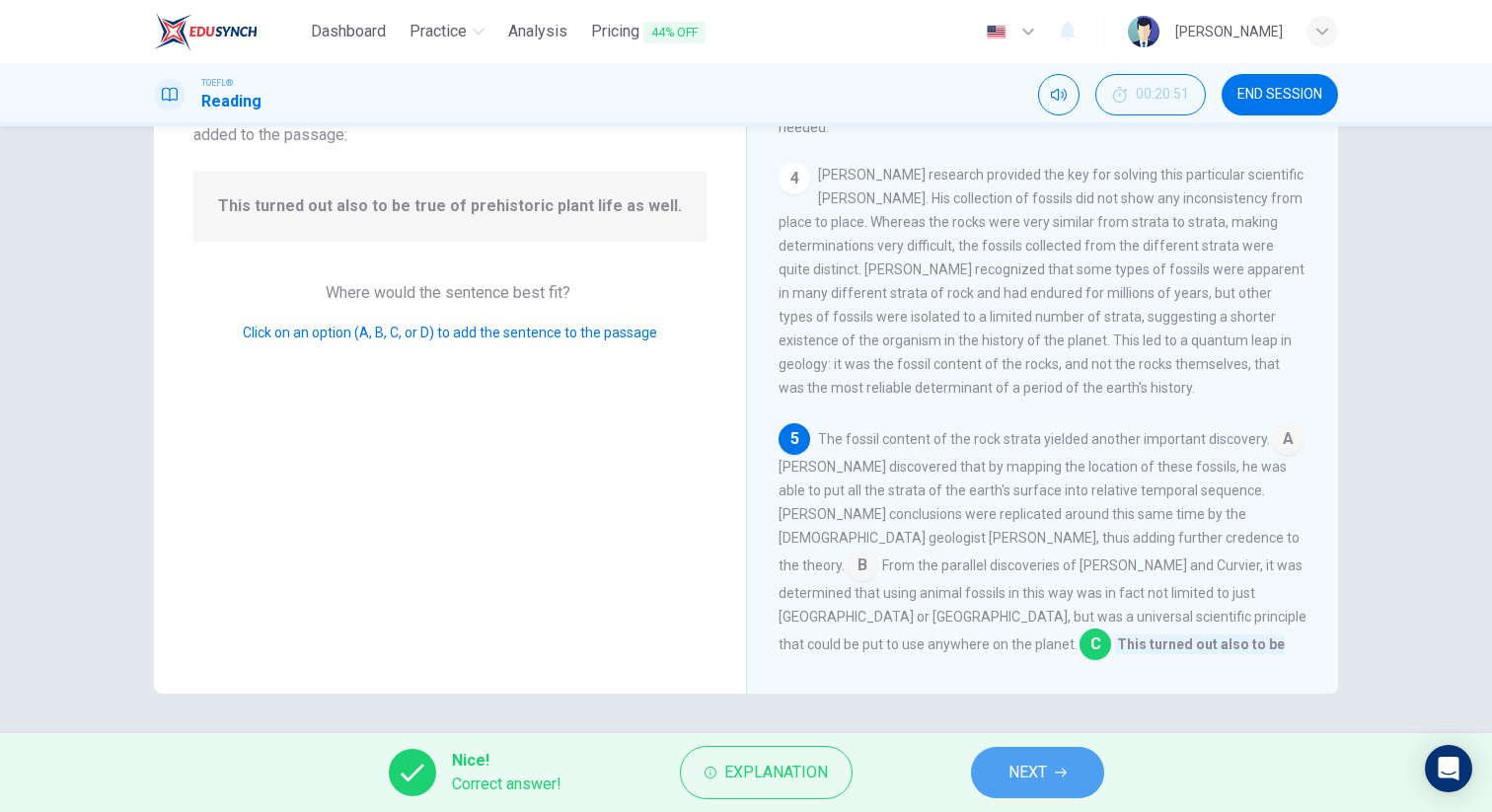 click on "NEXT" at bounding box center [1037, 773] 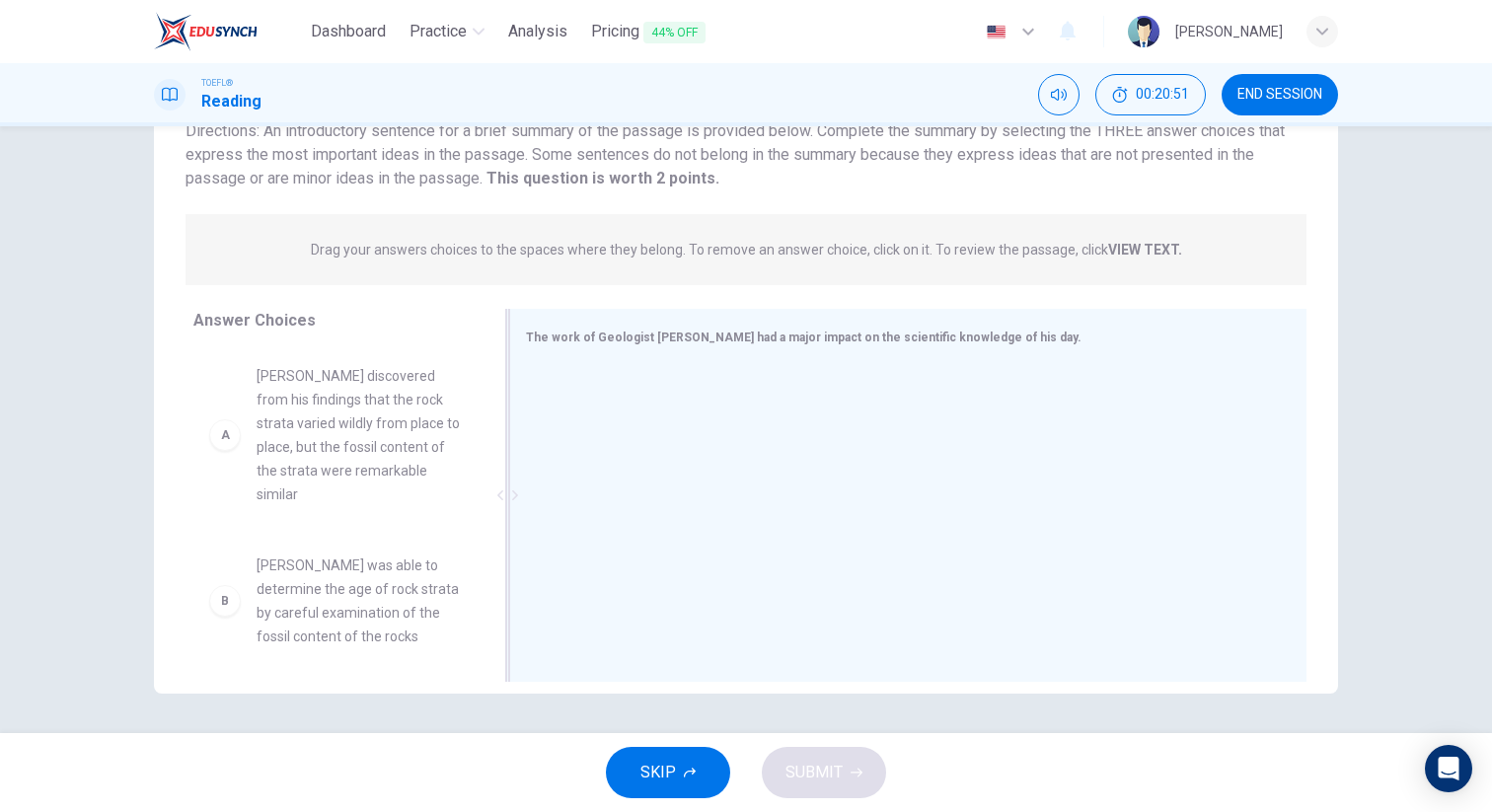 drag, startPoint x: 260, startPoint y: 413, endPoint x: 702, endPoint y: 430, distance: 442.3268 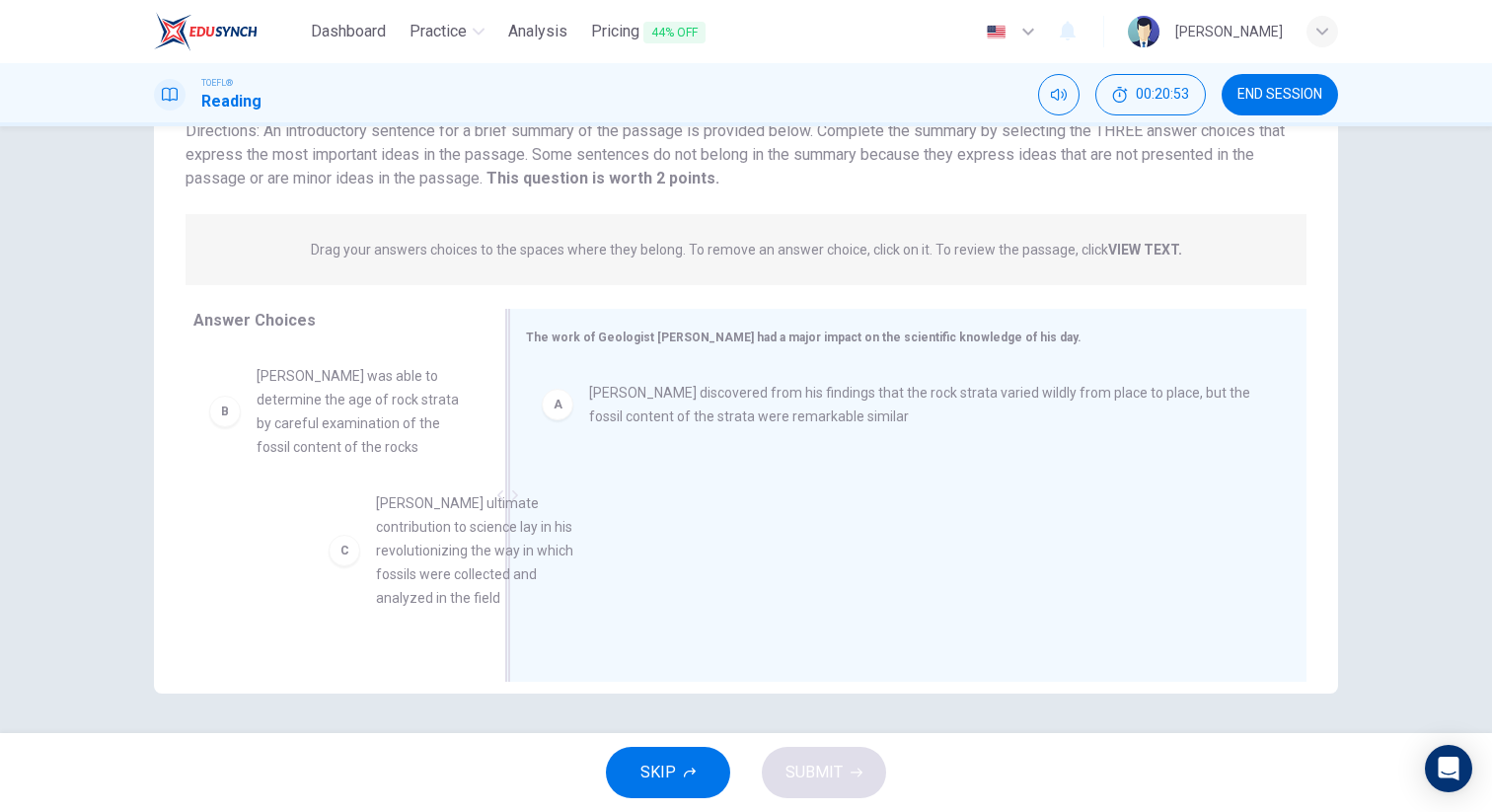 drag, startPoint x: 410, startPoint y: 544, endPoint x: 829, endPoint y: 496, distance: 421.74044 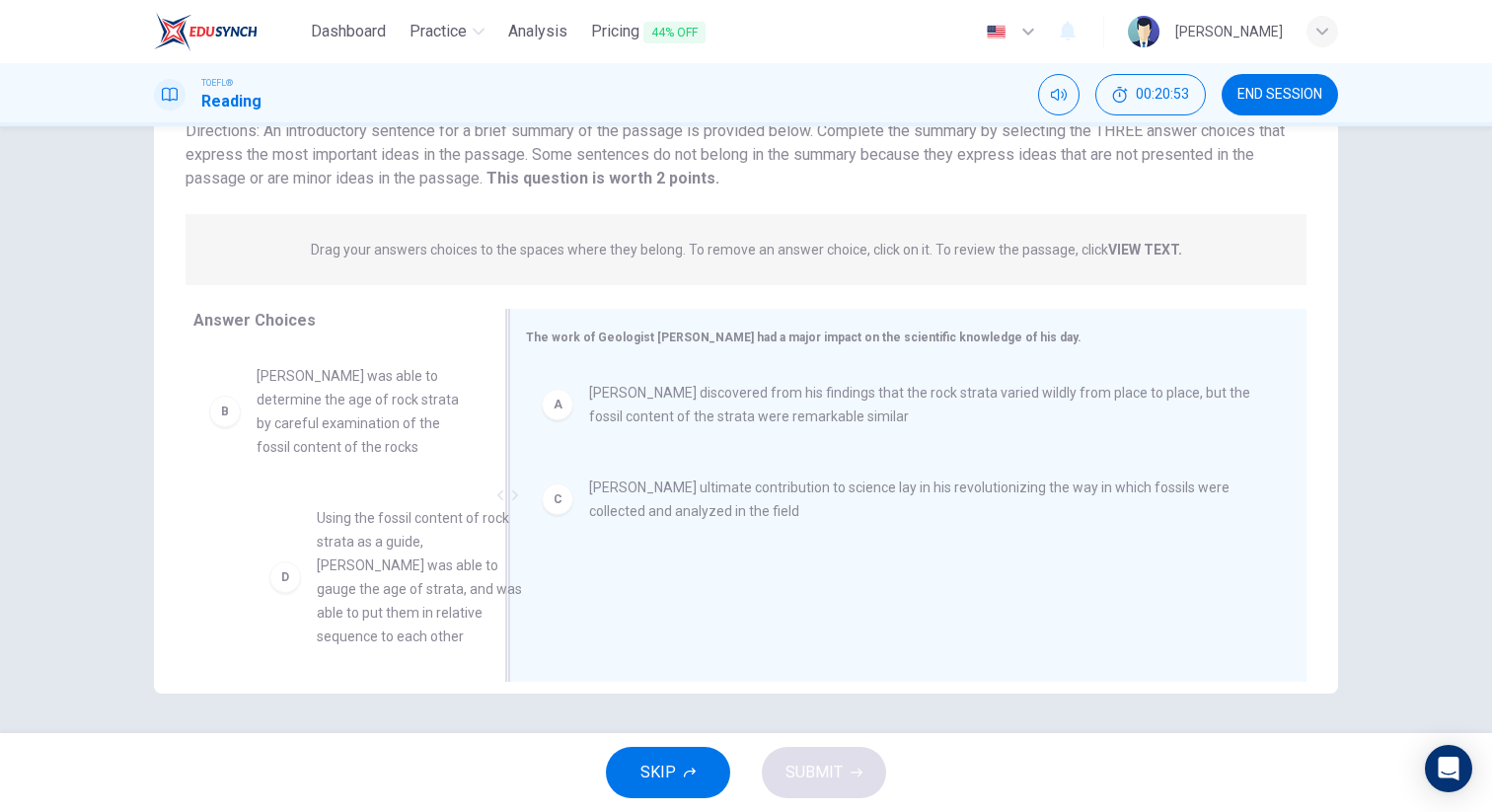 scroll, scrollTop: 1, scrollLeft: 0, axis: vertical 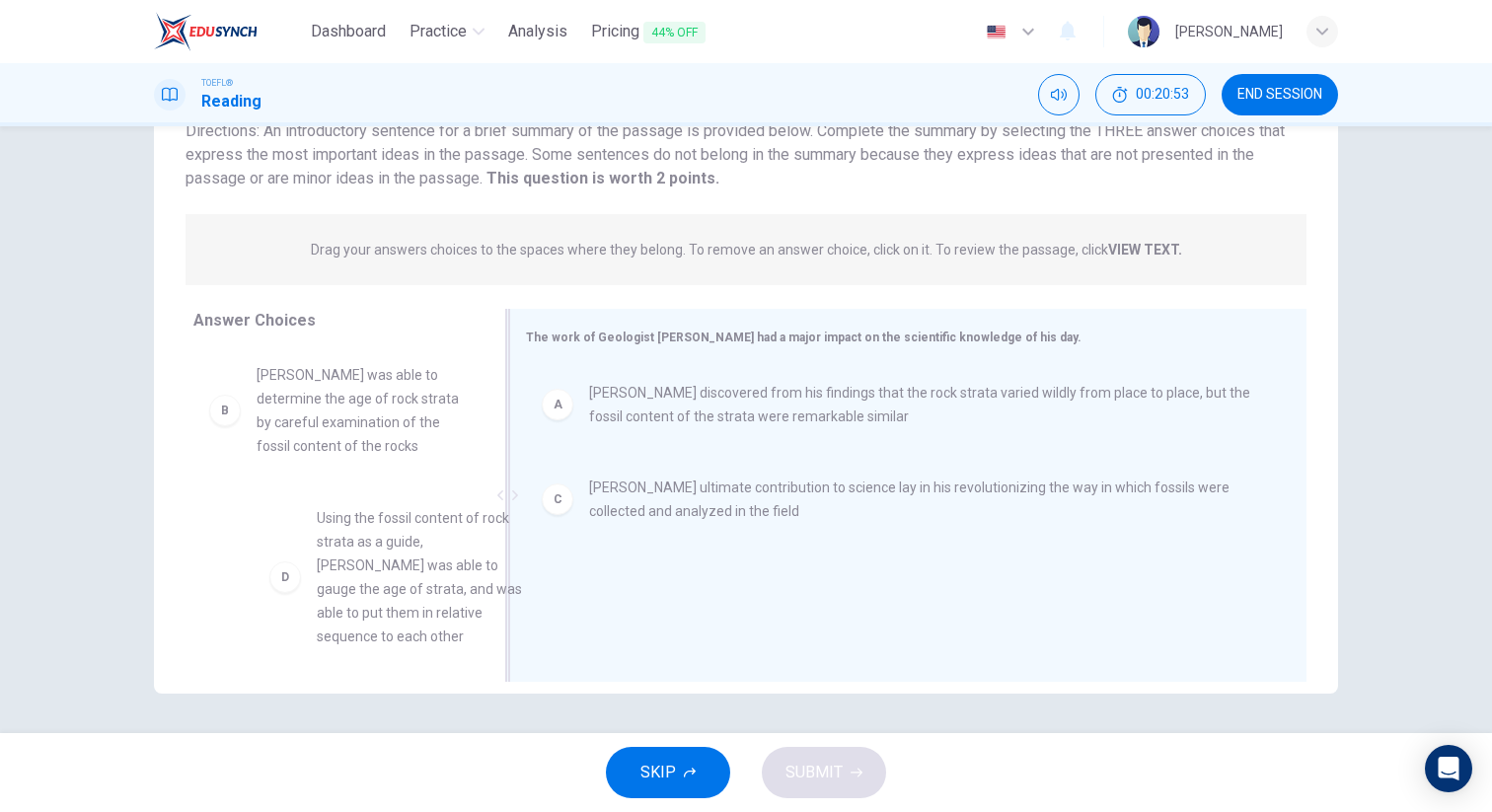 drag, startPoint x: 378, startPoint y: 577, endPoint x: 810, endPoint y: 577, distance: 432 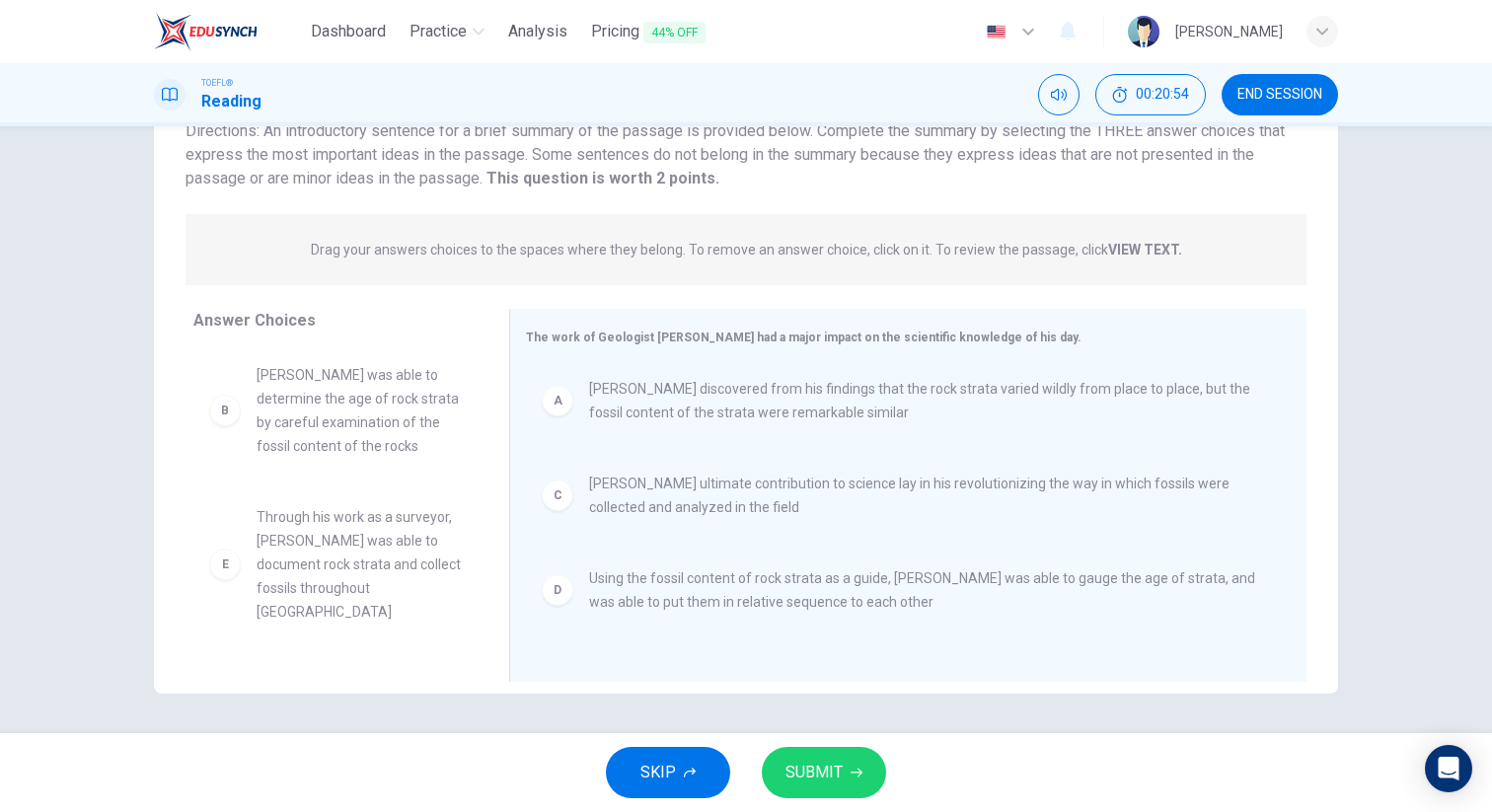 scroll, scrollTop: 4, scrollLeft: 0, axis: vertical 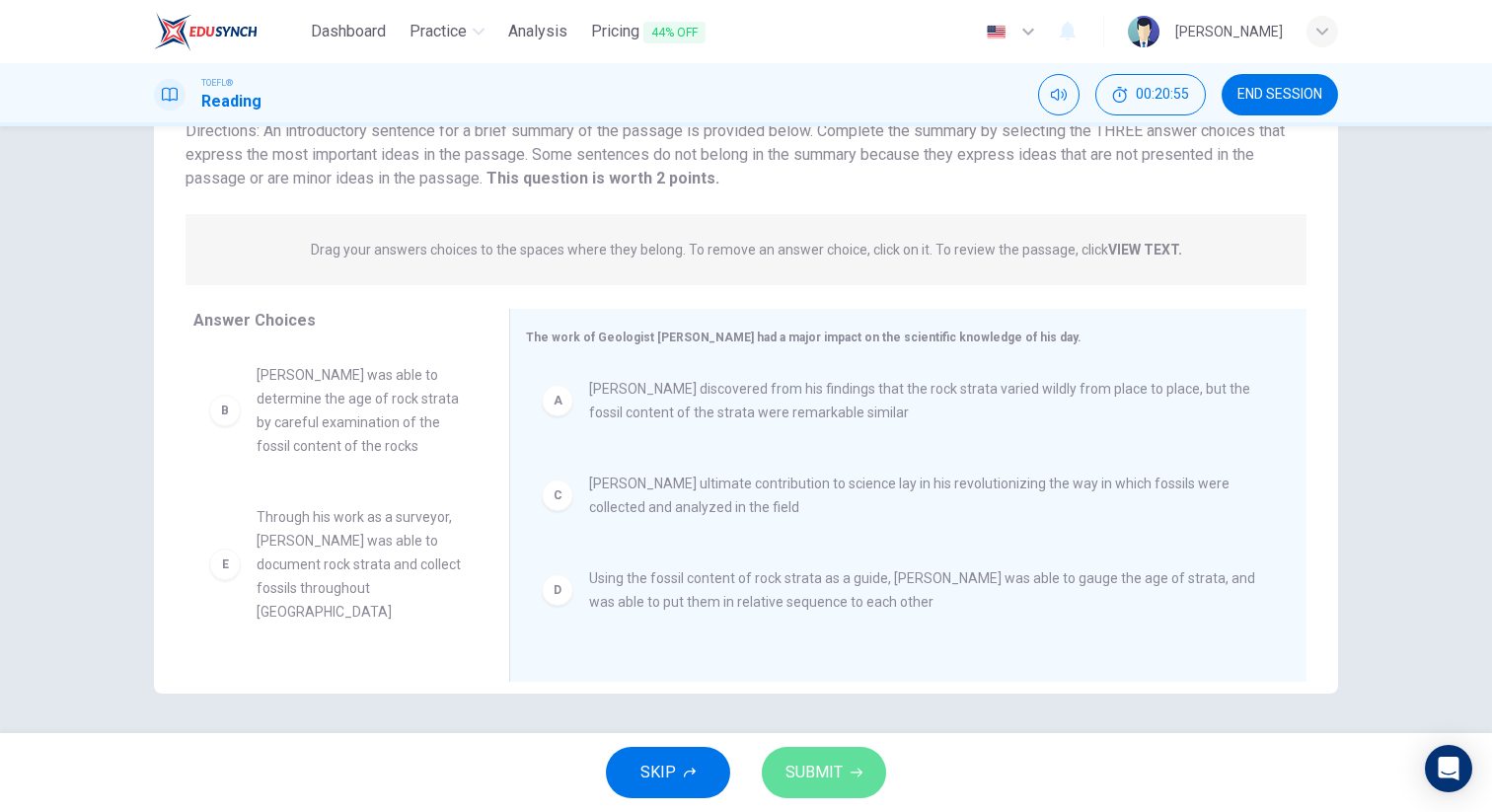 click on "SUBMIT" at bounding box center (814, 773) 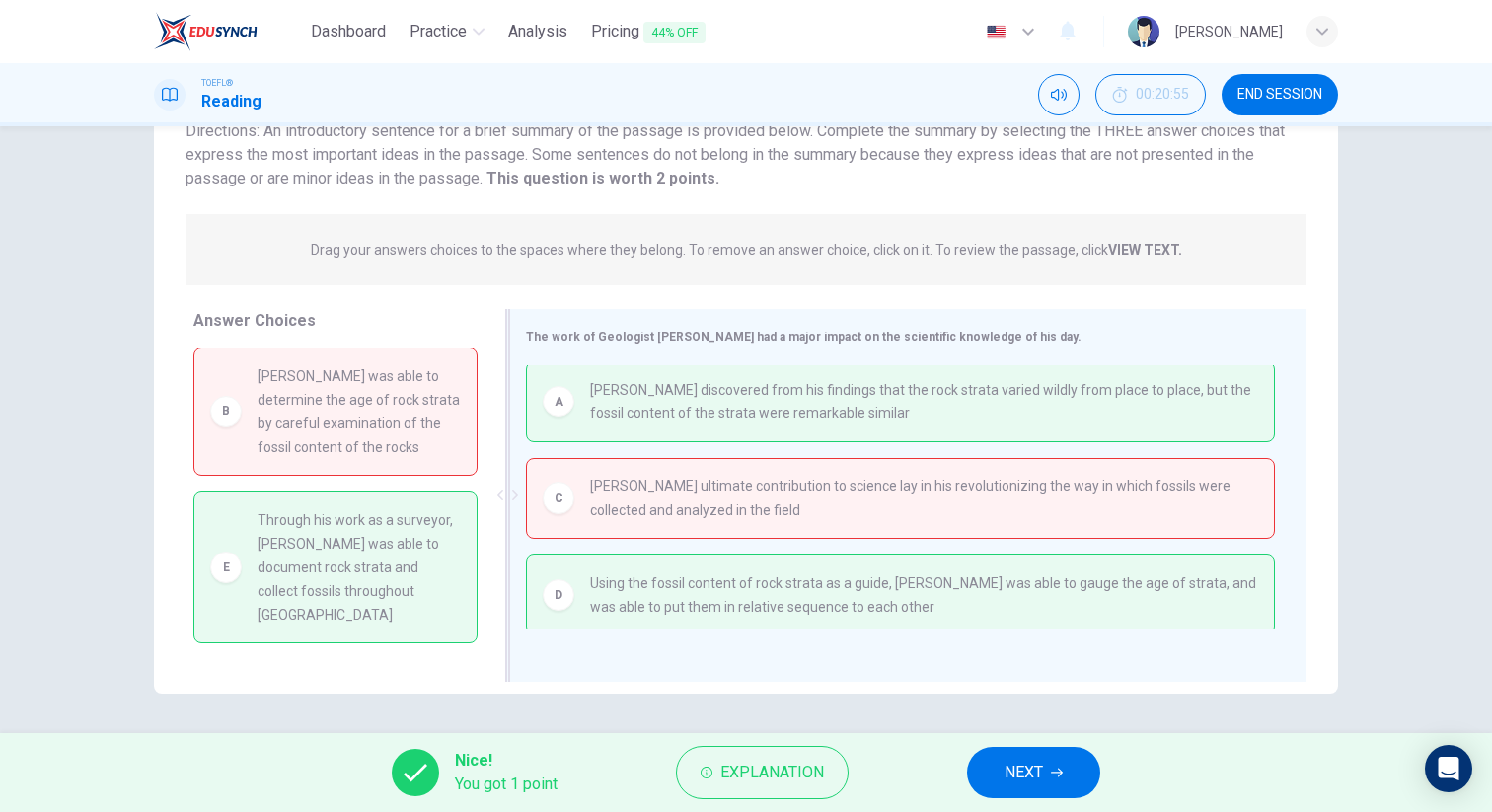 scroll, scrollTop: 0, scrollLeft: 0, axis: both 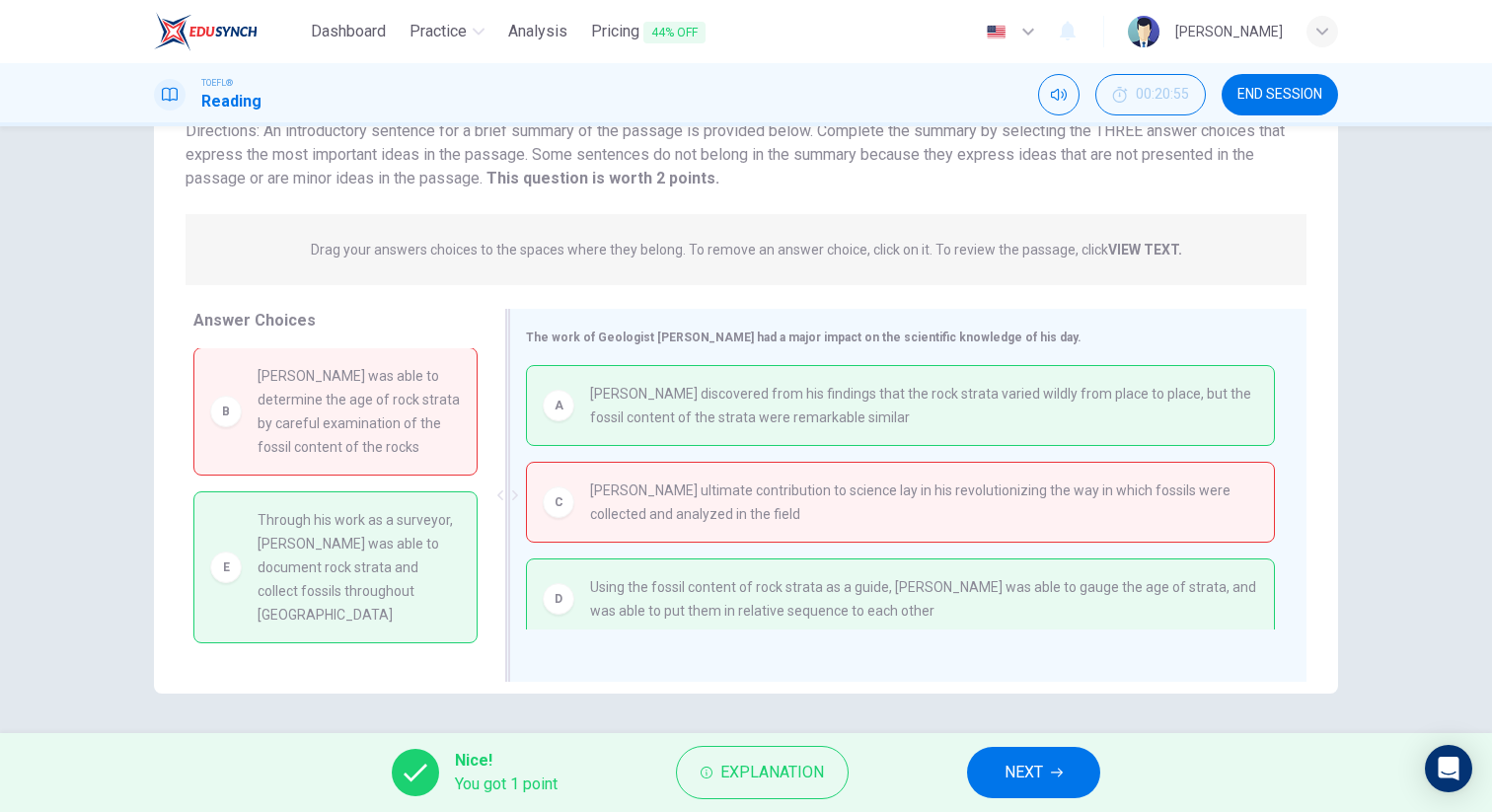 drag, startPoint x: 436, startPoint y: 539, endPoint x: 859, endPoint y: 480, distance: 427.09484 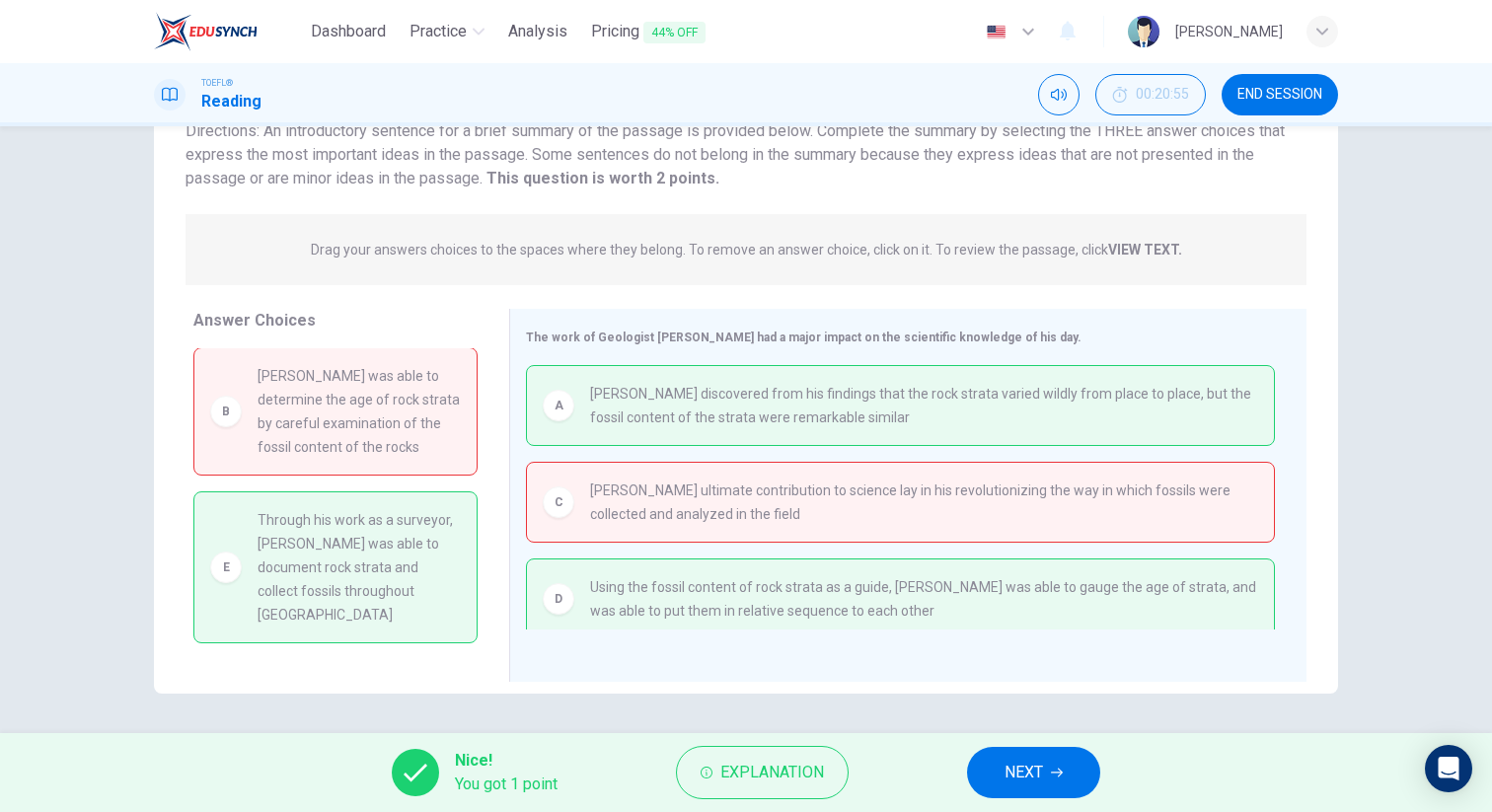 click on "NEXT" at bounding box center (1033, 773) 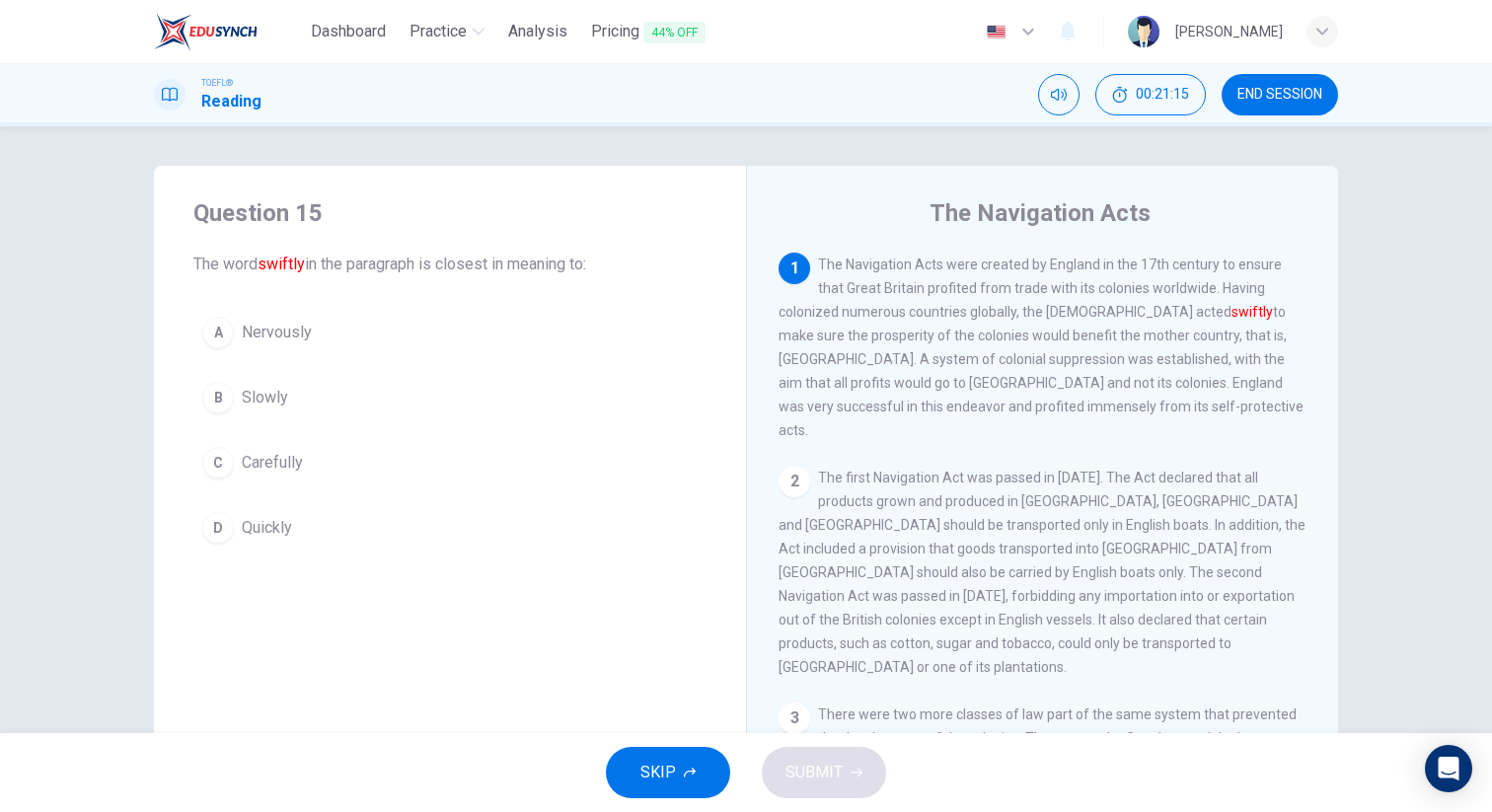 click on "D Quickly" at bounding box center (450, 528) 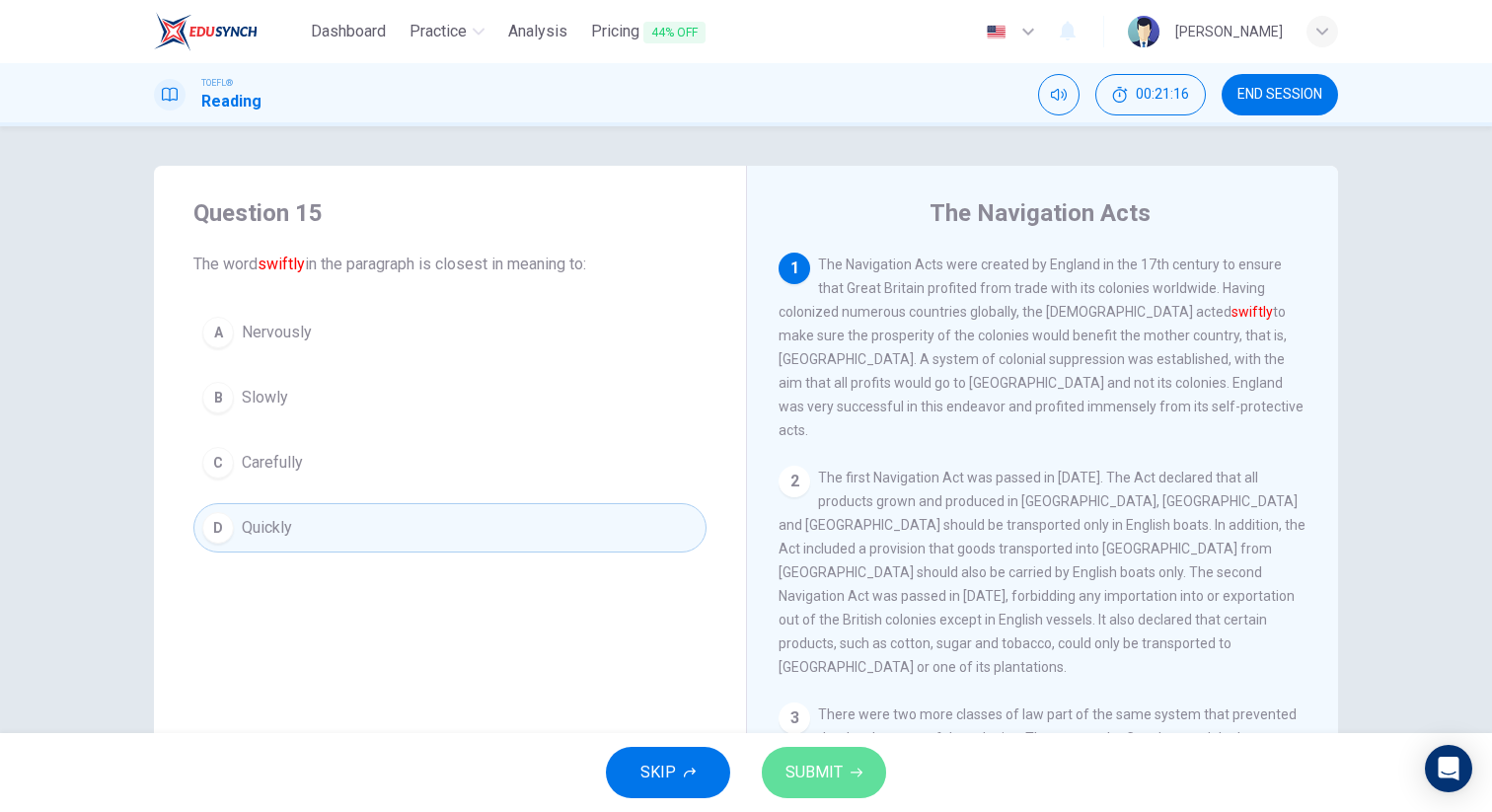 click on "SUBMIT" at bounding box center [814, 773] 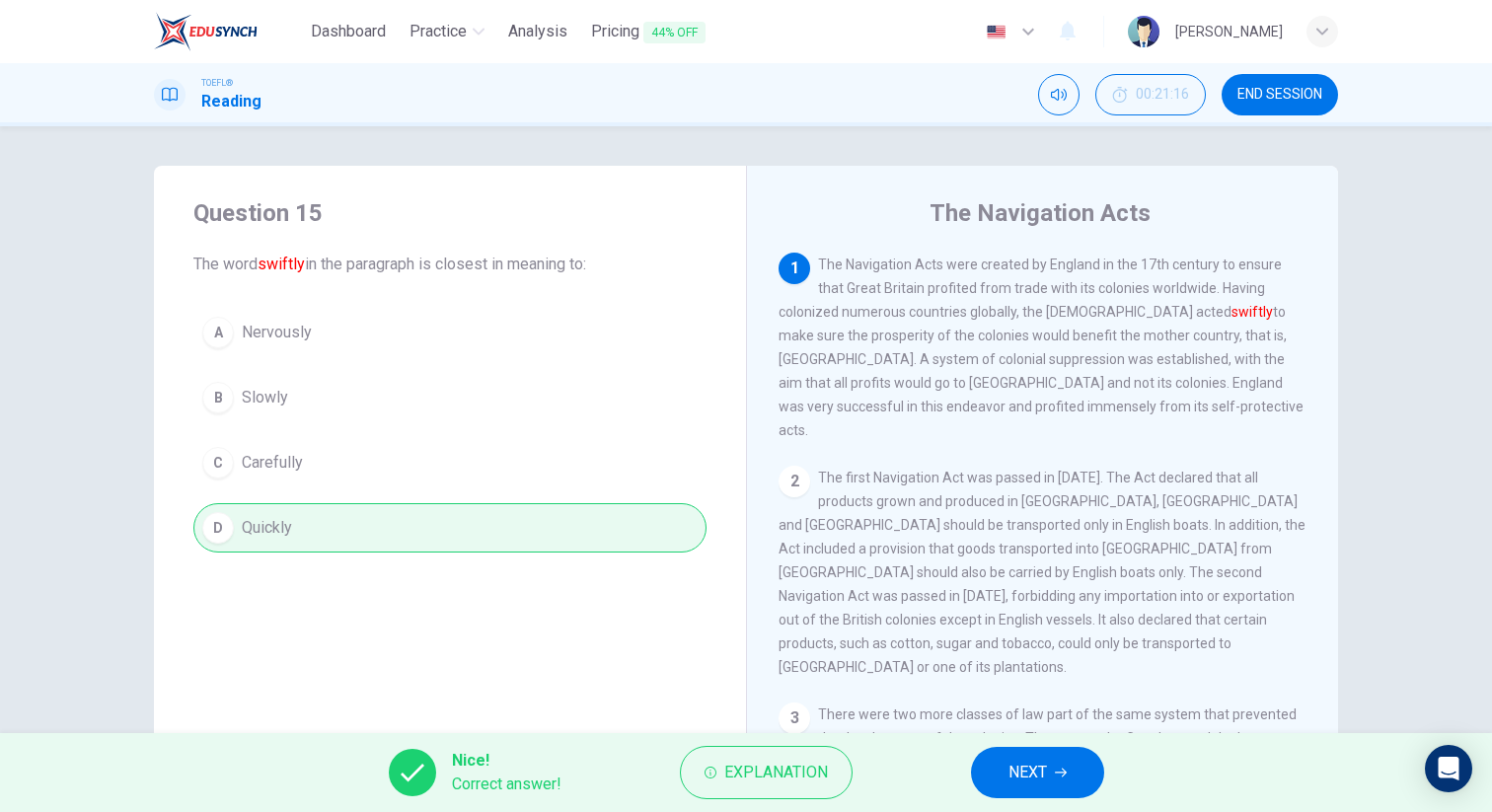 click on "Nice! Correct answer! Explanation NEXT" at bounding box center [746, 773] 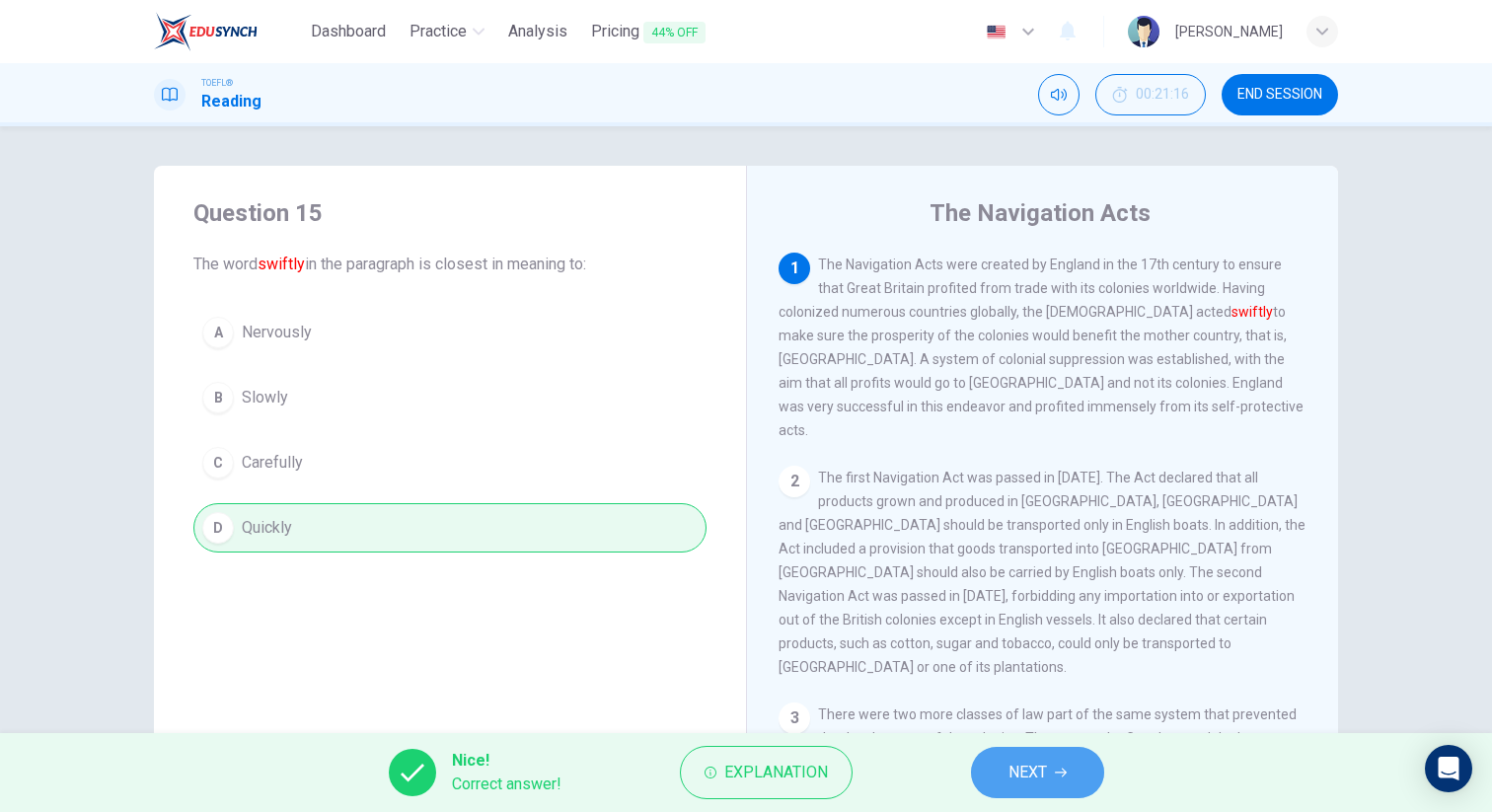 click on "NEXT" at bounding box center [1037, 773] 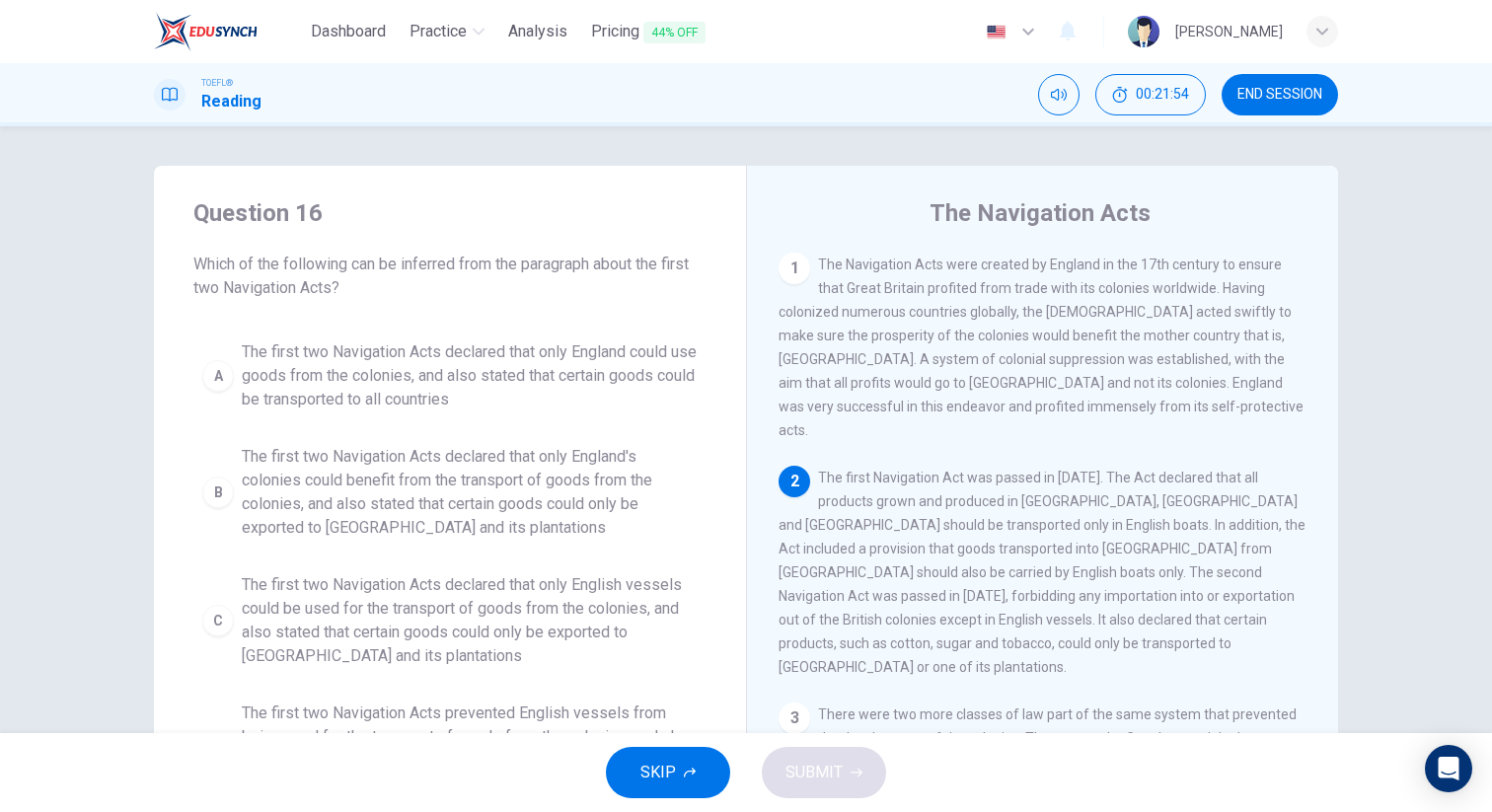 click on "The first two Navigation Acts declared that only England's colonies could benefit from the transport of goods from the colonies, and also stated that certain goods could only be exported to [GEOGRAPHIC_DATA] and its plantations" at bounding box center (470, 492) 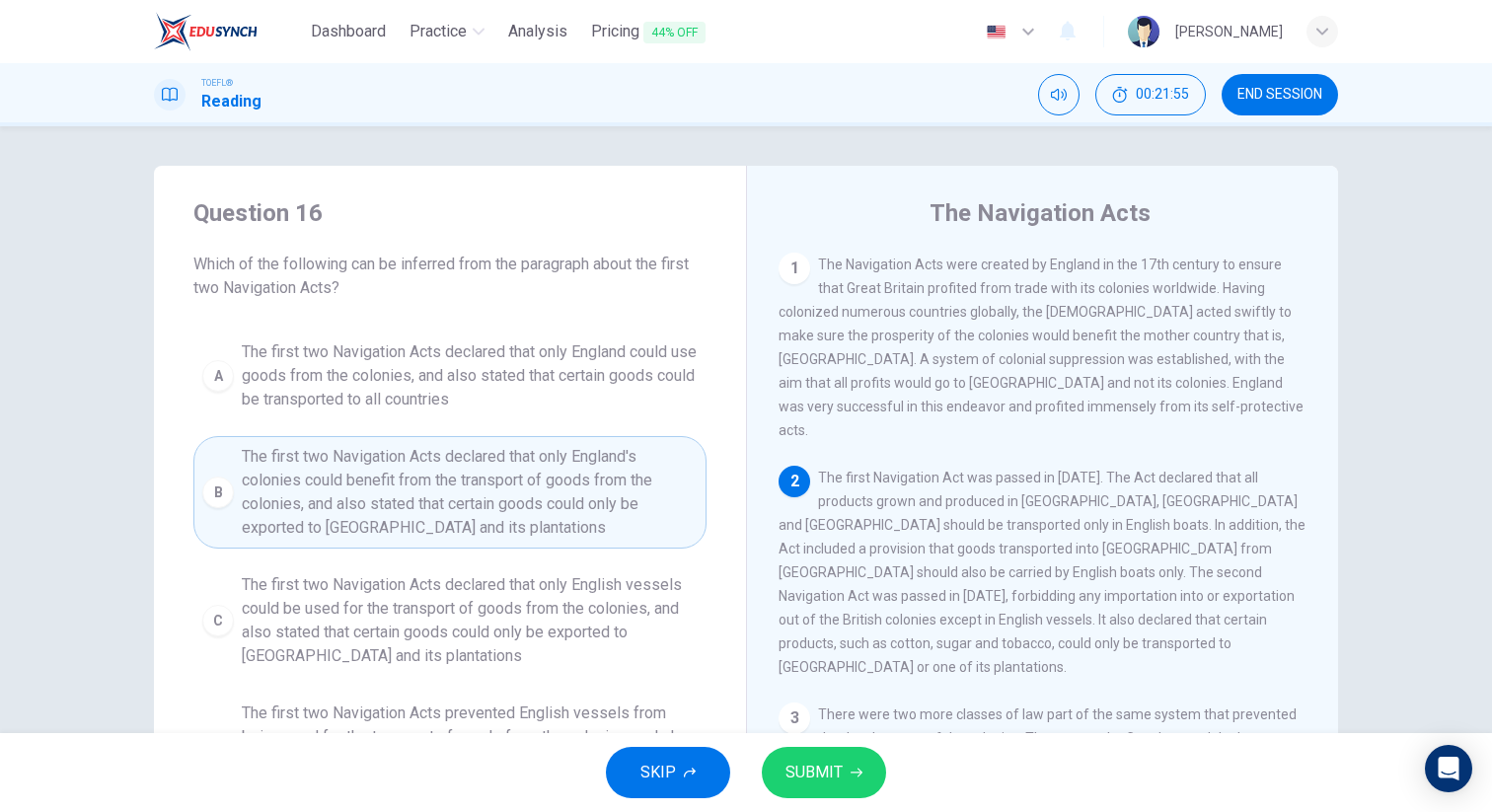 click on "SKIP SUBMIT" at bounding box center (746, 773) 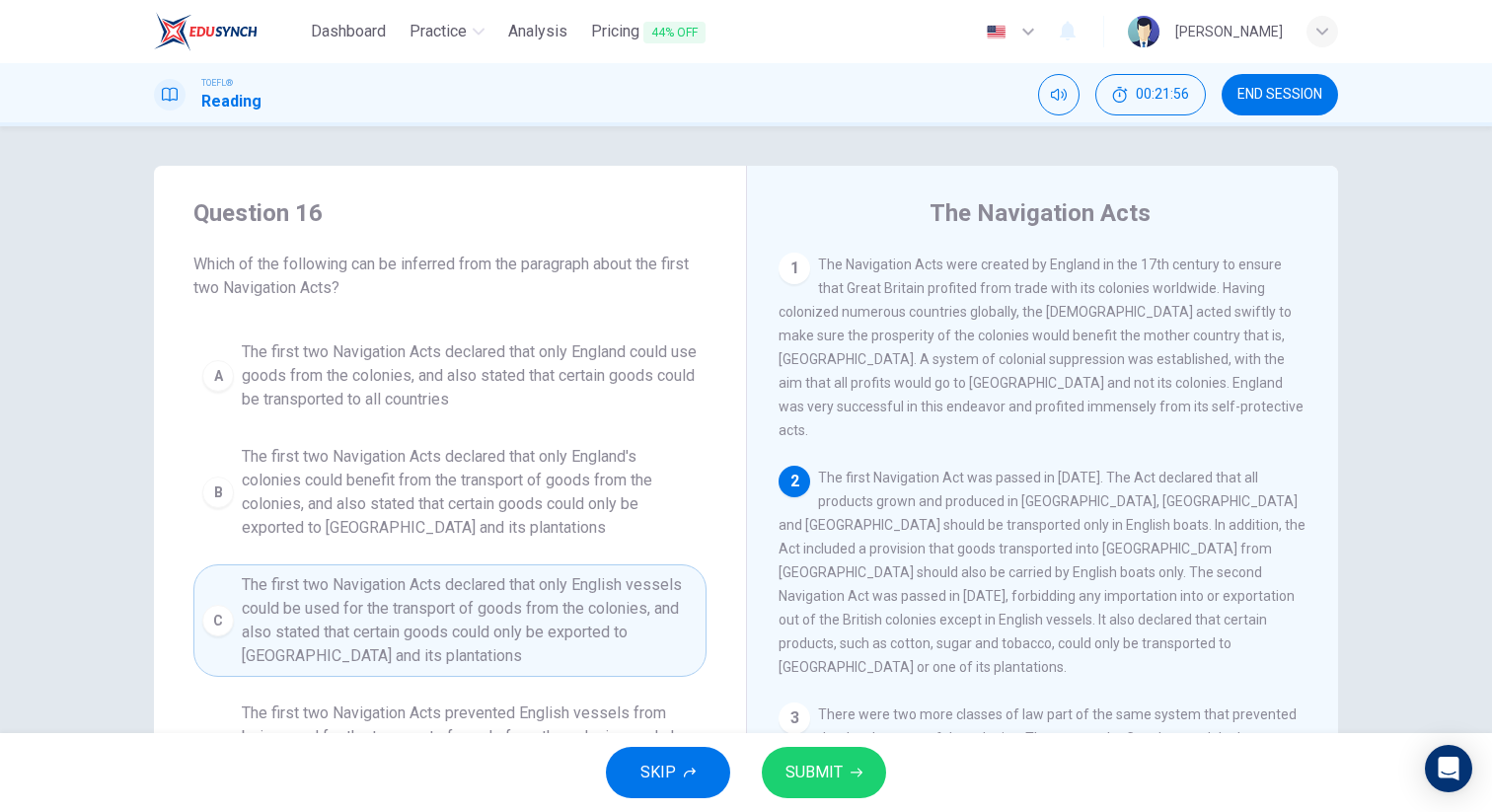 click on "The first two Navigation Acts declared that only England's colonies could benefit from the transport of goods from the colonies, and also stated that certain goods could only be exported to [GEOGRAPHIC_DATA] and its plantations" at bounding box center [470, 492] 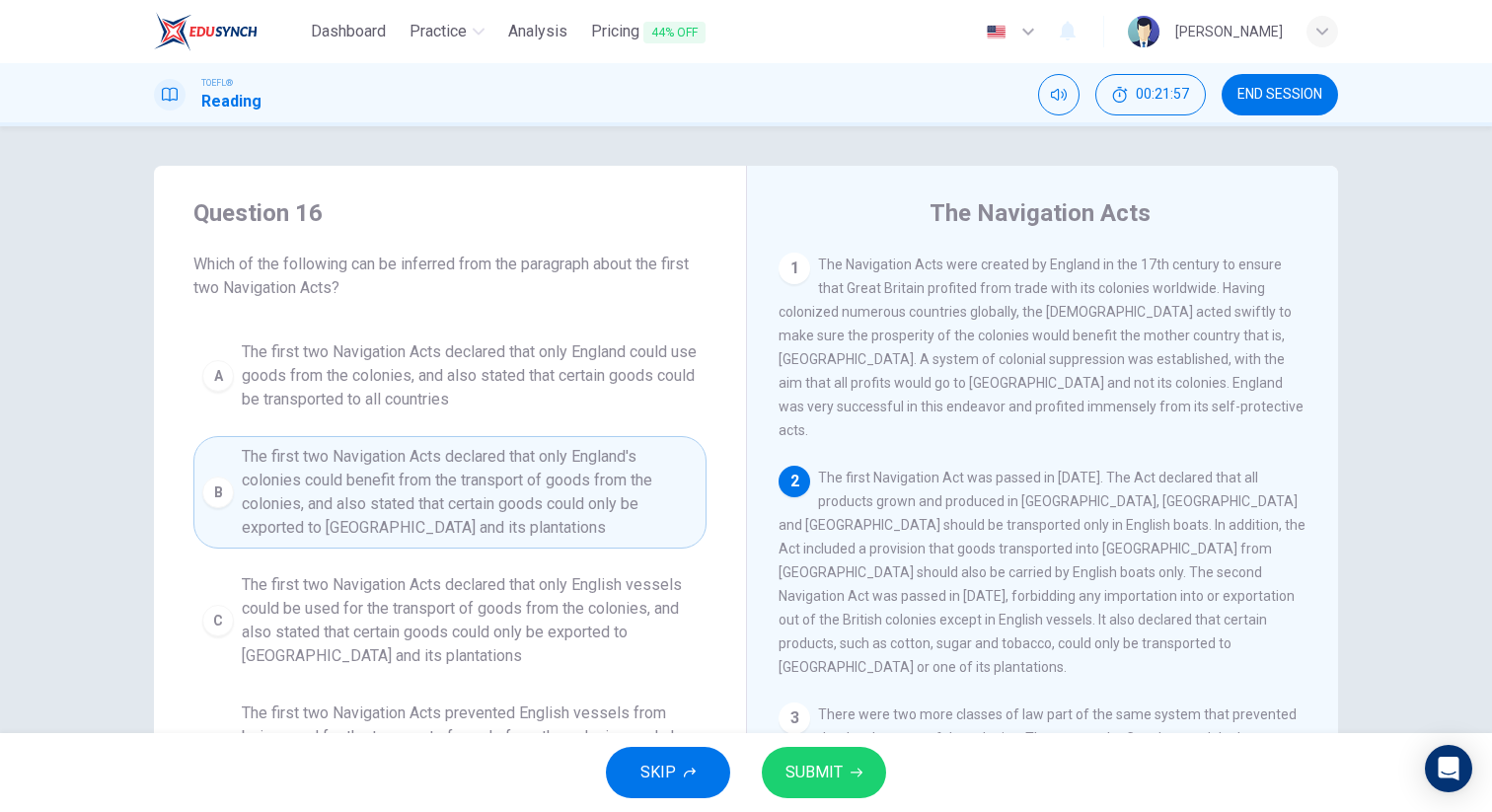 click on "SUBMIT" at bounding box center (814, 773) 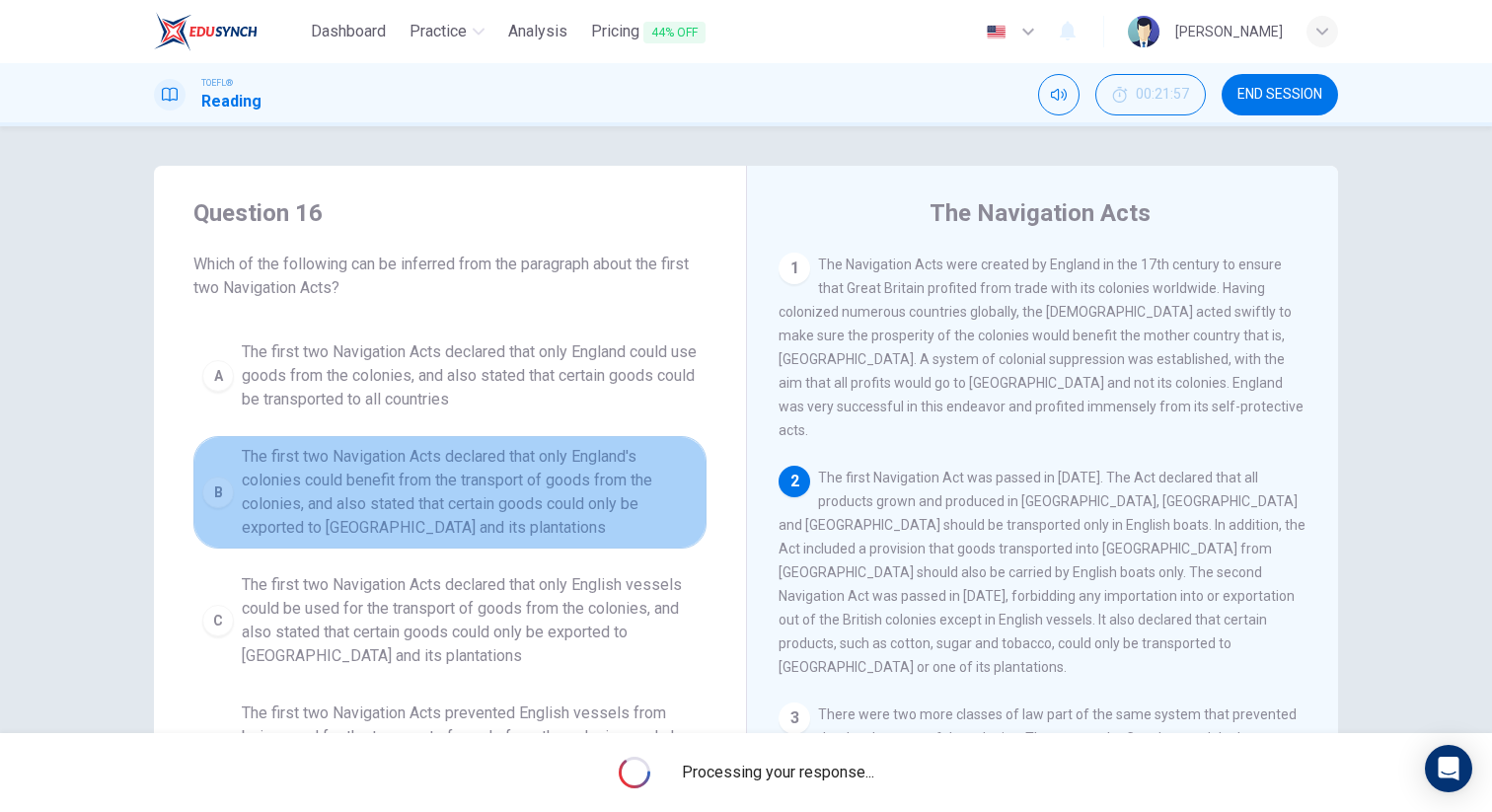 click on "The first two Navigation Acts declared that only England's colonies could benefit from the transport of goods from the colonies, and also stated that certain goods could only be exported to [GEOGRAPHIC_DATA] and its plantations" at bounding box center (470, 492) 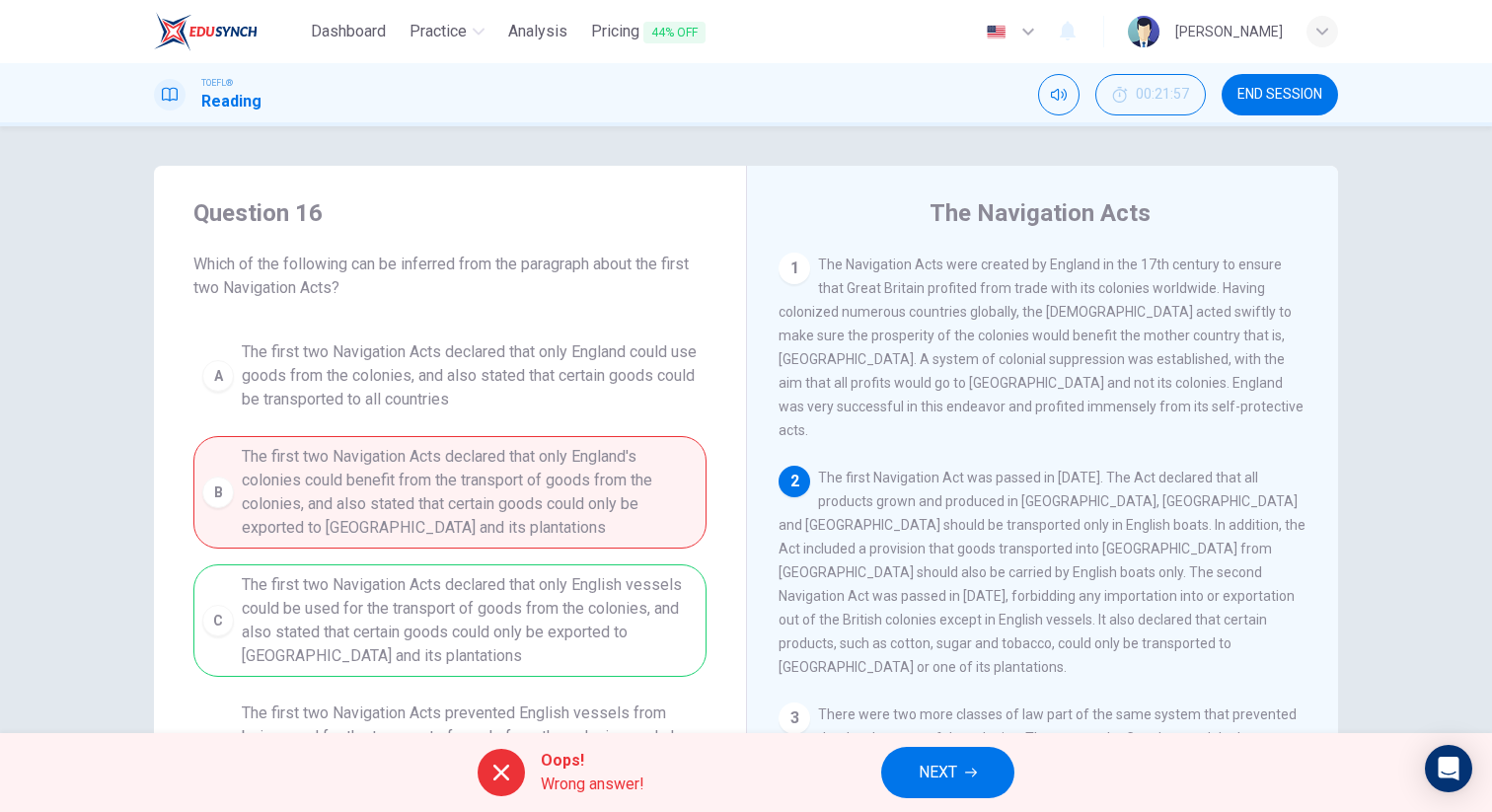 click on "A The first two Navigation Acts declared that only England could use goods from the colonies, and also stated that certain goods could be transported to all countries B The first two Navigation Acts declared that only England's colonies could benefit from the transport of goods from the colonies, and also stated that certain goods could only be exported to [GEOGRAPHIC_DATA] and its plantations C The first two Navigation Acts declared that only English vessels could be used for the transport of goods from the colonies, and also stated that certain goods could only be exported to [GEOGRAPHIC_DATA] and its plantations D The first two Navigation Acts prevented English vessels from being used for the transport of goods from the colonies, and also stated that only certain goods could be exported to [GEOGRAPHIC_DATA] and its plantations" at bounding box center (450, 568) 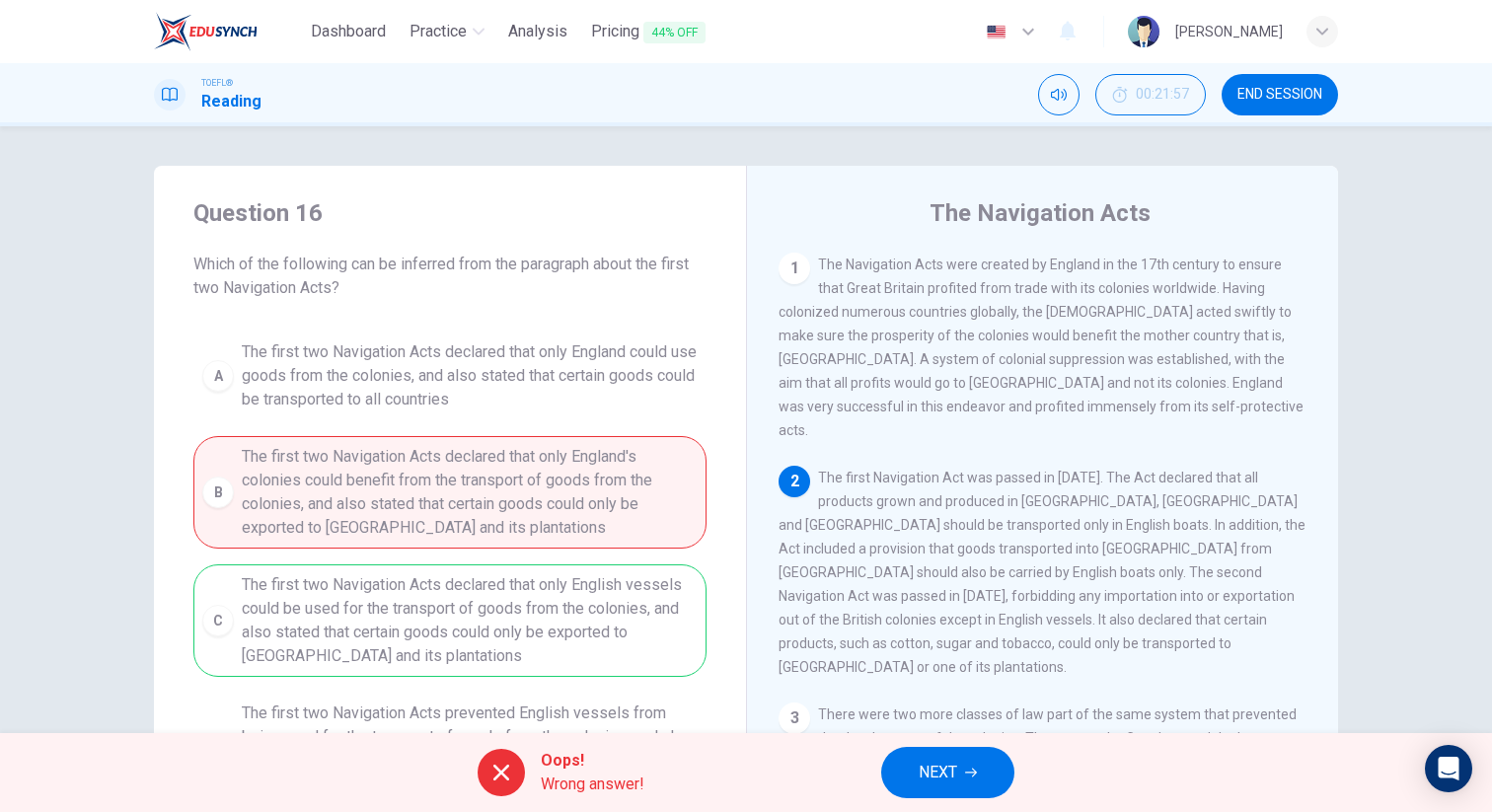 click 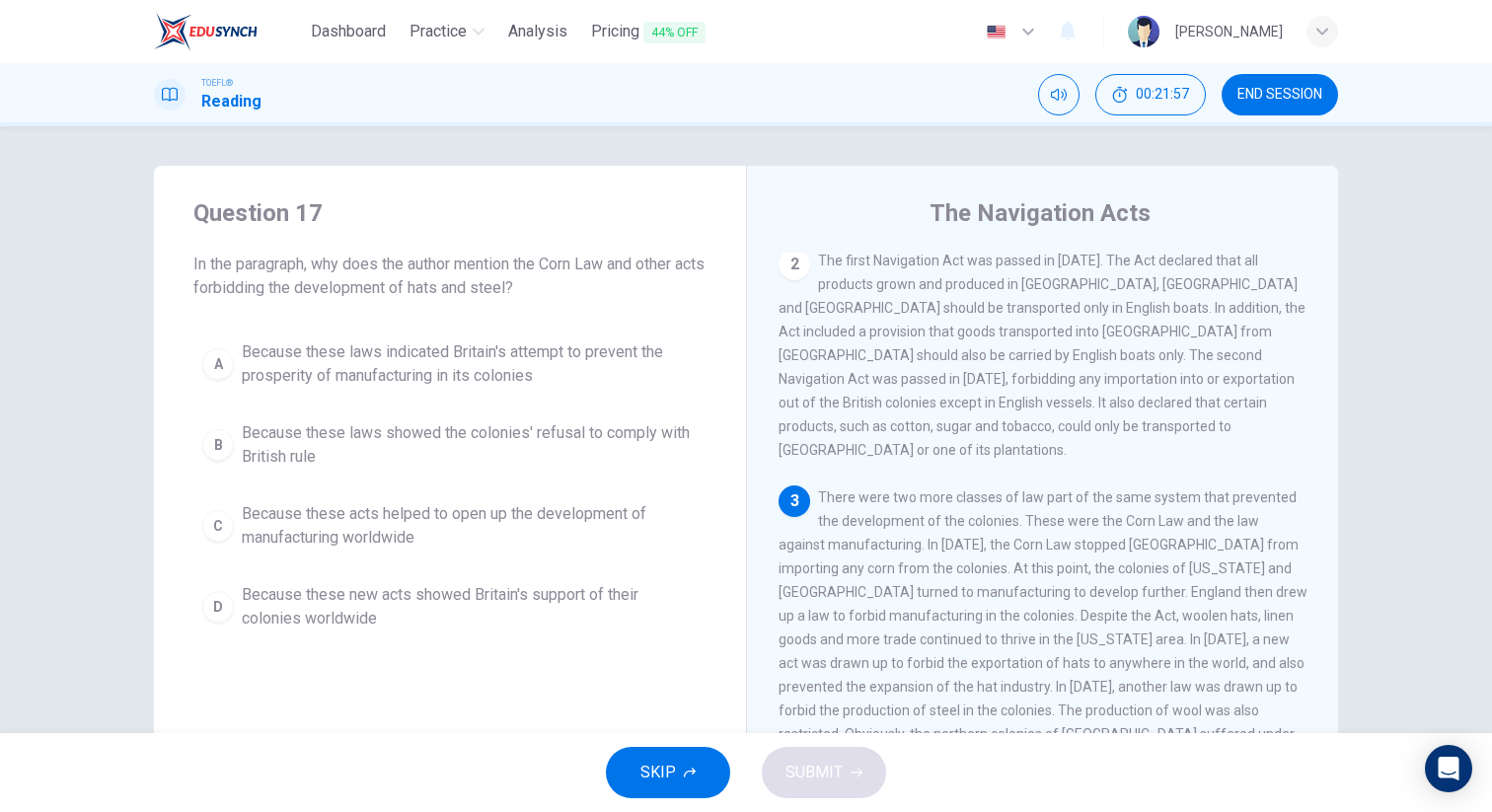 scroll, scrollTop: 319, scrollLeft: 0, axis: vertical 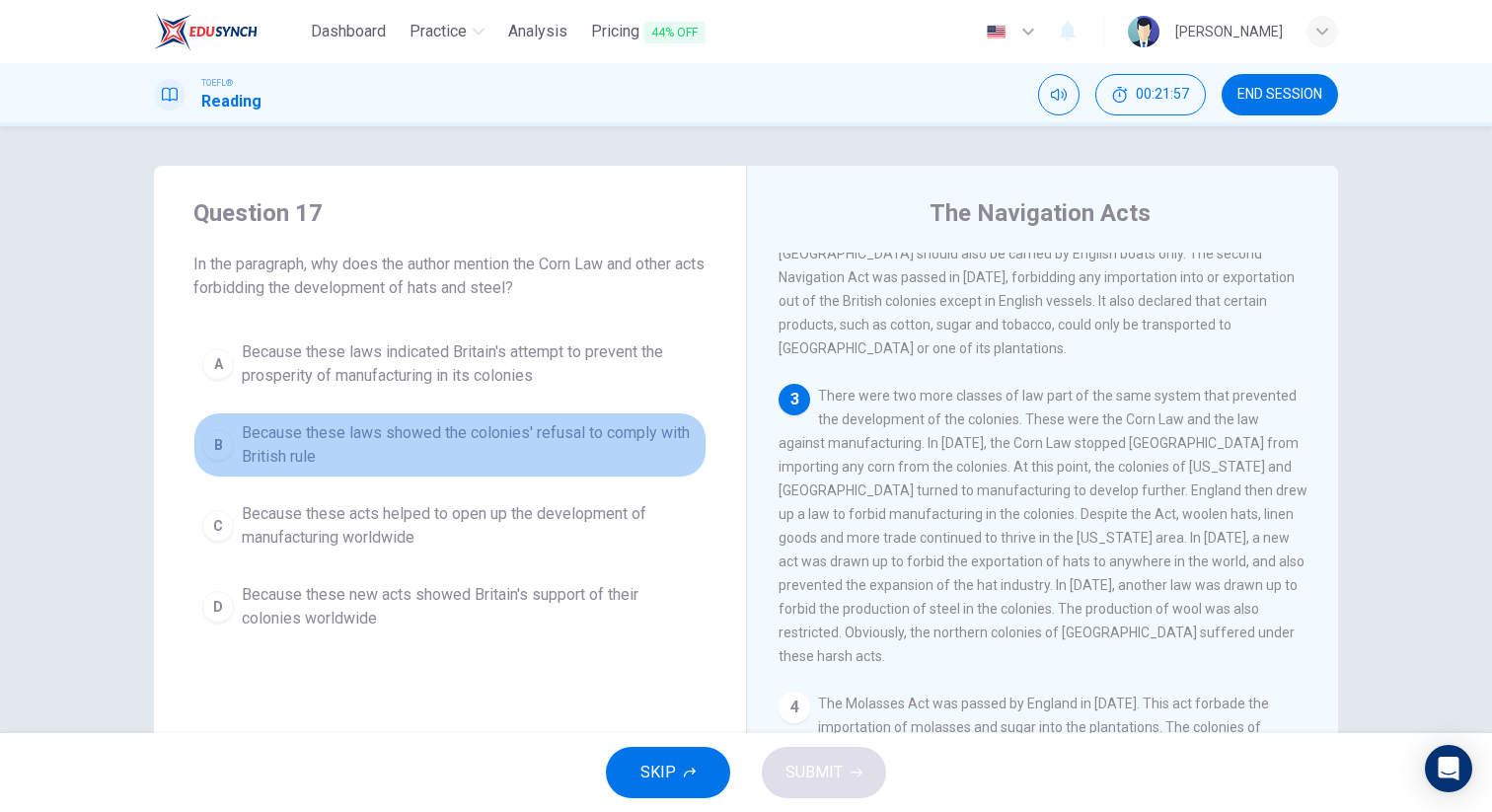 click on "Because these laws showed the colonies' refusal to comply with British rule" at bounding box center (470, 445) 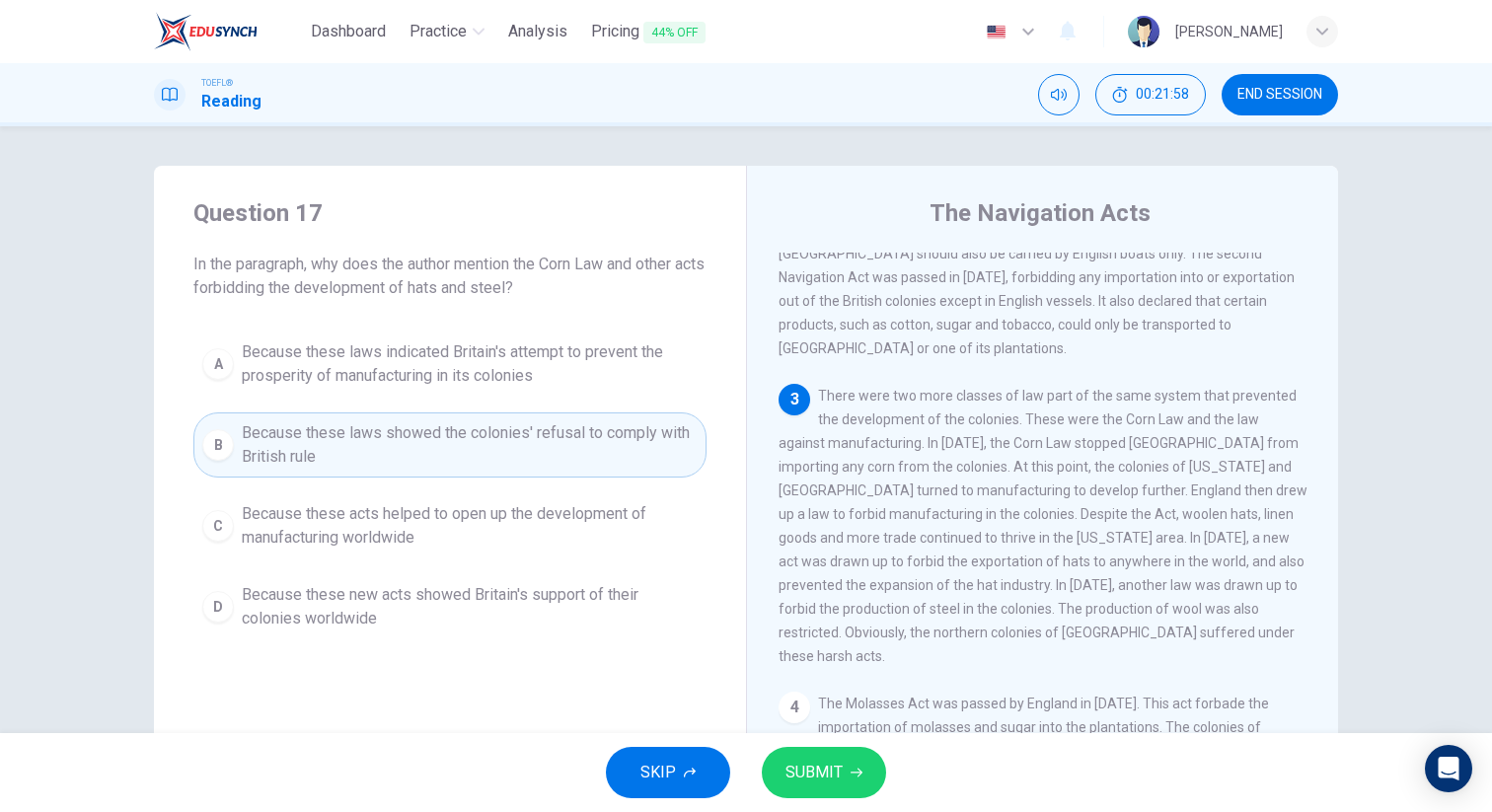 click on "SUBMIT" at bounding box center [814, 773] 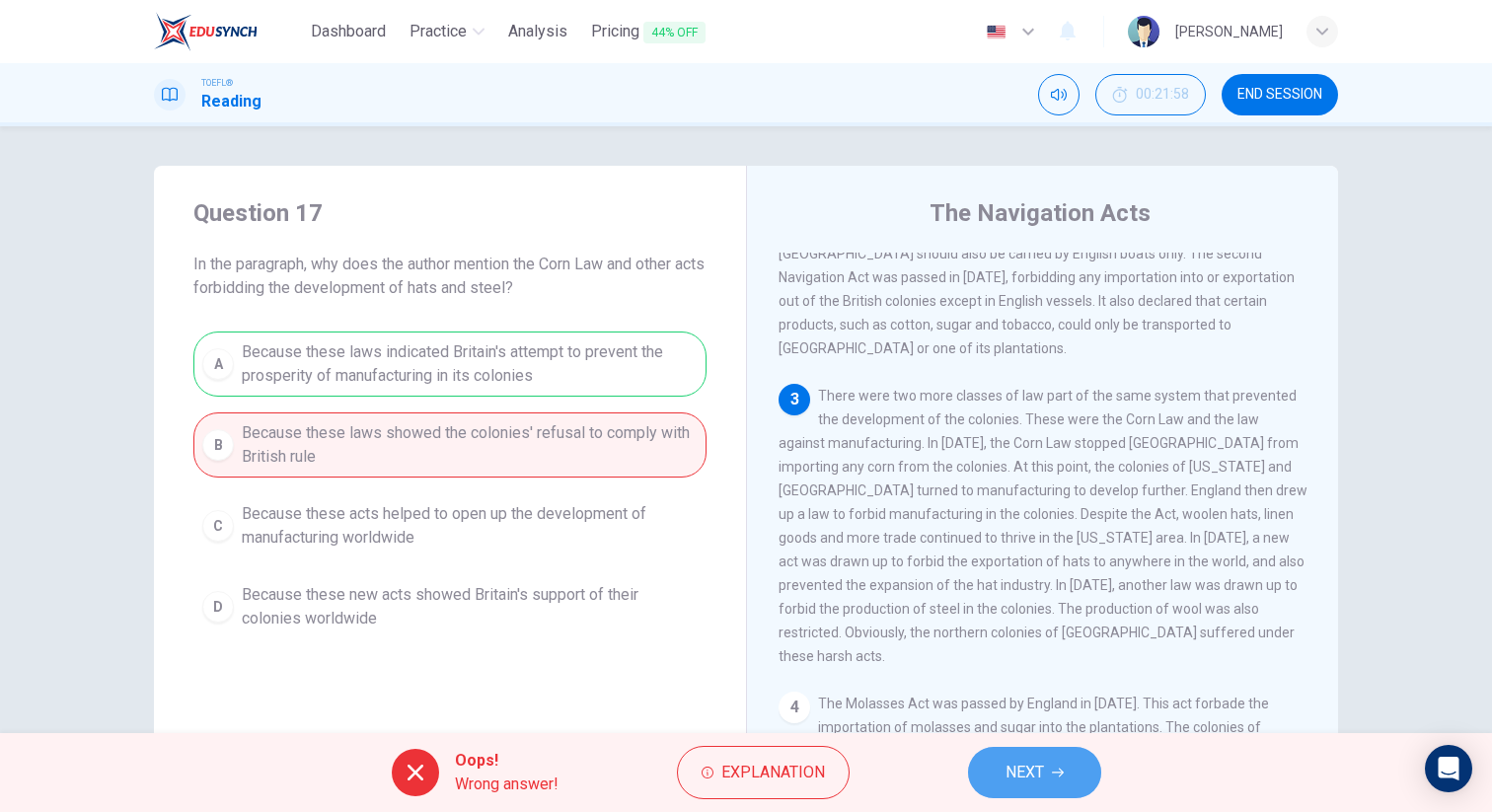 click on "NEXT" at bounding box center [1034, 773] 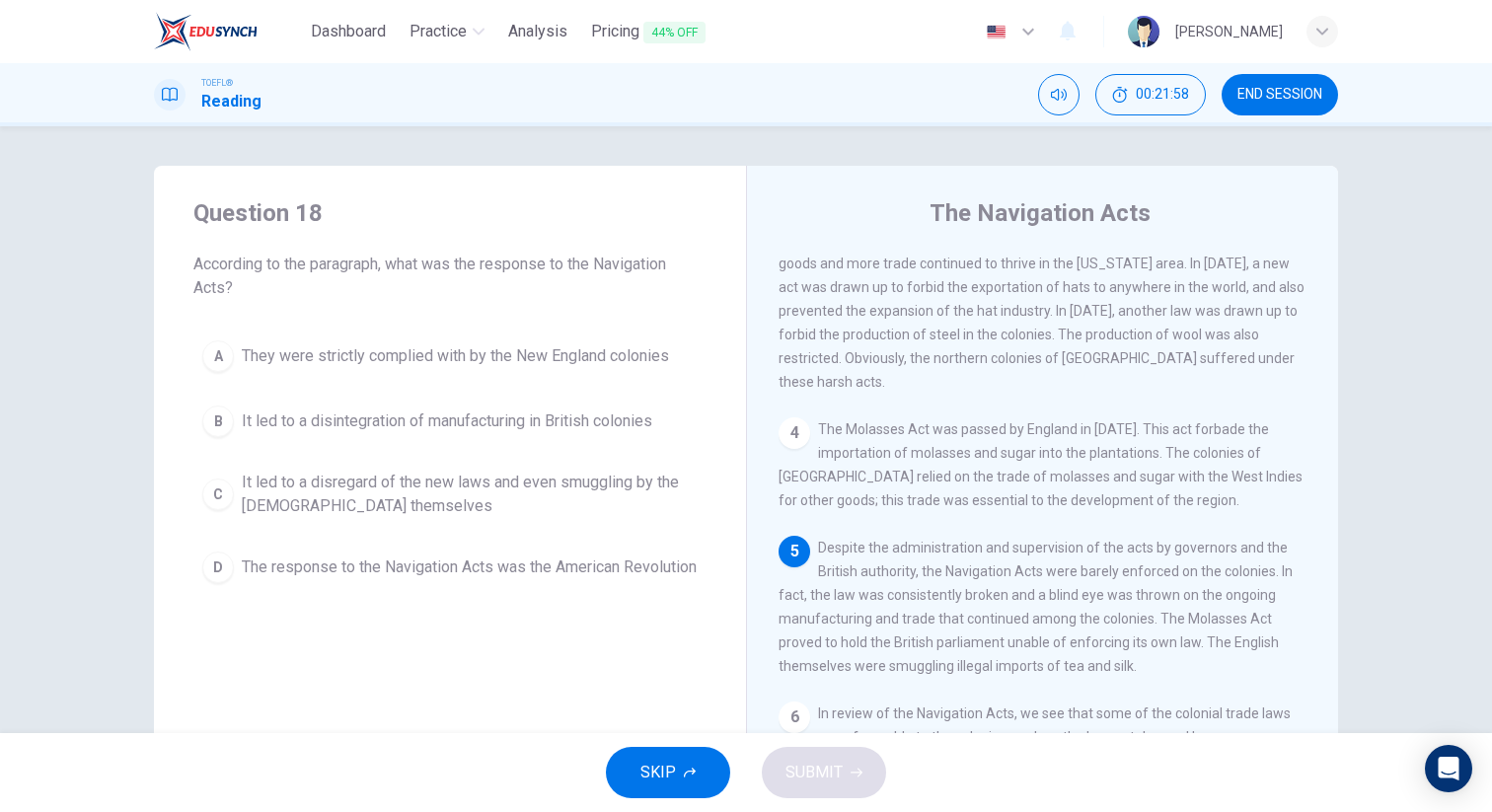 scroll, scrollTop: 613, scrollLeft: 0, axis: vertical 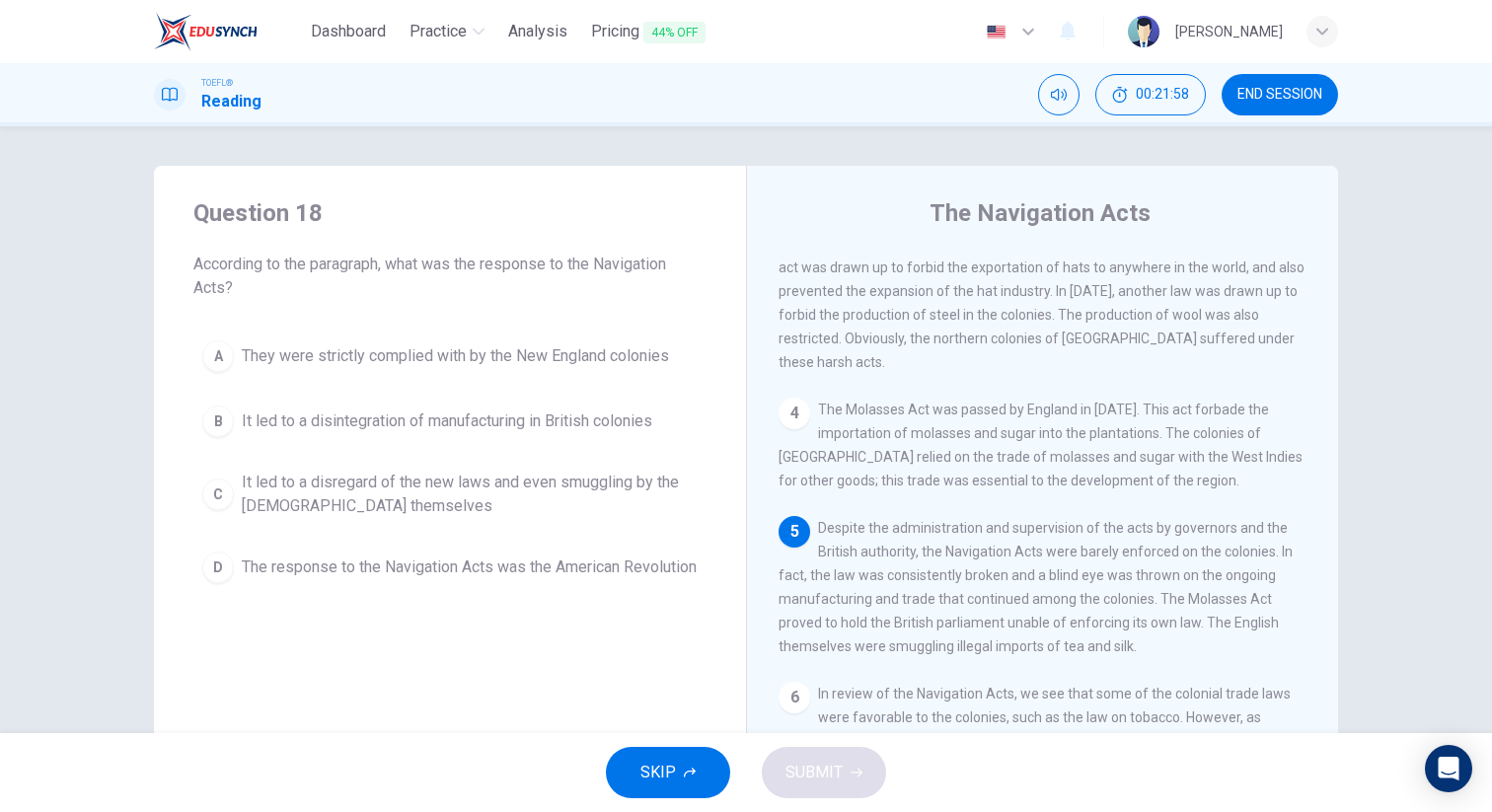 click on "A They were strictly complied with by the New England colonies B It led to a disintegration of manufacturing in British colonies C It led to a disregard of the new laws and even smuggling by the [DEMOGRAPHIC_DATA] themselves D The response to the Navigation Acts was the American Revolution" at bounding box center (450, 462) 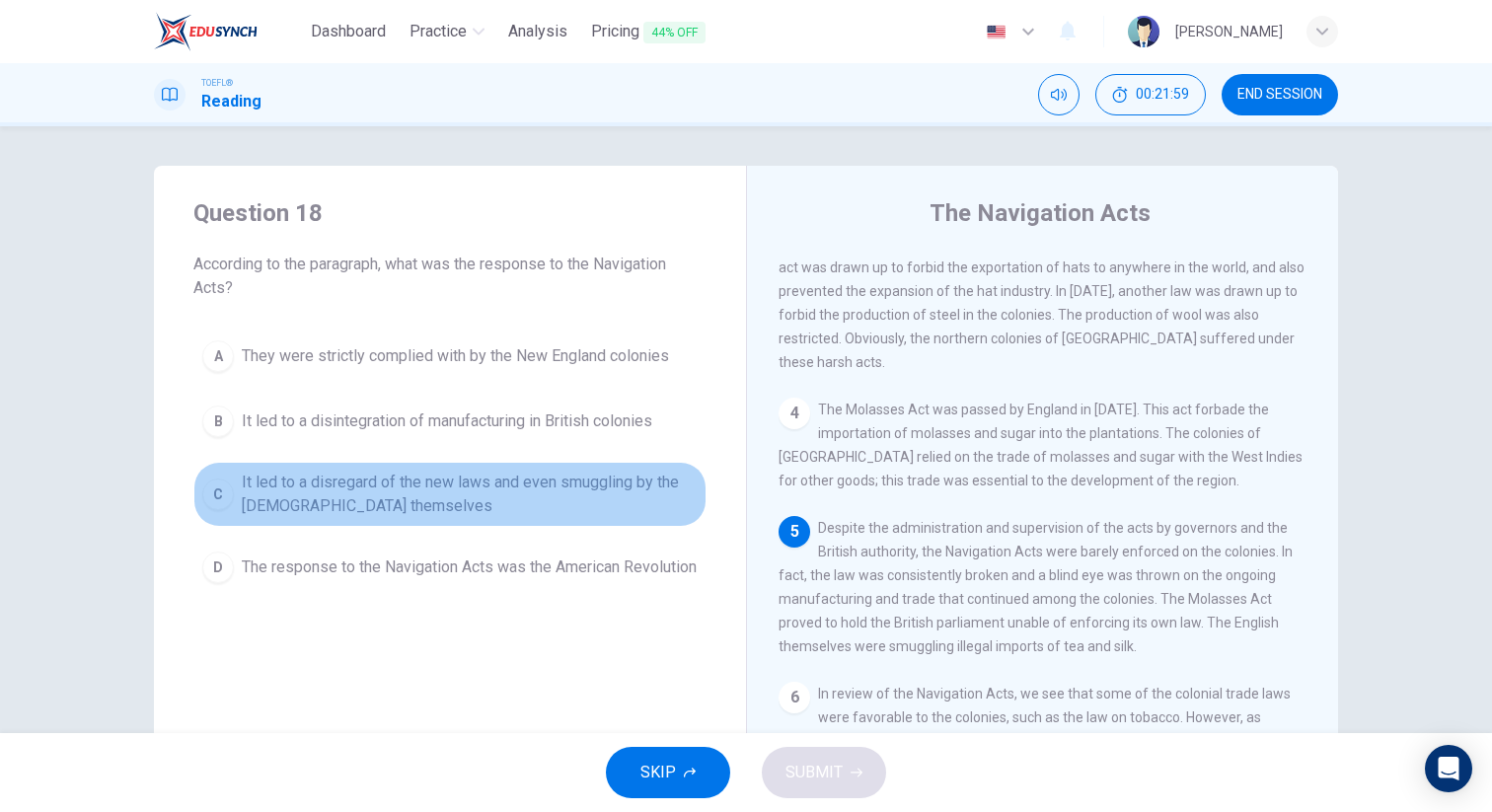 click on "C It led to a disregard of the new laws and even smuggling by the [DEMOGRAPHIC_DATA] themselves" at bounding box center [450, 494] 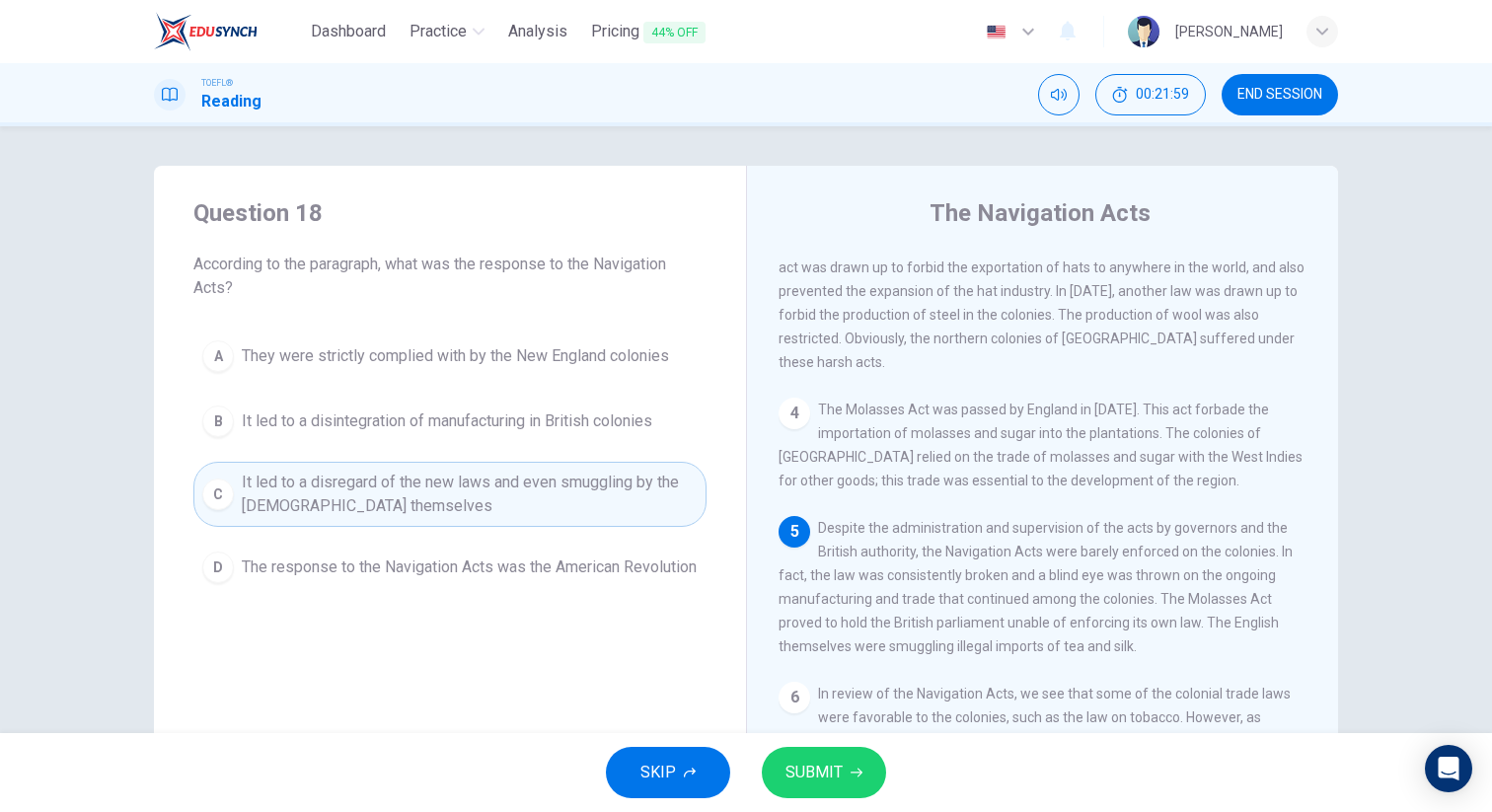 click on "SUBMIT" at bounding box center (824, 773) 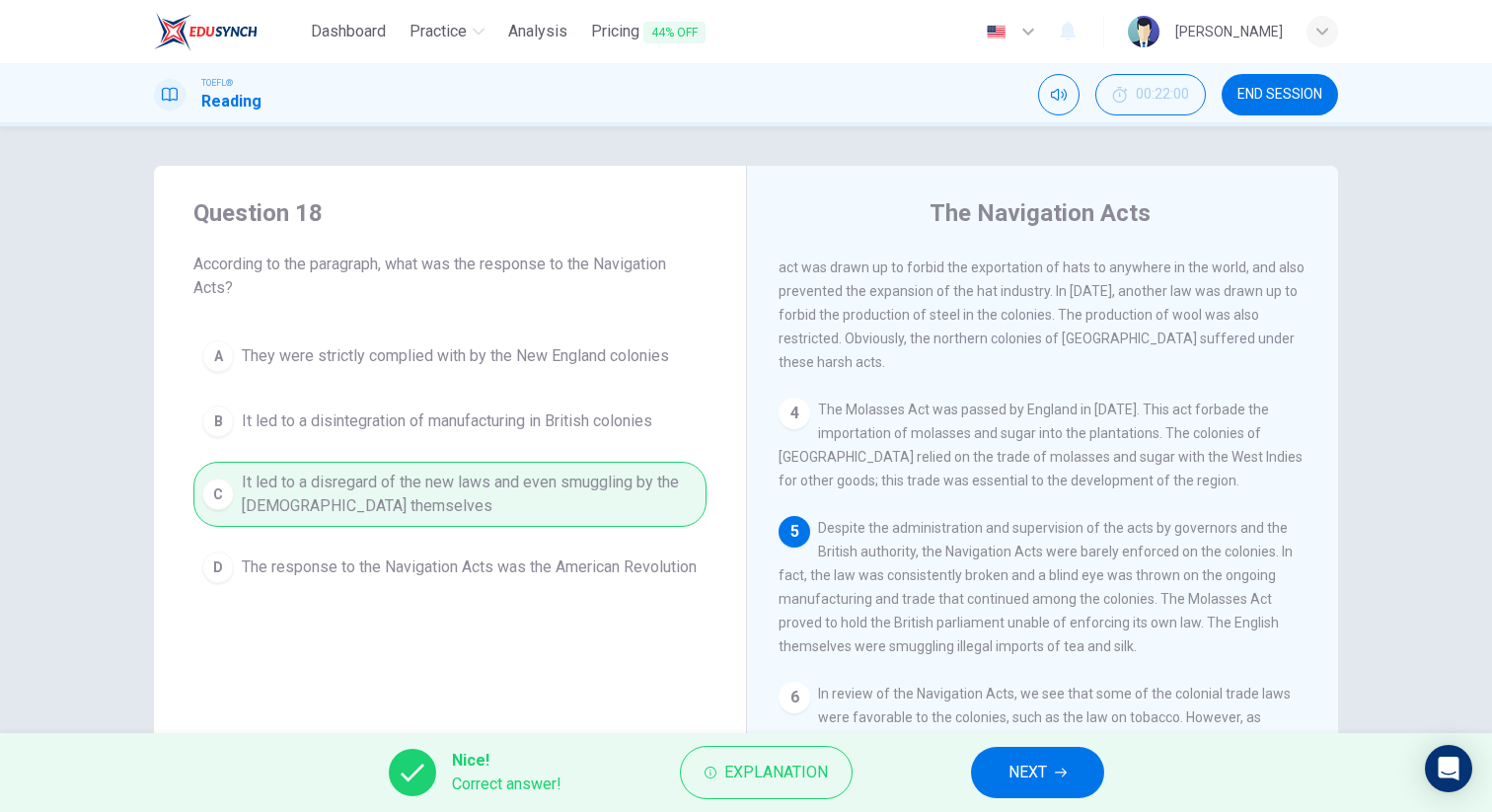 click on "NEXT" at bounding box center [1027, 773] 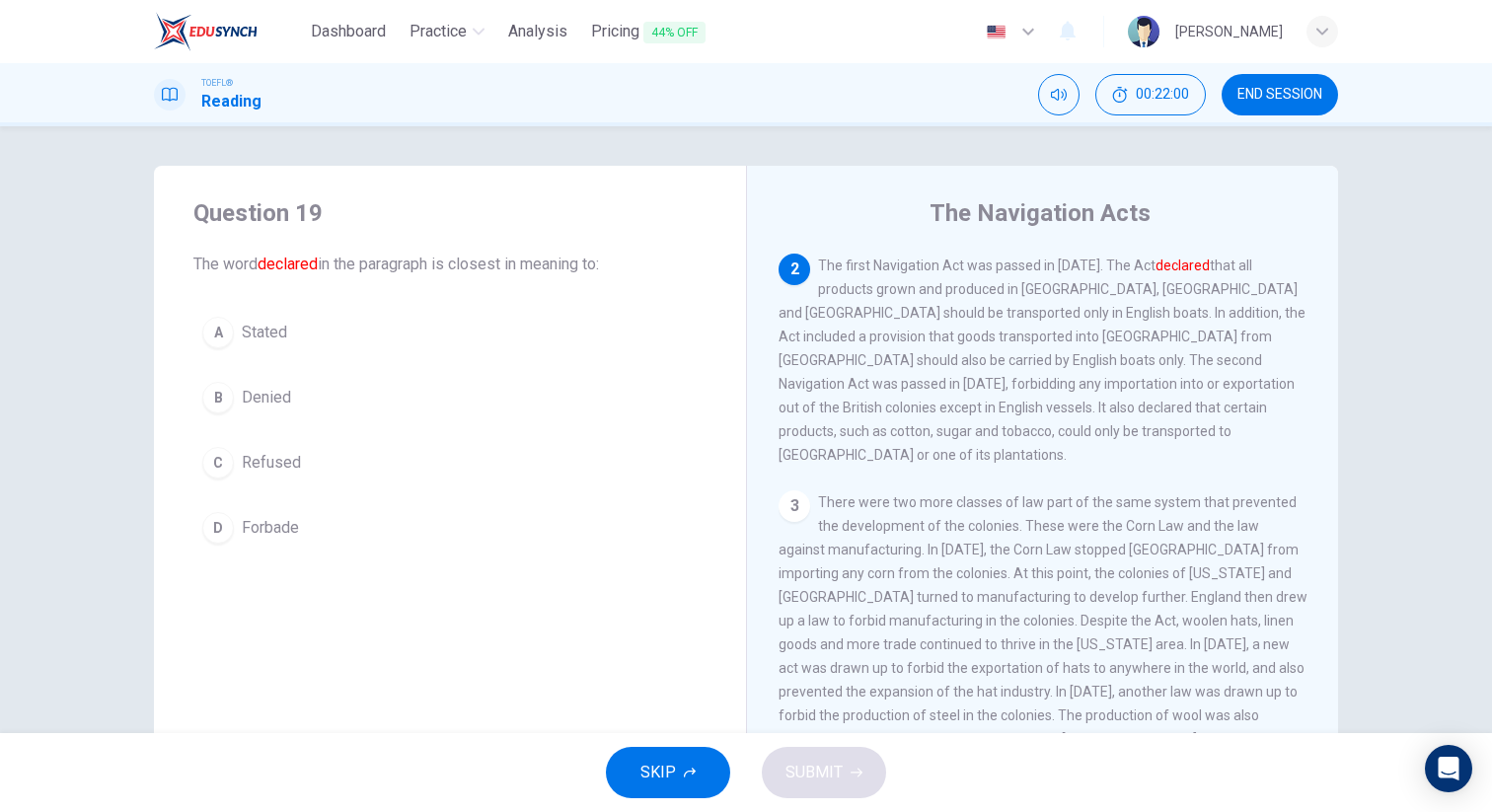 scroll, scrollTop: 196, scrollLeft: 0, axis: vertical 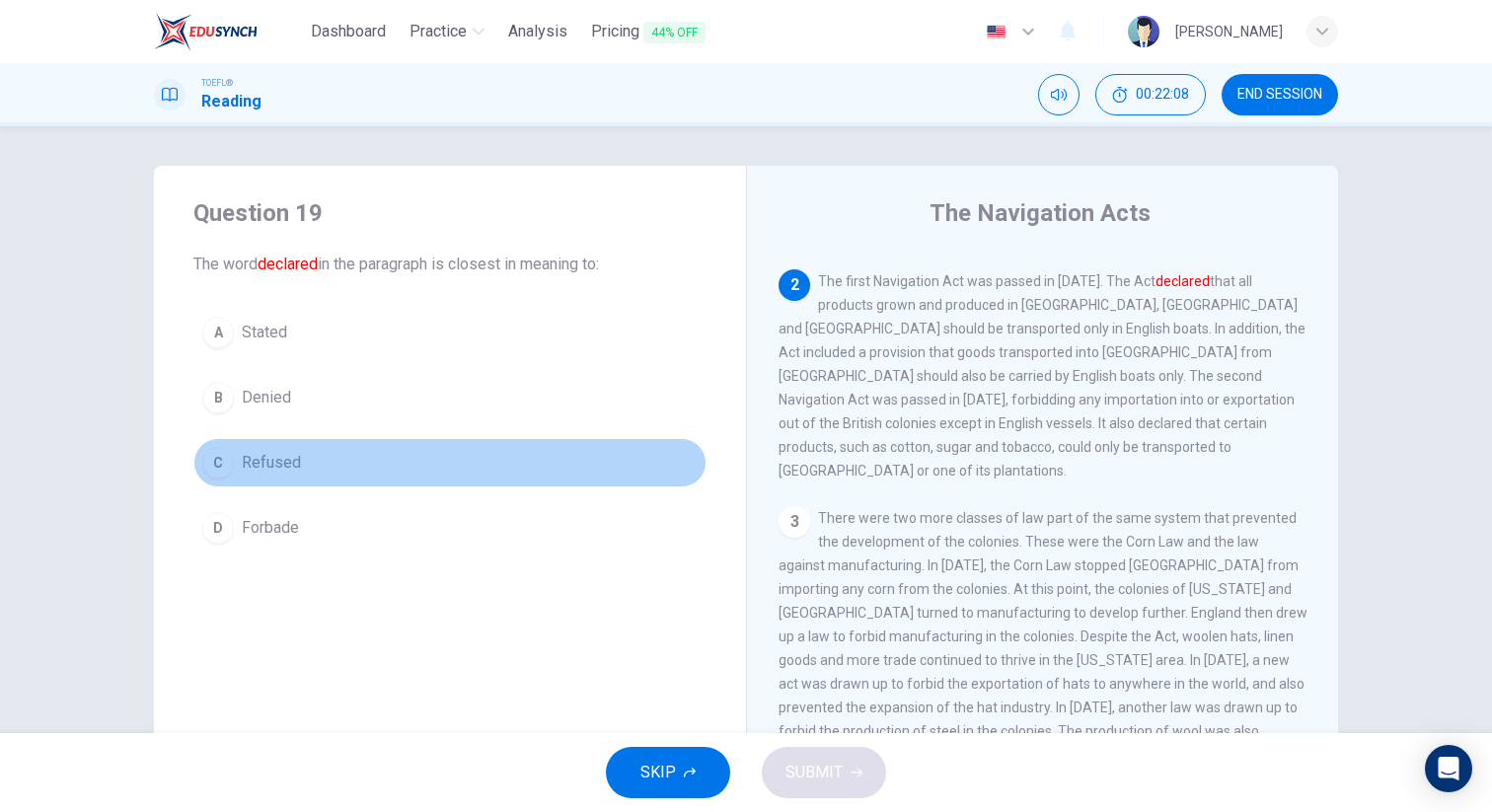 click on "C Refused" at bounding box center (450, 463) 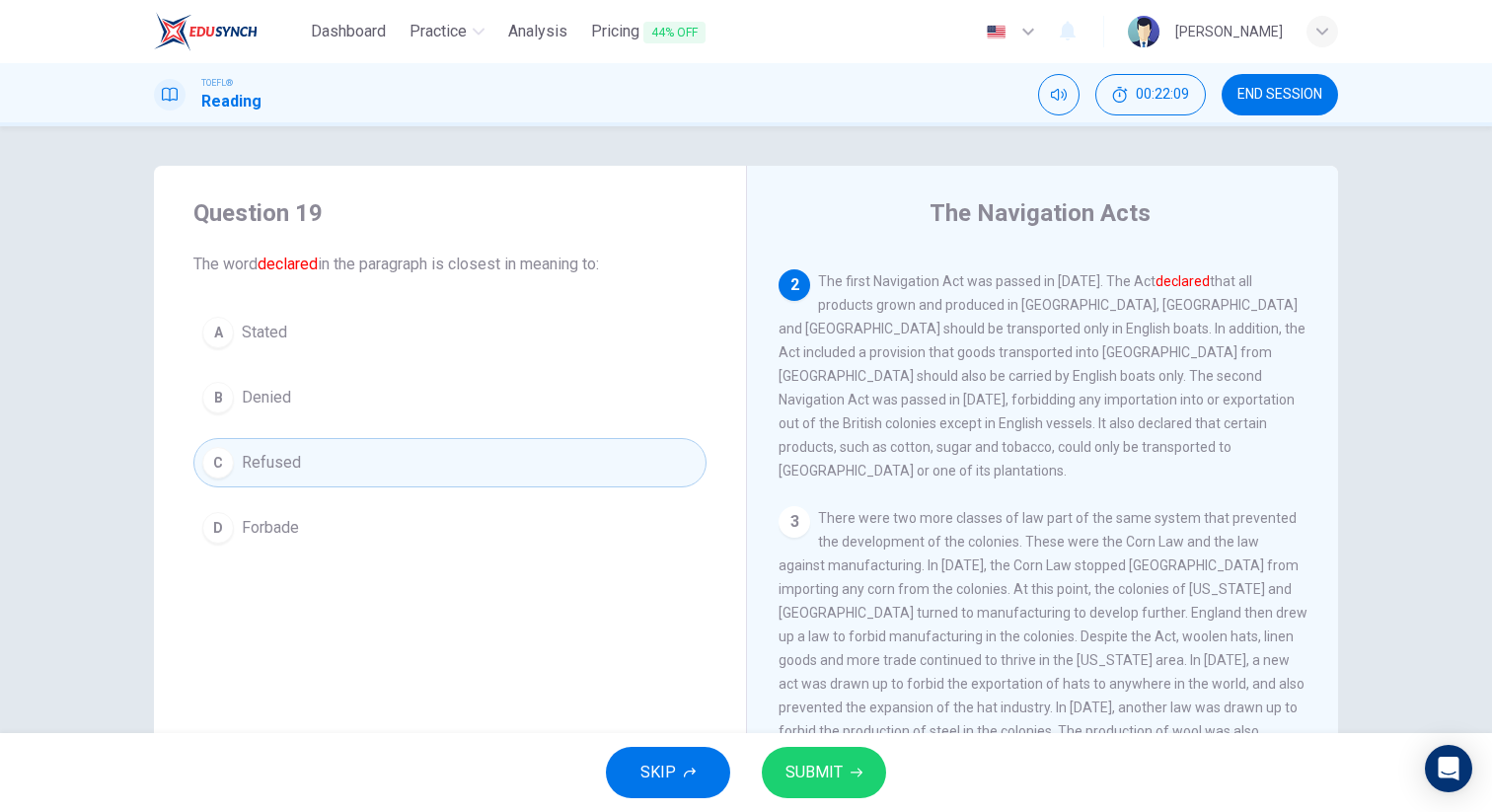 click on "SUBMIT" at bounding box center [814, 773] 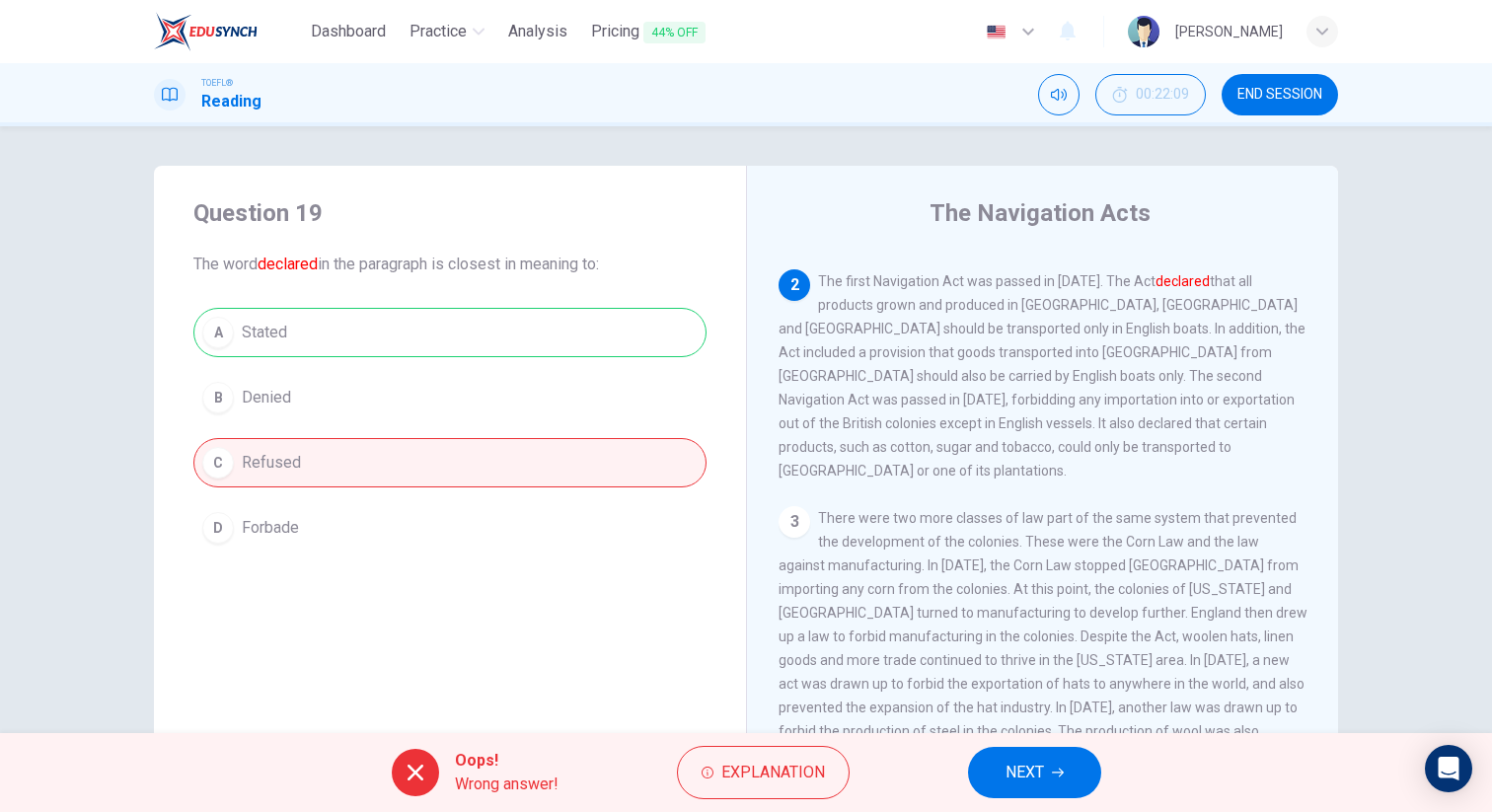 click on "NEXT" at bounding box center (1034, 773) 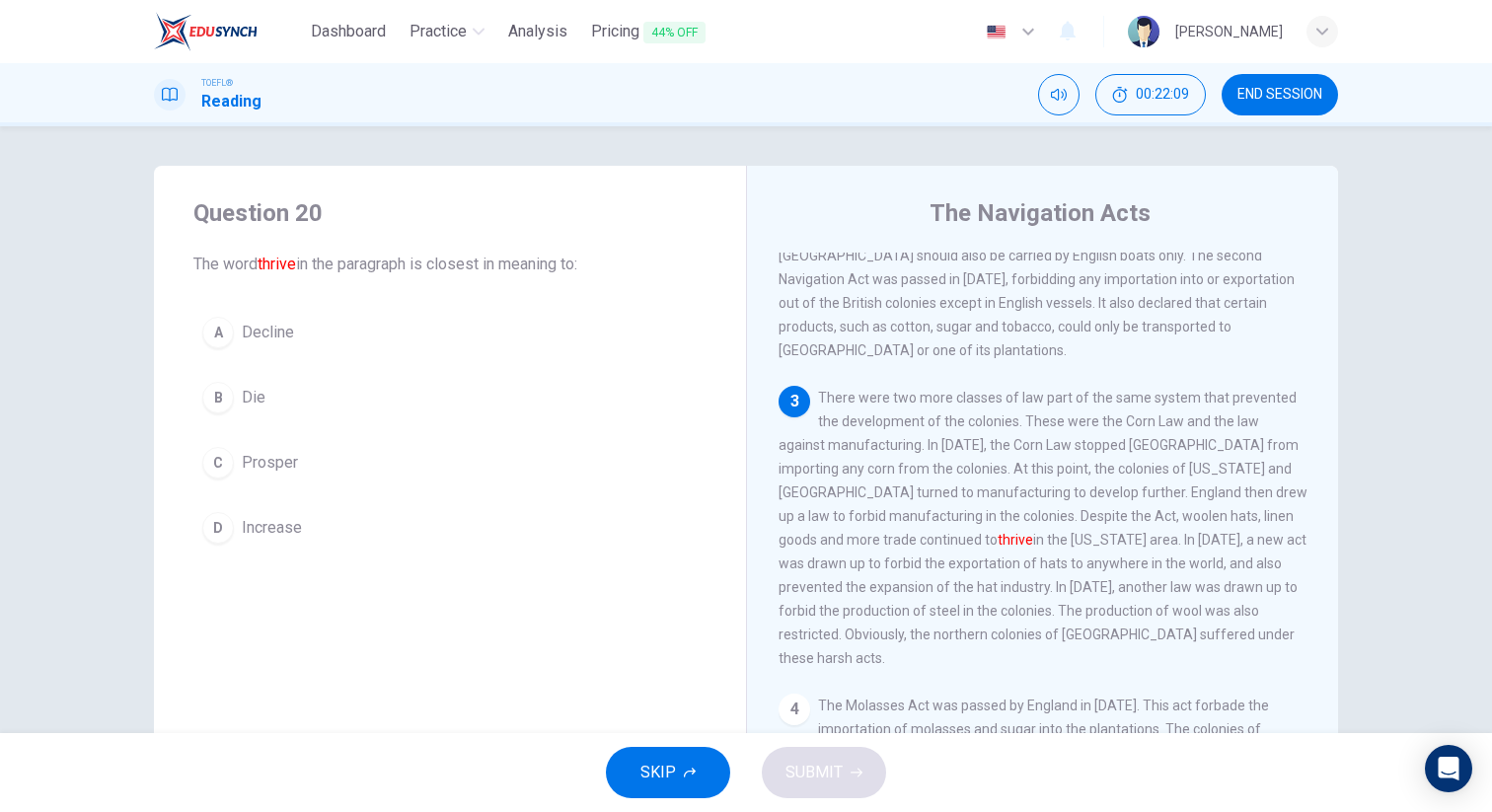 scroll, scrollTop: 319, scrollLeft: 0, axis: vertical 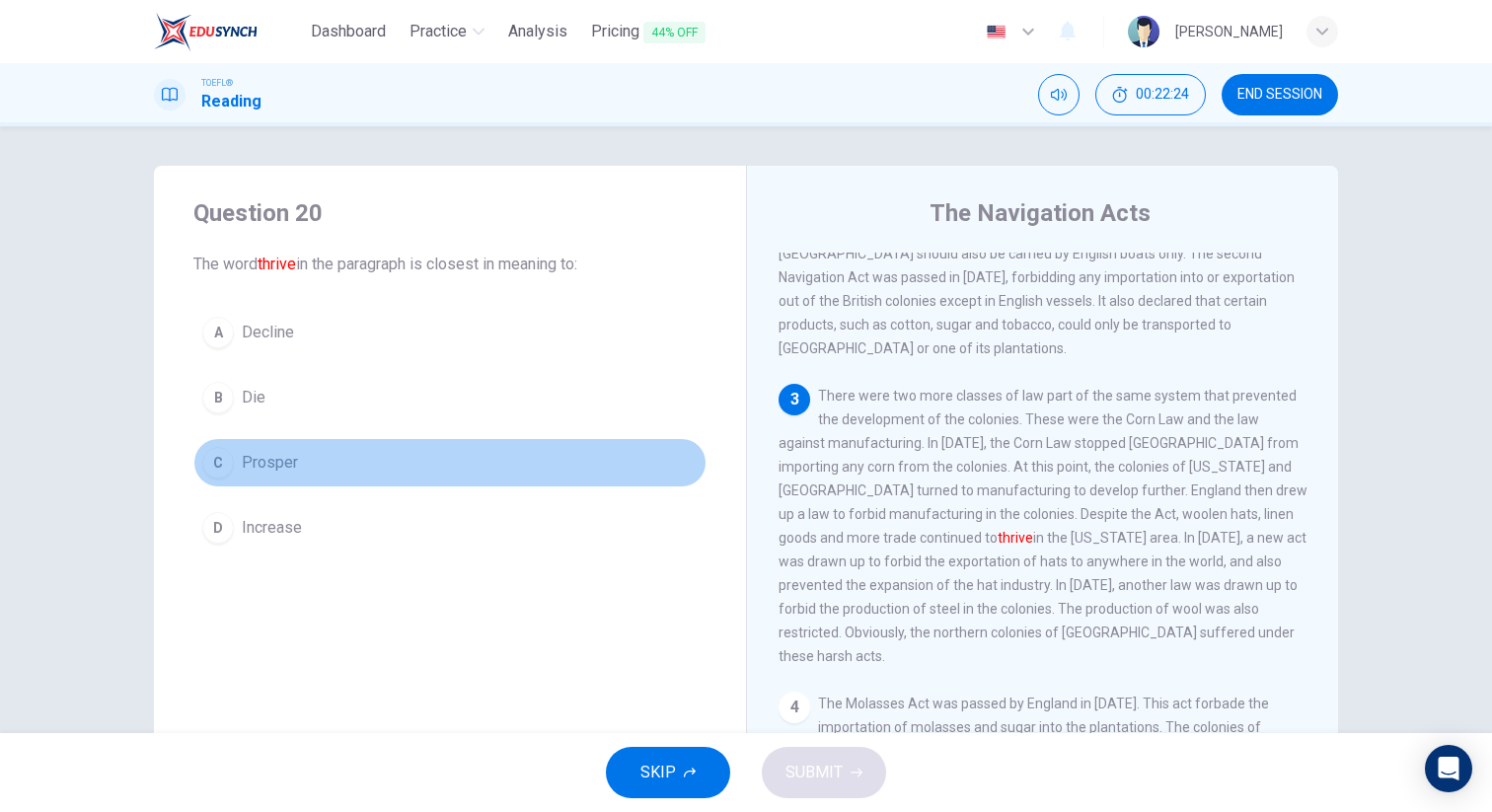 click on "Prosper" at bounding box center [269, 463] 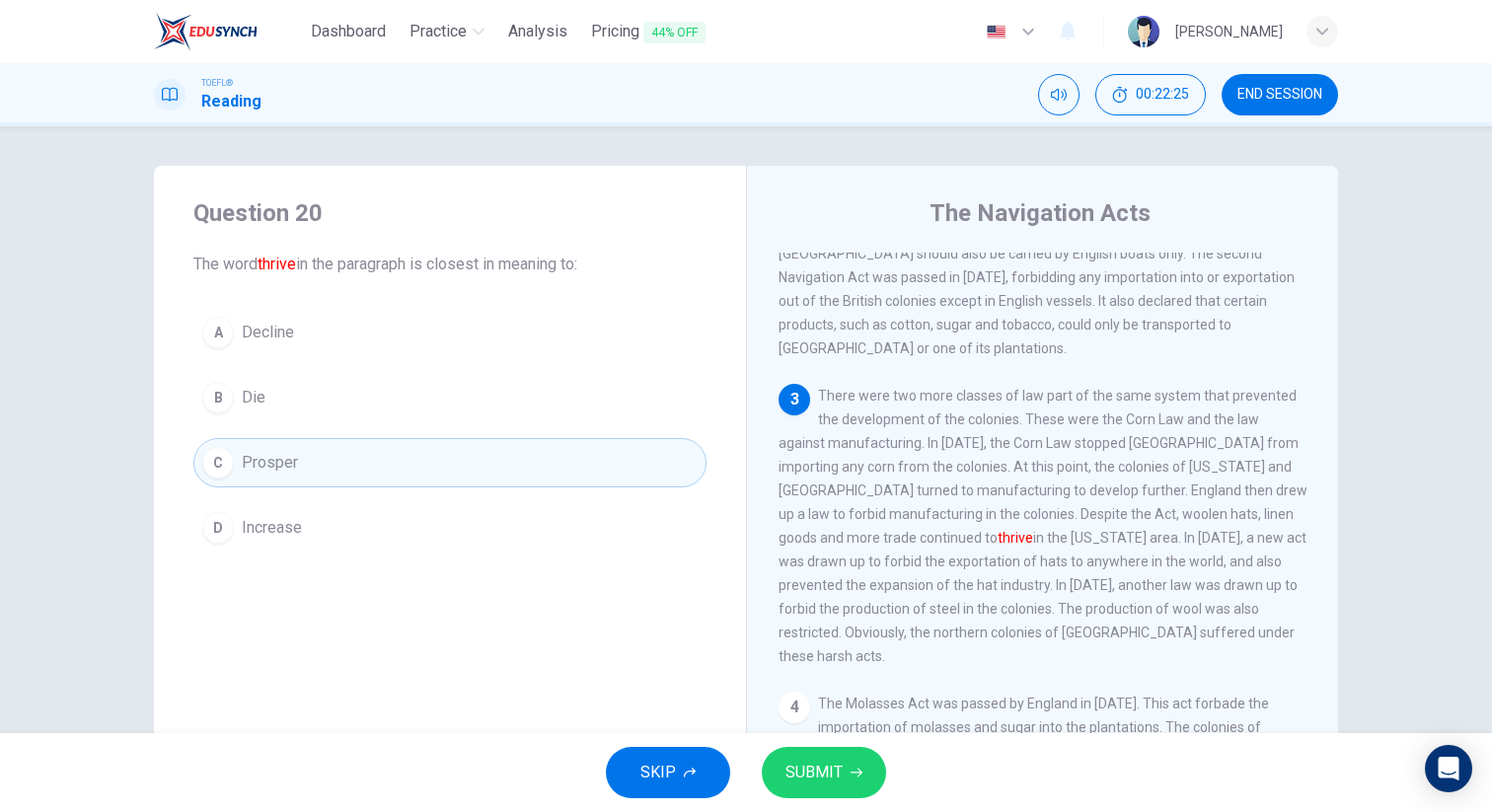type 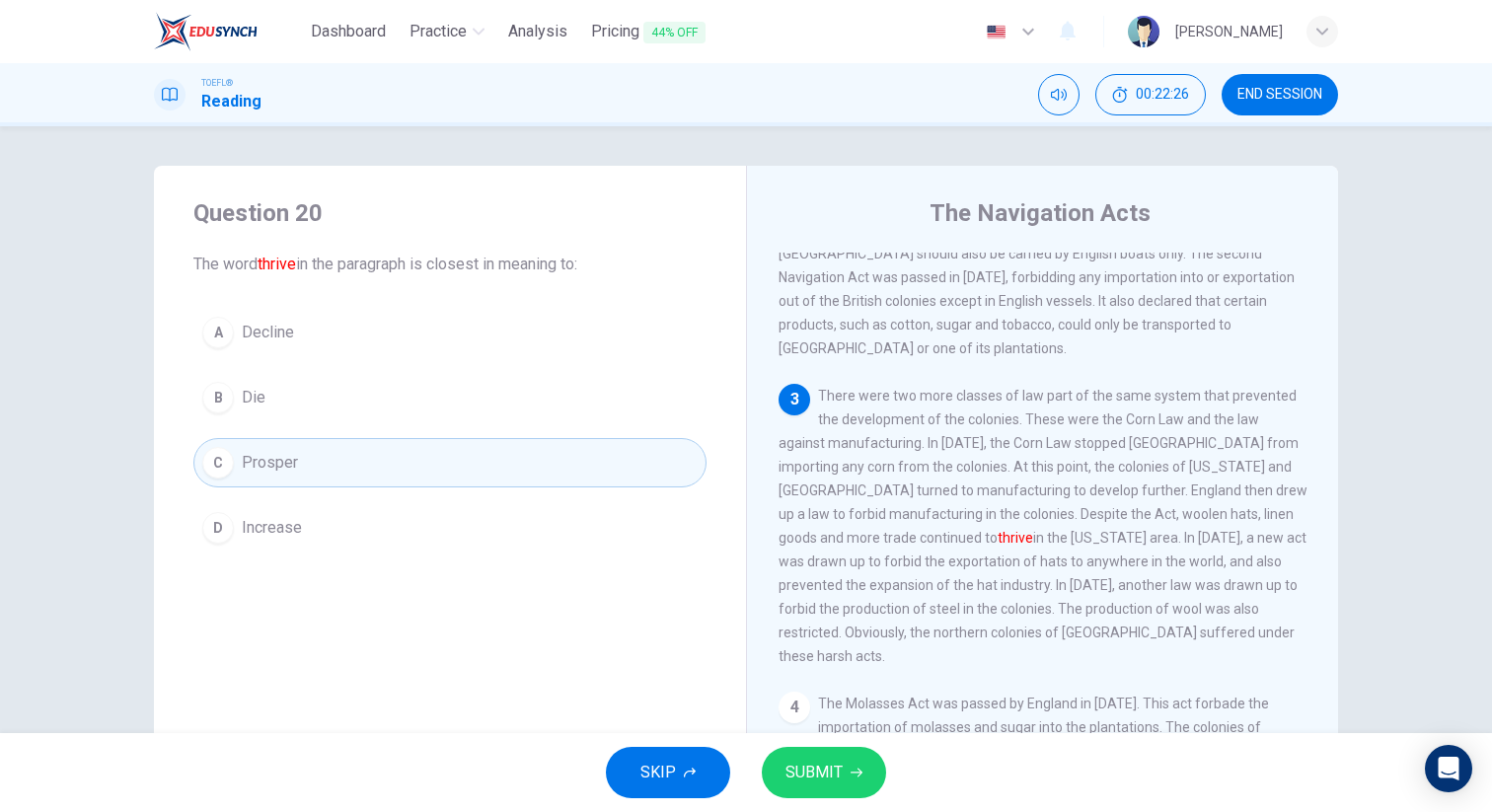 click on "SUBMIT" at bounding box center (824, 773) 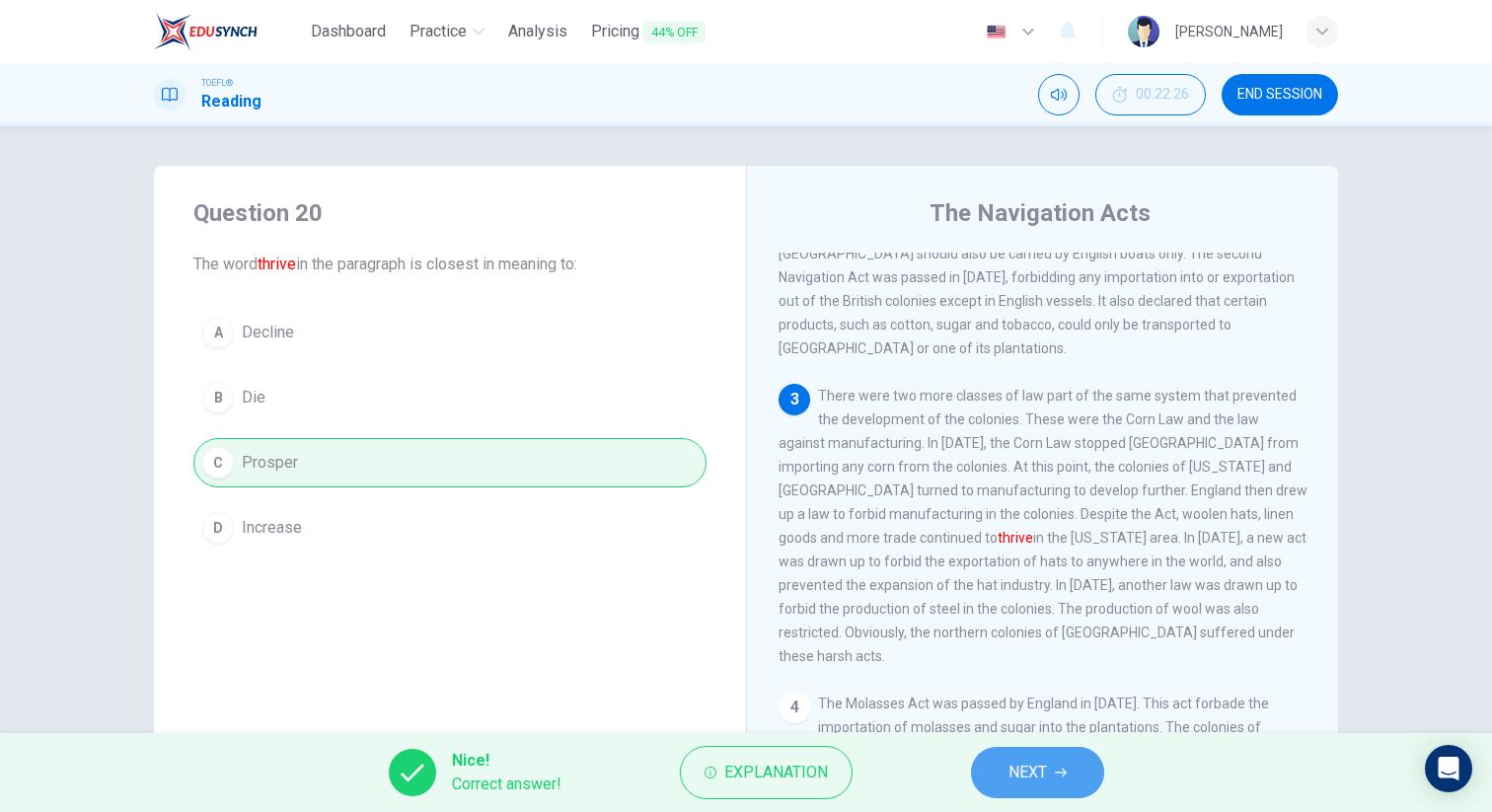 click on "NEXT" at bounding box center [1037, 773] 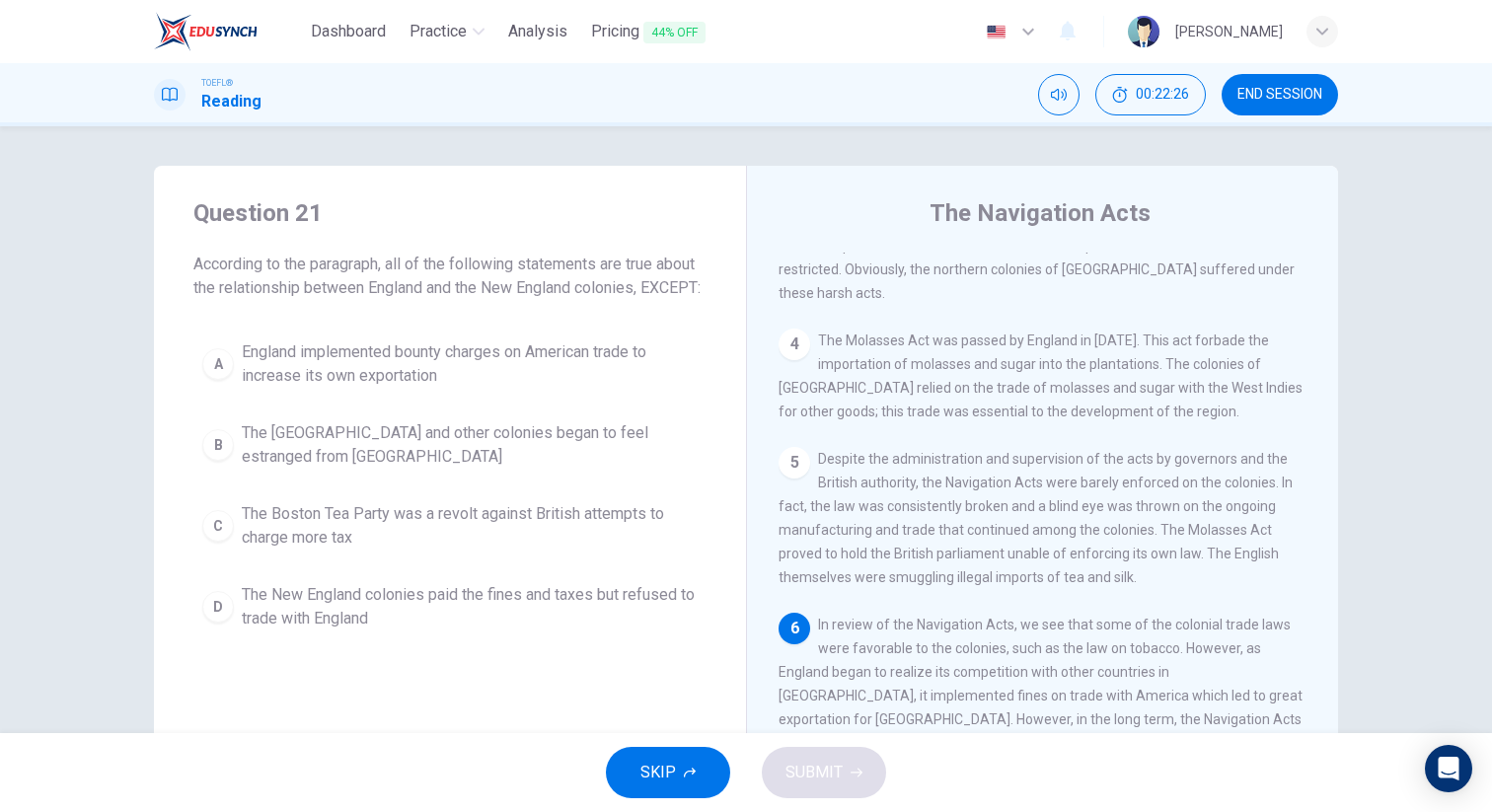scroll, scrollTop: 685, scrollLeft: 0, axis: vertical 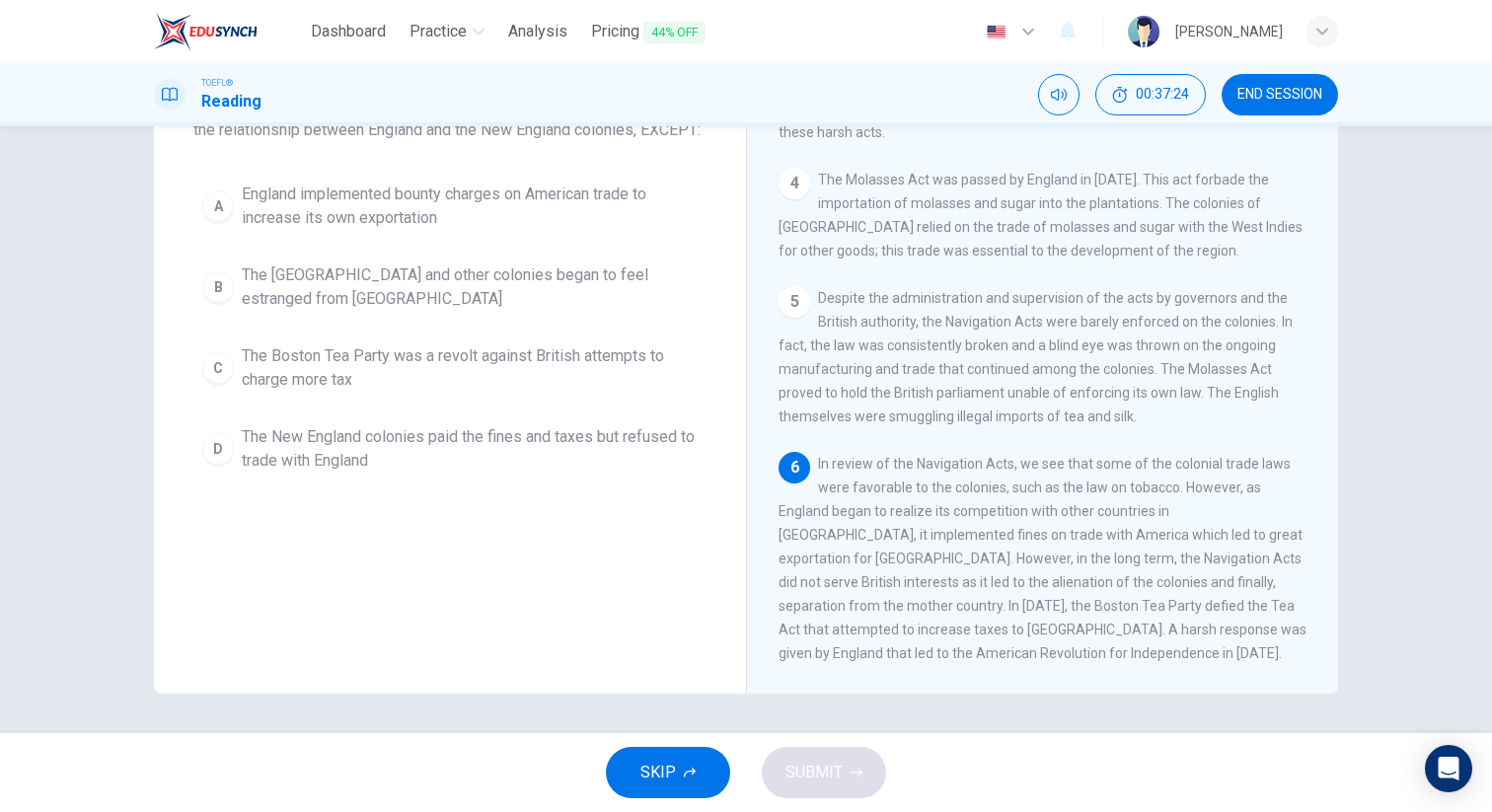 click on "The [GEOGRAPHIC_DATA] and other colonies began to feel estranged from [GEOGRAPHIC_DATA]" at bounding box center (470, 287) 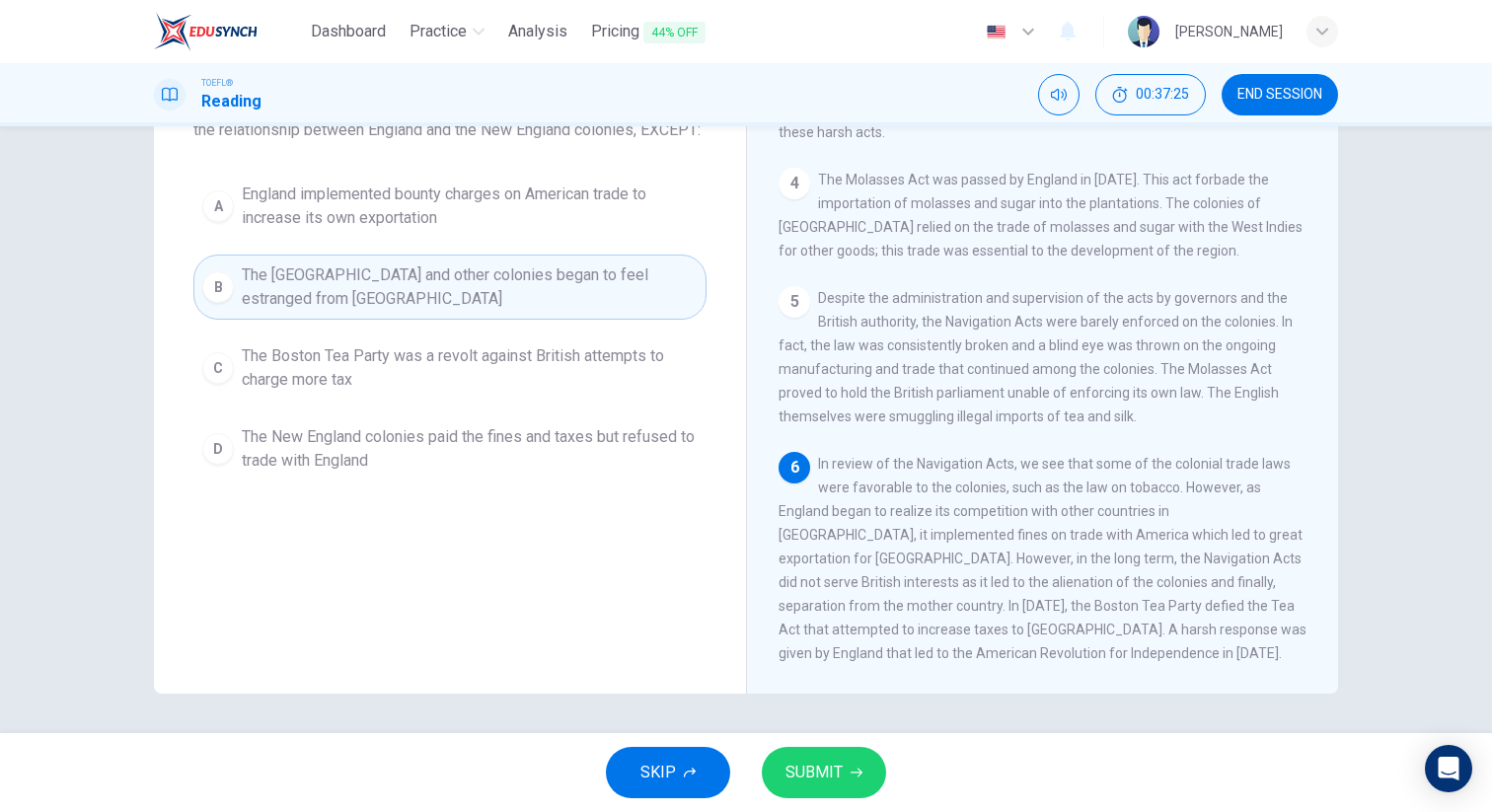 click on "Question 21 According to the paragraph, all of the following statements are true about the relationship between England and the New England colonies, EXCEPT: A England implemented bounty charges on American trade to increase its own exportation B The New England and other colonies began to feel estranged from Britain C The Boston Tea Party was a revolt against British attempts to charge more tax D The New England colonies paid the fines and taxes but refused to trade with England" at bounding box center (450, 260) 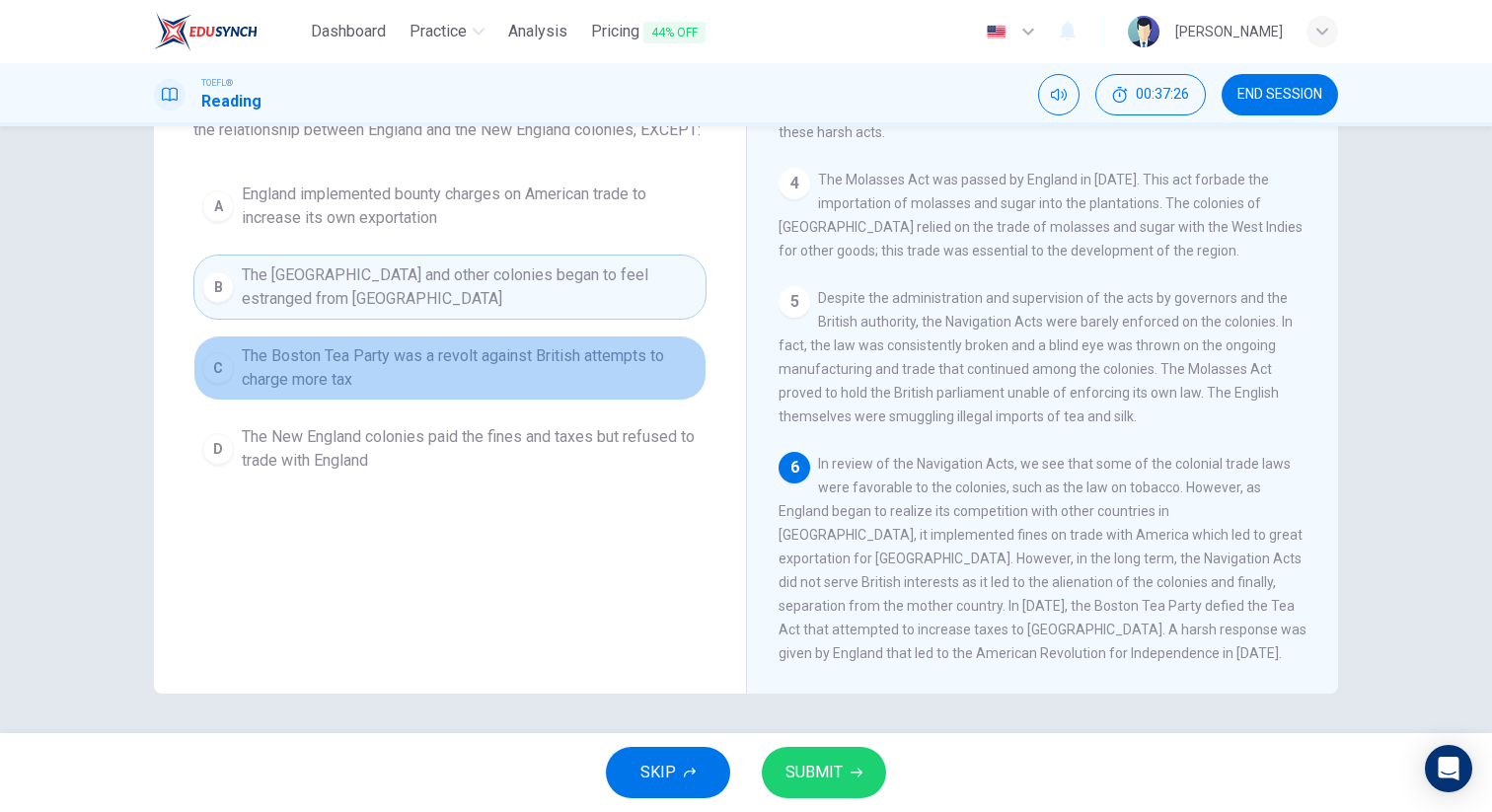 click on "The Boston Tea Party was a revolt against British attempts to charge more tax" at bounding box center (470, 368) 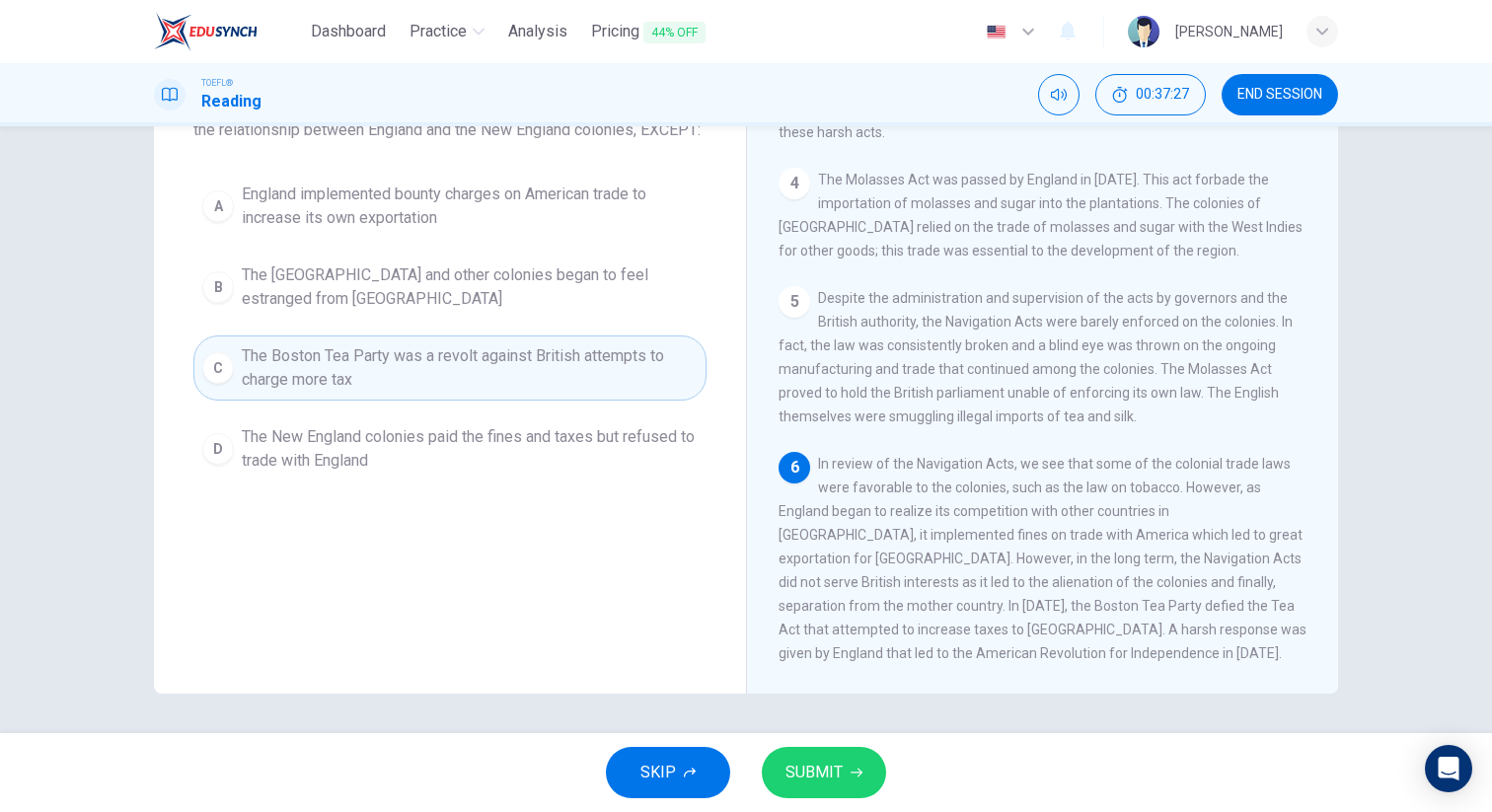 click on "England implemented bounty charges on American trade to increase its own exportation" at bounding box center (470, 206) 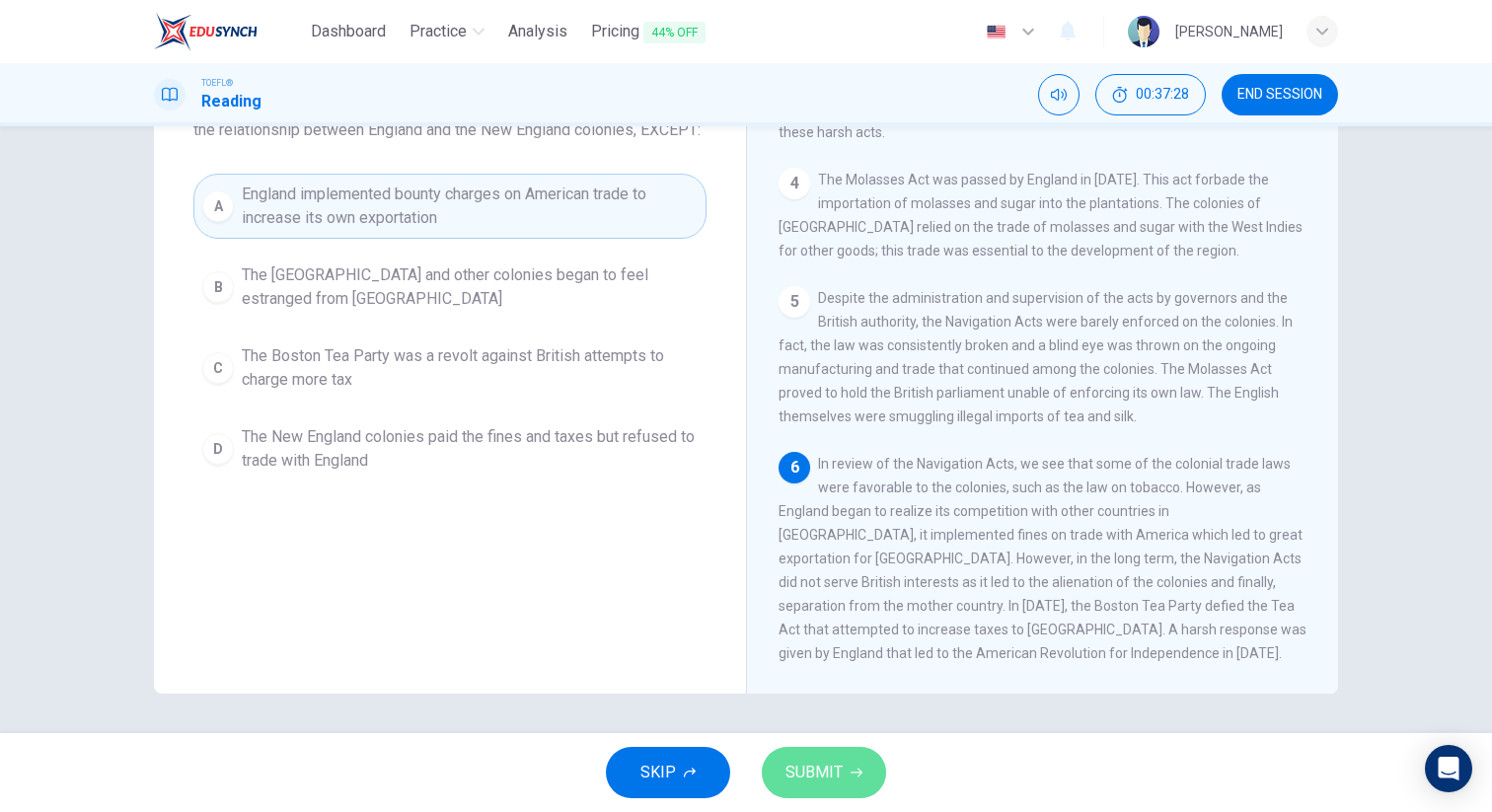 click on "SUBMIT" at bounding box center (824, 773) 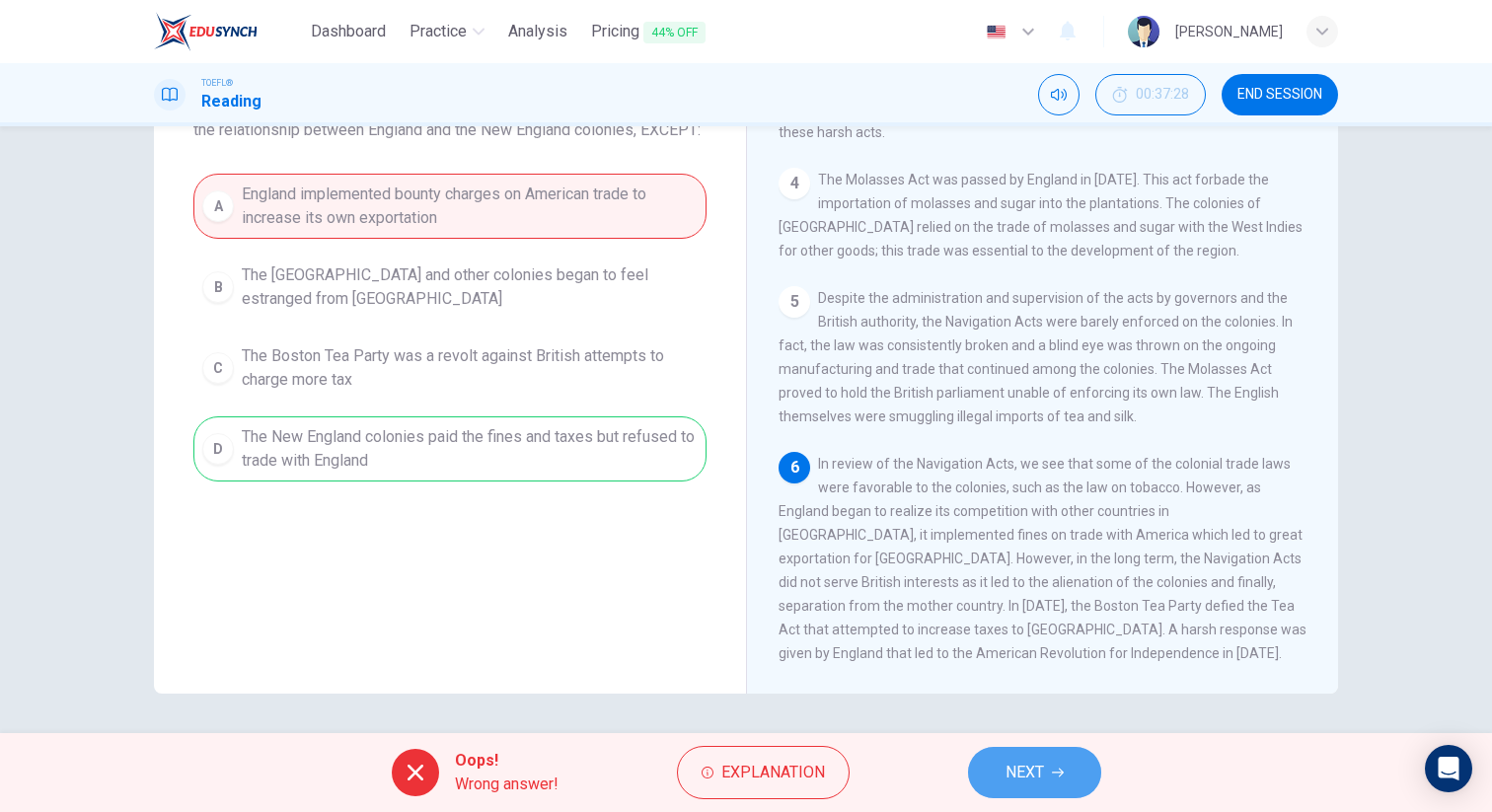 click on "NEXT" at bounding box center [1034, 773] 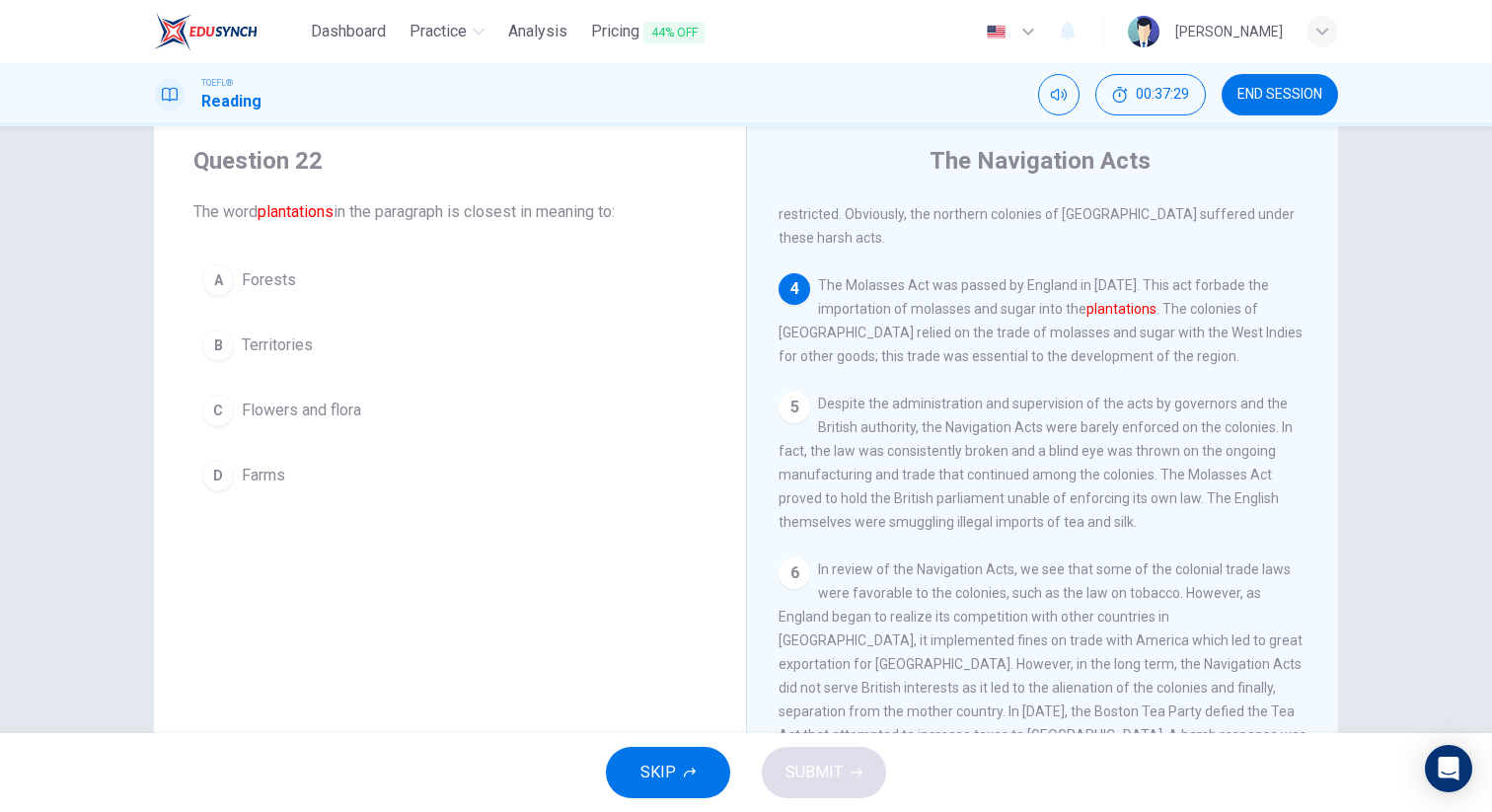 scroll, scrollTop: 51, scrollLeft: 0, axis: vertical 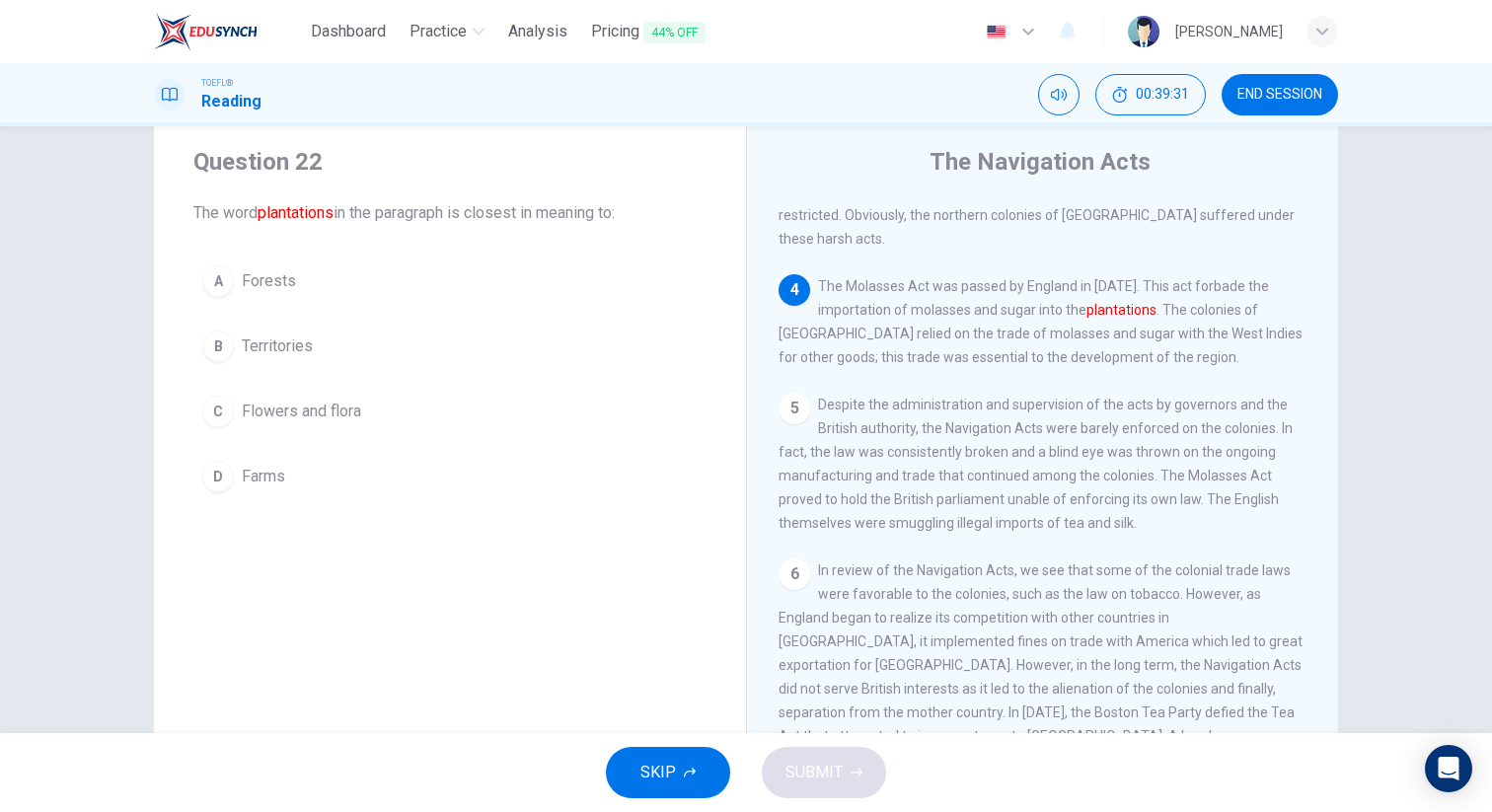 drag, startPoint x: 321, startPoint y: 233, endPoint x: 292, endPoint y: 200, distance: 43.931765 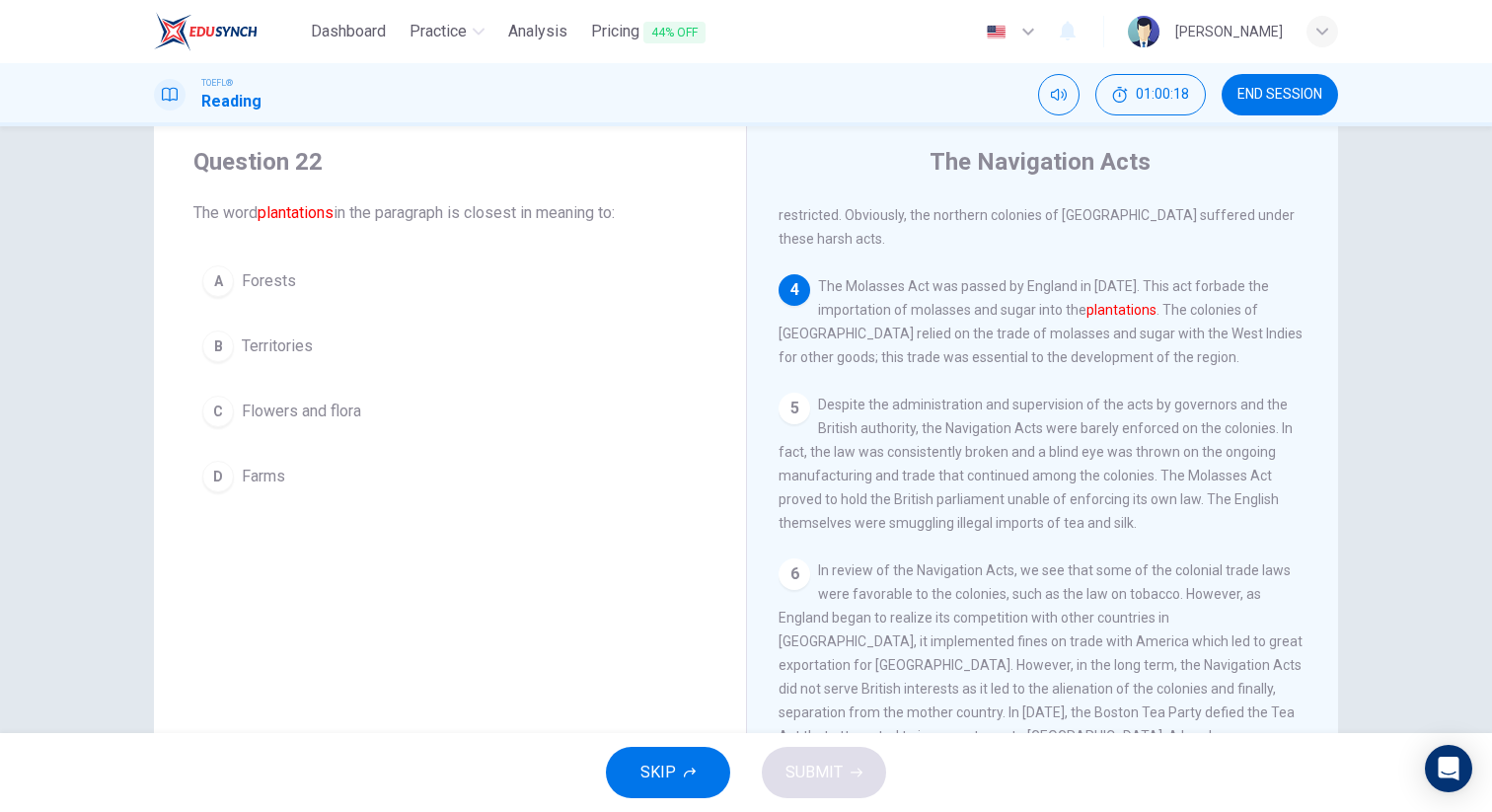 click on "D Farms" at bounding box center [450, 477] 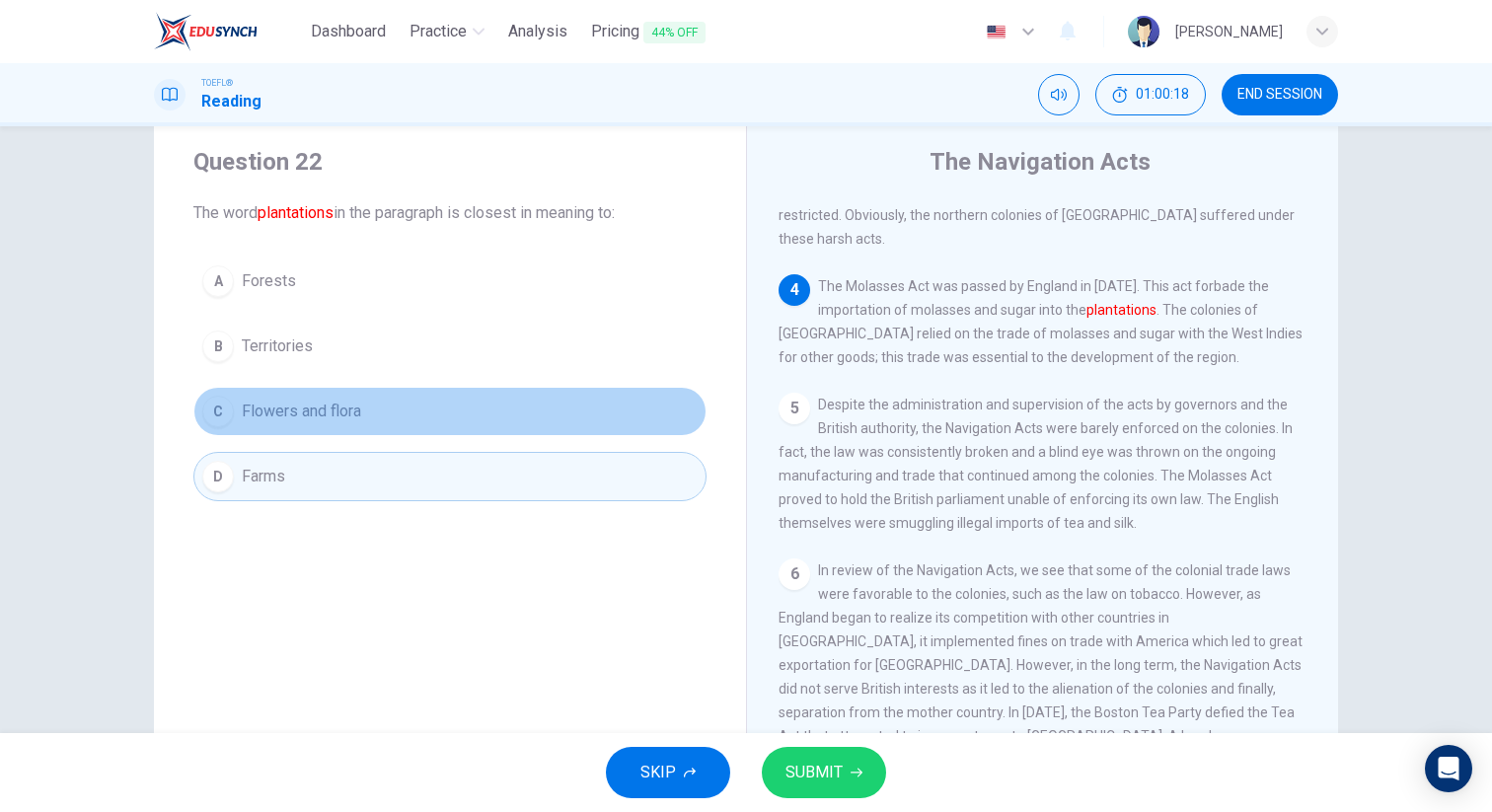 click on "C Flowers and flora" at bounding box center [450, 411] 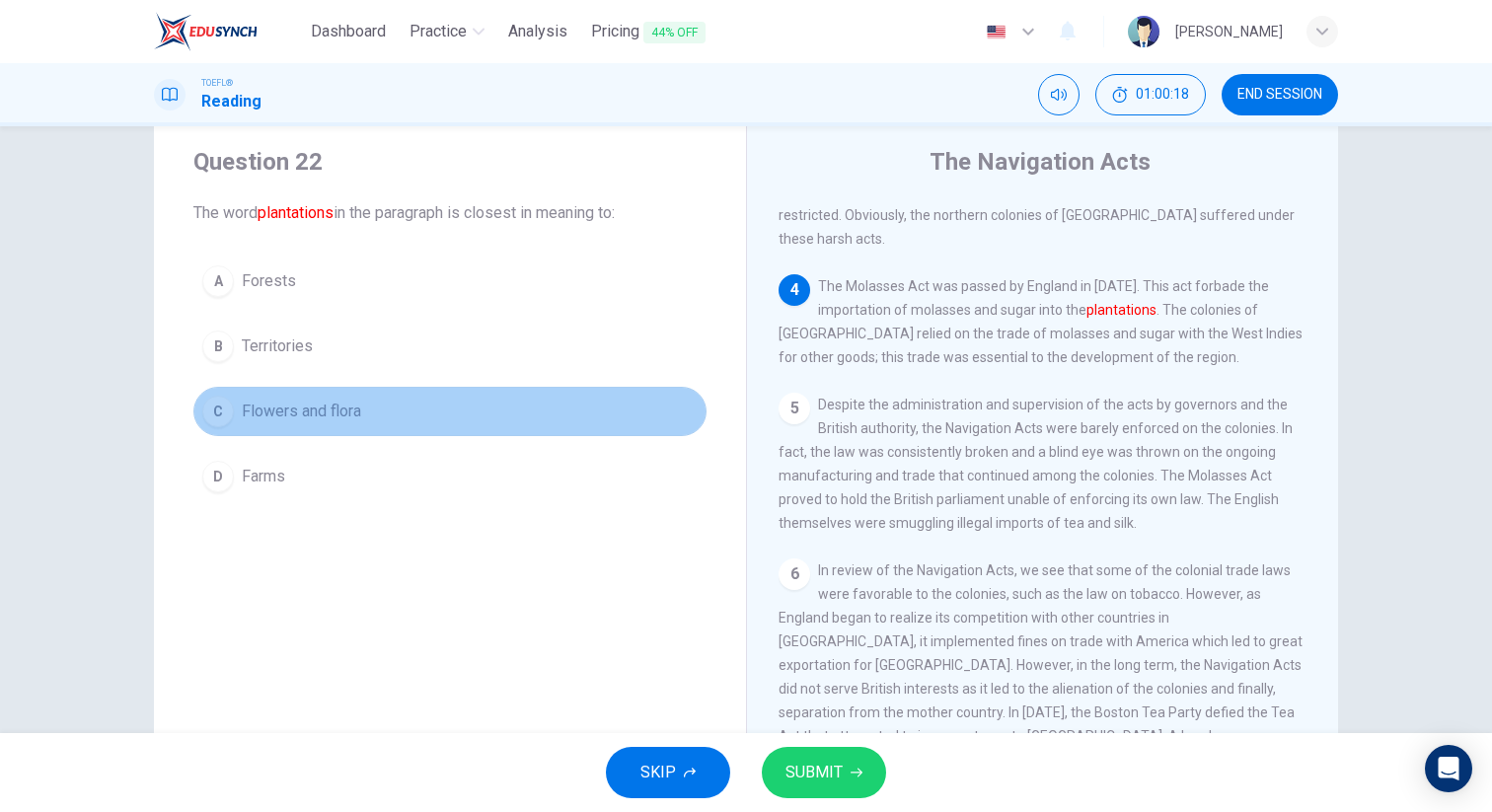 click on "C Flowers and flora" at bounding box center [450, 411] 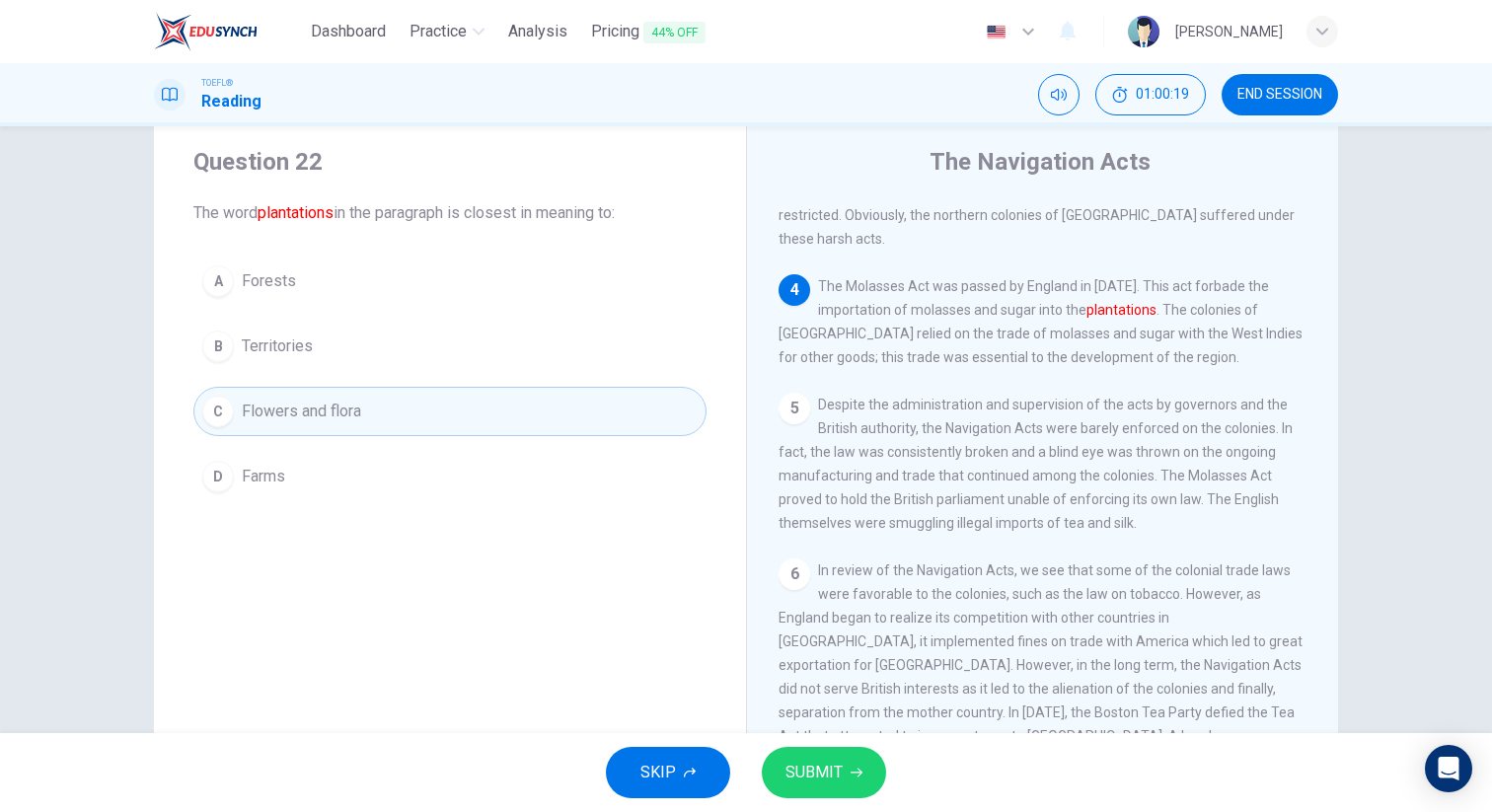 click on "C Flowers and flora" at bounding box center (450, 411) 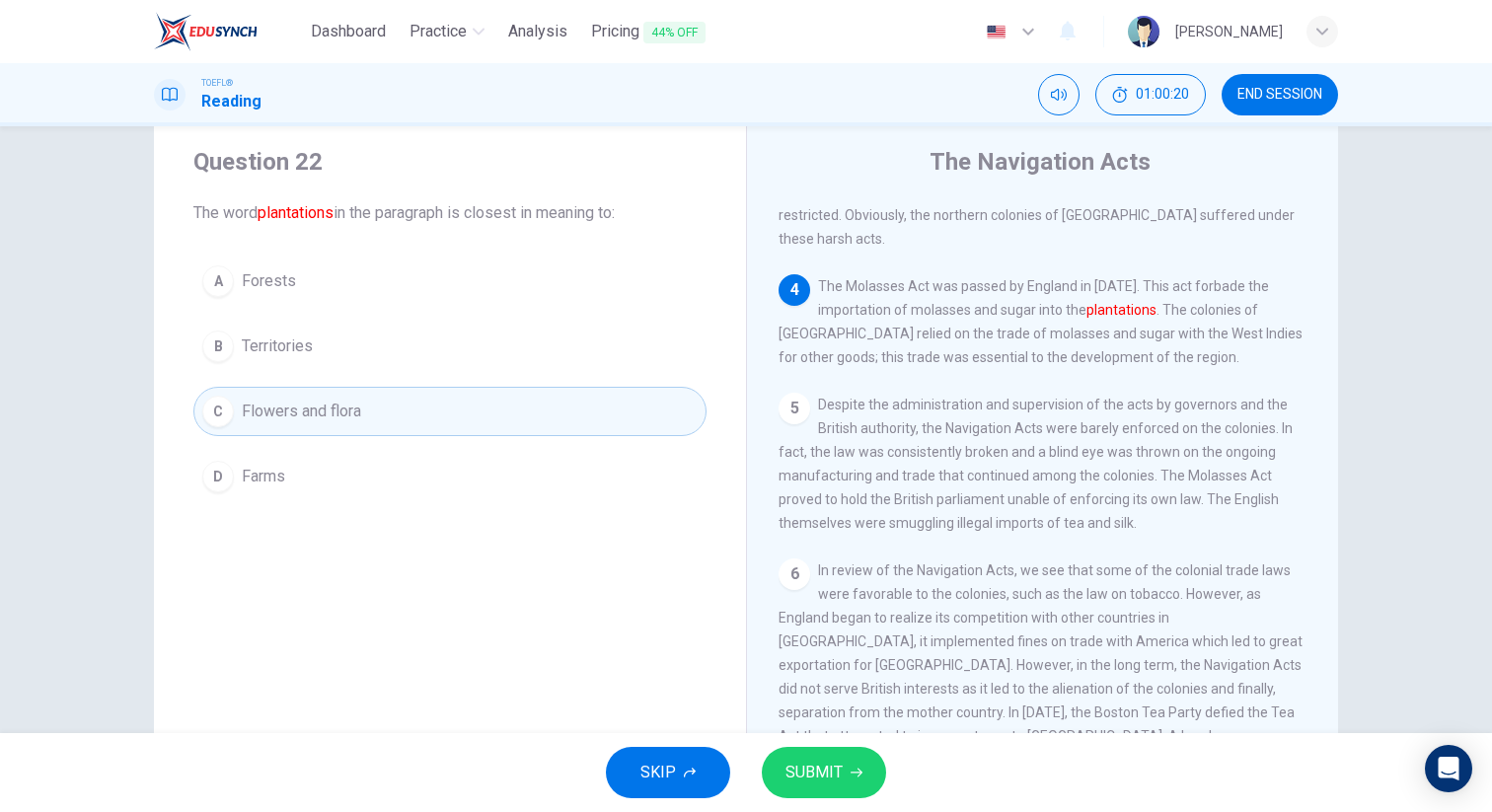 click on "A Forests B Territories C Flowers and flora D Farms" at bounding box center [450, 379] 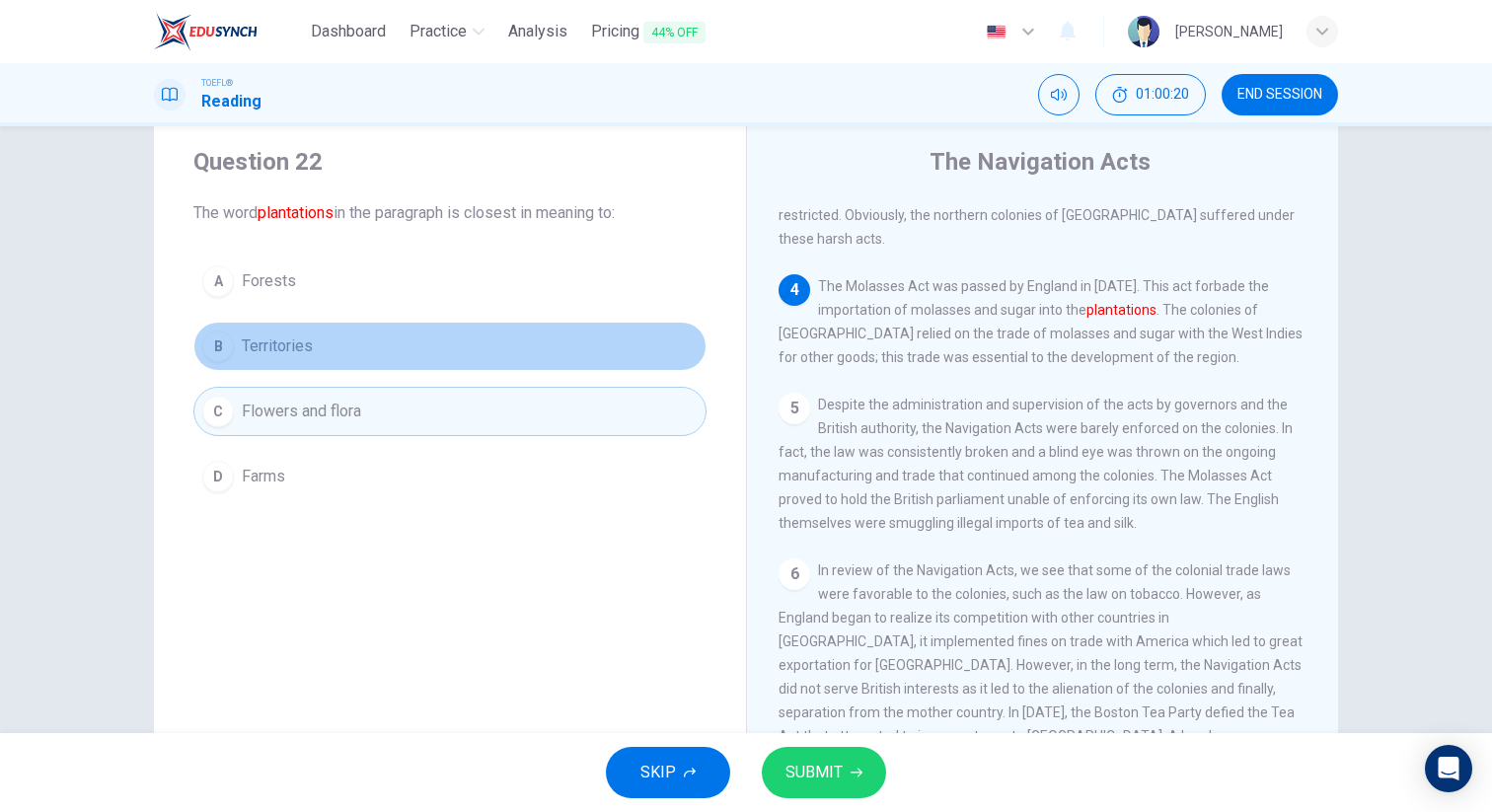 click on "B Territories" at bounding box center (450, 346) 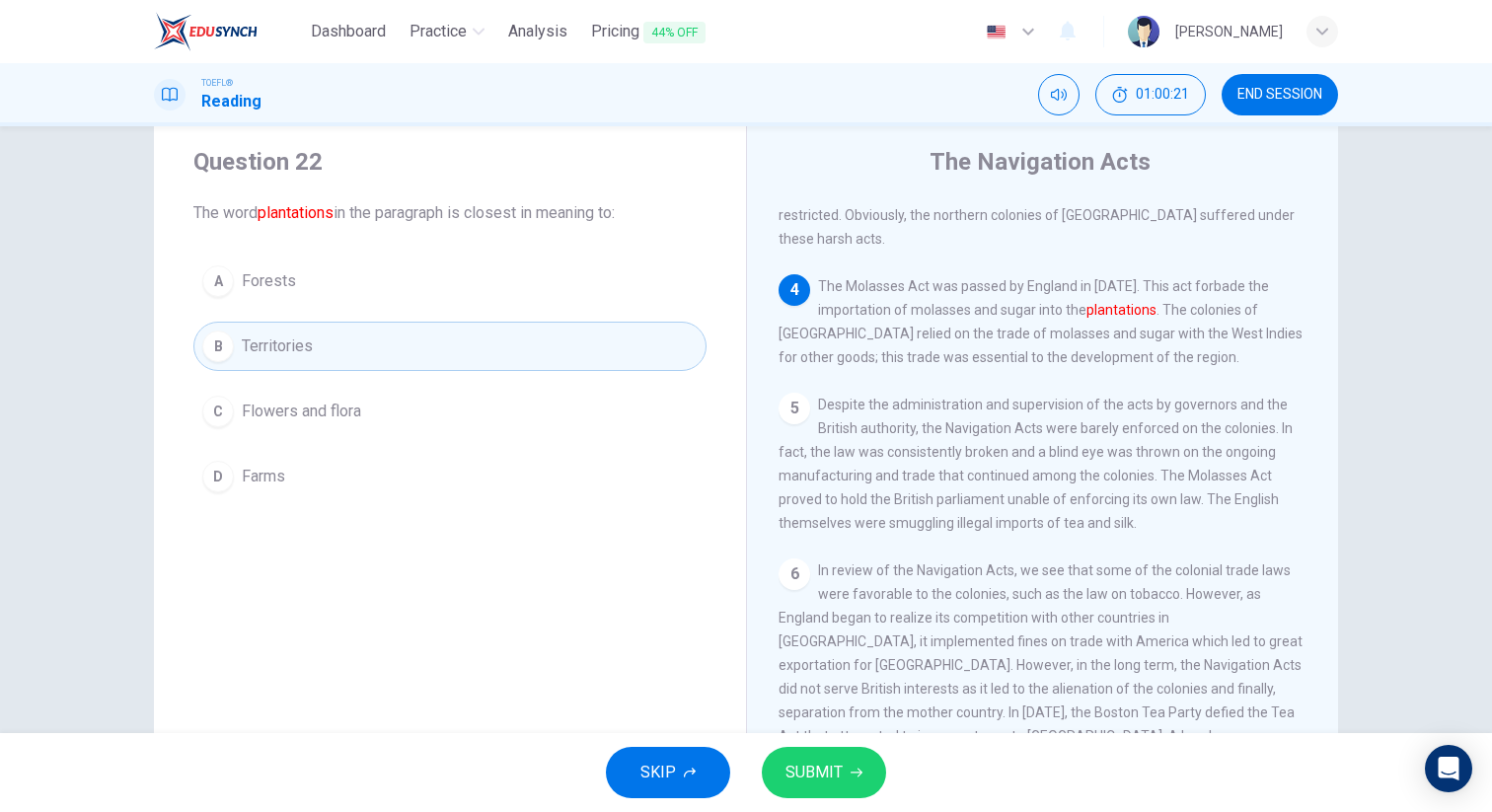 click on "C Flowers and flora" at bounding box center [450, 411] 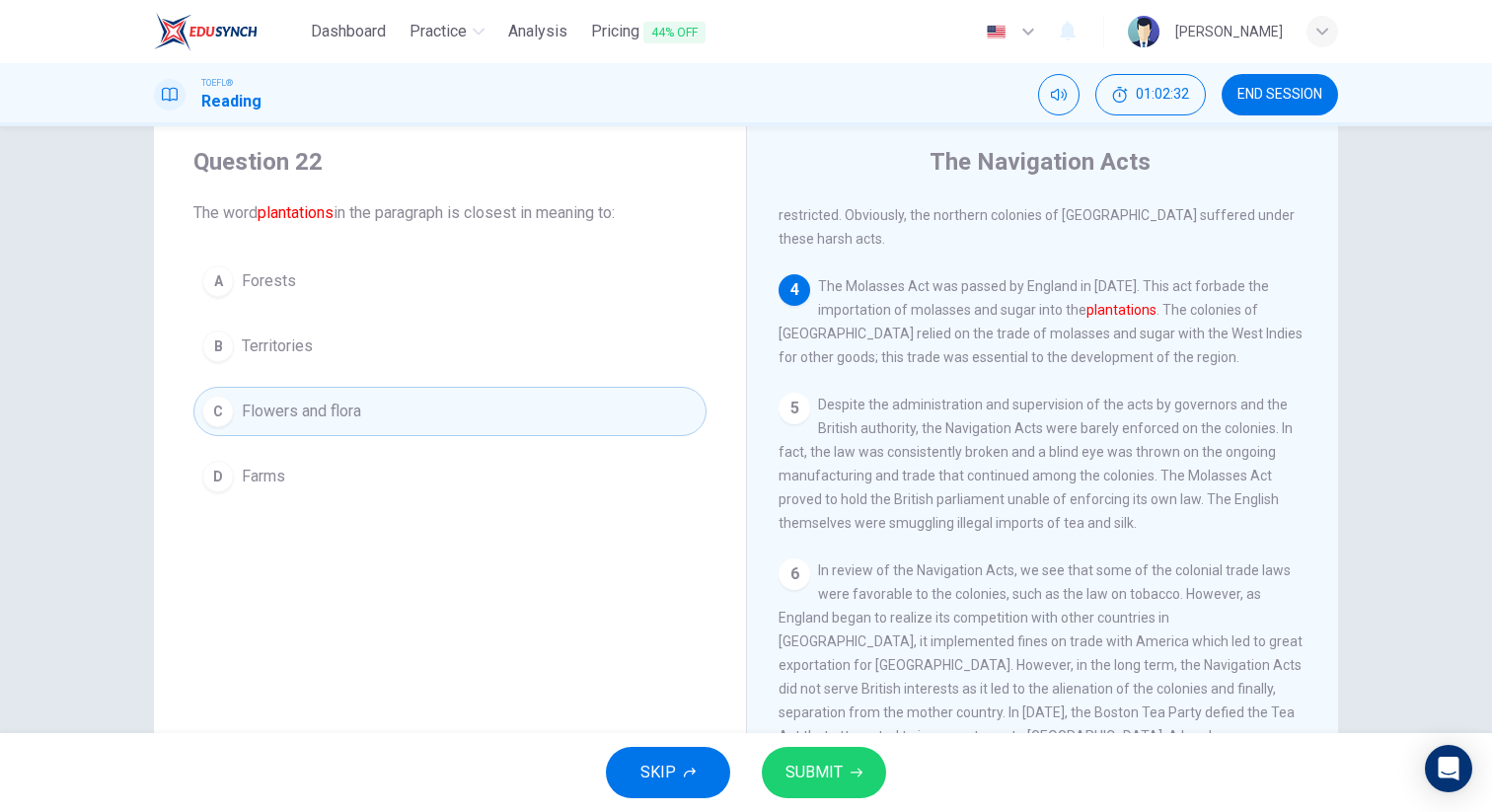 click on "SUBMIT" at bounding box center (824, 773) 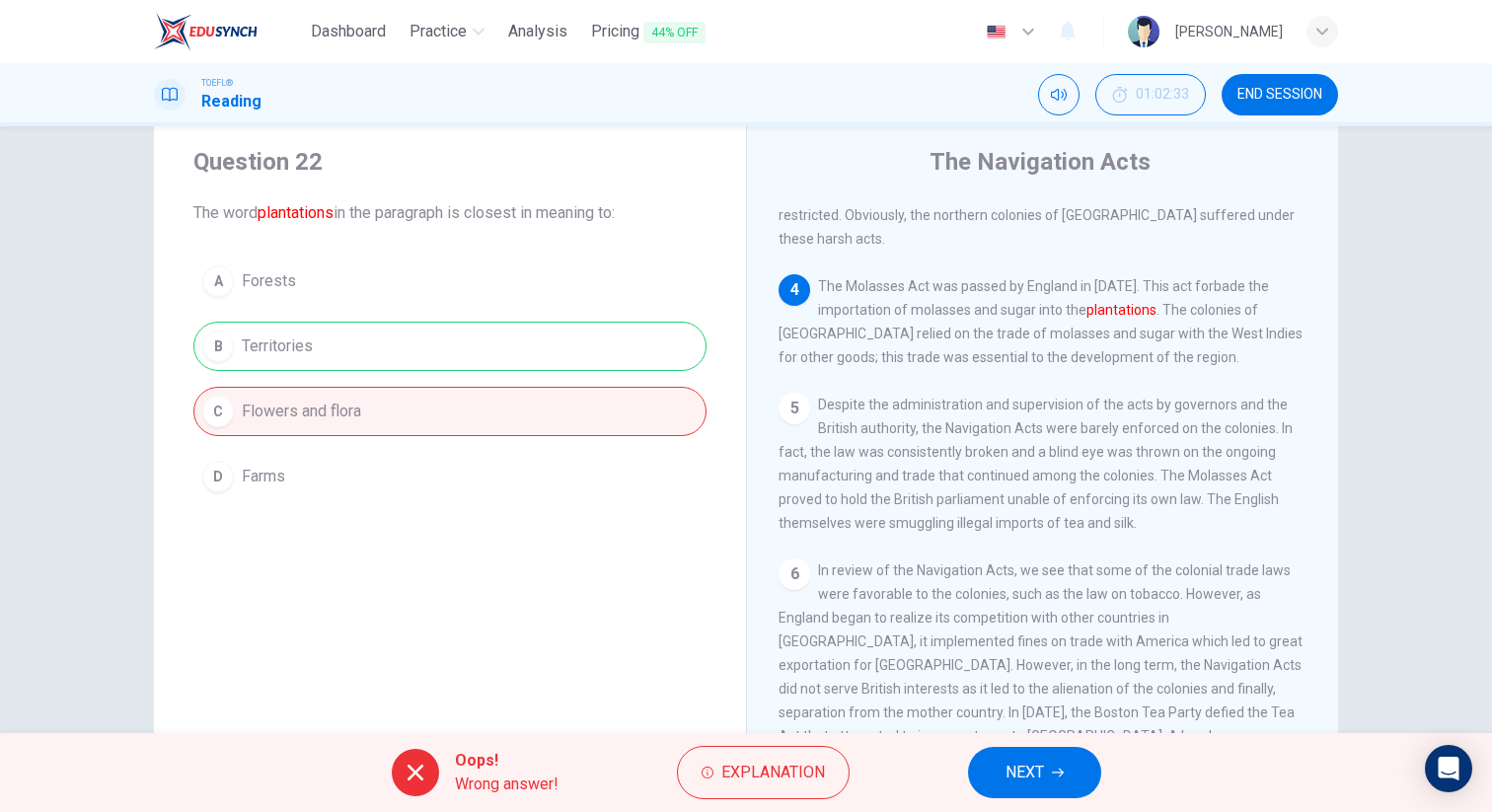 click on "Oops! Wrong answer! Explanation NEXT" at bounding box center (746, 773) 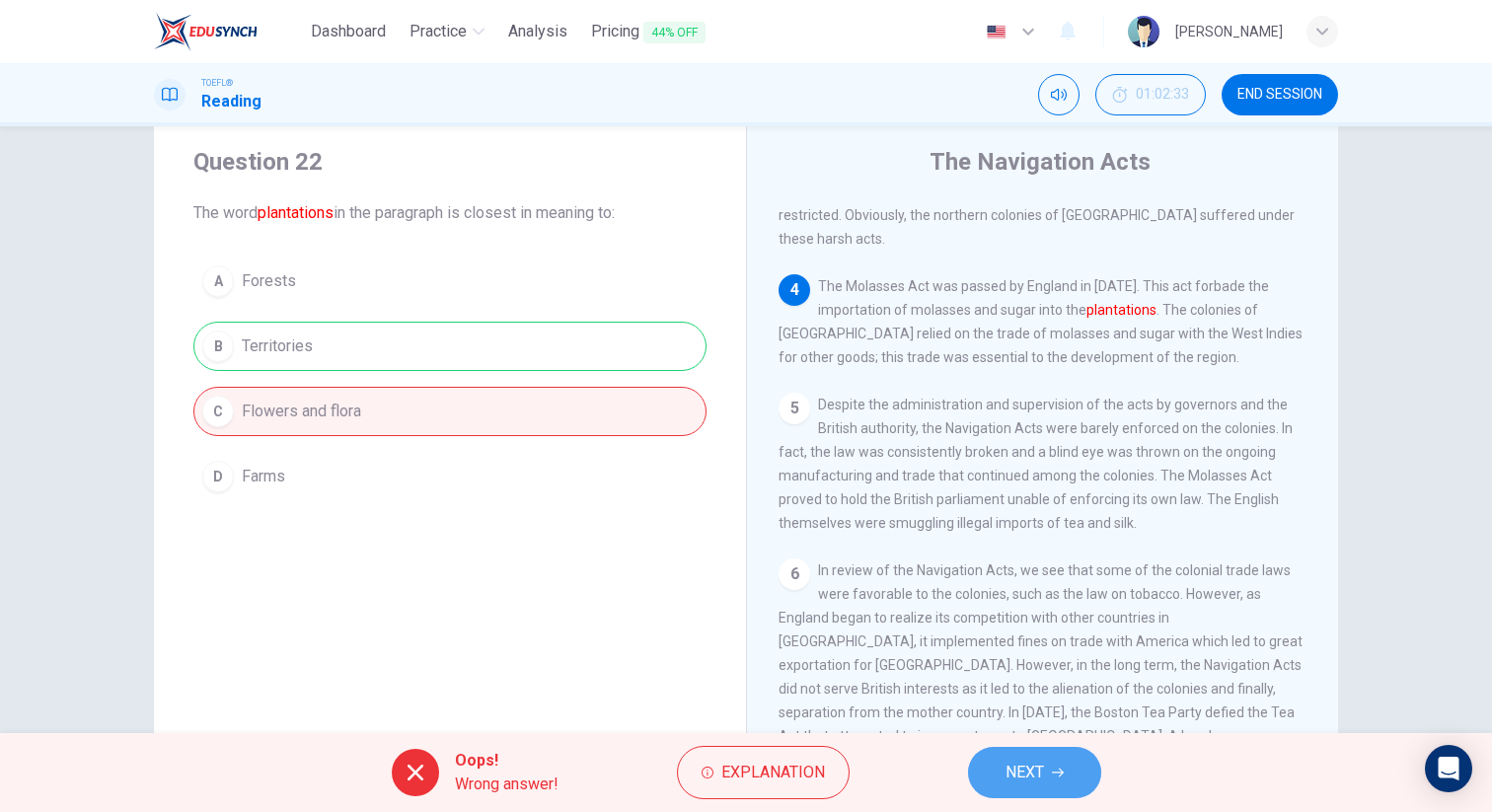 click on "NEXT" at bounding box center [1024, 773] 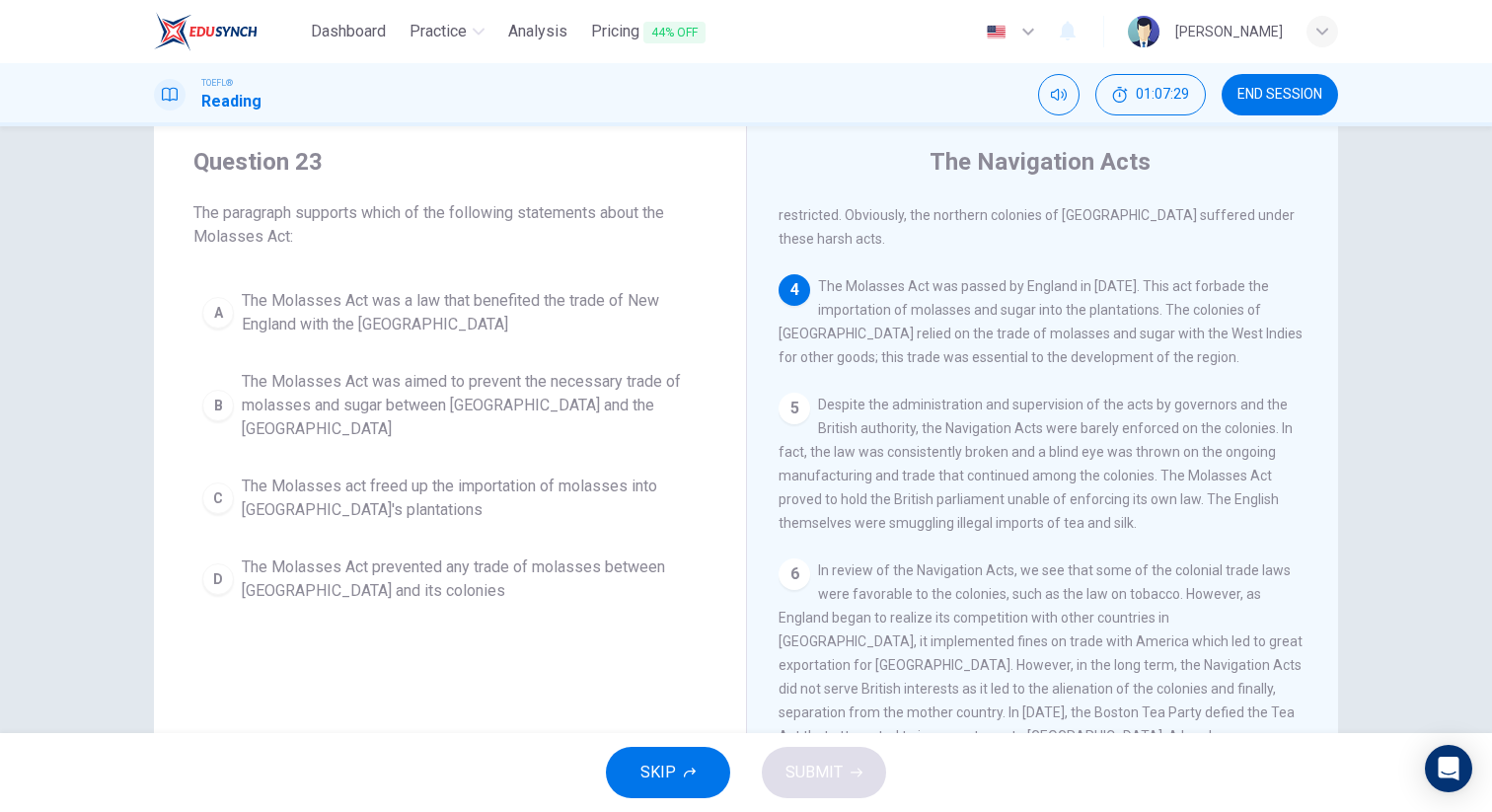 drag, startPoint x: 190, startPoint y: 205, endPoint x: 288, endPoint y: 235, distance: 102.48902 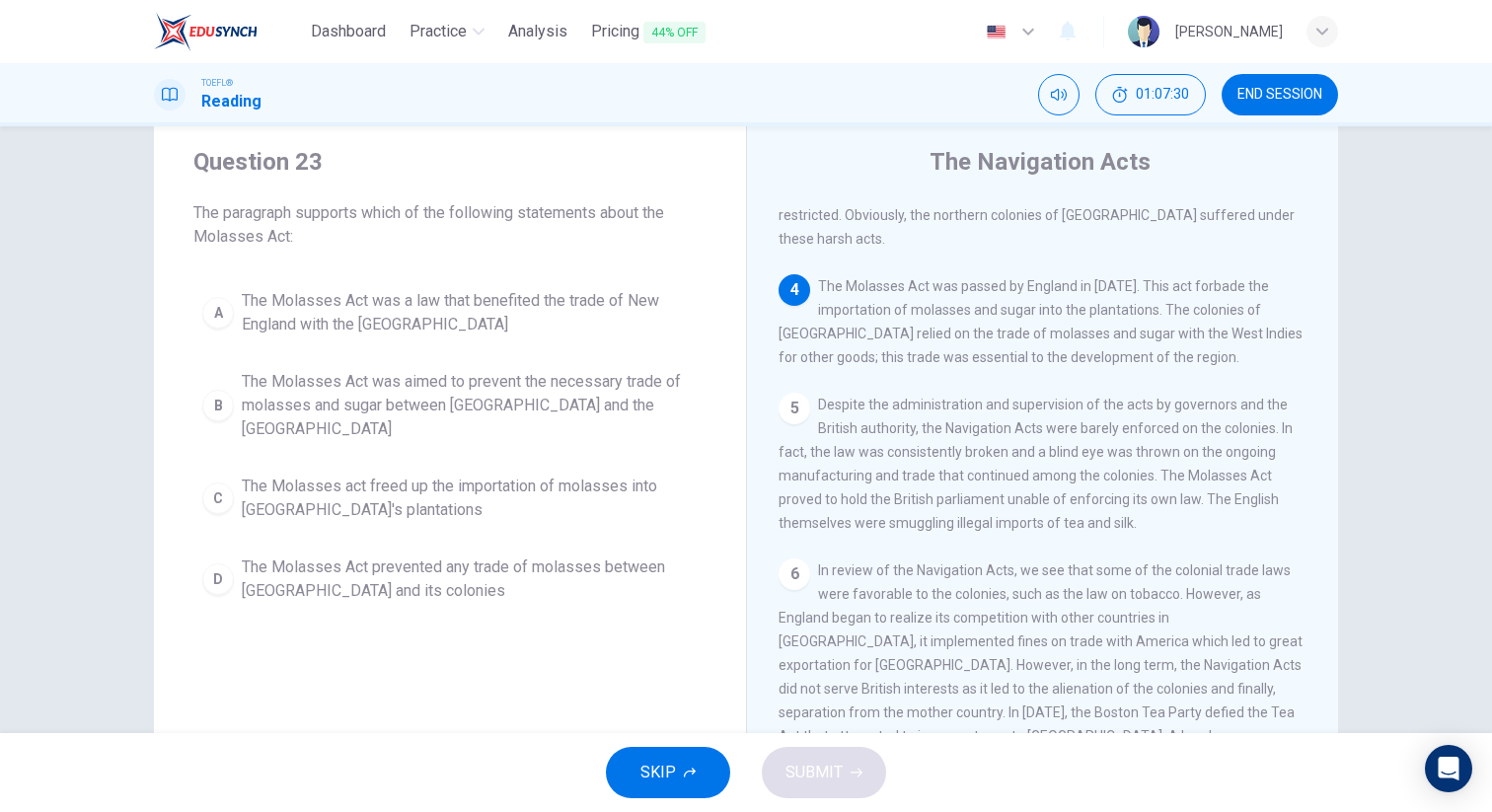drag, startPoint x: 288, startPoint y: 235, endPoint x: 209, endPoint y: 206, distance: 84.15462 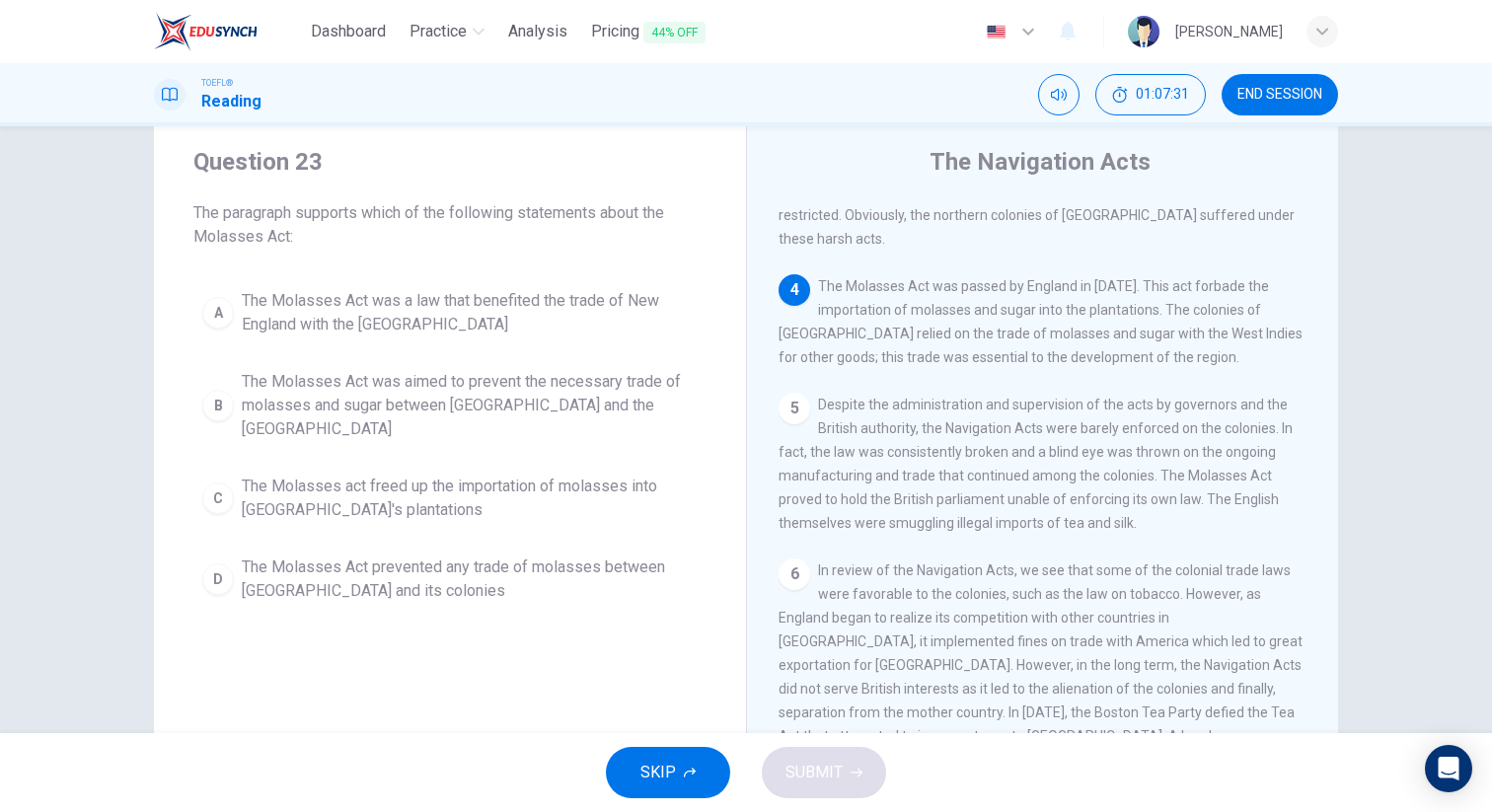 drag, startPoint x: 209, startPoint y: 206, endPoint x: 289, endPoint y: 687, distance: 487.6074 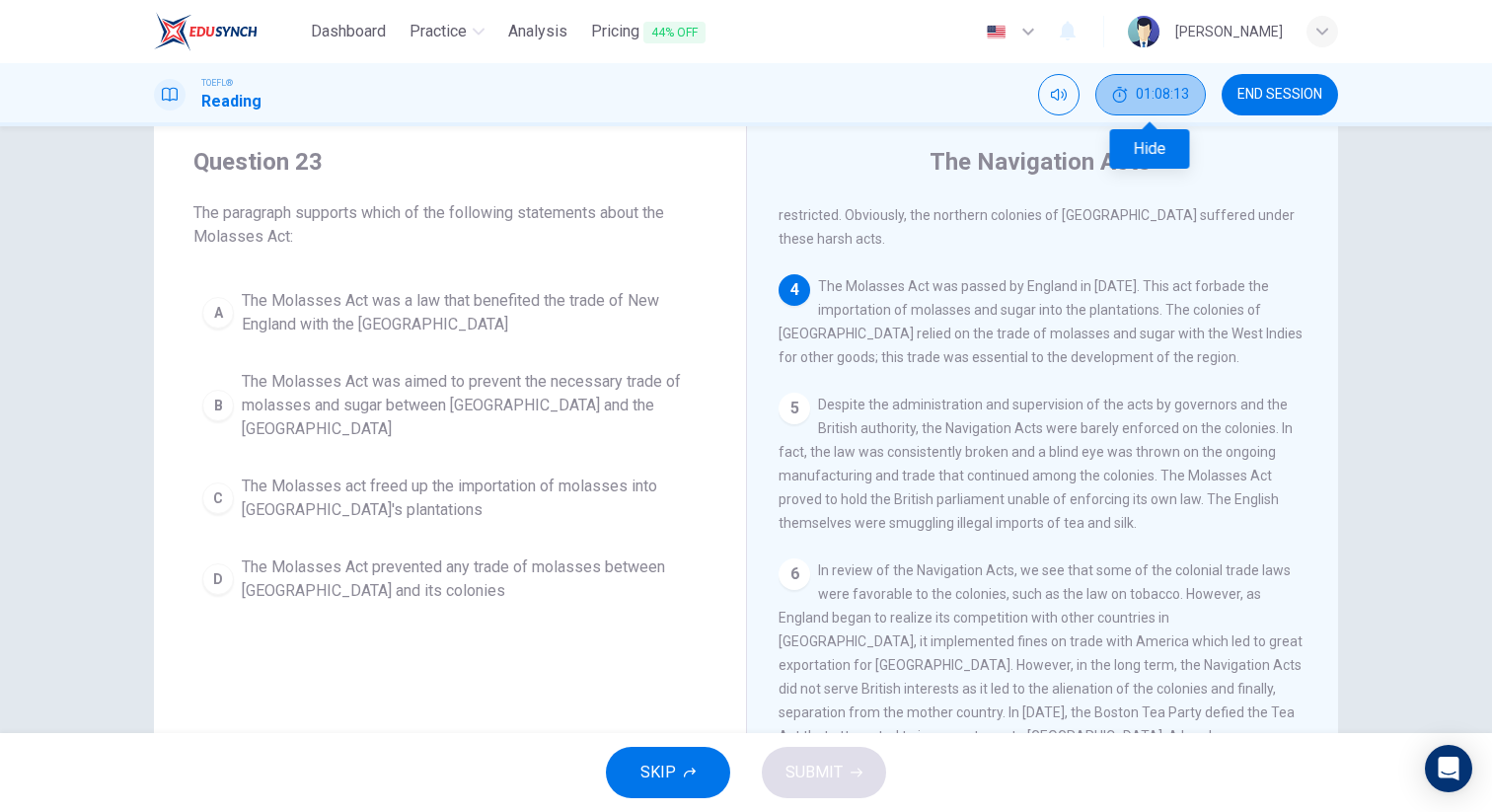 click on "01:08:13" at bounding box center (1151, 95) 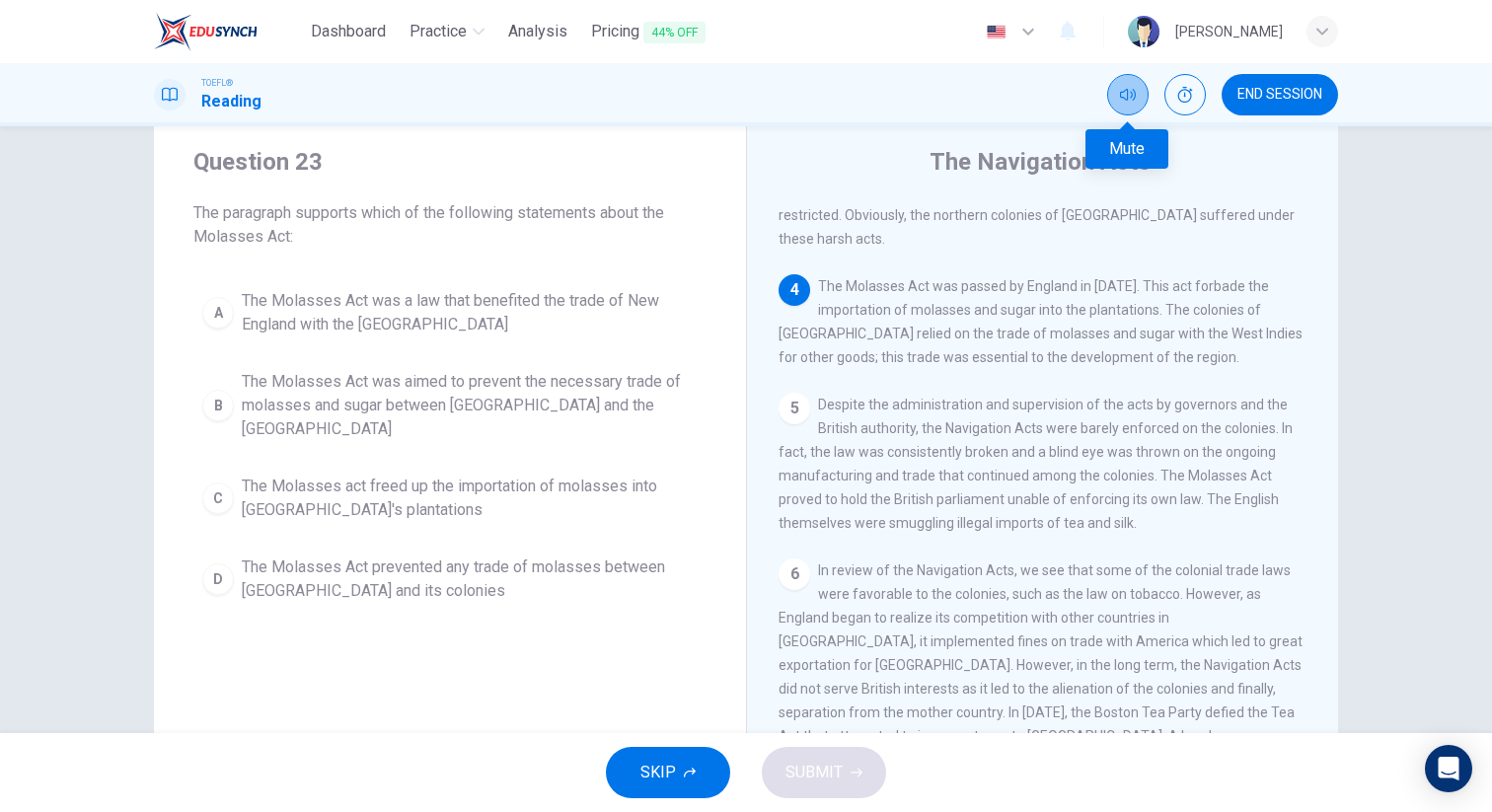 click at bounding box center [1128, 95] 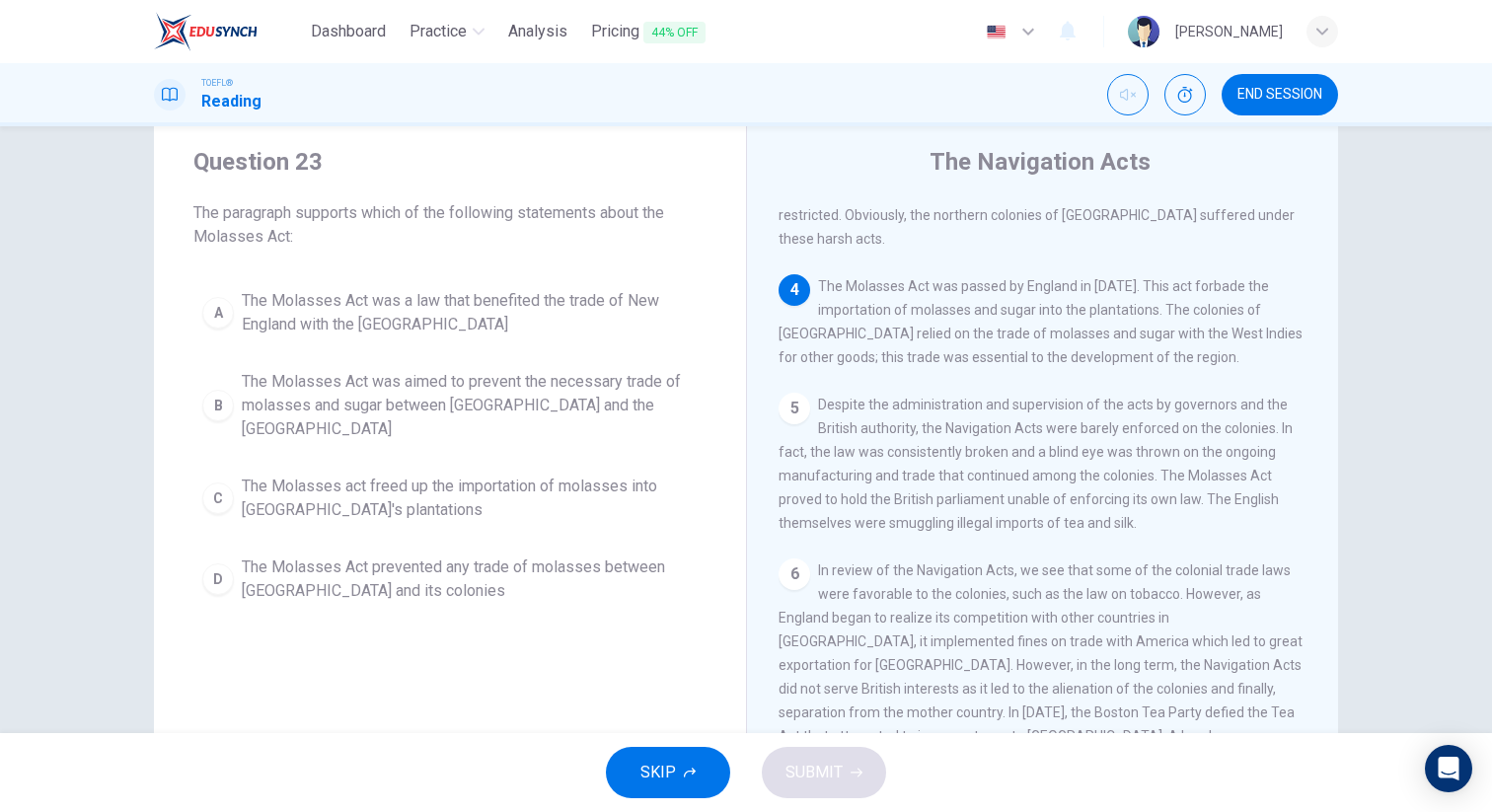 click on "A The Molasses Act was a law that benefited the trade of New England with the West Indies B The Molasses Act was aimed to prevent the necessary trade of molasses and sugar between [GEOGRAPHIC_DATA] and the West Indies C The Molasses act freed up the importation of molasses into New England's plantations D The Molasses Act prevented any trade of molasses between [GEOGRAPHIC_DATA] and its colonies" at bounding box center [450, 446] 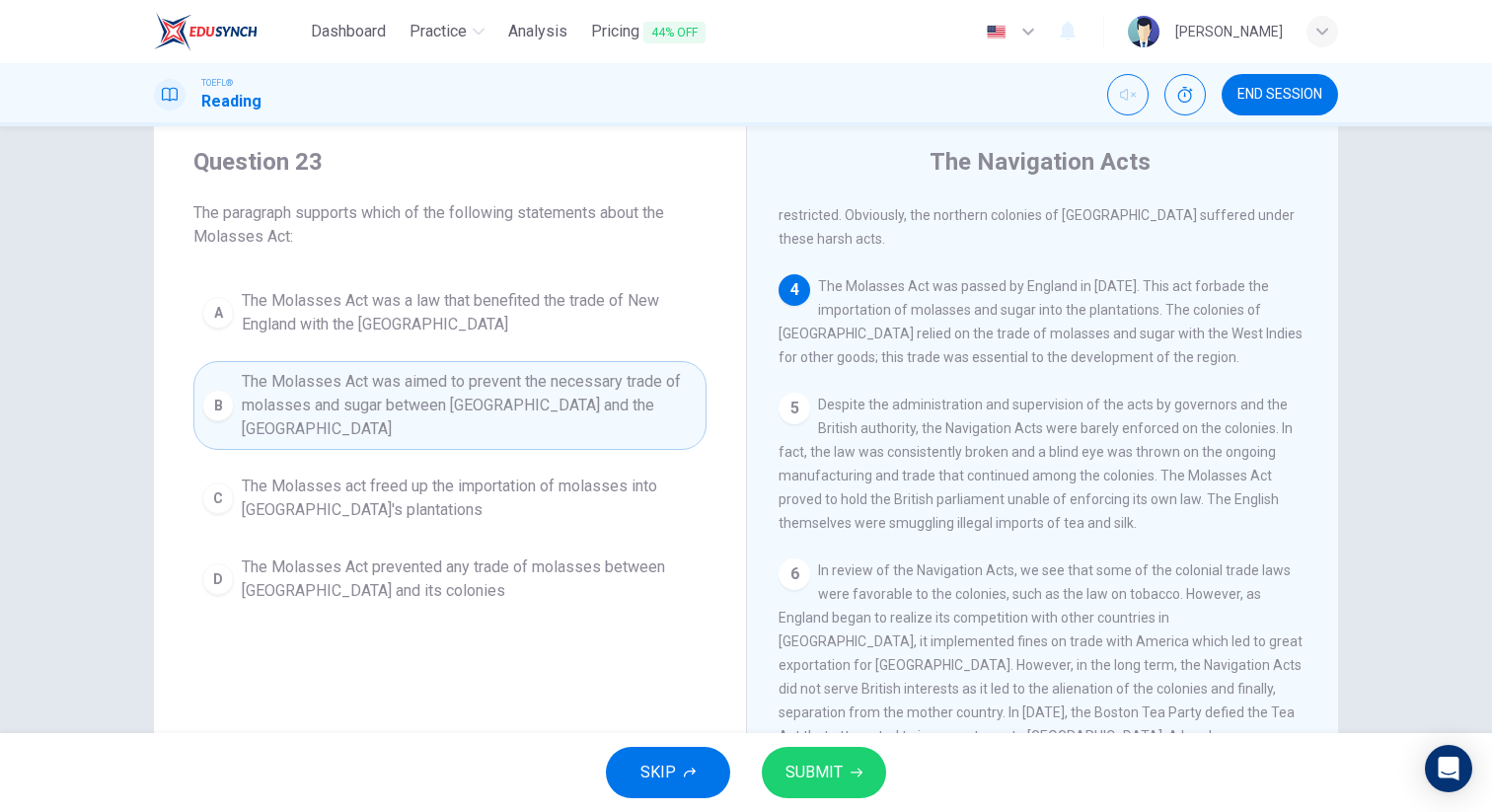 click on "SUBMIT" at bounding box center (814, 773) 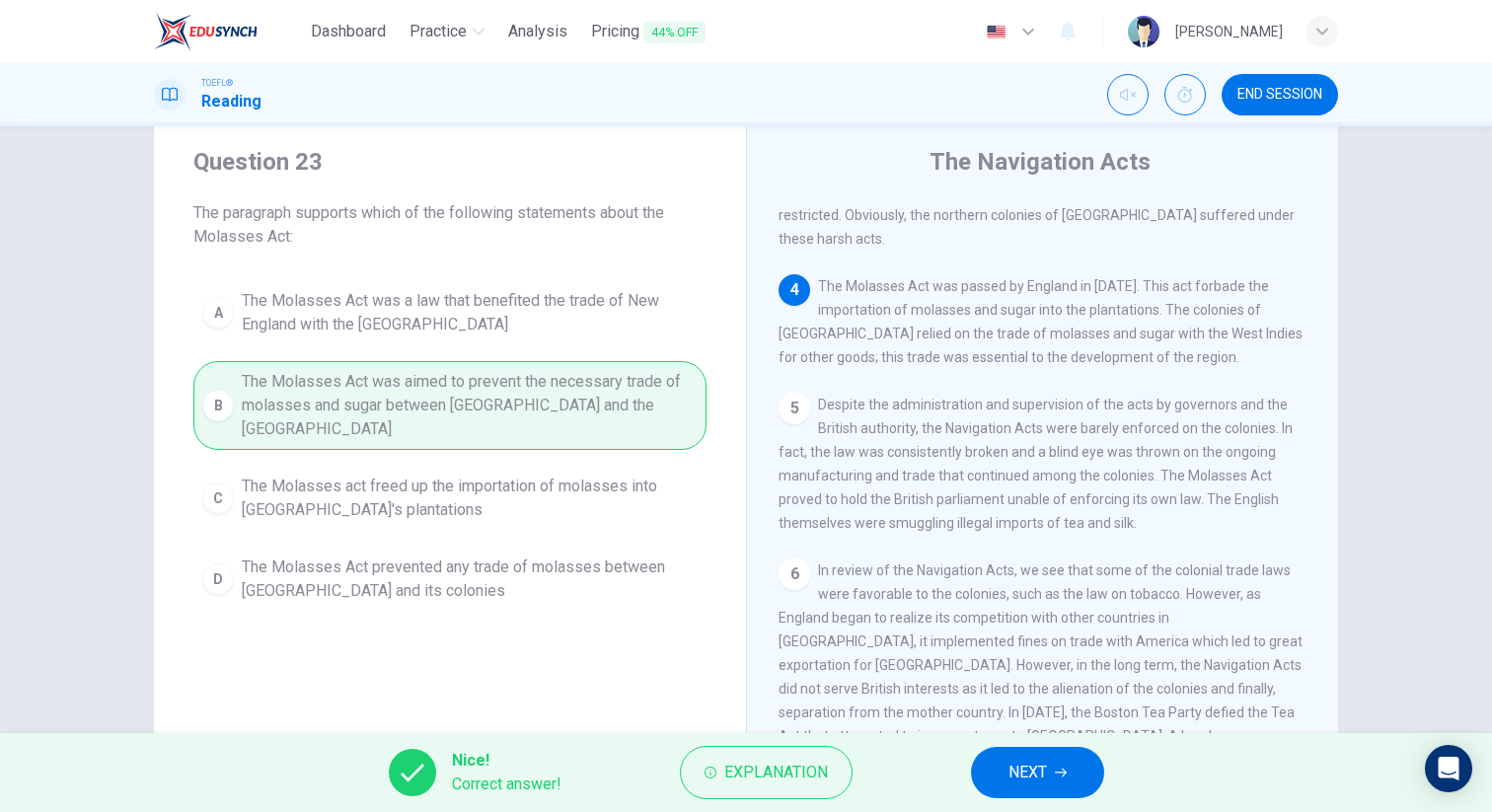 click on "NEXT" at bounding box center (1027, 773) 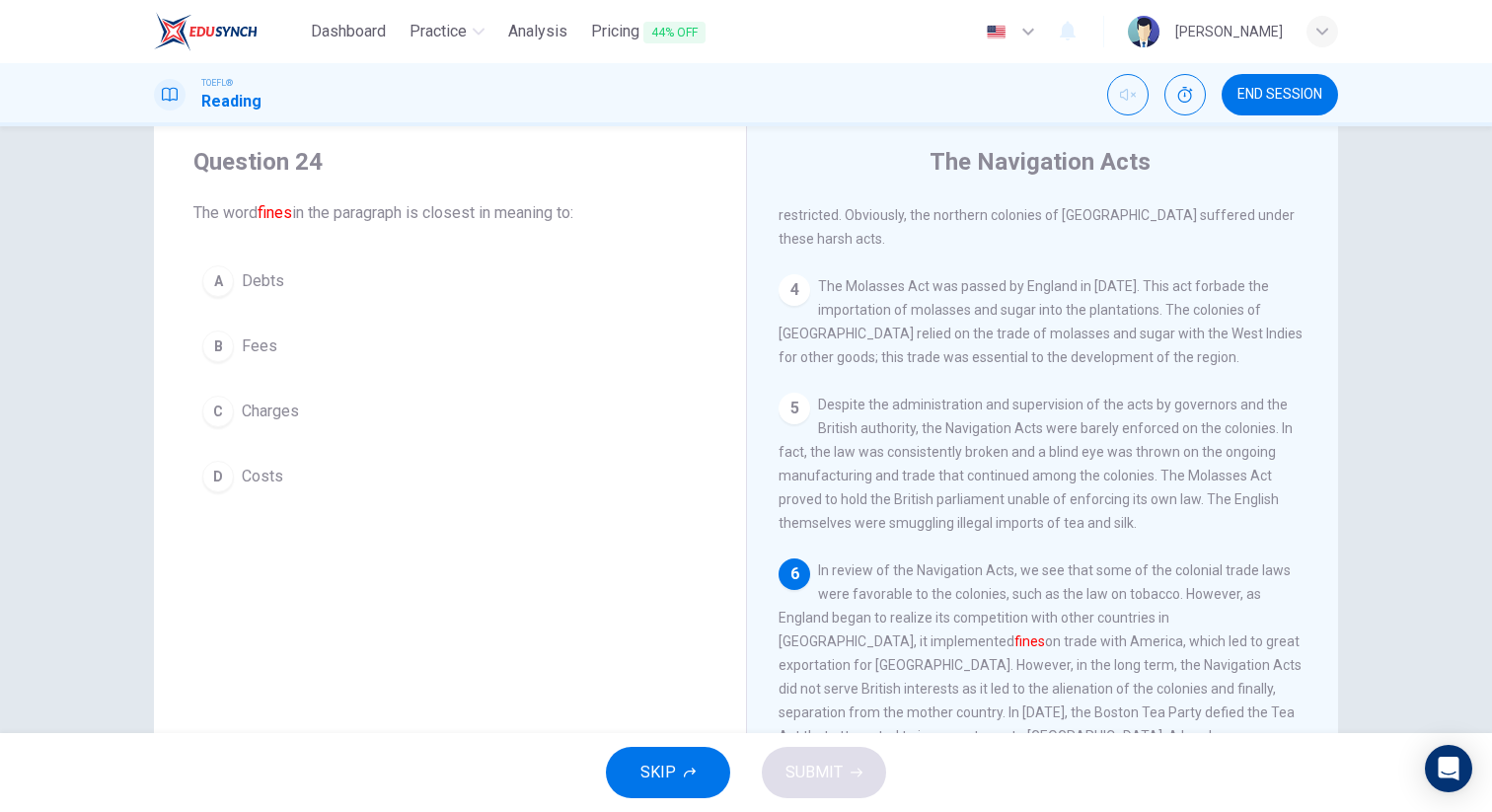 click on "Debts" at bounding box center (262, 281) 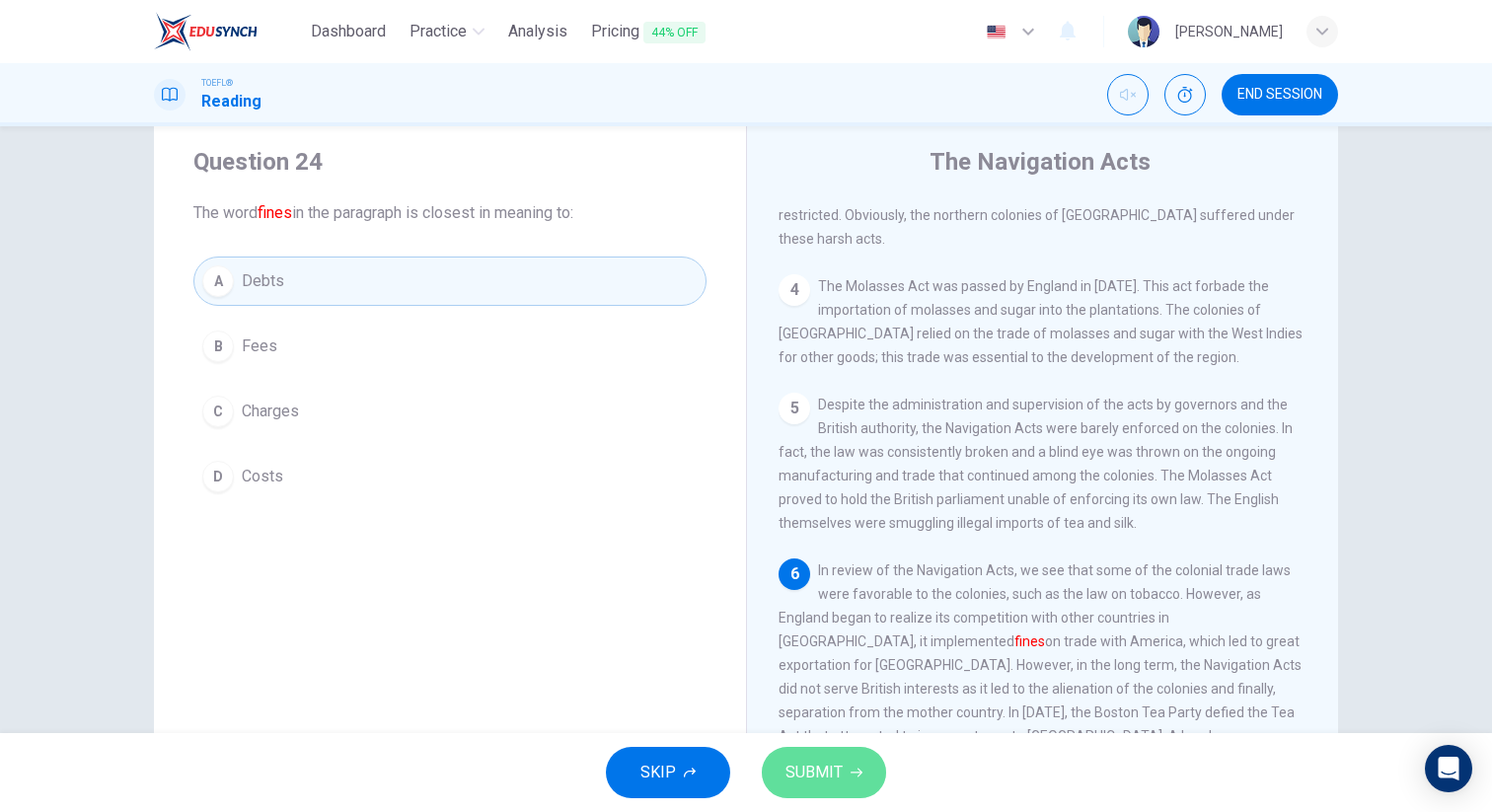 click on "SUBMIT" at bounding box center [824, 773] 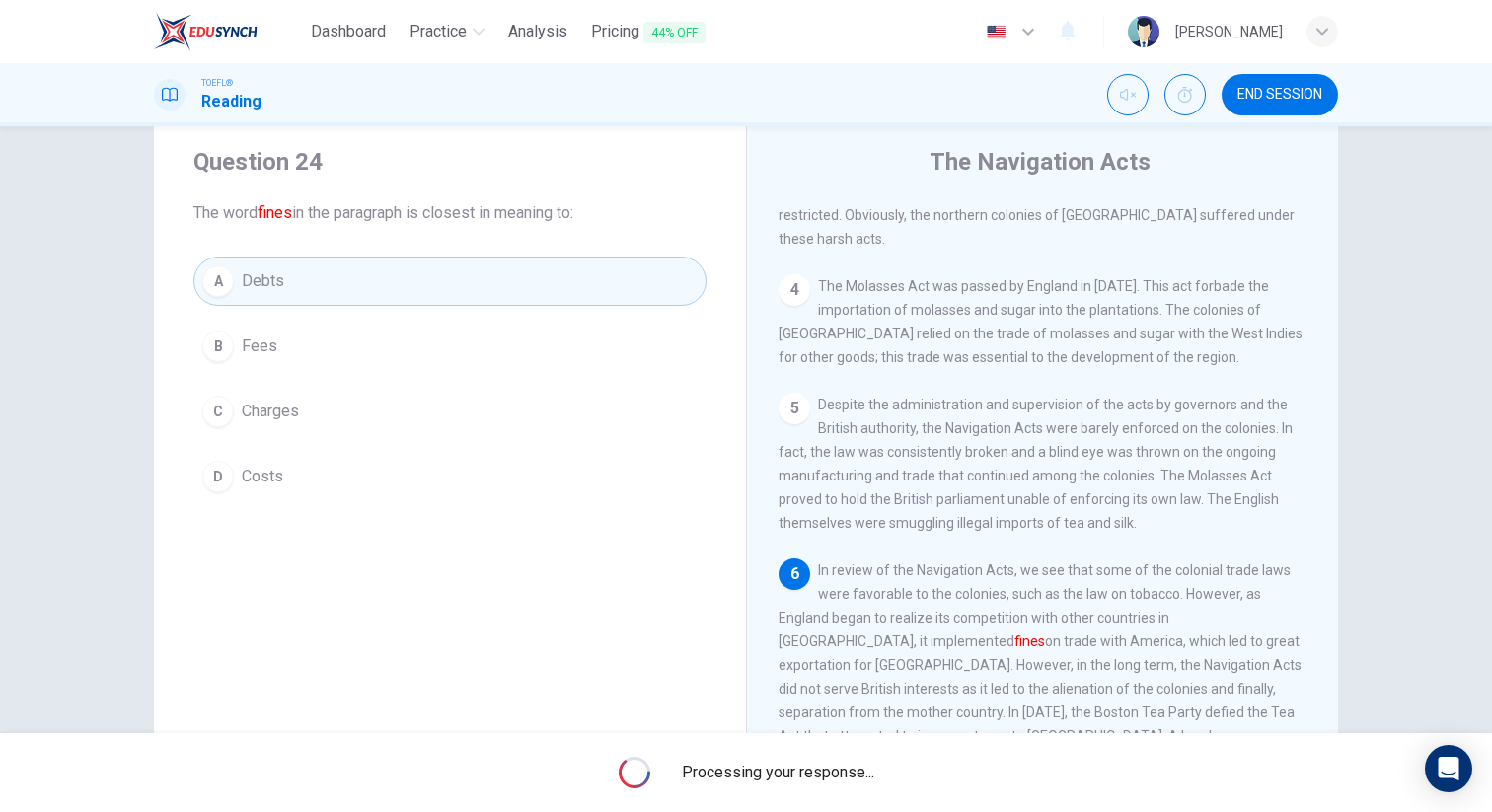 click on "Processing your response..." at bounding box center [746, 773] 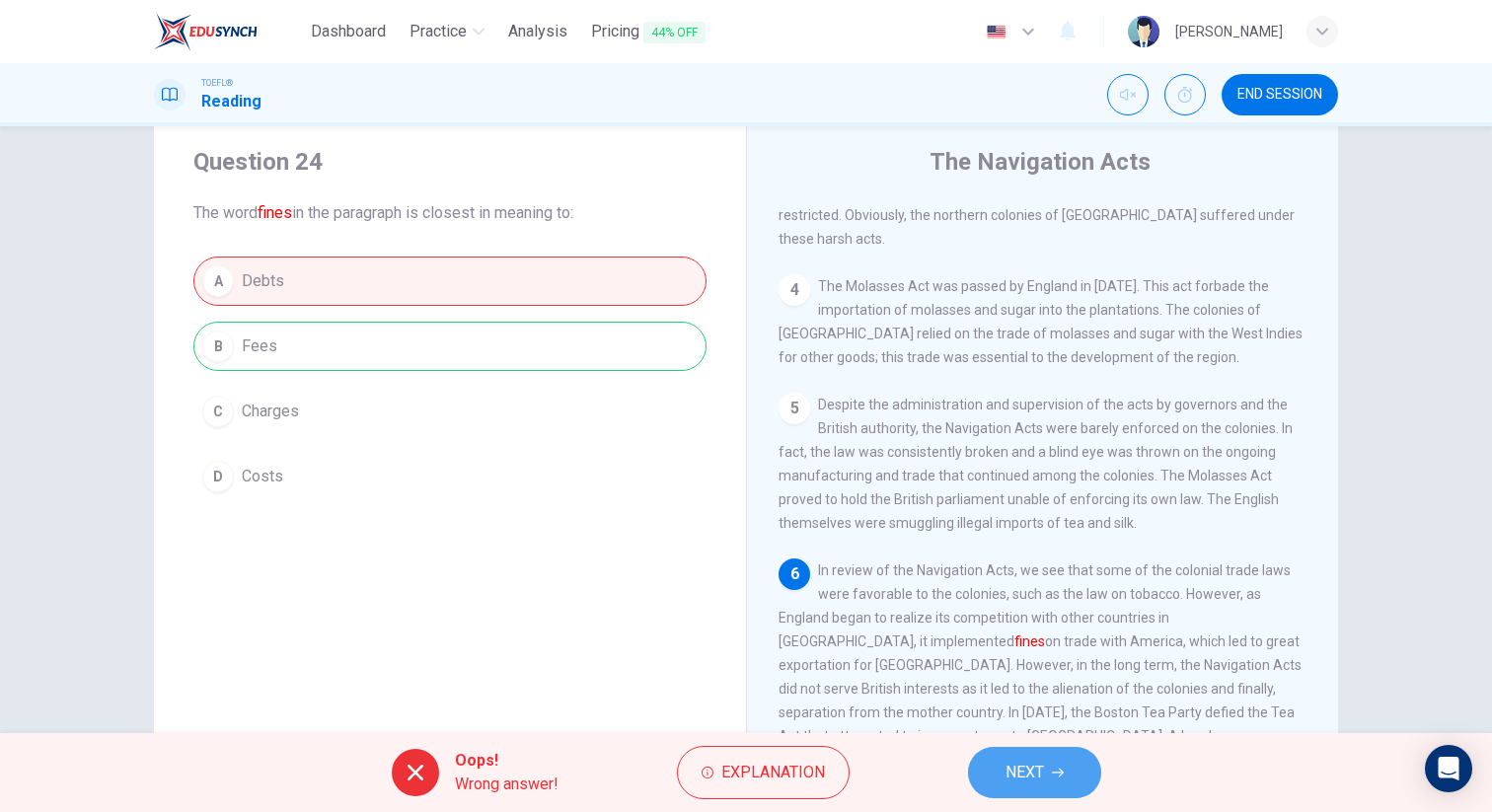 click on "NEXT" at bounding box center (1024, 773) 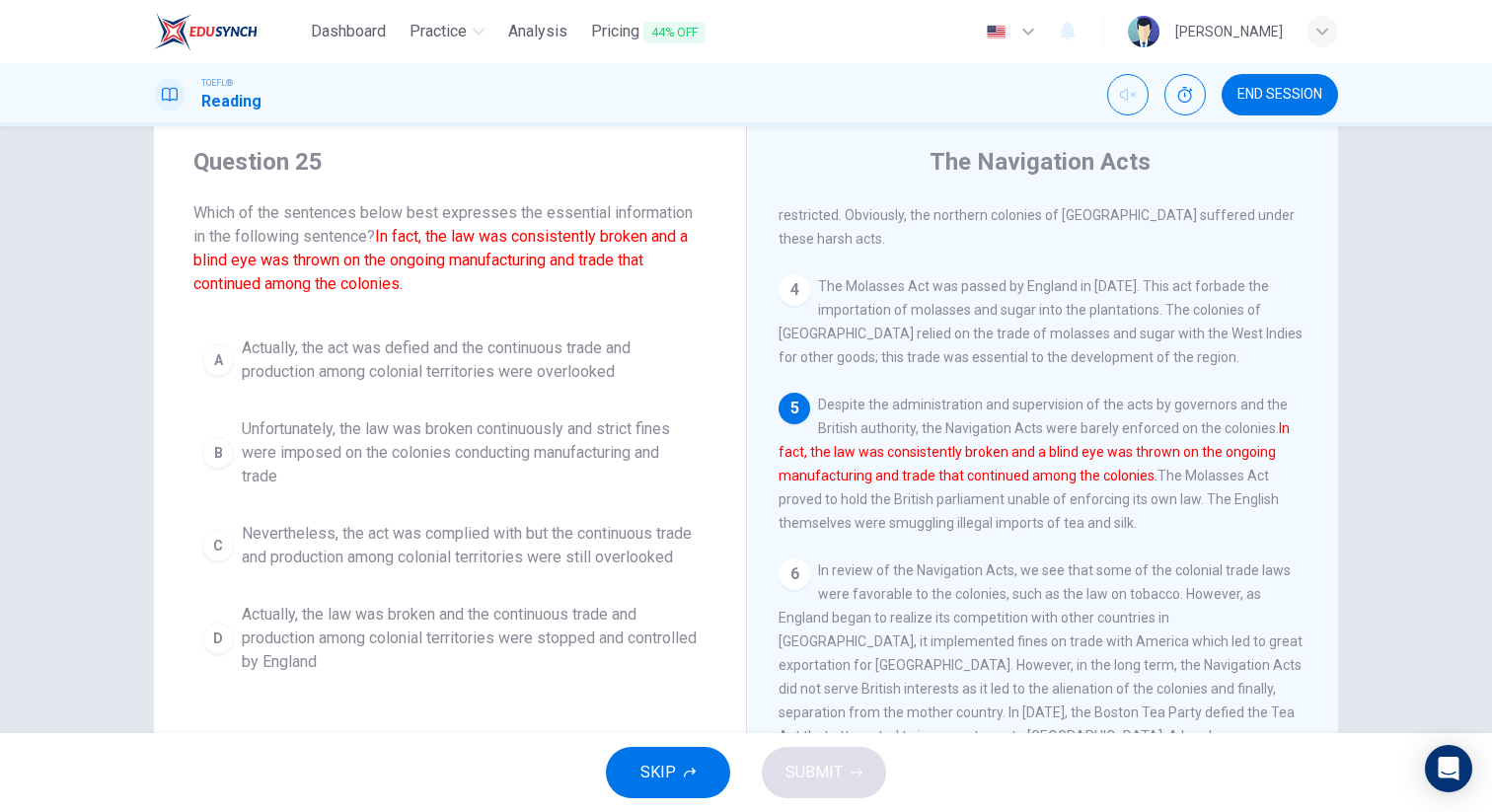 click on "Unfortunately, the law was broken continuously and strict fines were imposed on the colonies conducting manufacturing and trade" at bounding box center [470, 453] 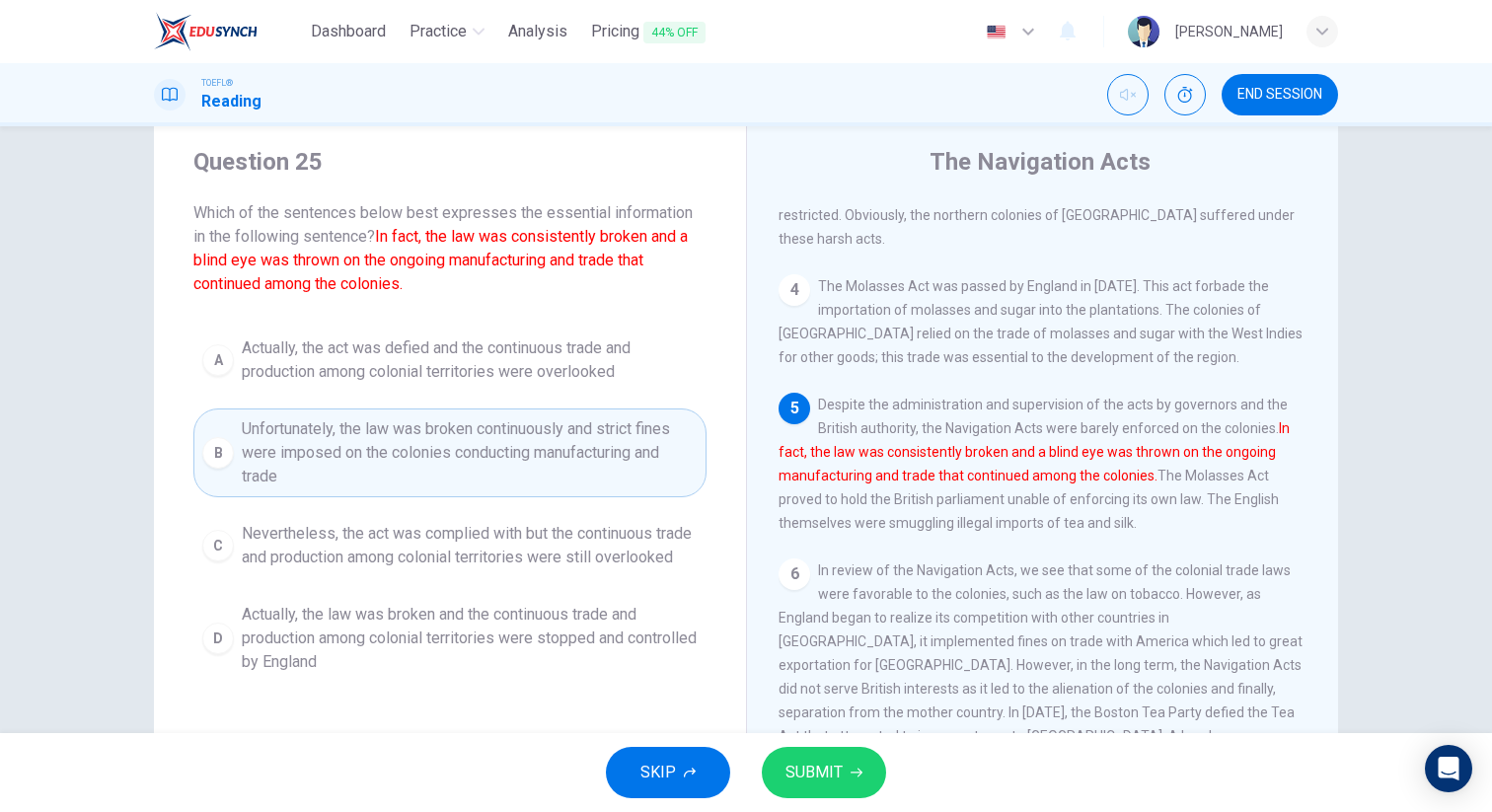 click on "SKIP SUBMIT" at bounding box center (746, 773) 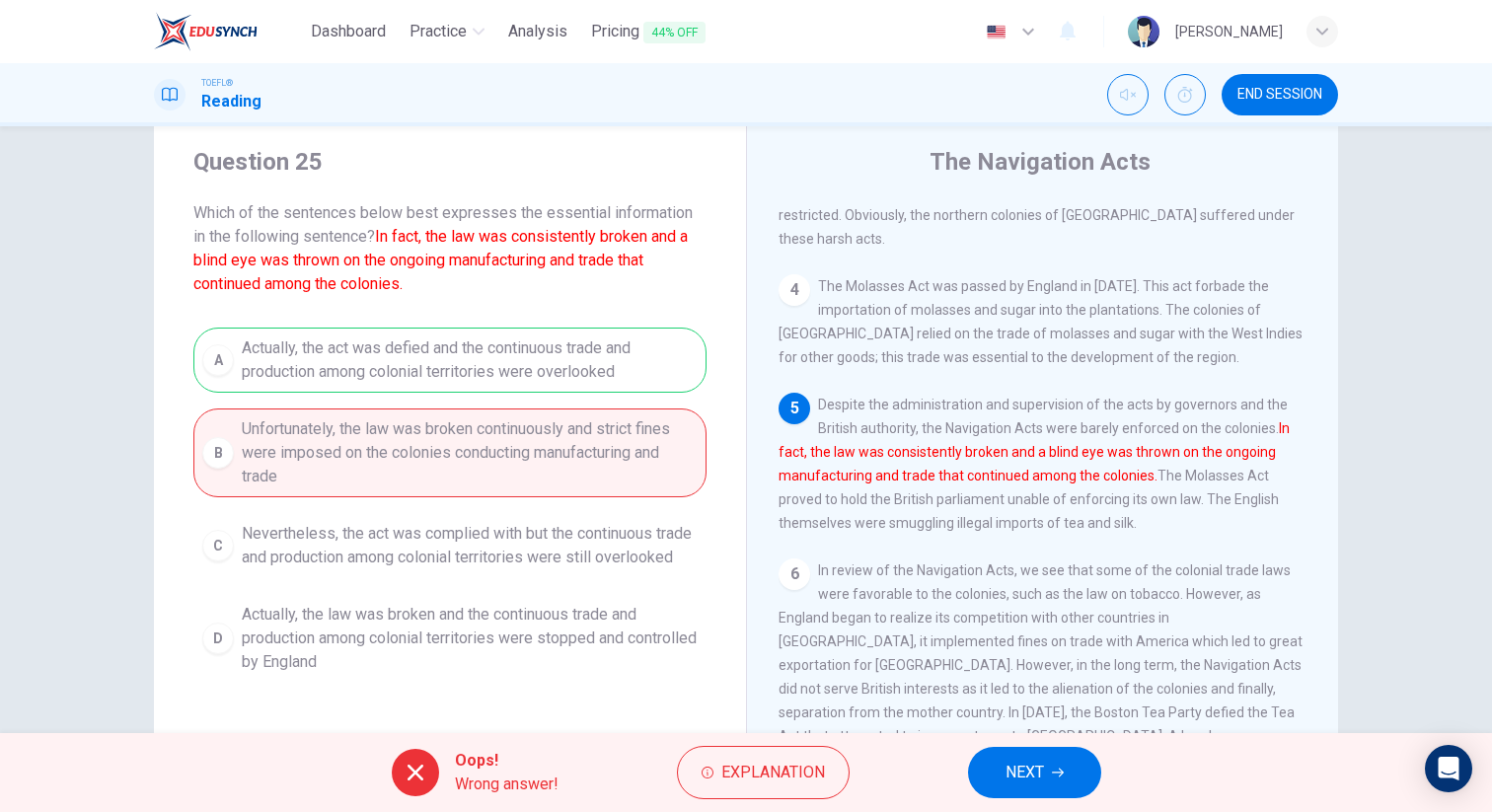 click on "NEXT" at bounding box center [1024, 773] 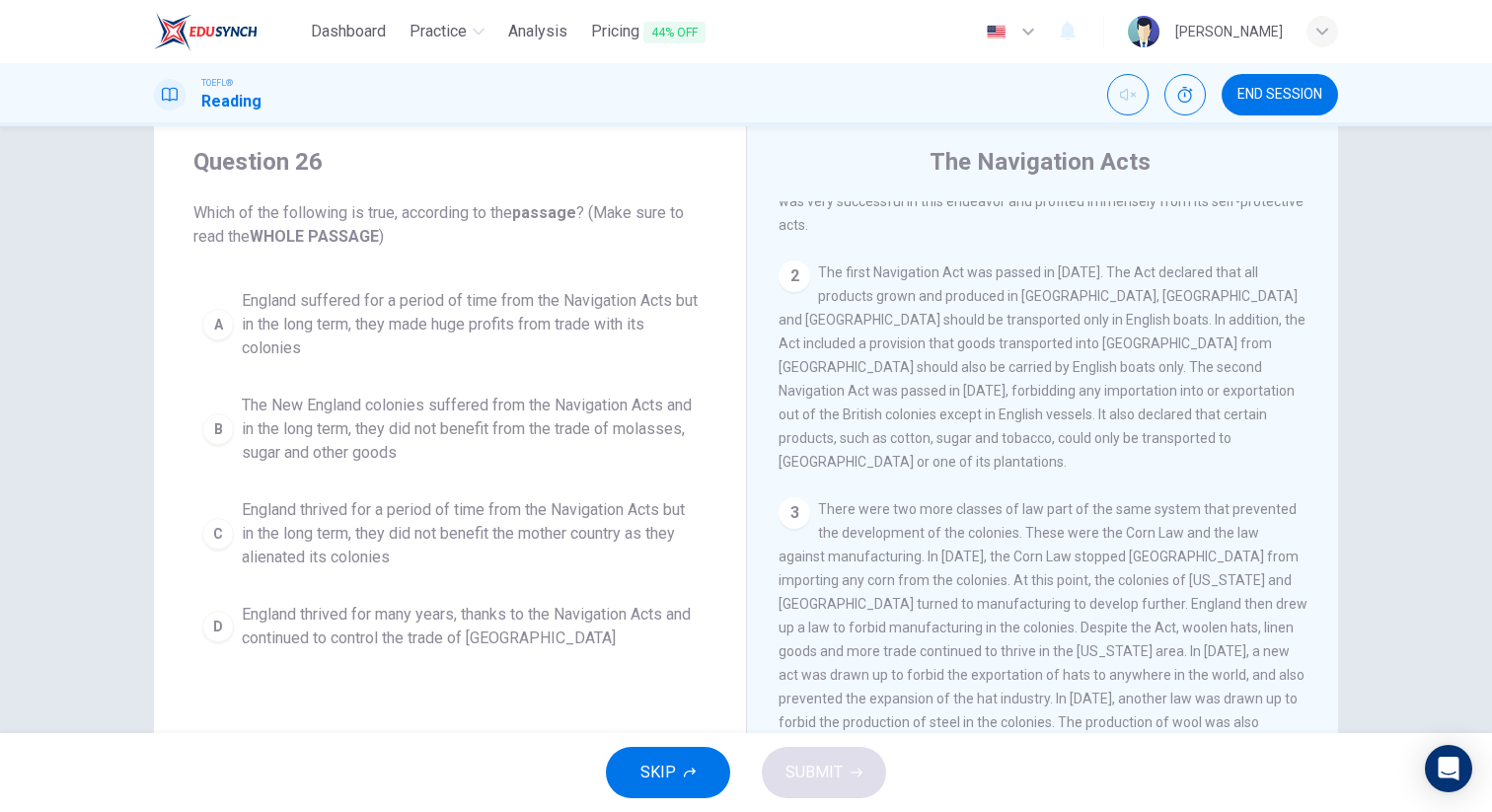 scroll, scrollTop: 5, scrollLeft: 0, axis: vertical 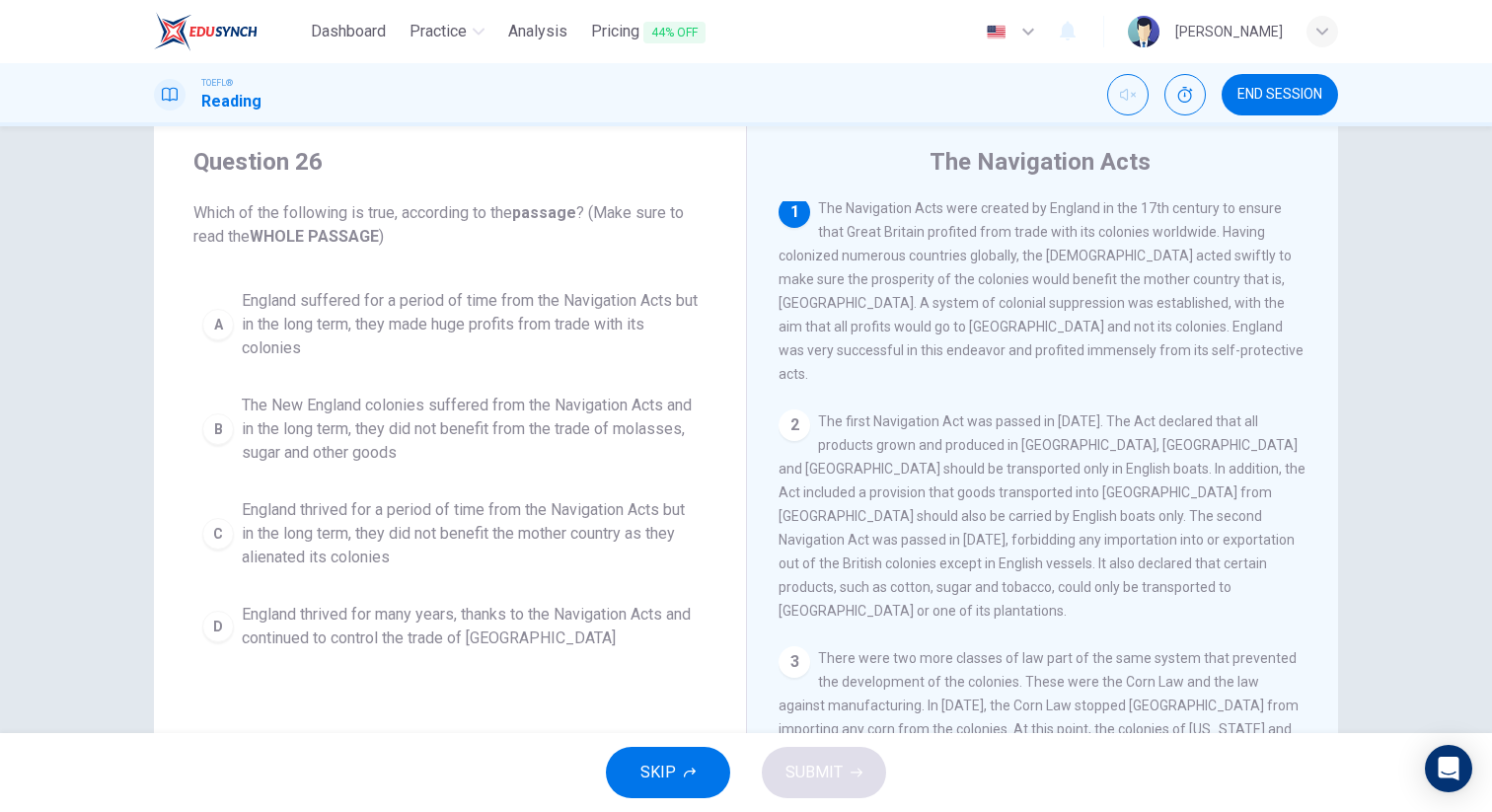 click on "England thrived for a period of time from the Navigation Acts but in the long term, they did not benefit the mother country as they alienated its colonies" at bounding box center [470, 534] 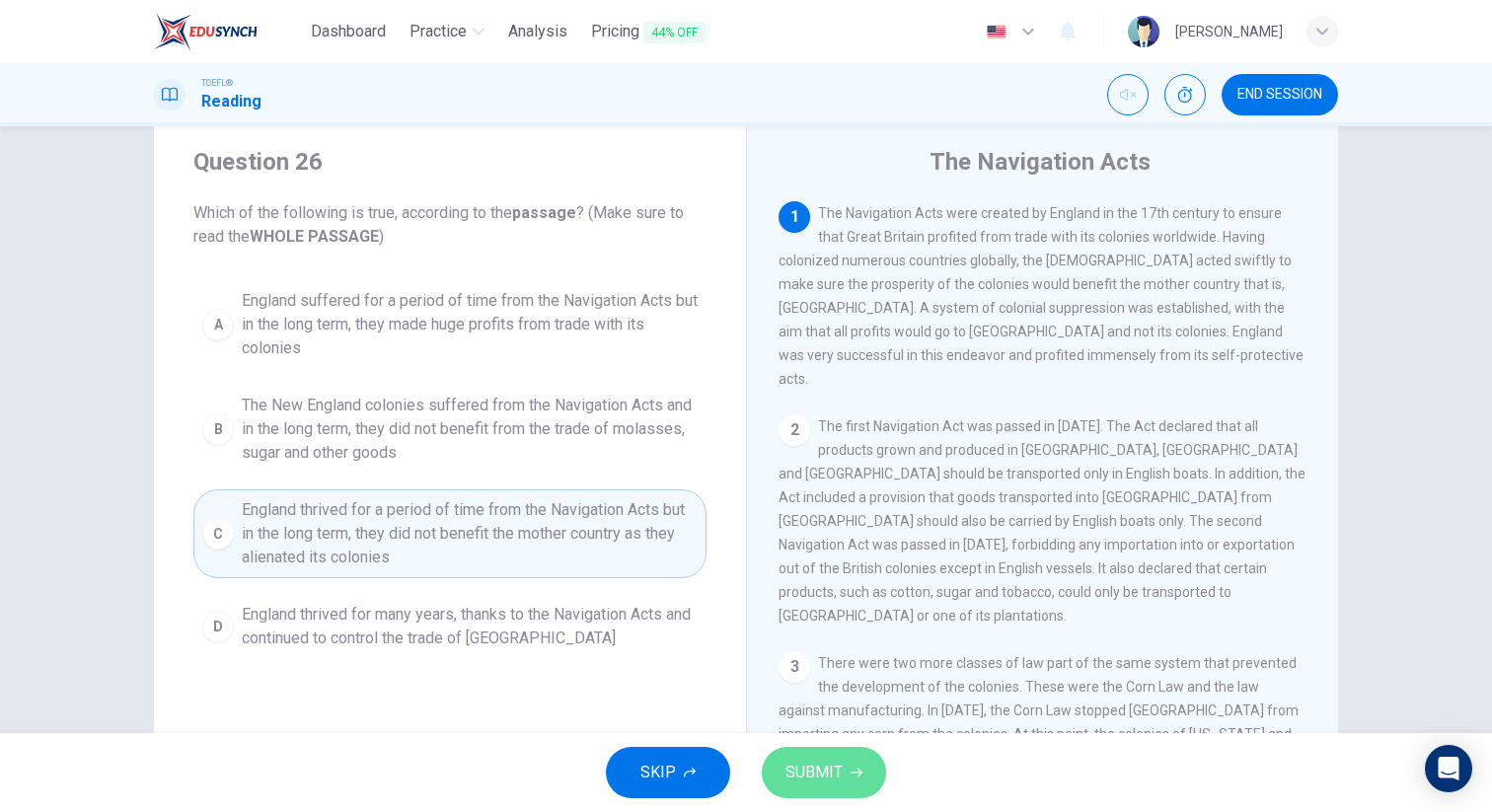 click on "SUBMIT" at bounding box center [814, 773] 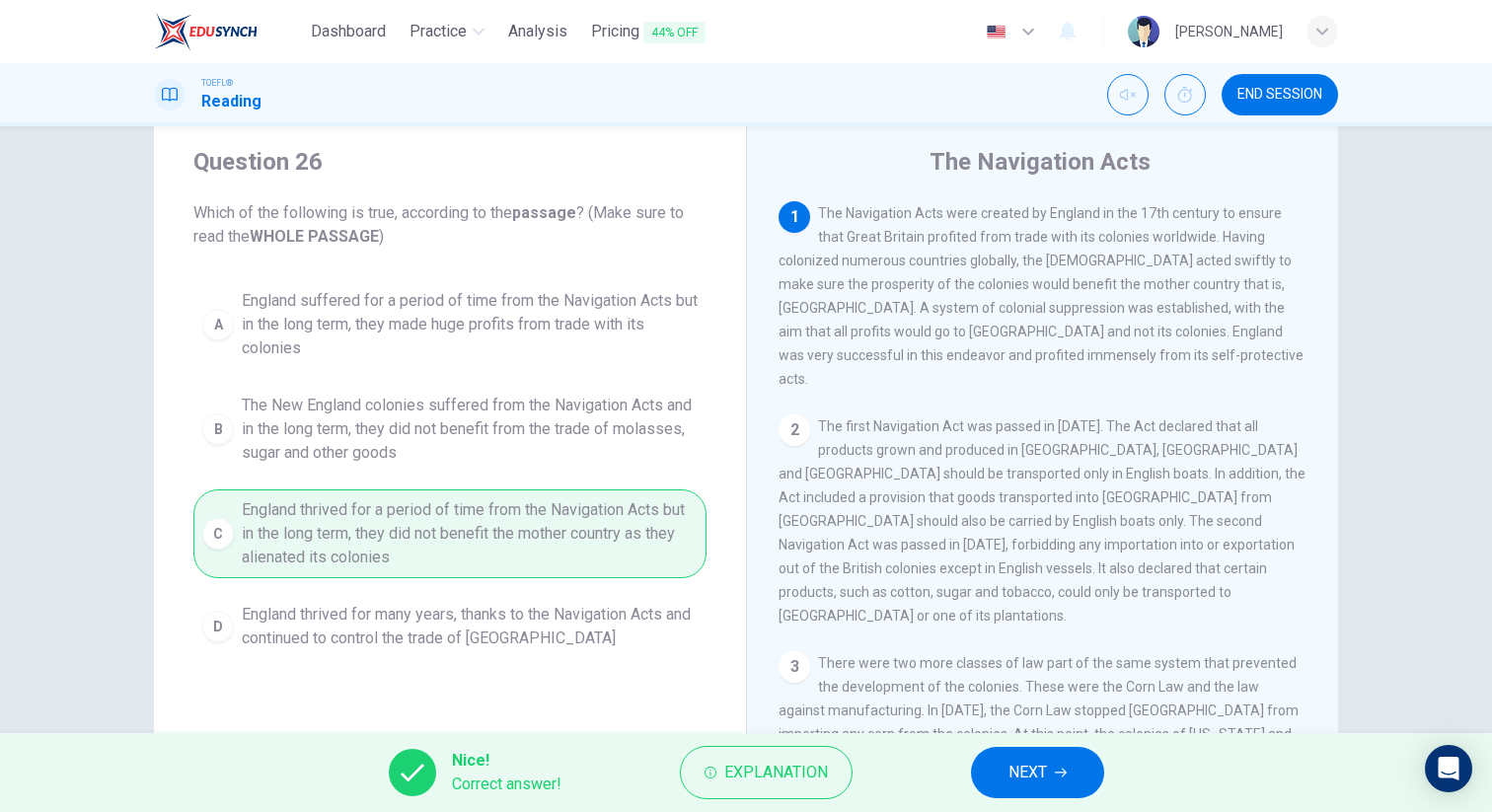 click on "A [GEOGRAPHIC_DATA] suffered for a period of time from the Navigation Acts but in the long term, they made huge profits from trade with its colonies B The New England colonies suffered from the Navigation Acts and in the long term, they did not benefit from the trade of molasses, sugar and other goods C England thrived for a period of time from the Navigation Acts but in the long term, they did not benefit the mother country as they alienated its colonies D [GEOGRAPHIC_DATA] thrived for many years, thanks to the Navigation Acts and continued to control the trade of [GEOGRAPHIC_DATA]" at bounding box center [450, 470] 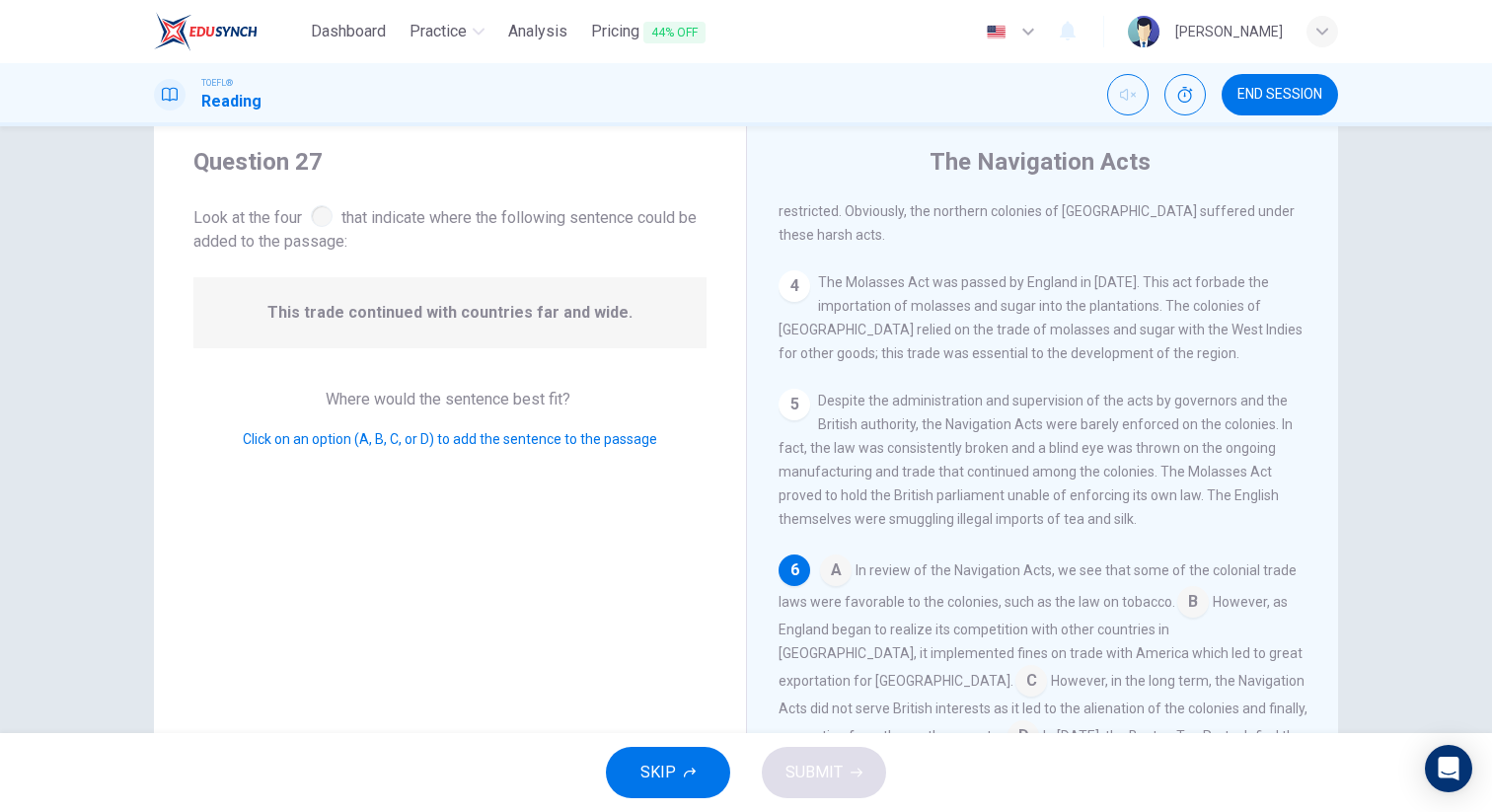 scroll, scrollTop: 707, scrollLeft: 0, axis: vertical 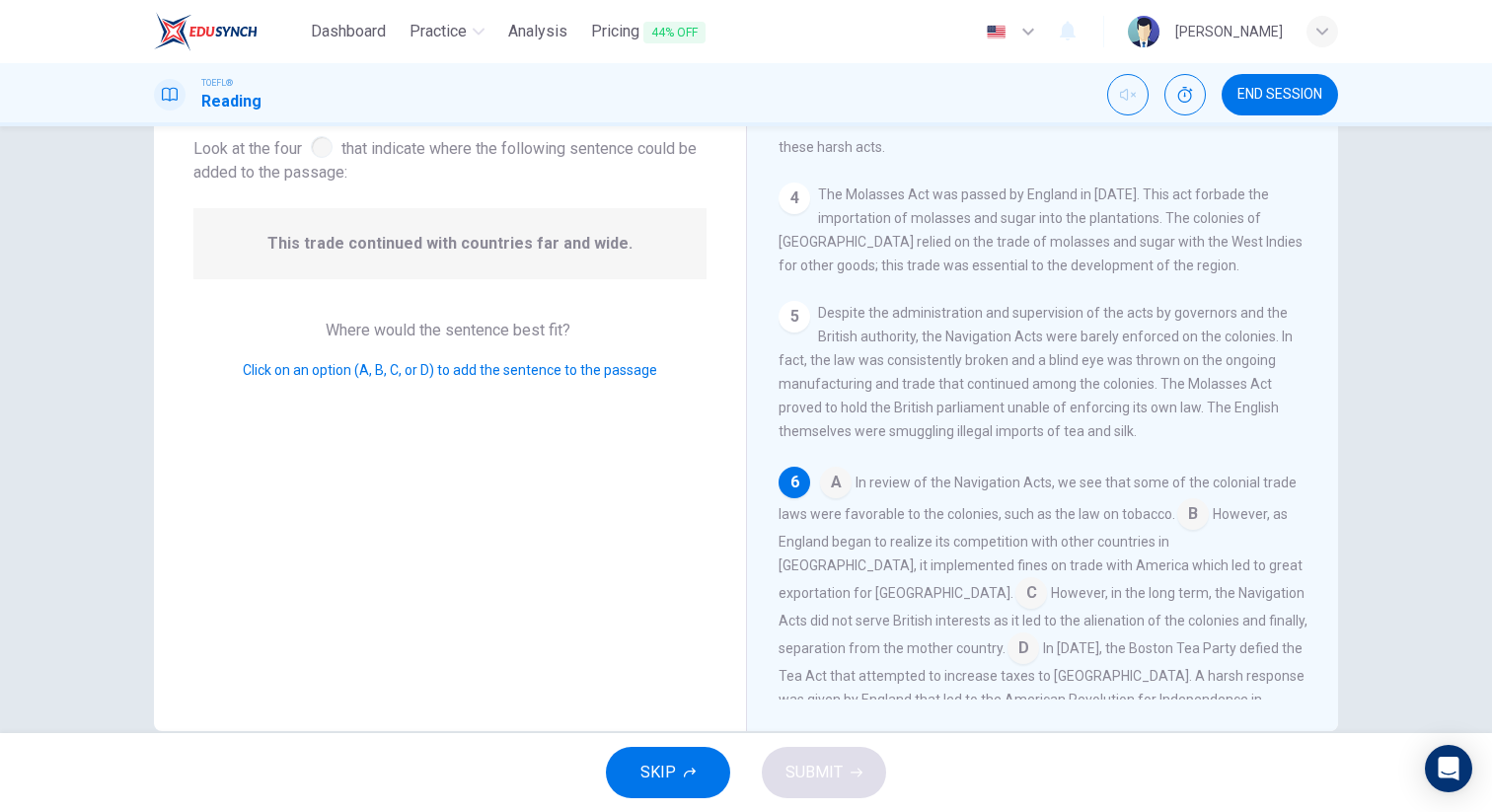 click at bounding box center [1031, 595] 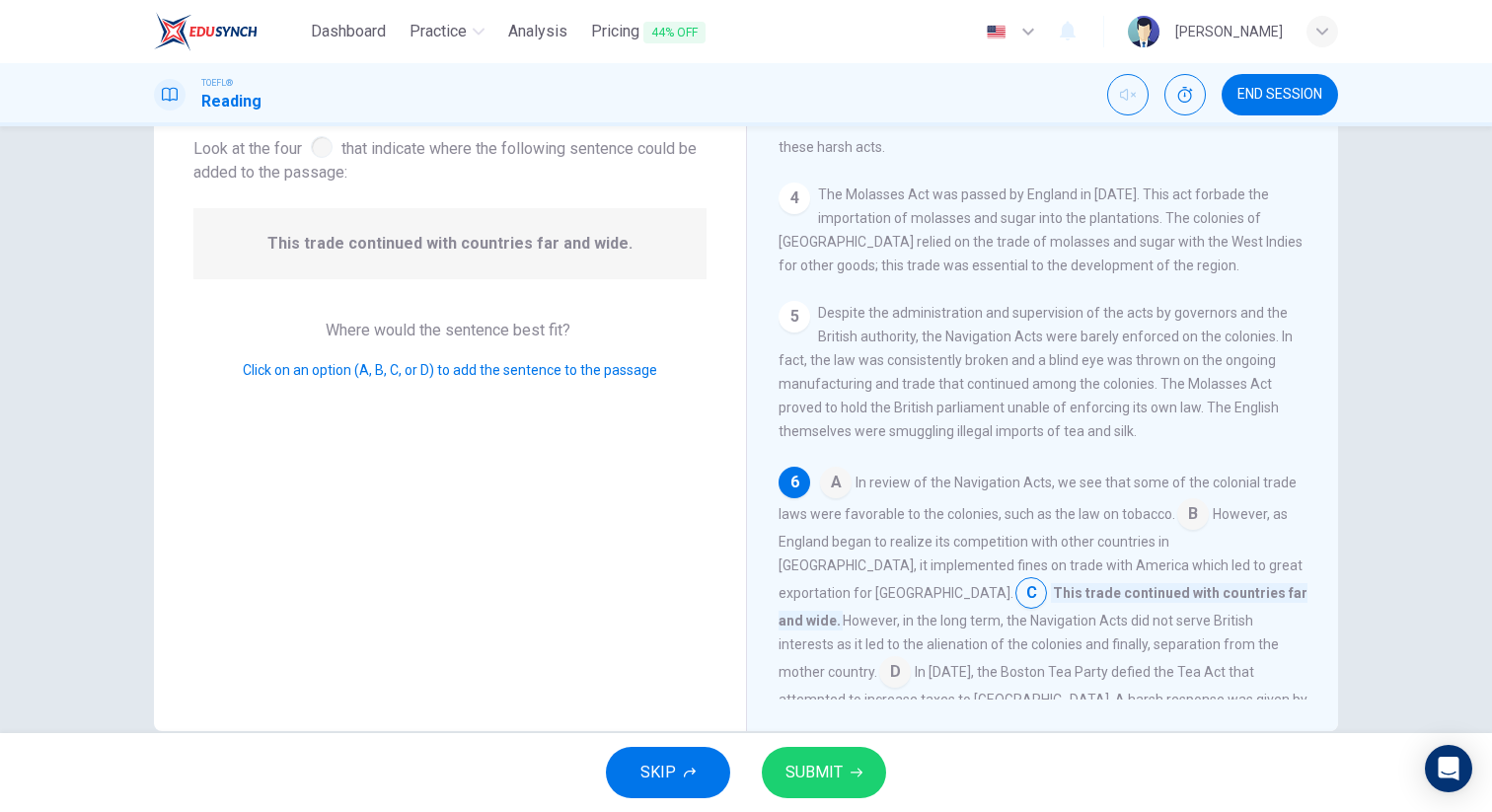 click on "SUBMIT" at bounding box center [814, 773] 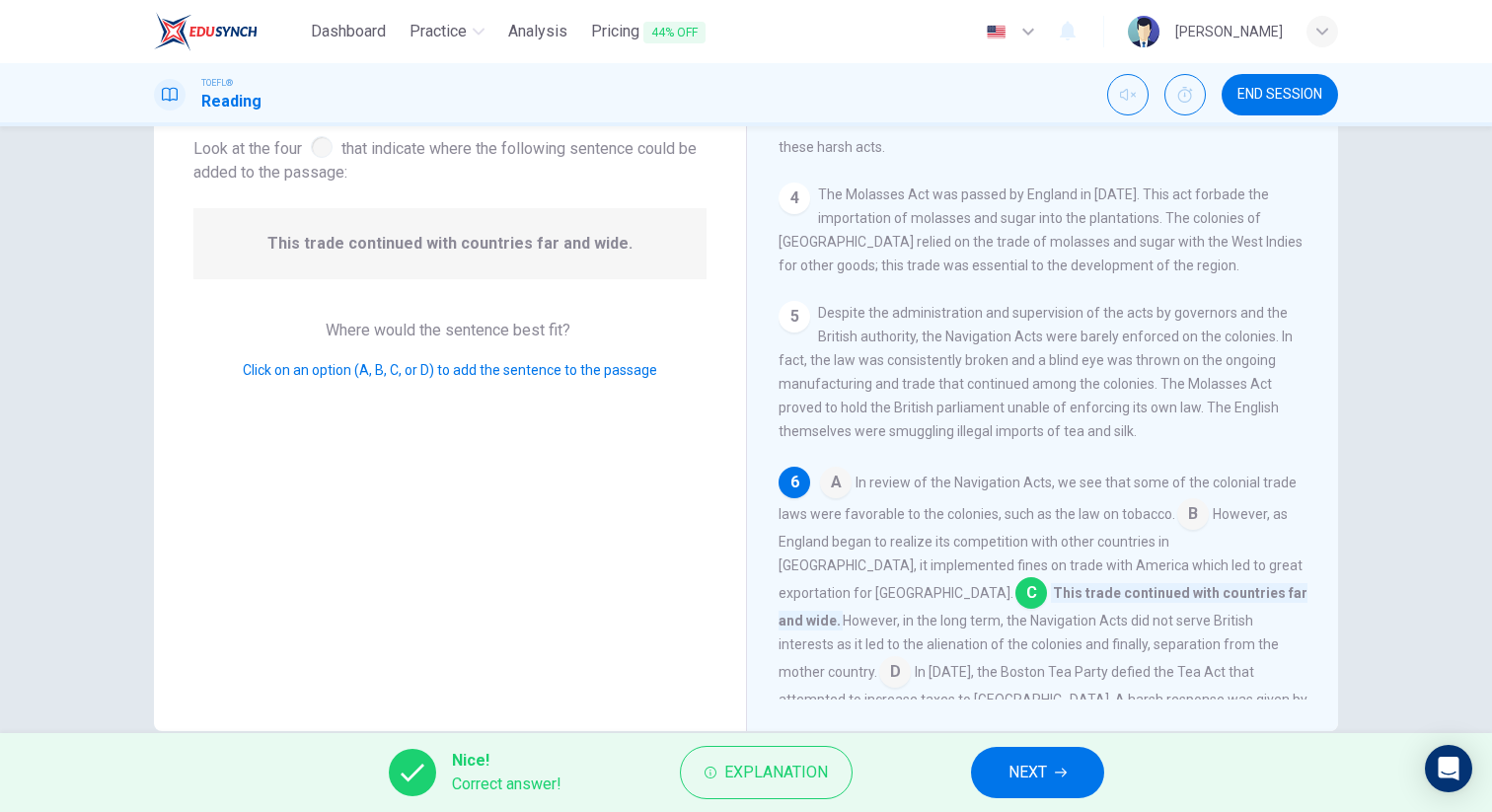 click 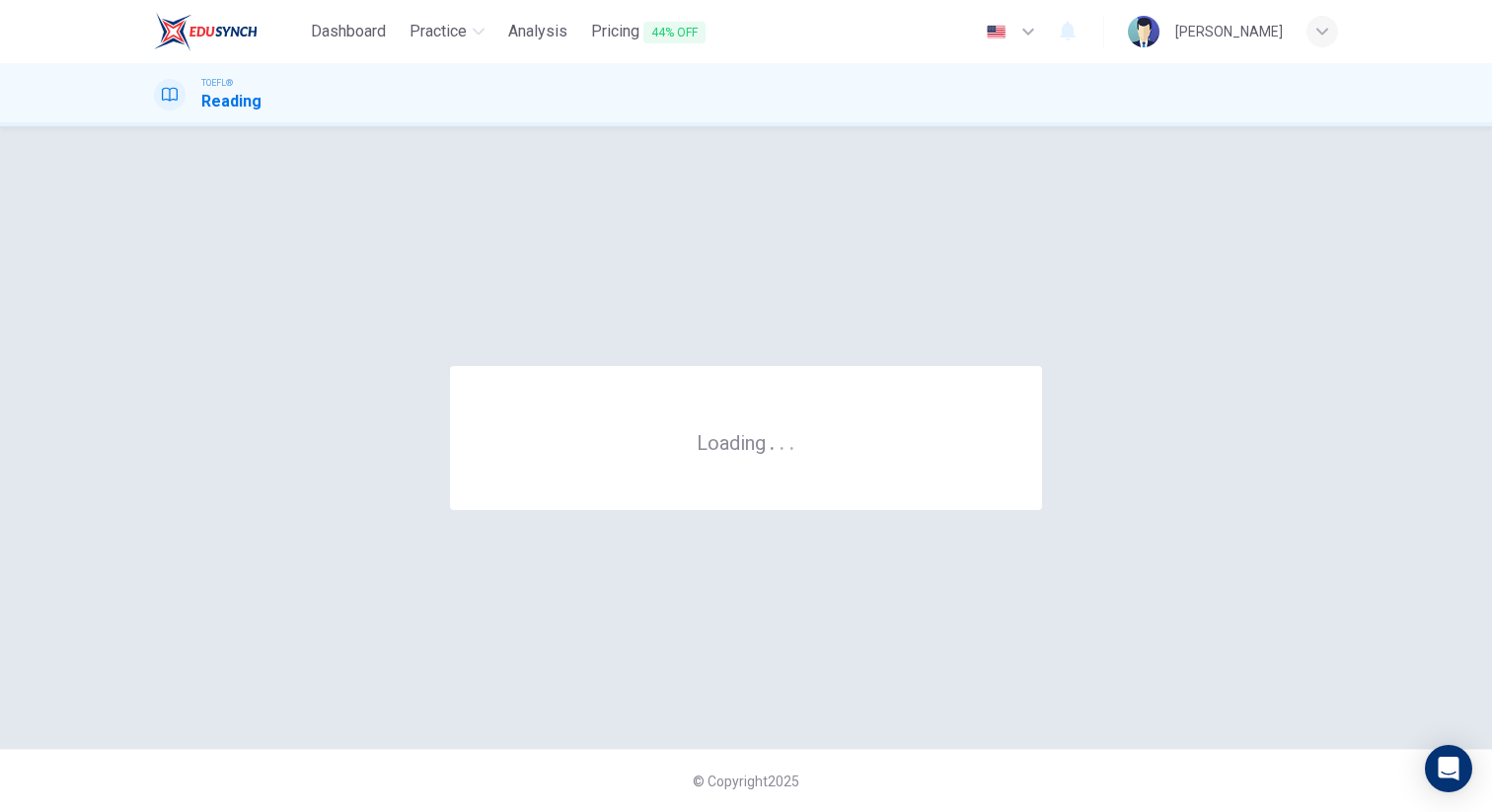 scroll, scrollTop: 0, scrollLeft: 0, axis: both 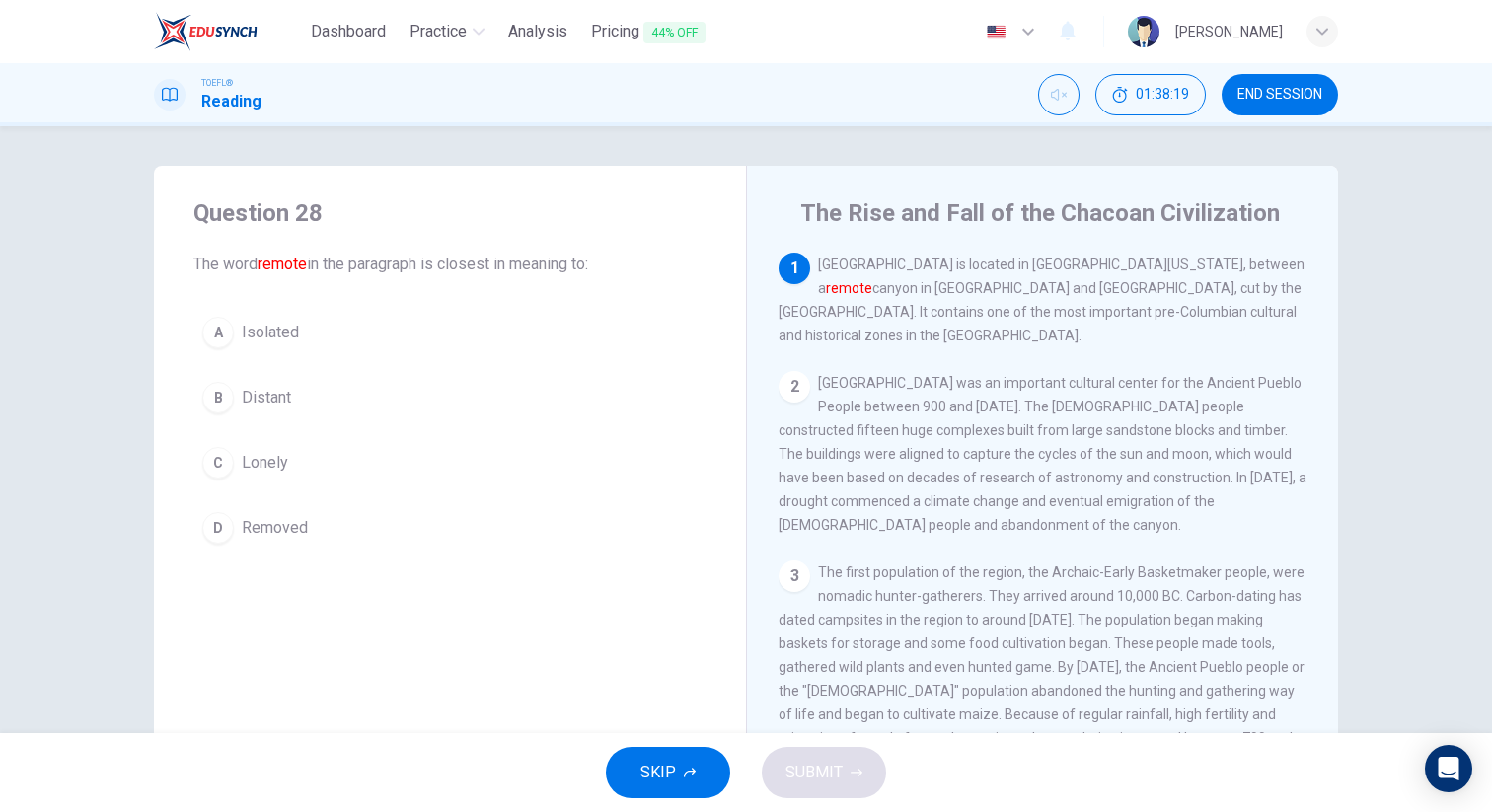 click on "B Distant" at bounding box center [450, 398] 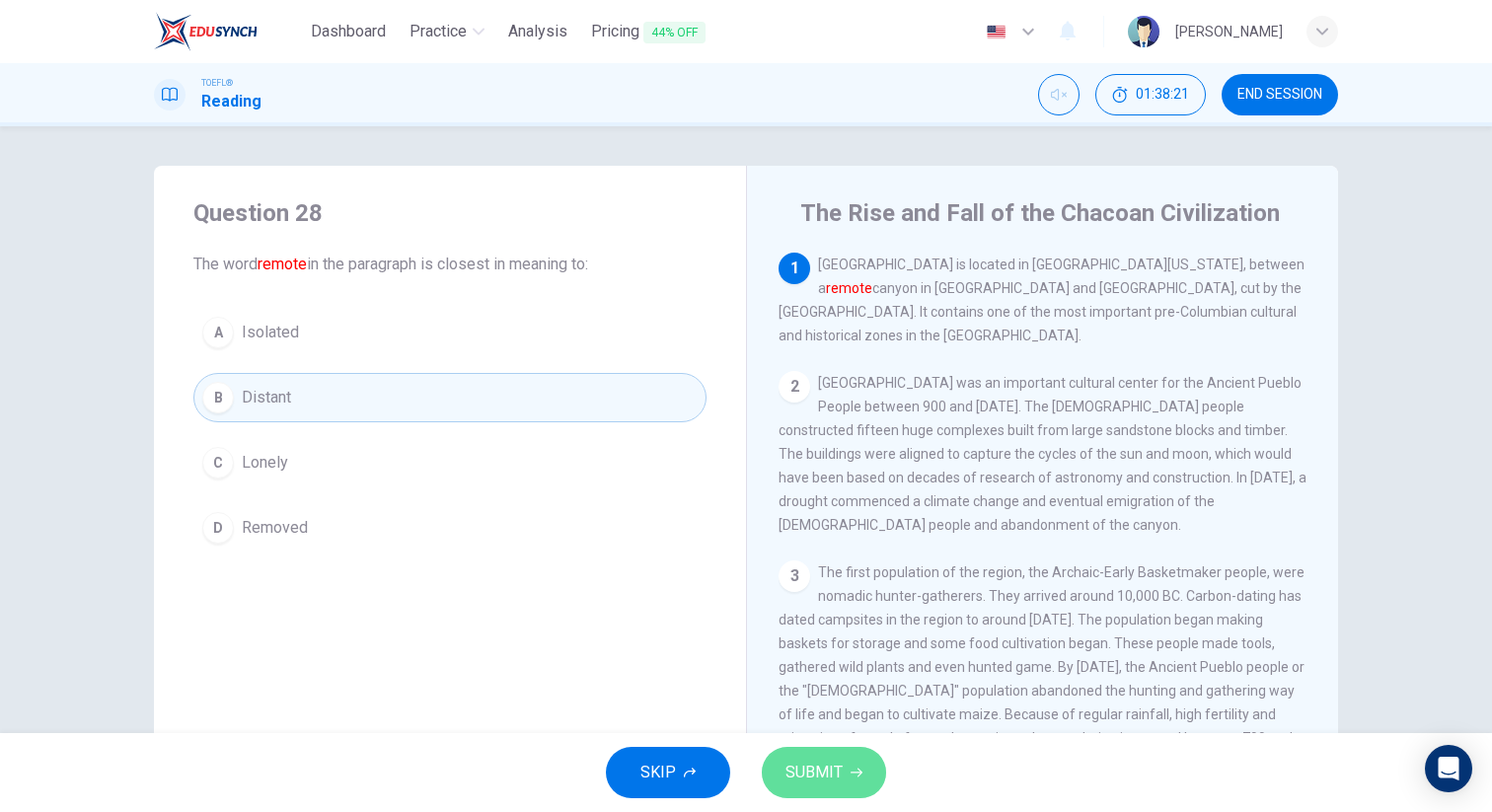 click on "SUBMIT" at bounding box center [814, 773] 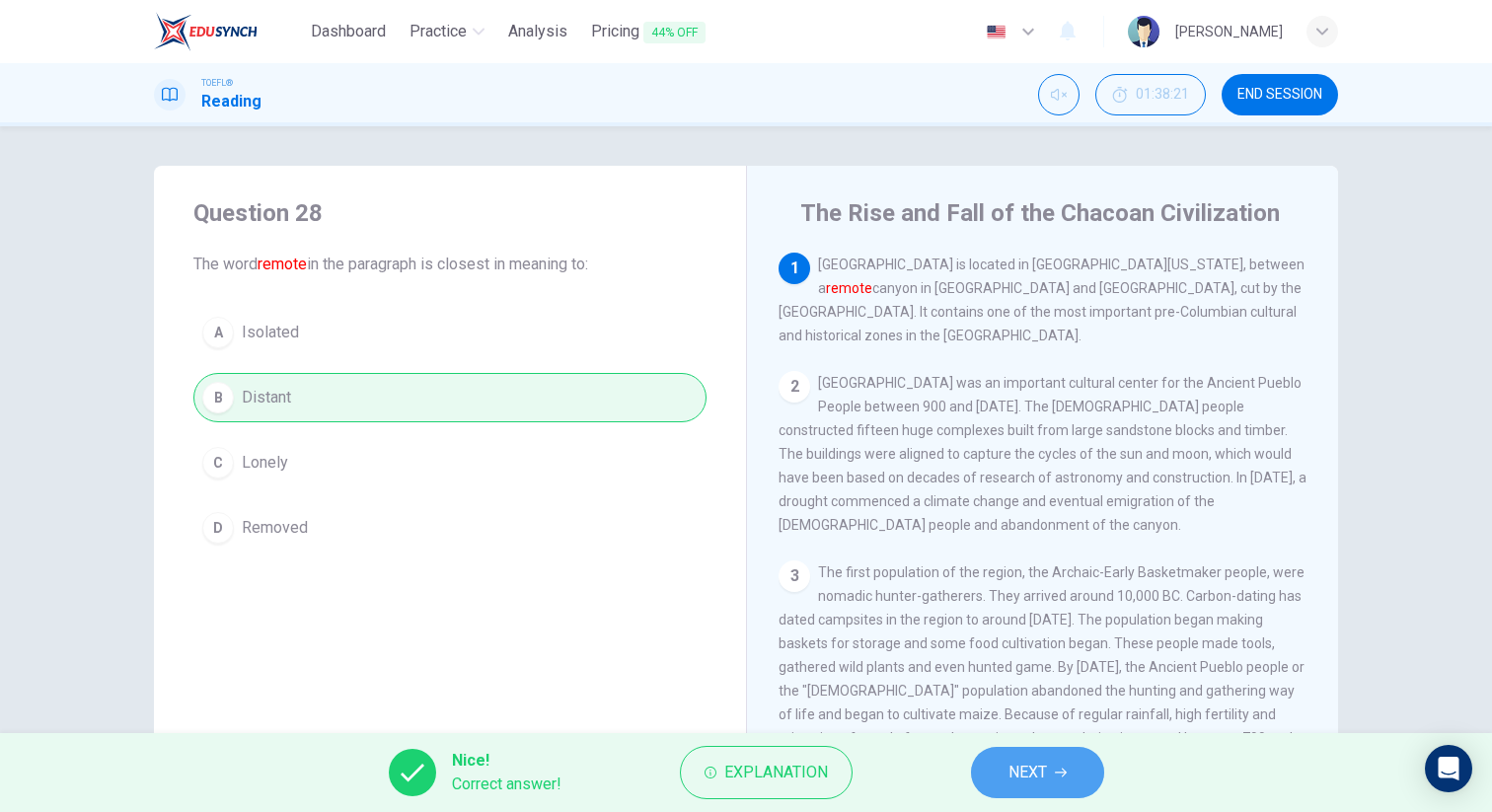 click on "NEXT" at bounding box center (1027, 773) 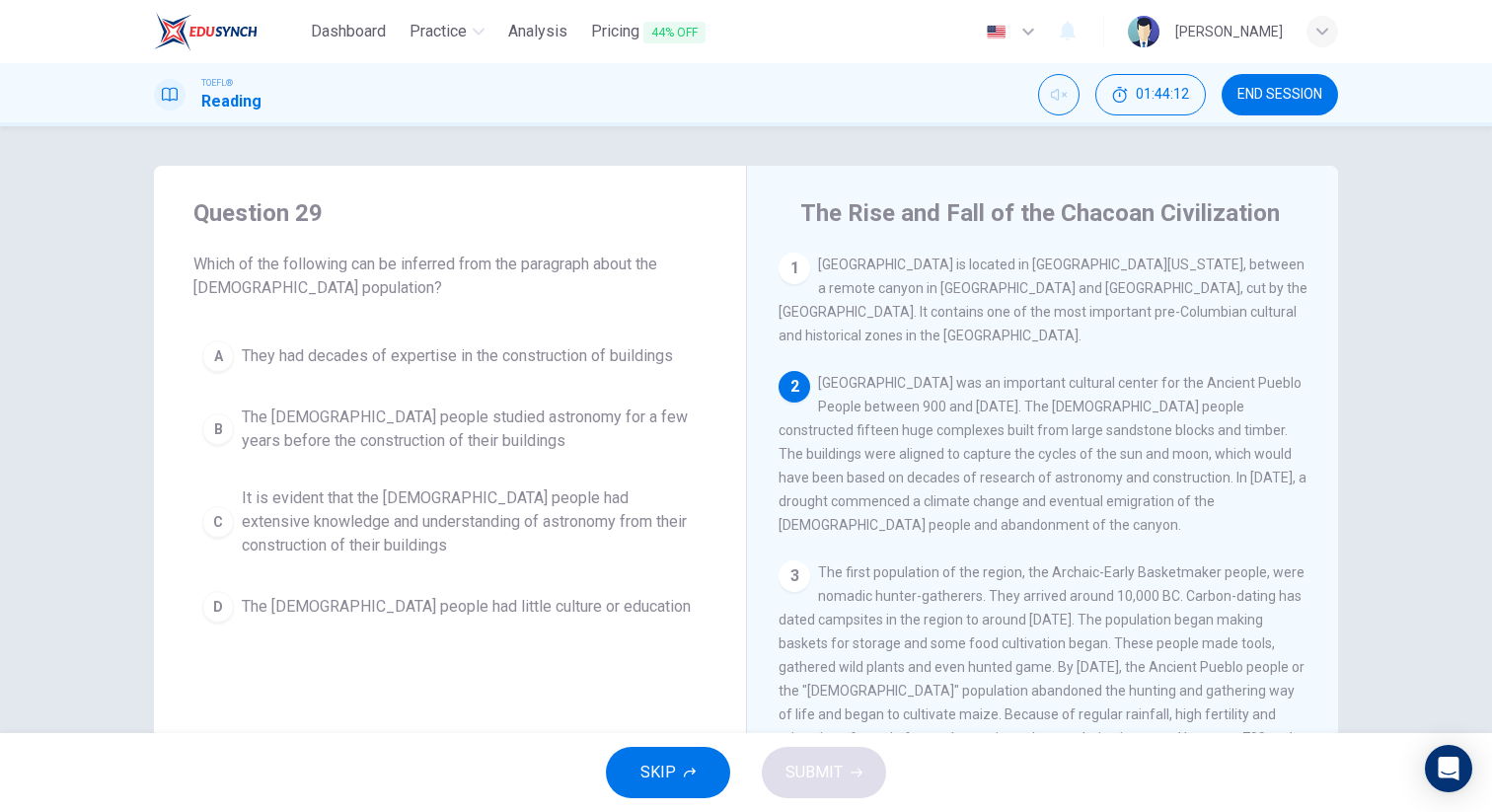 click on "The [DEMOGRAPHIC_DATA] people studied astronomy for a few years before the construction of their buildings" at bounding box center [470, 429] 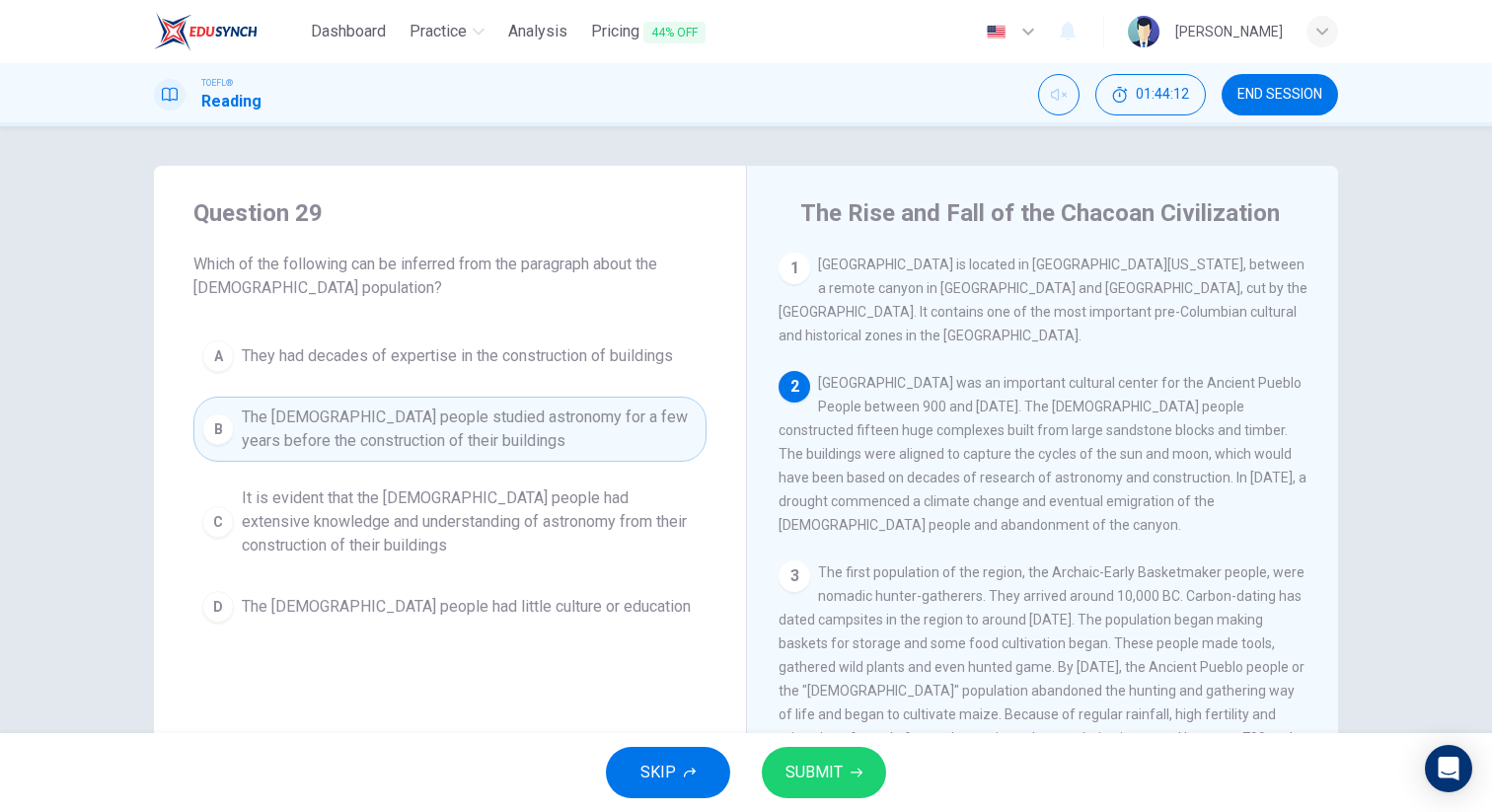 click on "SUBMIT" at bounding box center (824, 773) 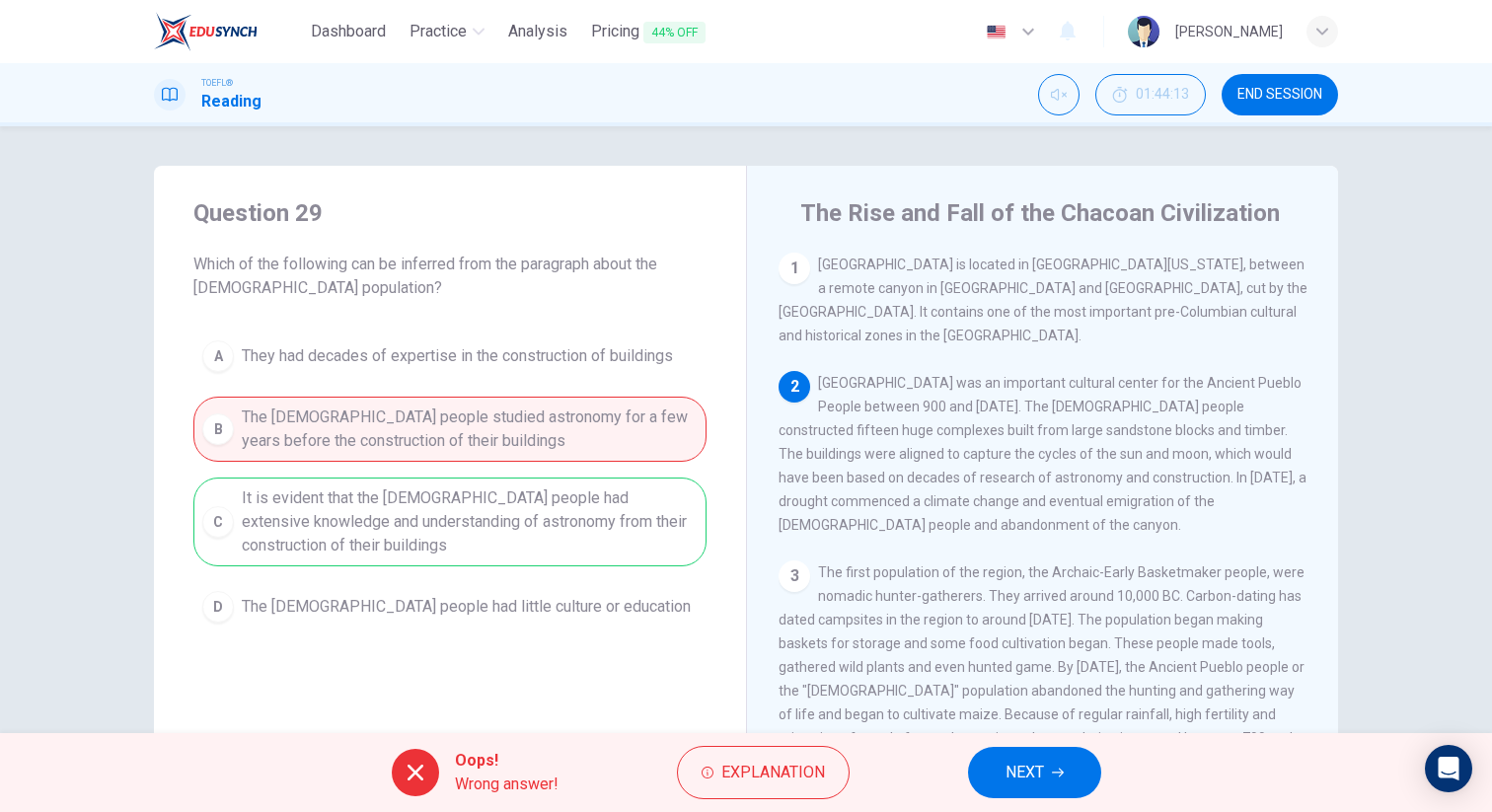 click on "Oops! Wrong answer! Explanation NEXT" at bounding box center [746, 773] 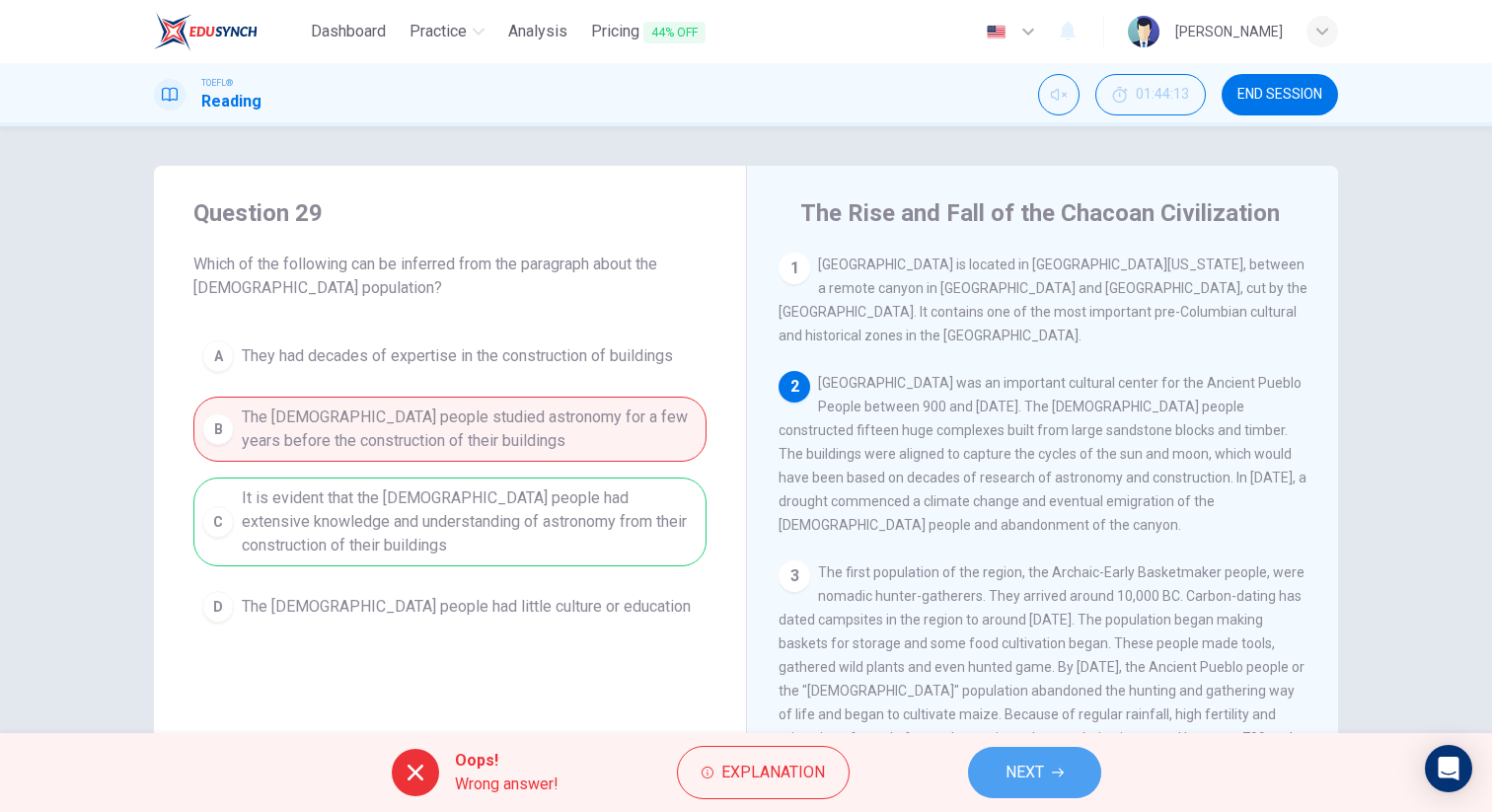click on "NEXT" at bounding box center [1034, 773] 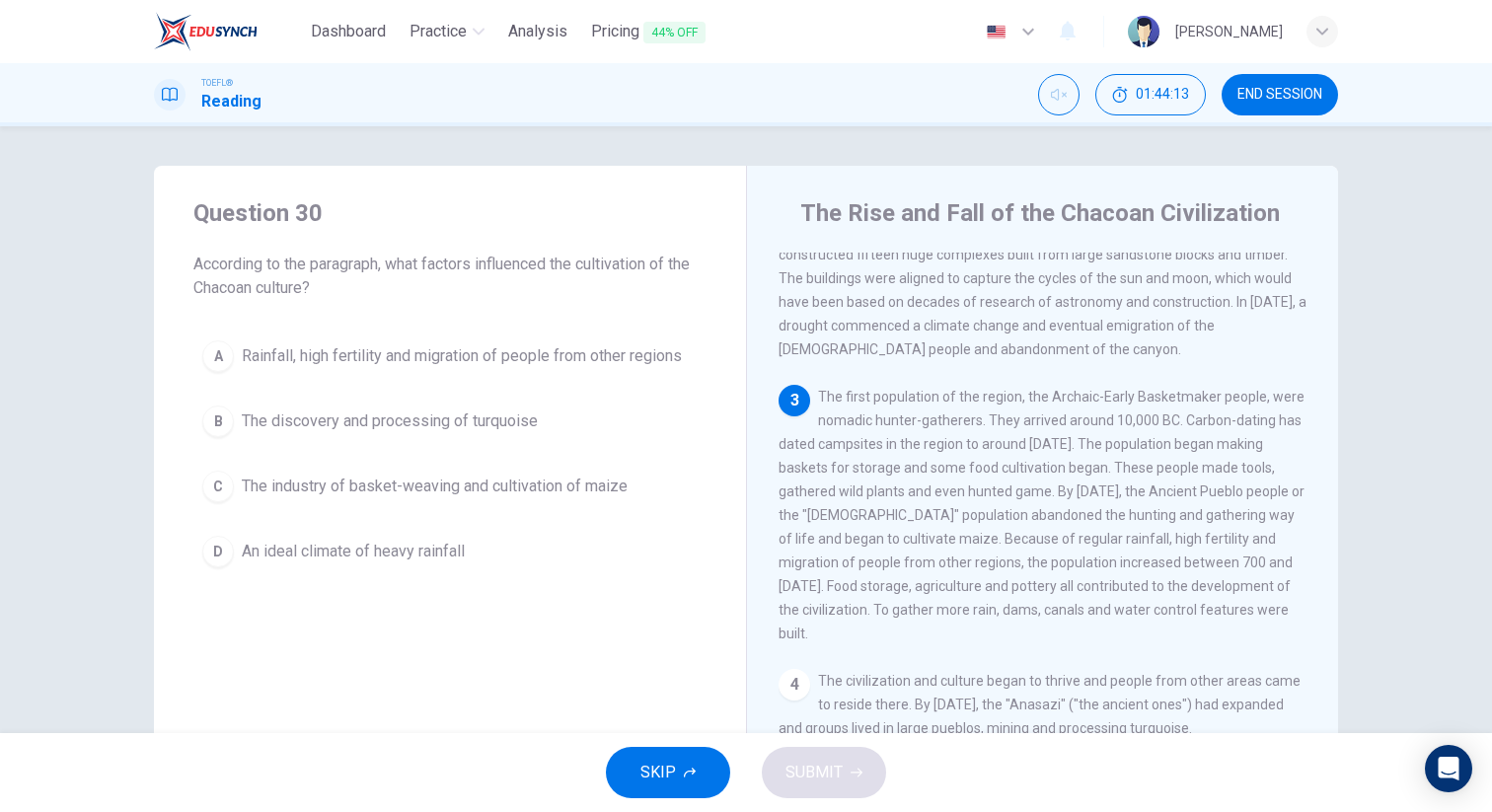 scroll, scrollTop: 195, scrollLeft: 0, axis: vertical 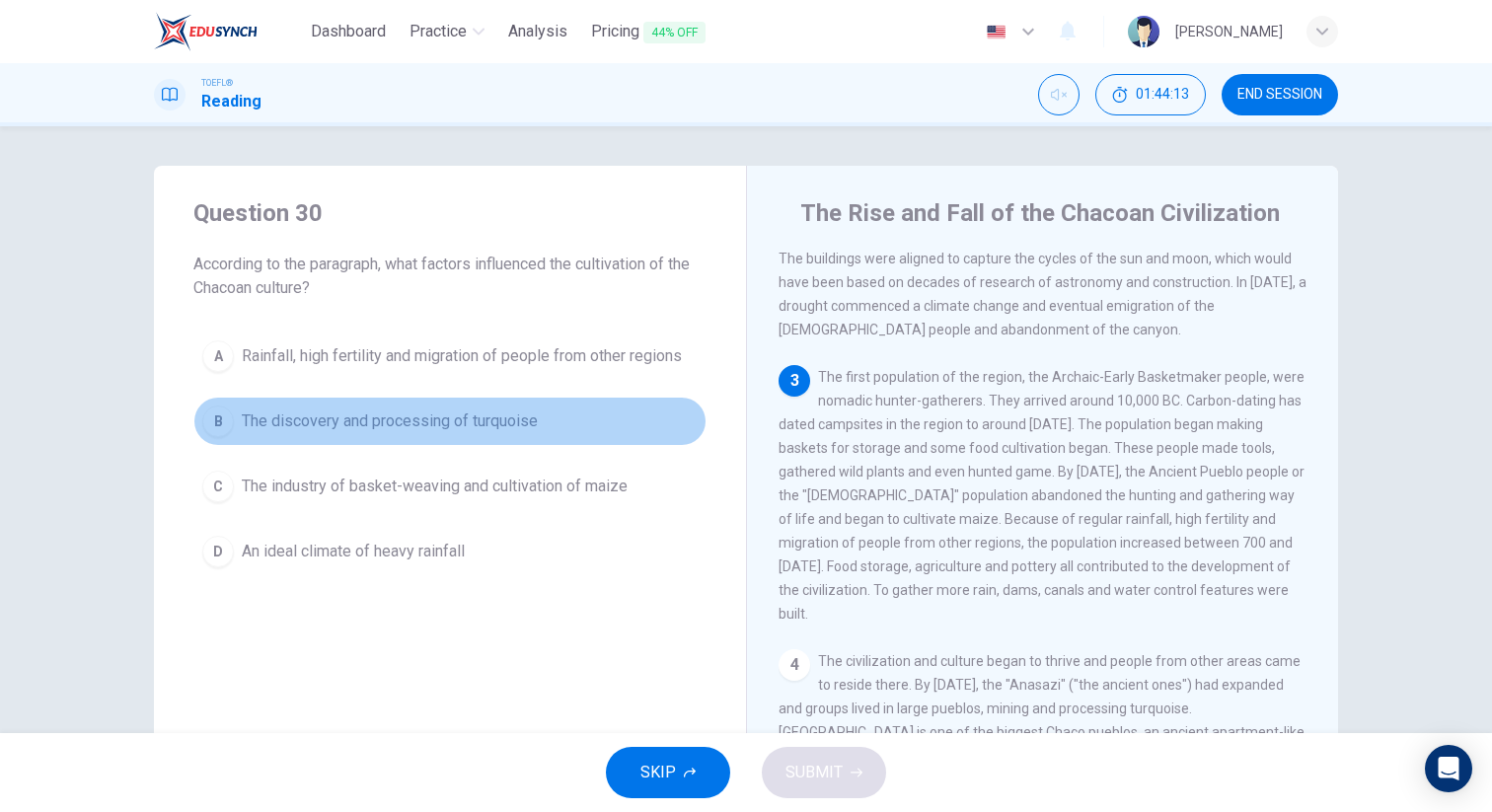 click on "B The discovery and processing of turquoise" at bounding box center (450, 421) 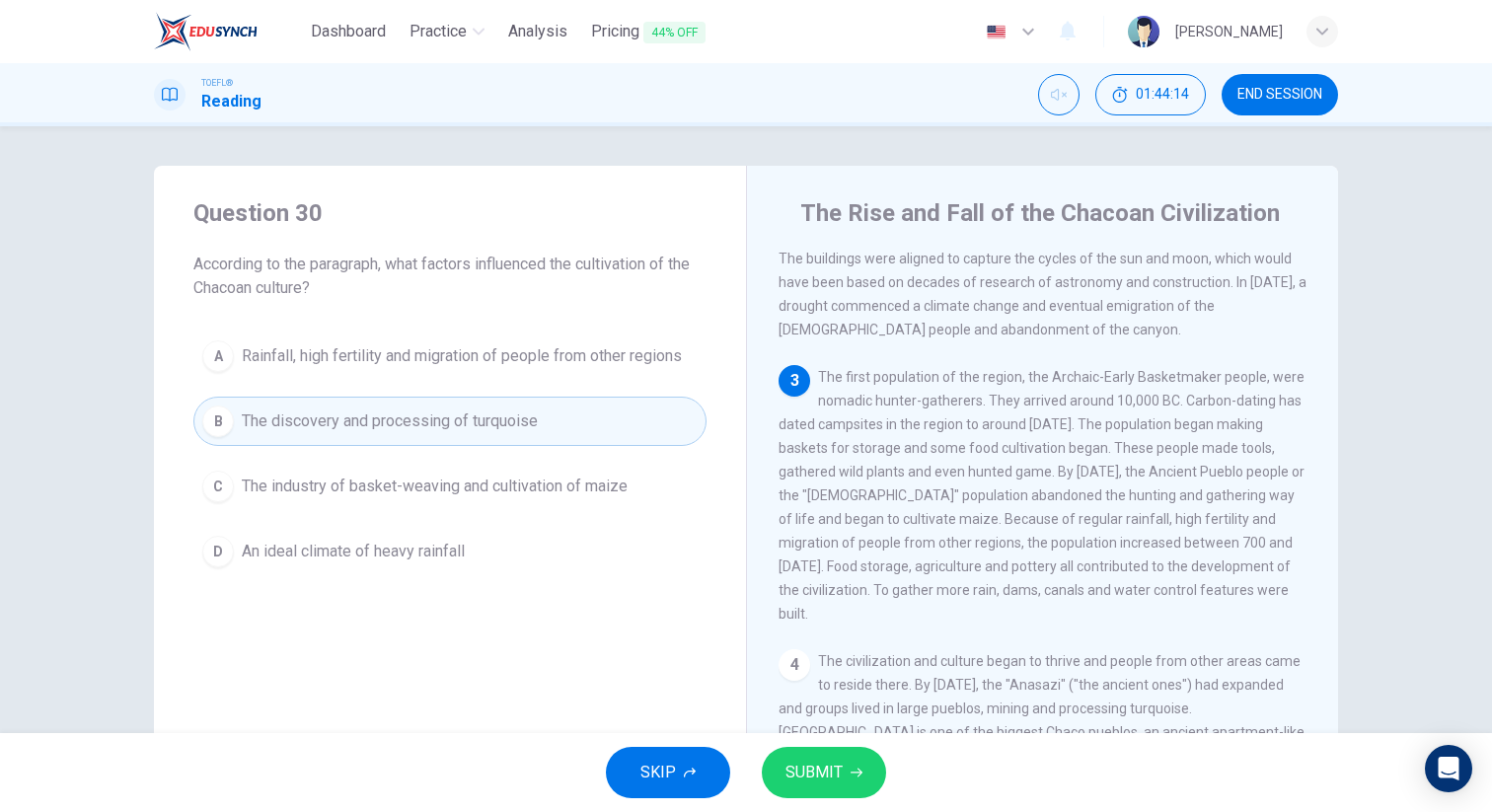 click on "SUBMIT" at bounding box center [814, 773] 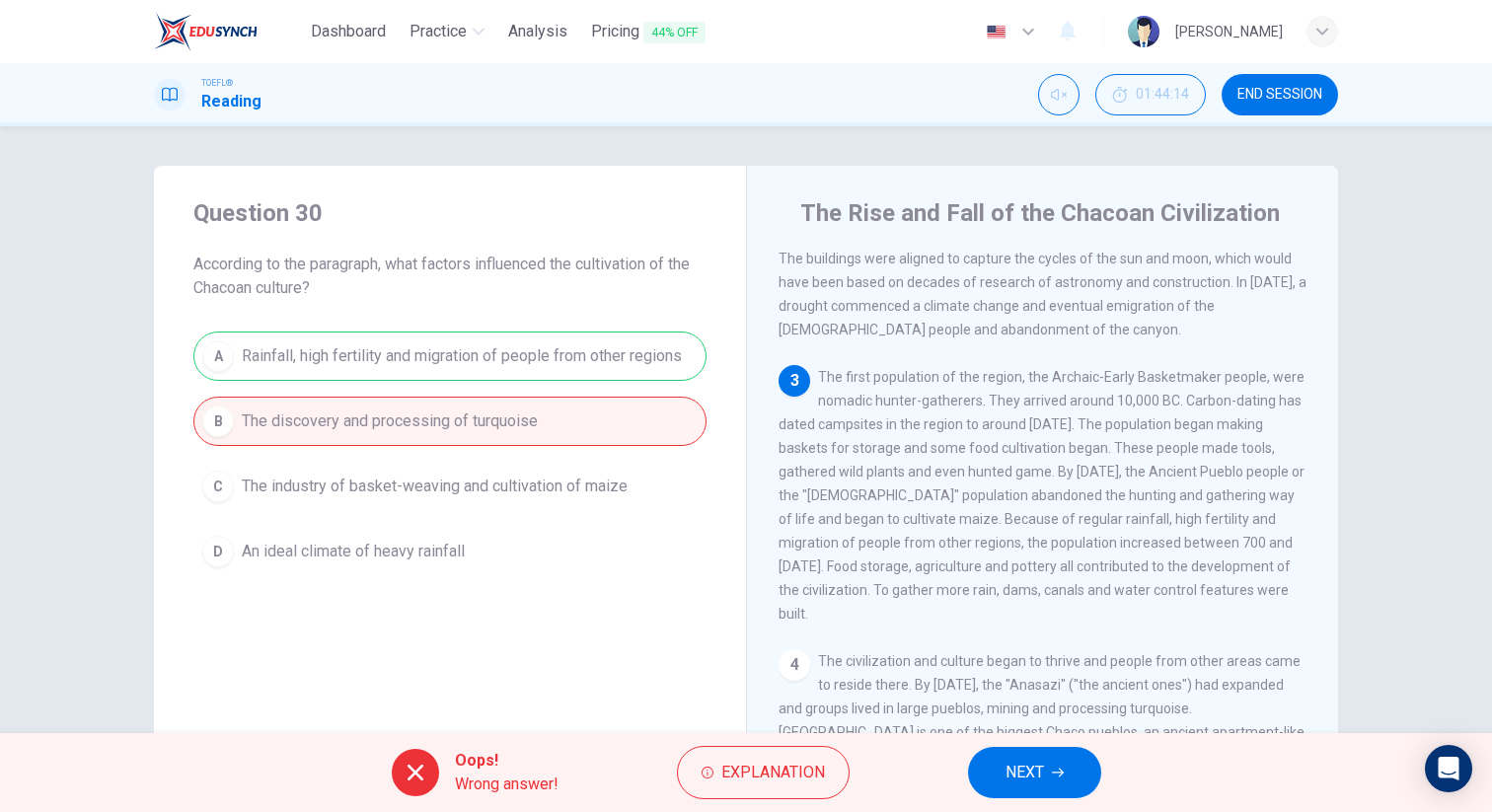 click on "NEXT" at bounding box center (1034, 773) 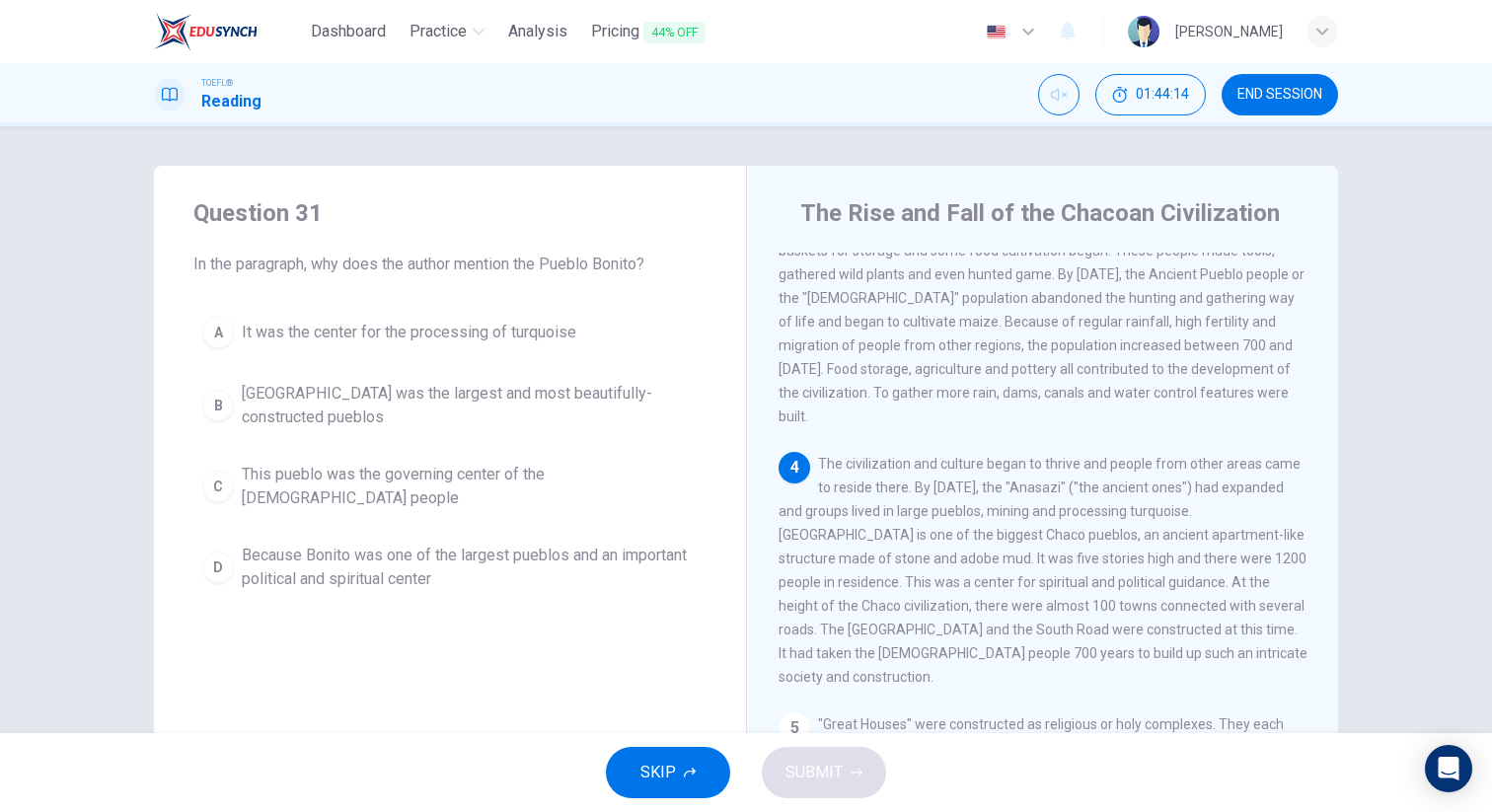 scroll, scrollTop: 441, scrollLeft: 0, axis: vertical 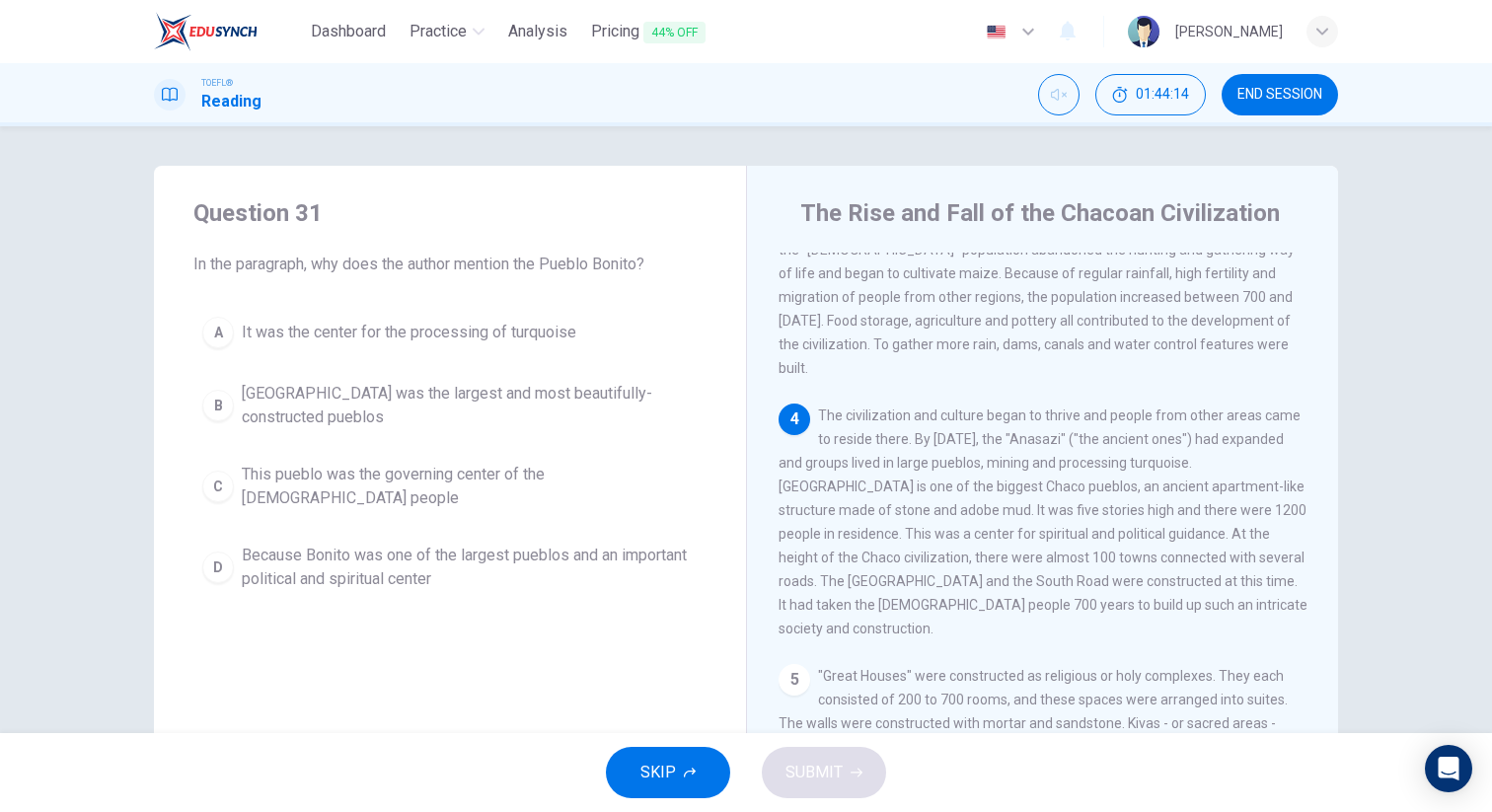 click on "A It was the center for the processing of turquoise B [GEOGRAPHIC_DATA] was the largest and most beautifully-constructed pueblos C This pueblo was the governing center of the [DEMOGRAPHIC_DATA] people D Because [GEOGRAPHIC_DATA] was one of the largest pueblos and an important political and spiritual center" at bounding box center [450, 454] 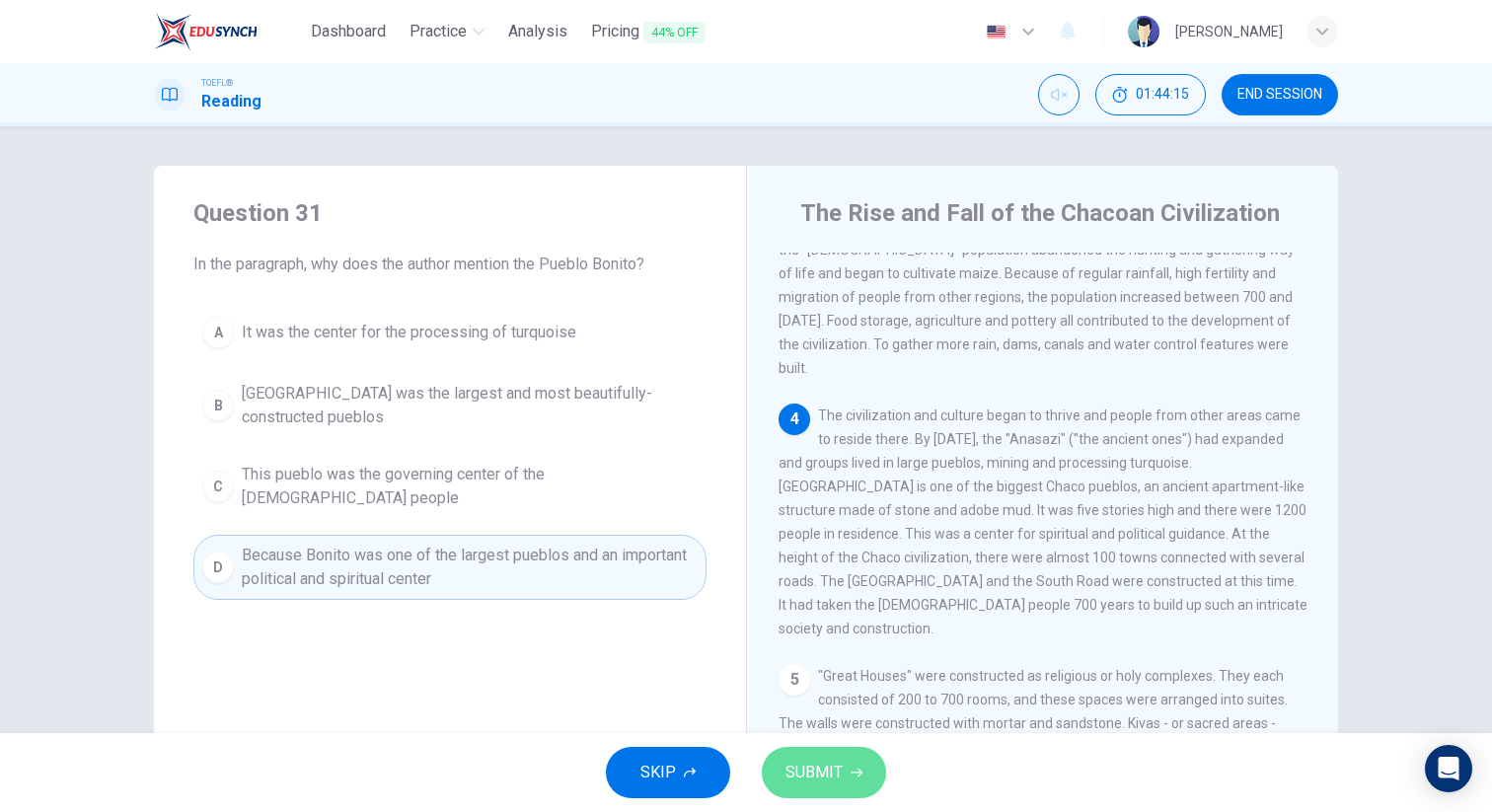 click on "SUBMIT" at bounding box center (814, 773) 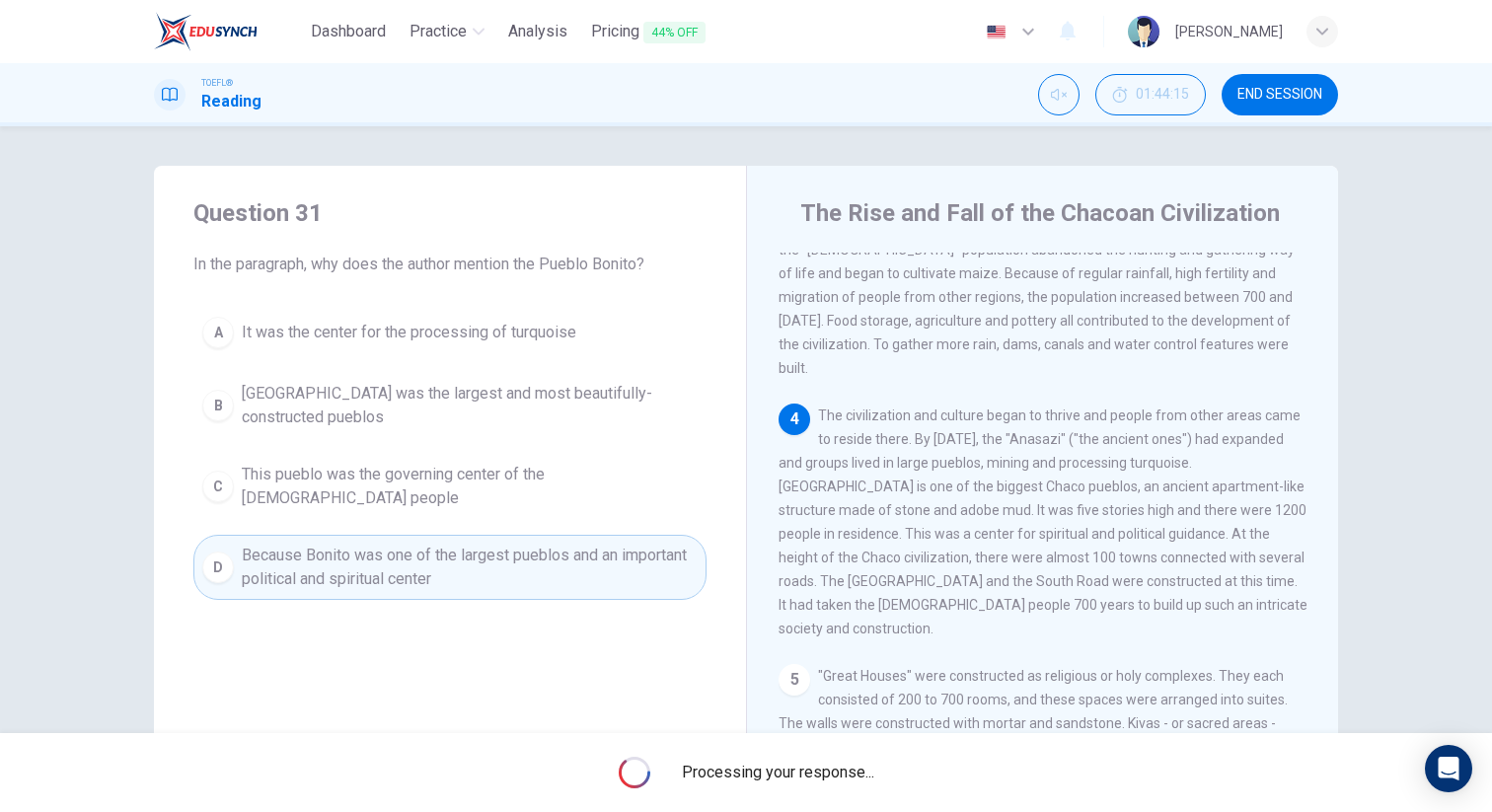 click on "Question 31 In the paragraph, why does the author mention the Pueblo Bonito? A It was the center for the processing of turquoise B [GEOGRAPHIC_DATA] was the largest and most beautifully-constructed pueblos C This pueblo was the governing center of the [DEMOGRAPHIC_DATA] people D Because [GEOGRAPHIC_DATA] was one of the largest pueblos and an important political and spiritual center" at bounding box center (450, 399) 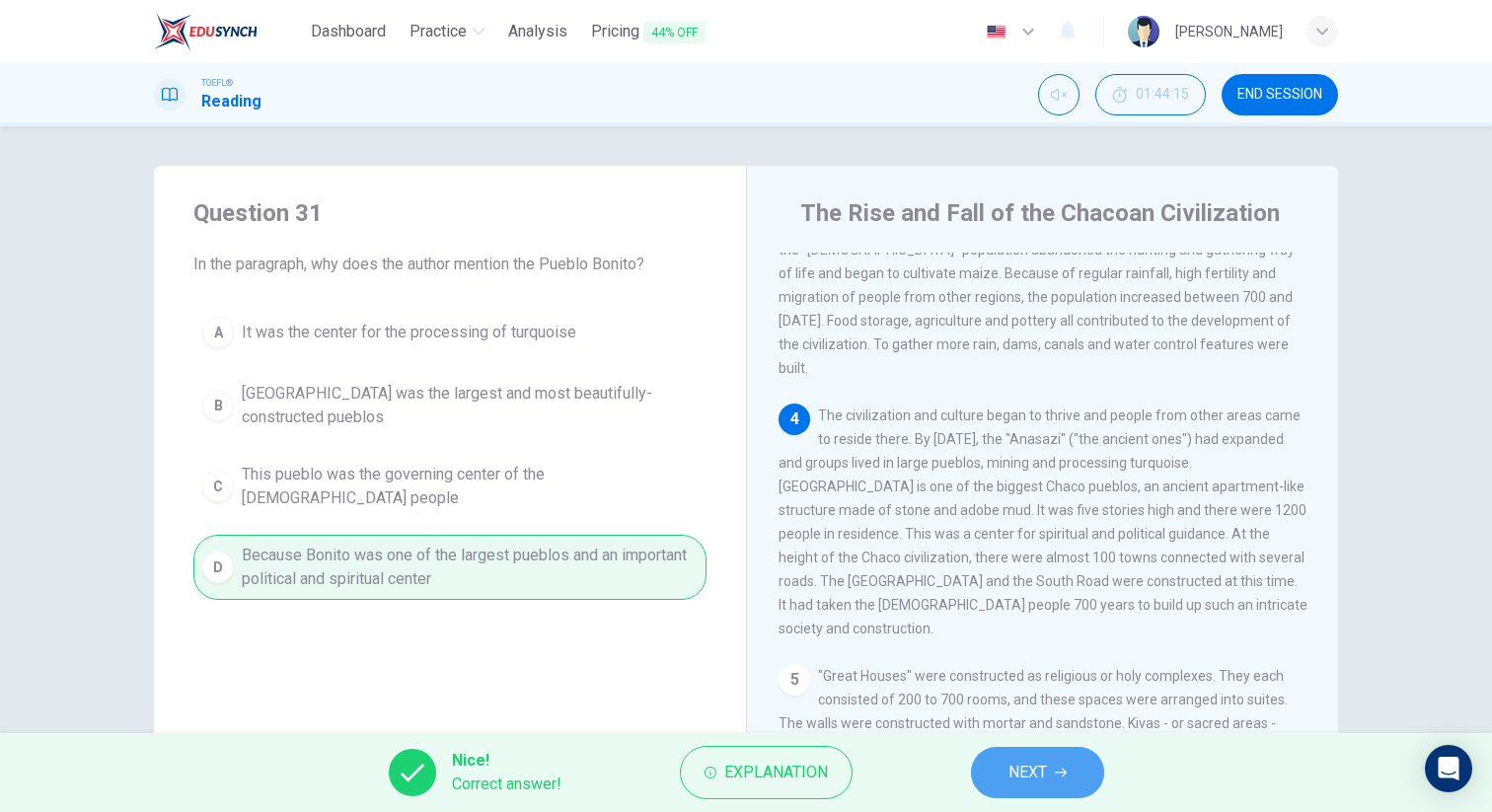click on "NEXT" at bounding box center [1027, 773] 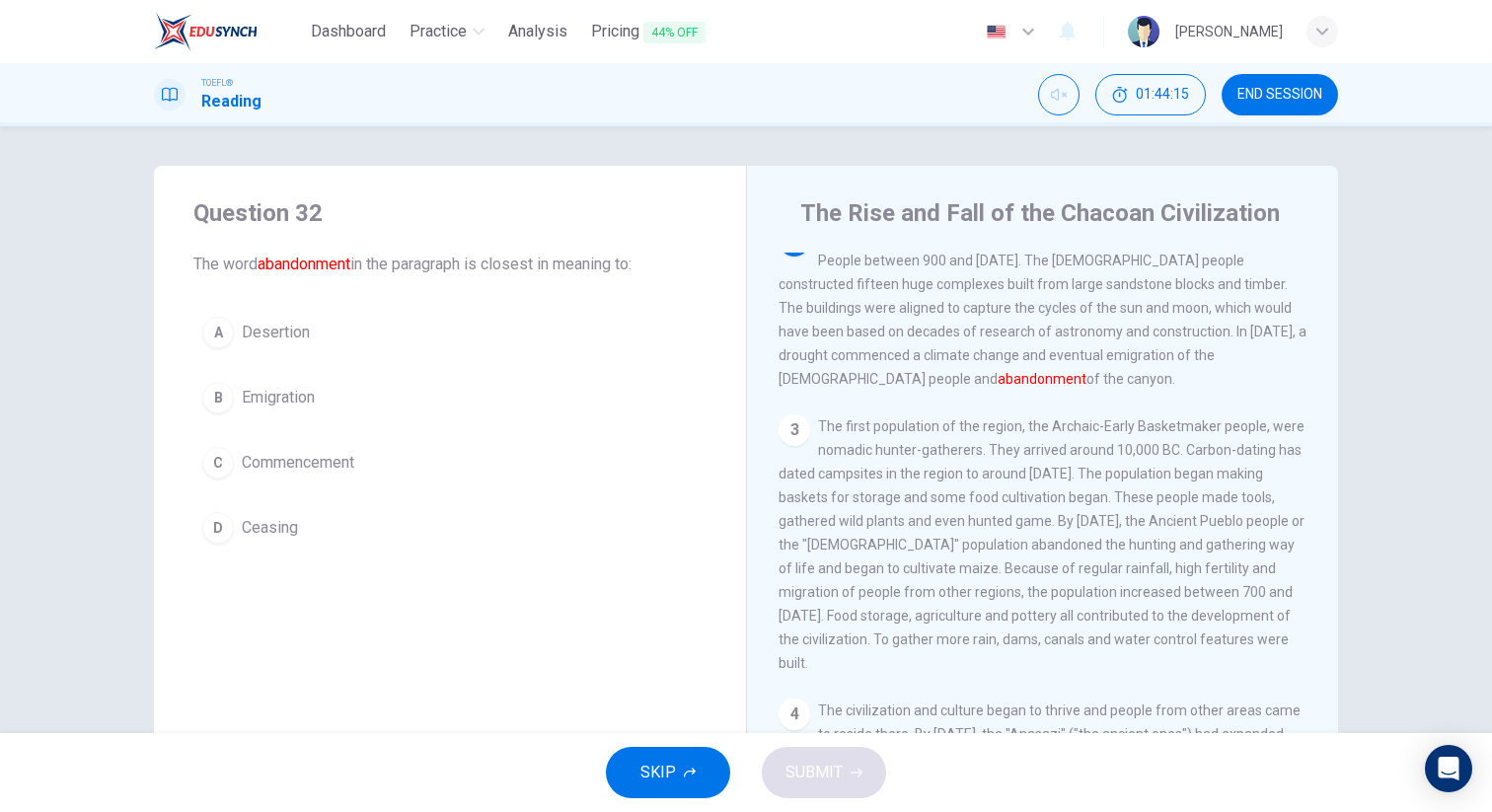 scroll, scrollTop: 122, scrollLeft: 0, axis: vertical 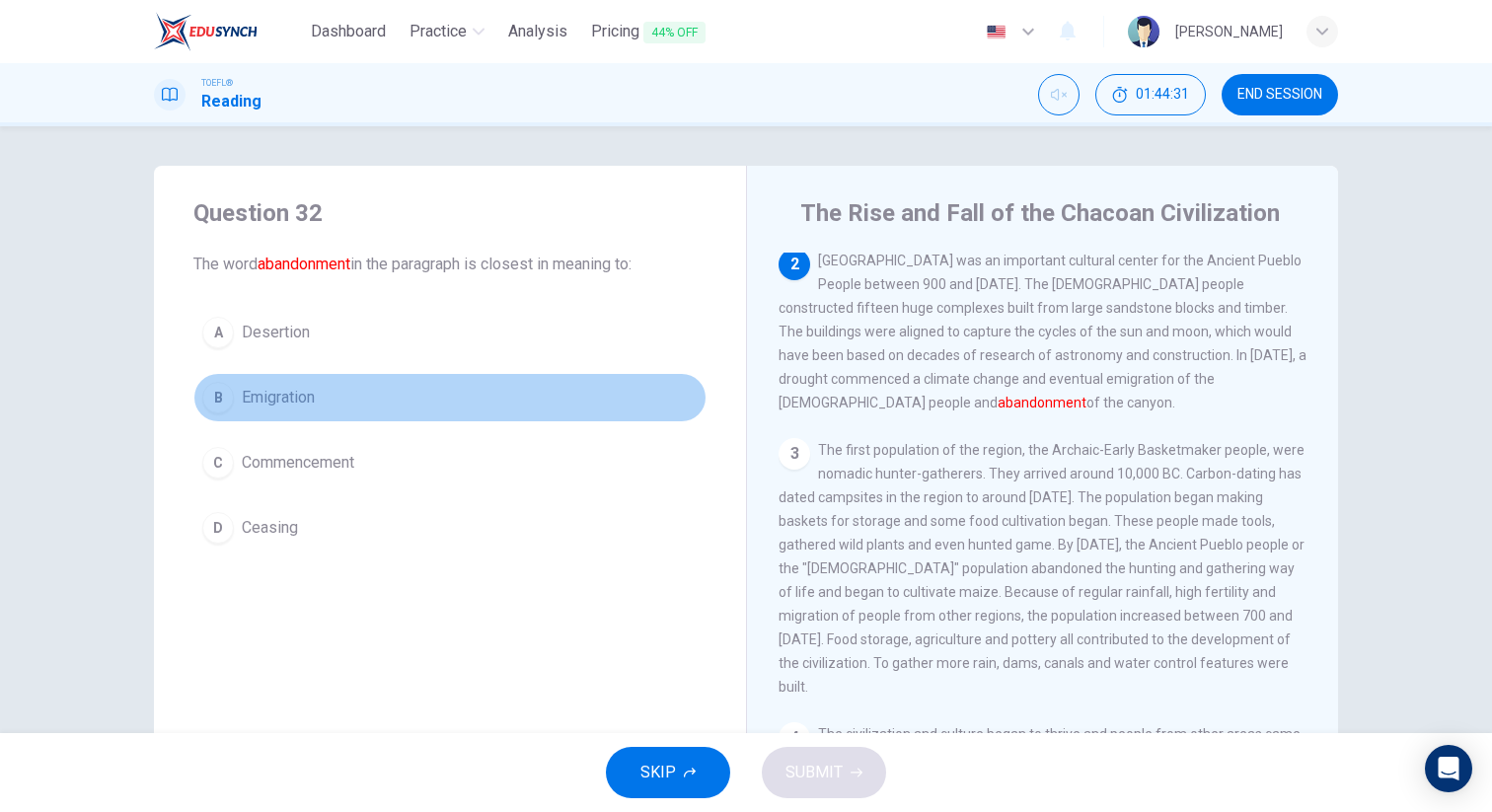 click on "B Emigration" at bounding box center (450, 398) 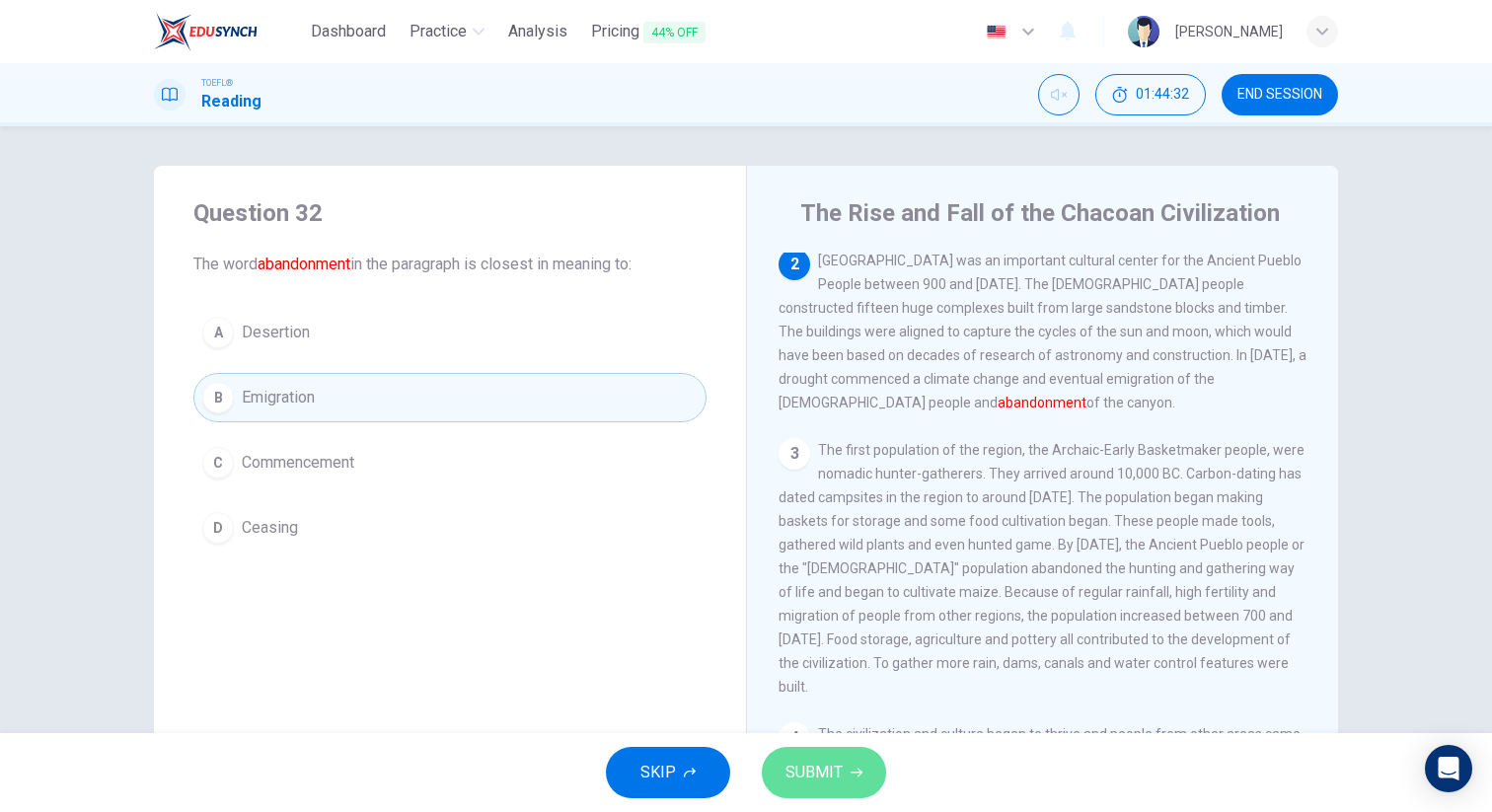 click on "SUBMIT" at bounding box center [824, 773] 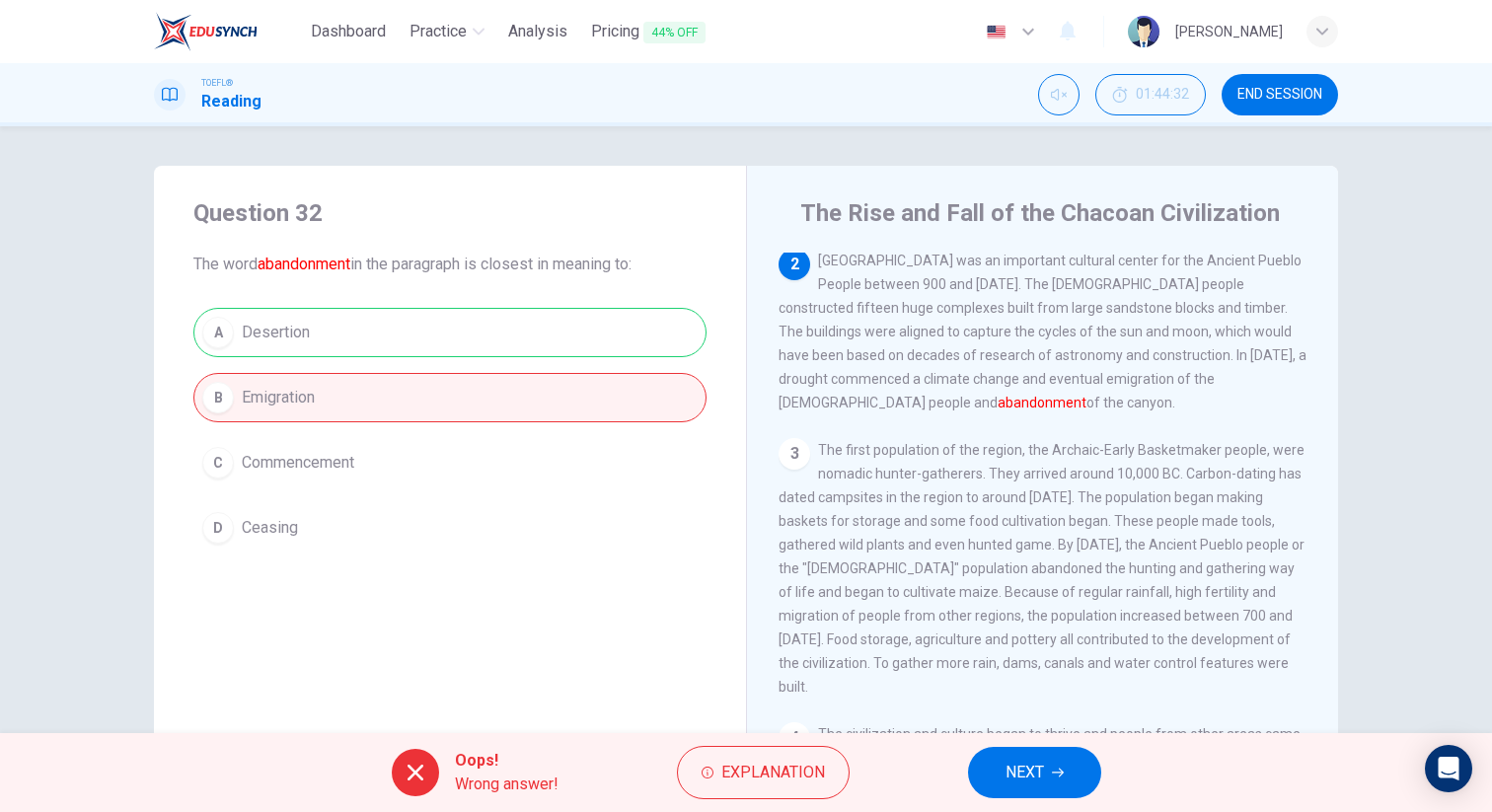 click on "NEXT" at bounding box center (1024, 773) 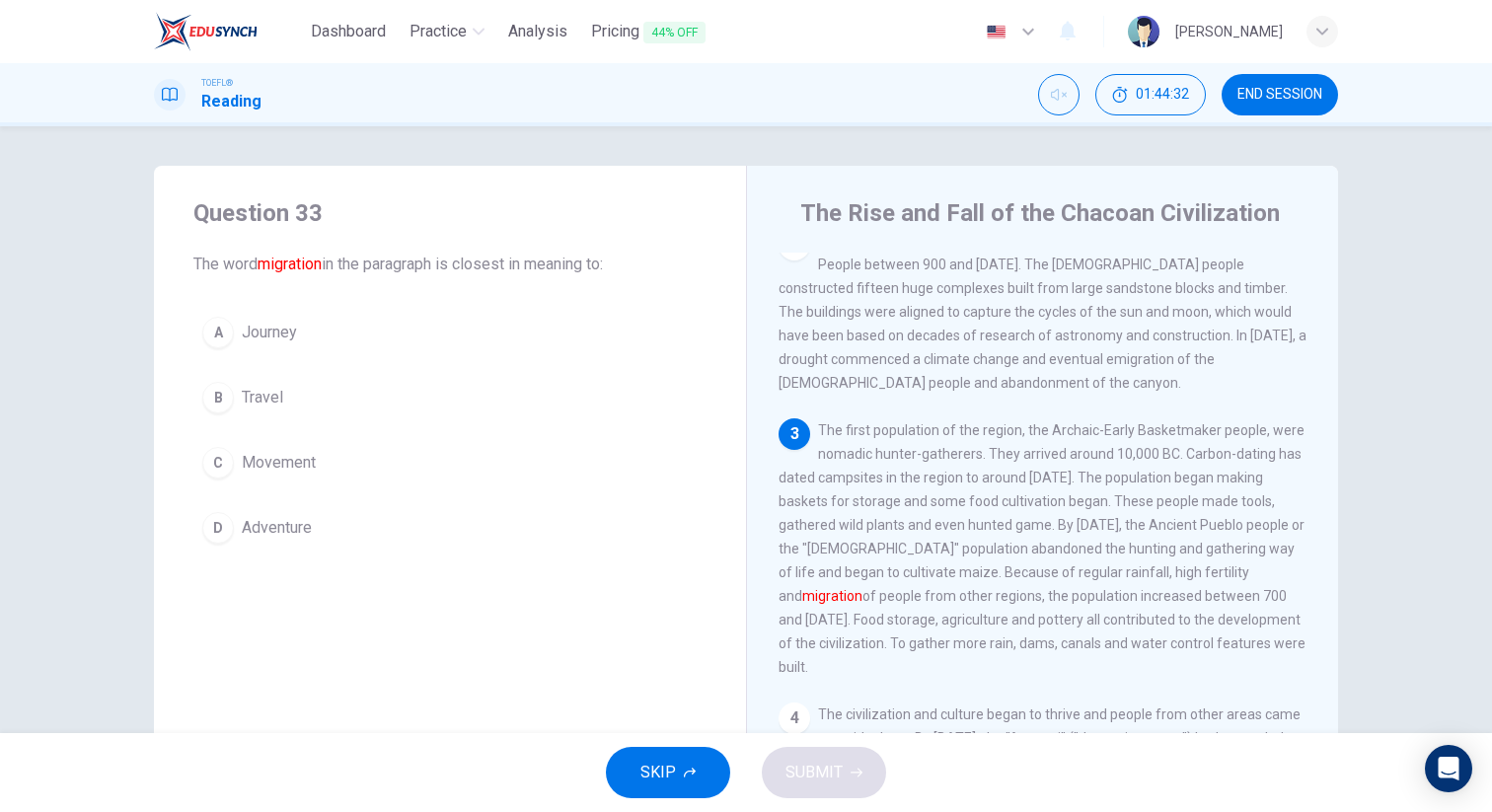 scroll, scrollTop: 195, scrollLeft: 0, axis: vertical 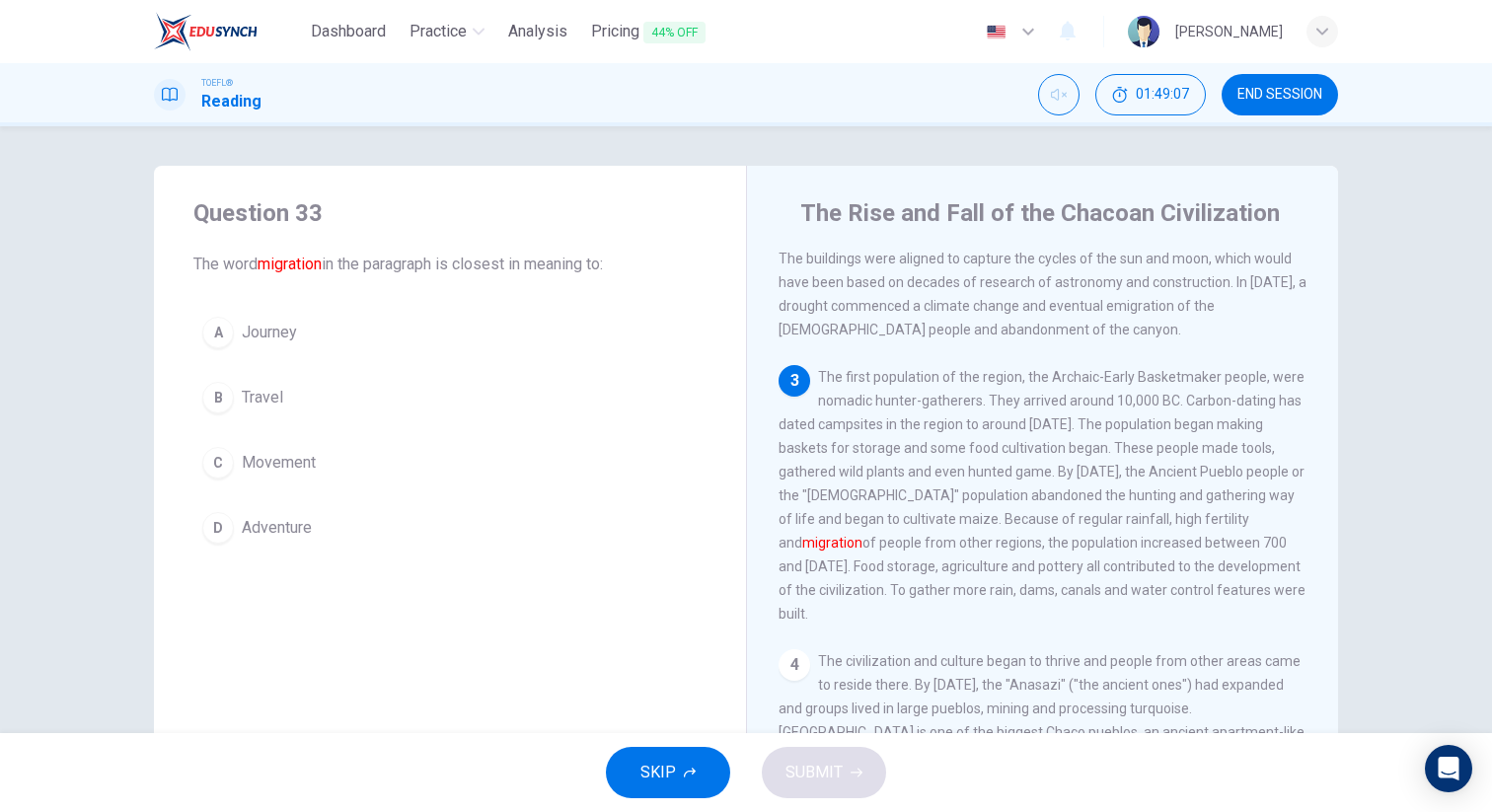 click on "B Travel" at bounding box center [450, 398] 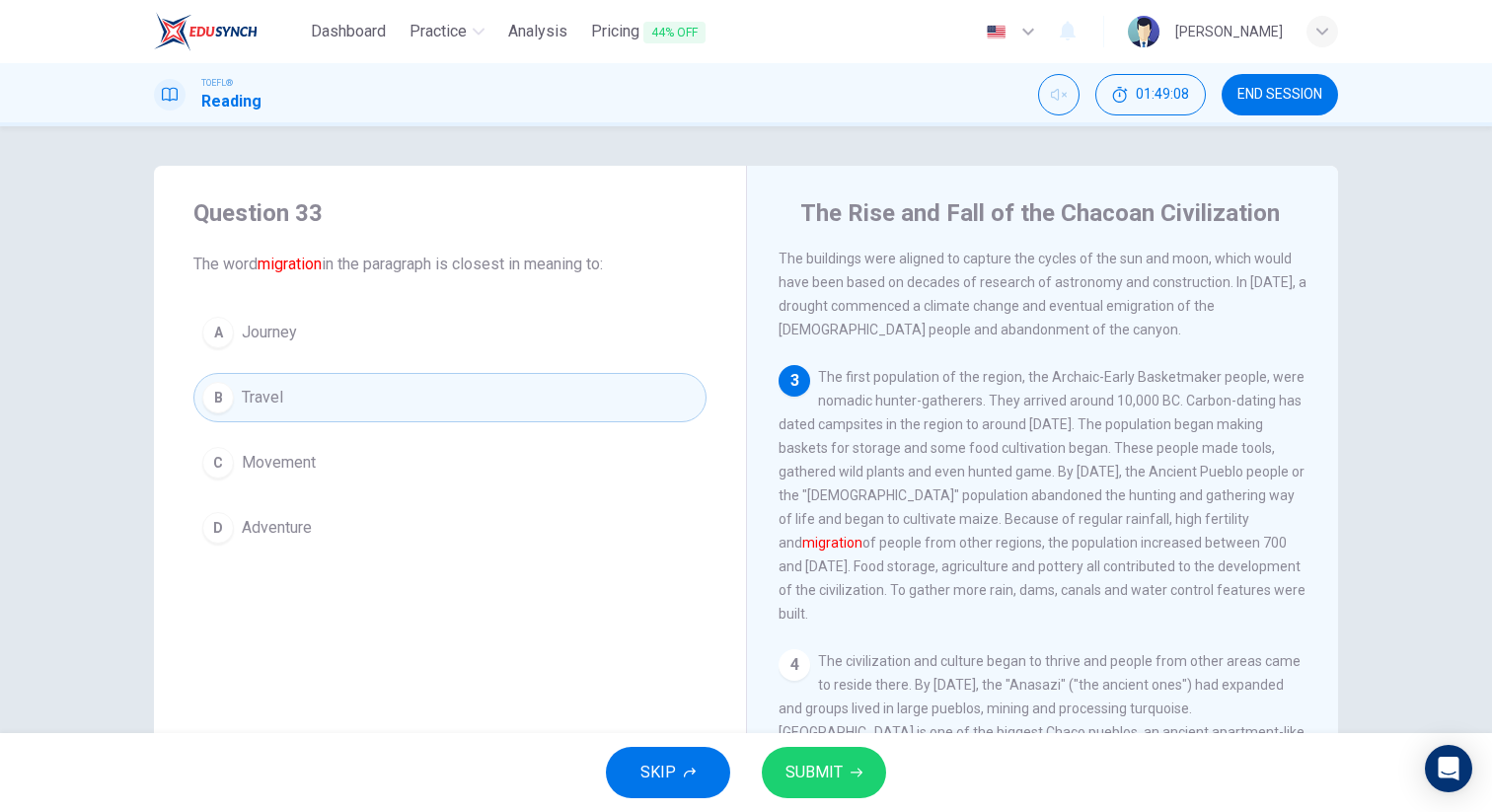 click on "SUBMIT" at bounding box center (814, 773) 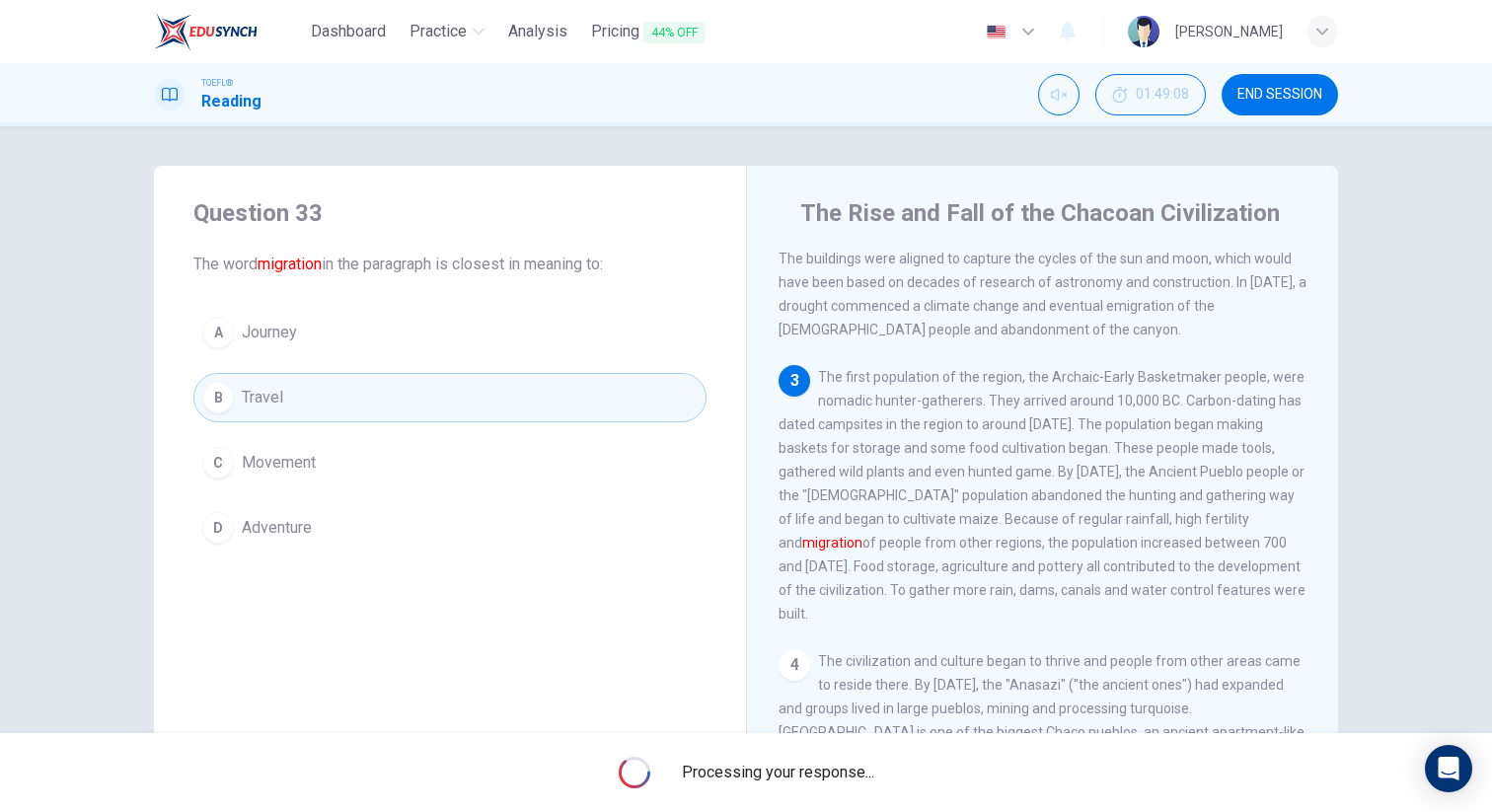 click on "A Journey B Travel C Movement D Adventure" at bounding box center (450, 430) 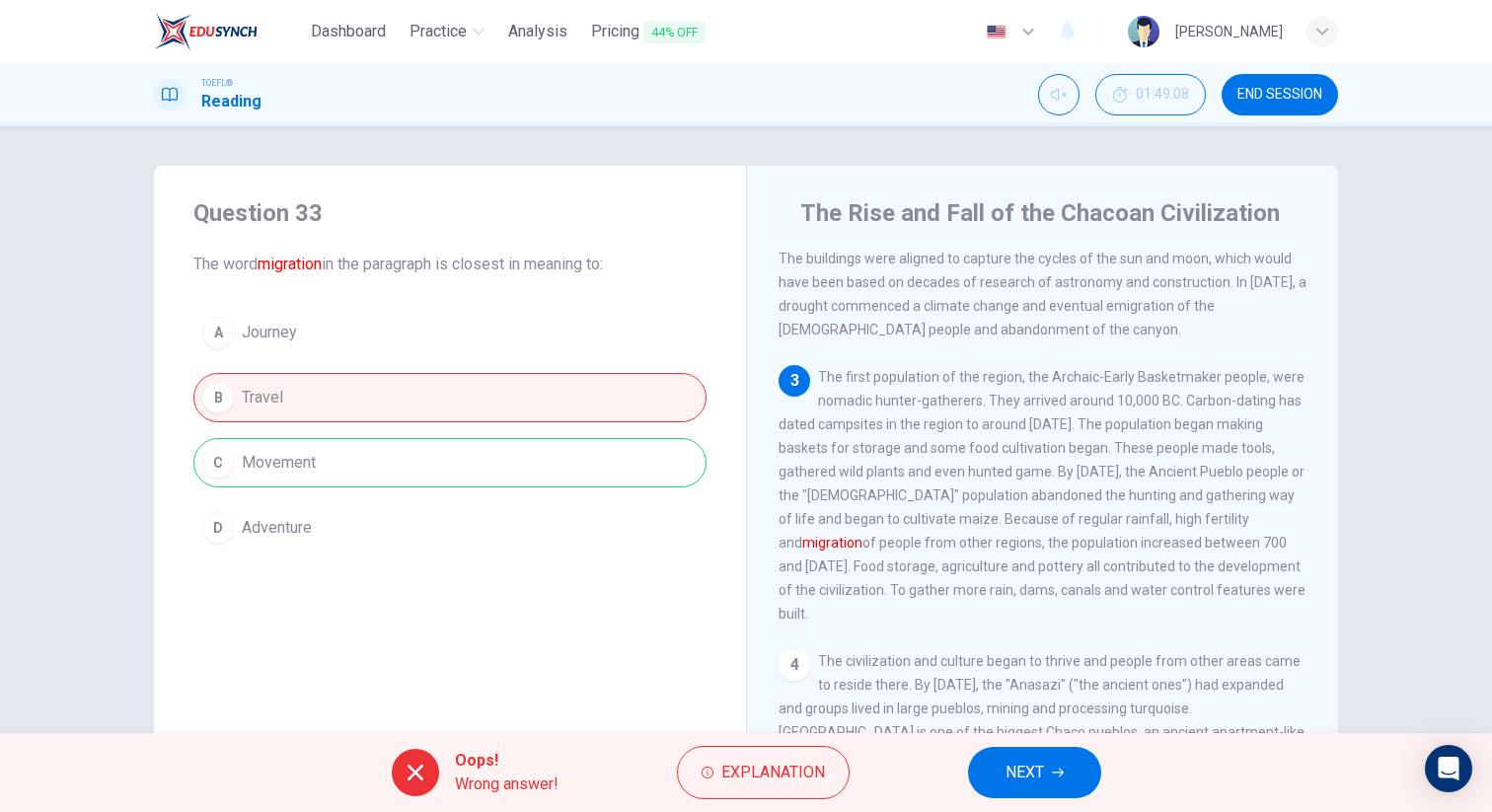 click on "NEXT" at bounding box center (1034, 773) 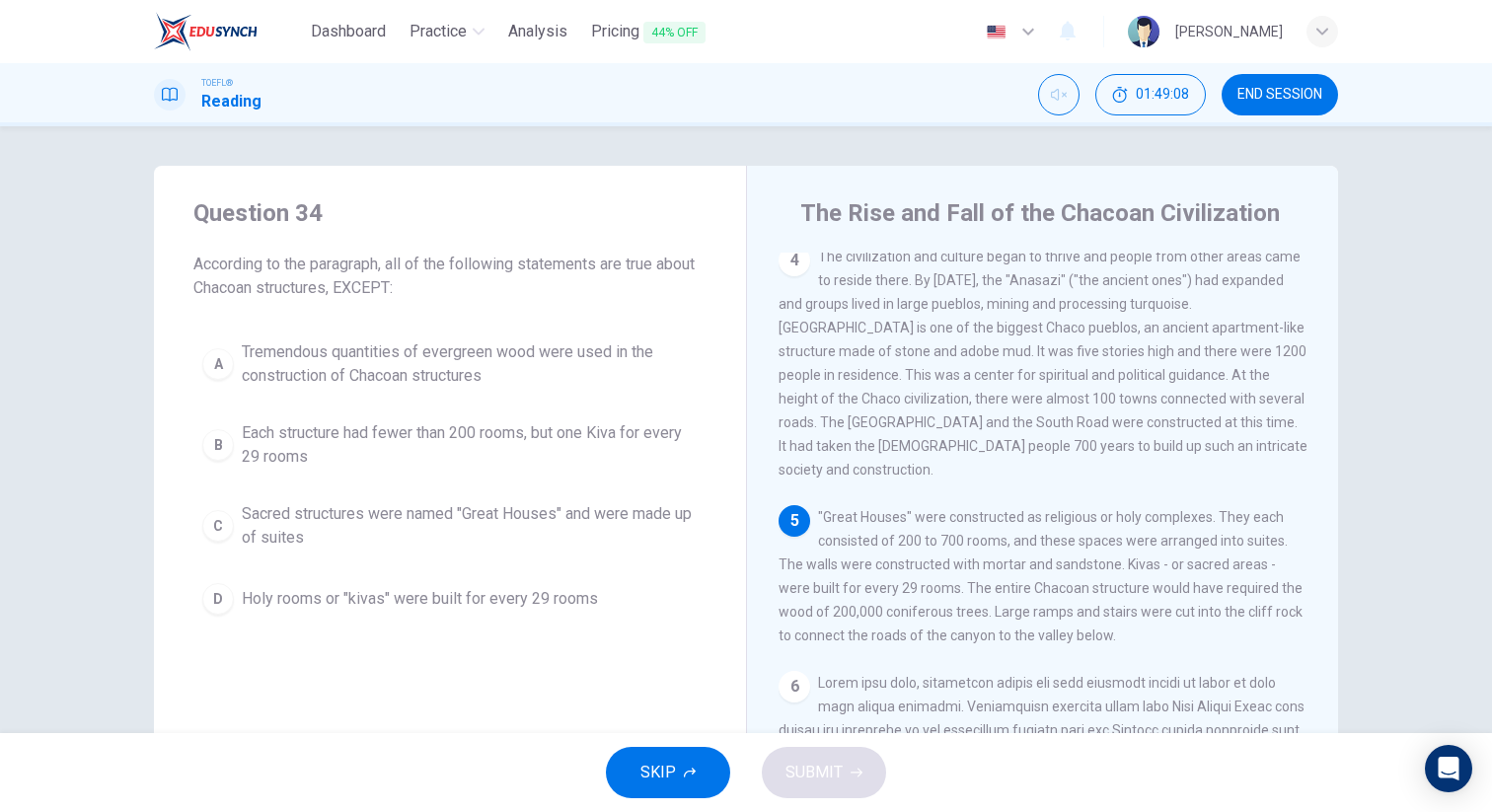 scroll, scrollTop: 613, scrollLeft: 0, axis: vertical 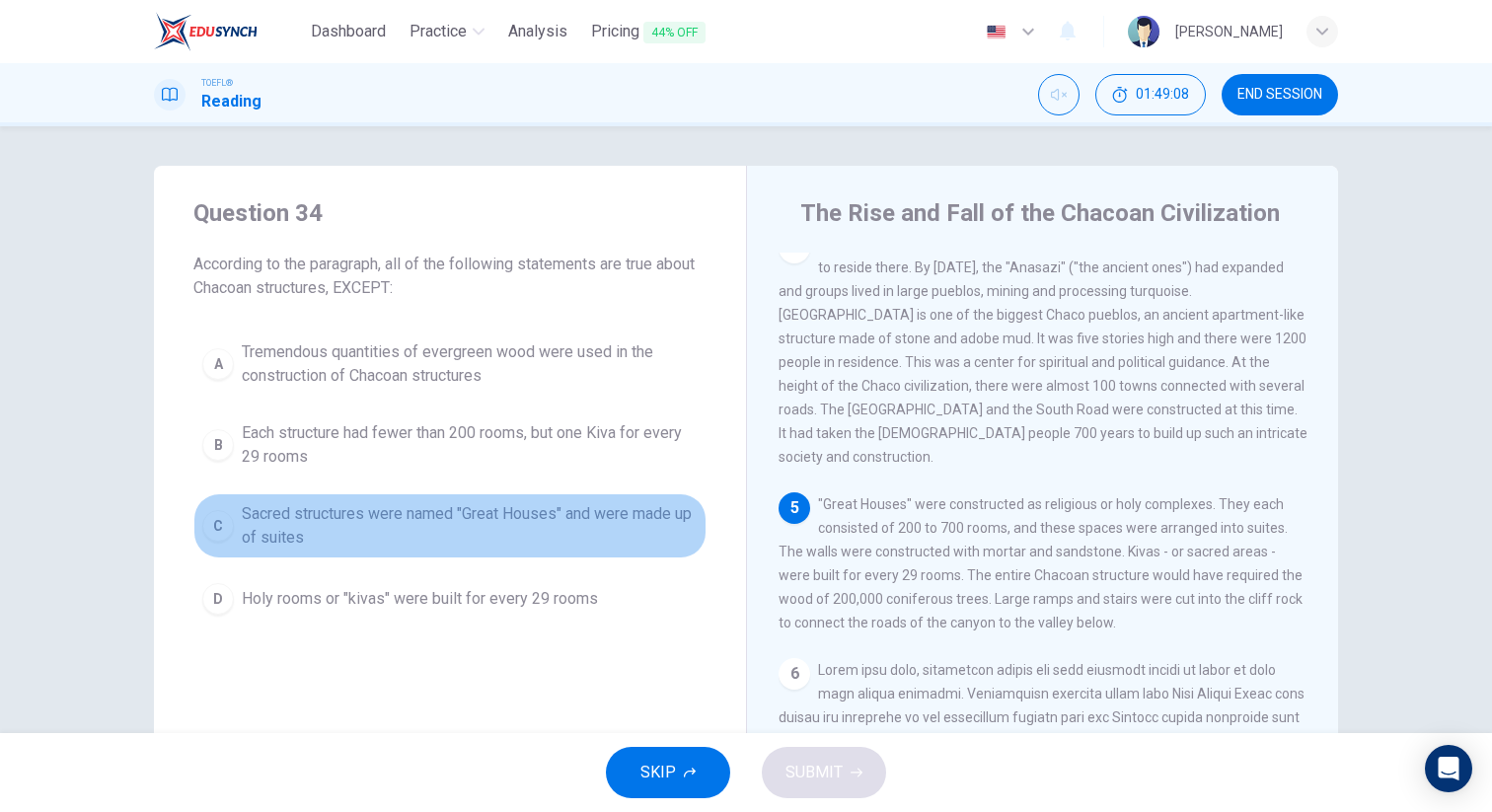 click on "C Sacred structures were named "Great Houses" and were made up of suites" at bounding box center (450, 526) 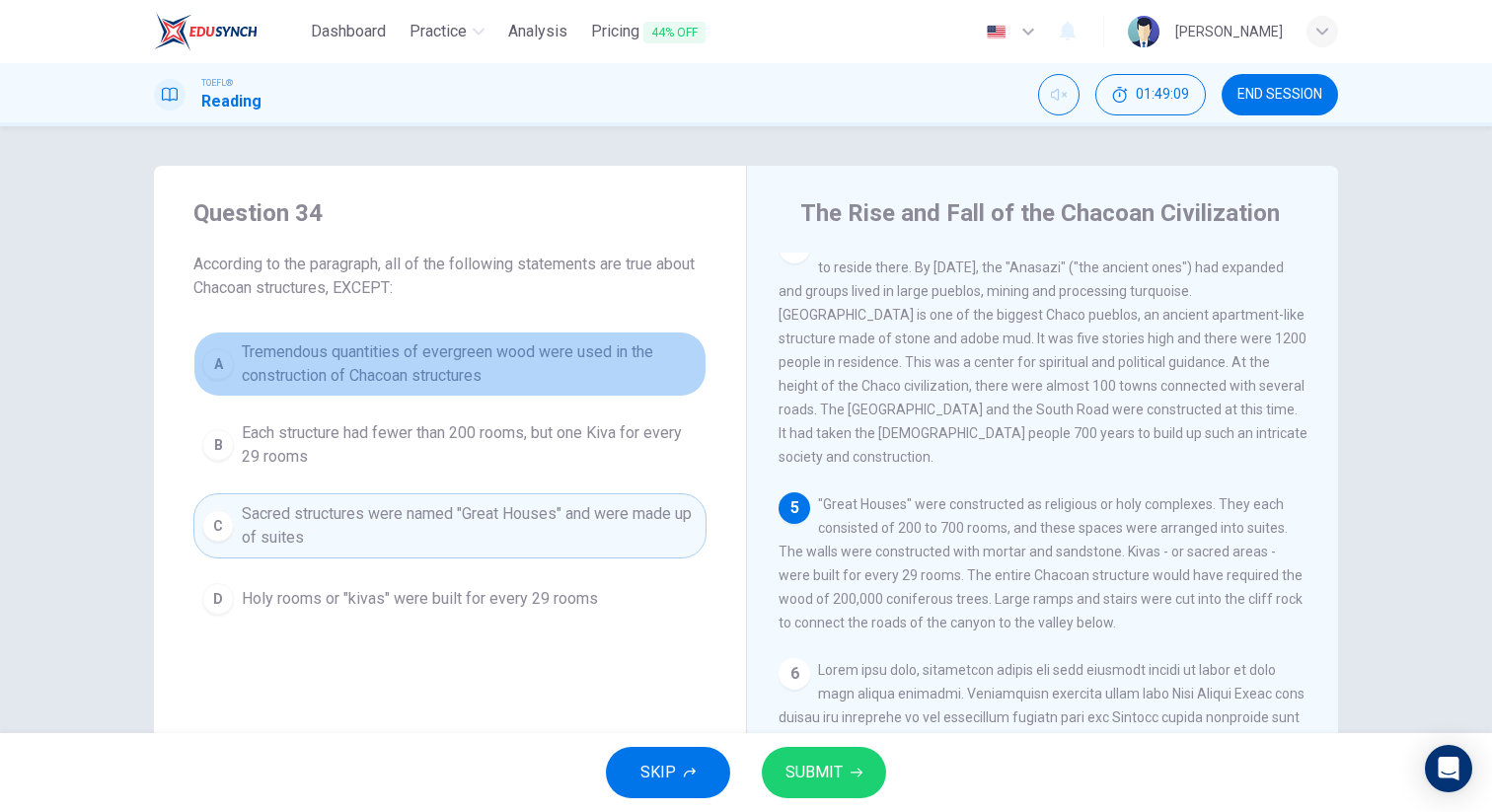 click on "Tremendous quantities of evergreen wood were used in the construction of Chacoan structures" at bounding box center [470, 364] 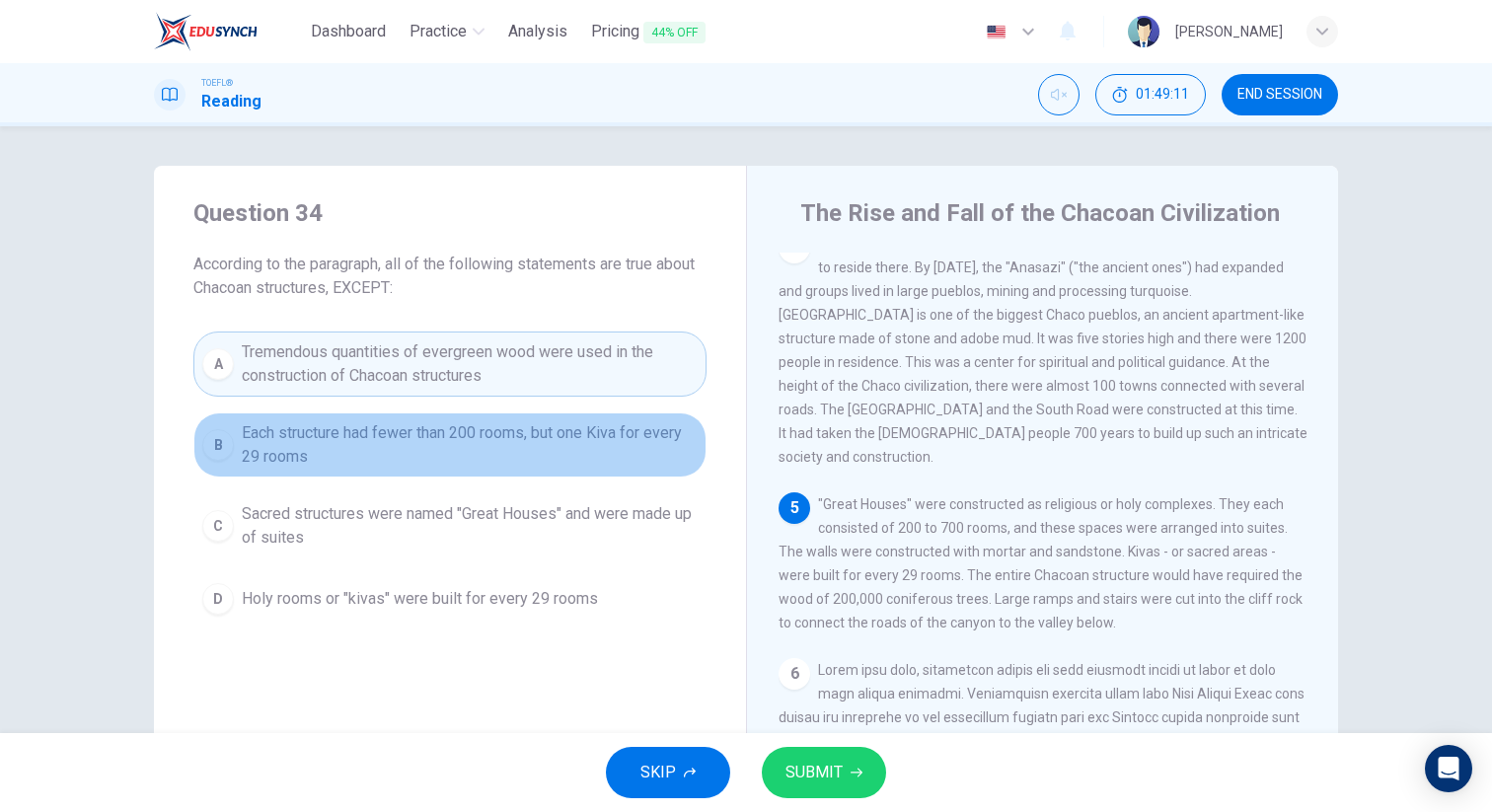 click on "Each structure had fewer than 200 rooms, but one Kiva for every 29 rooms" at bounding box center (470, 445) 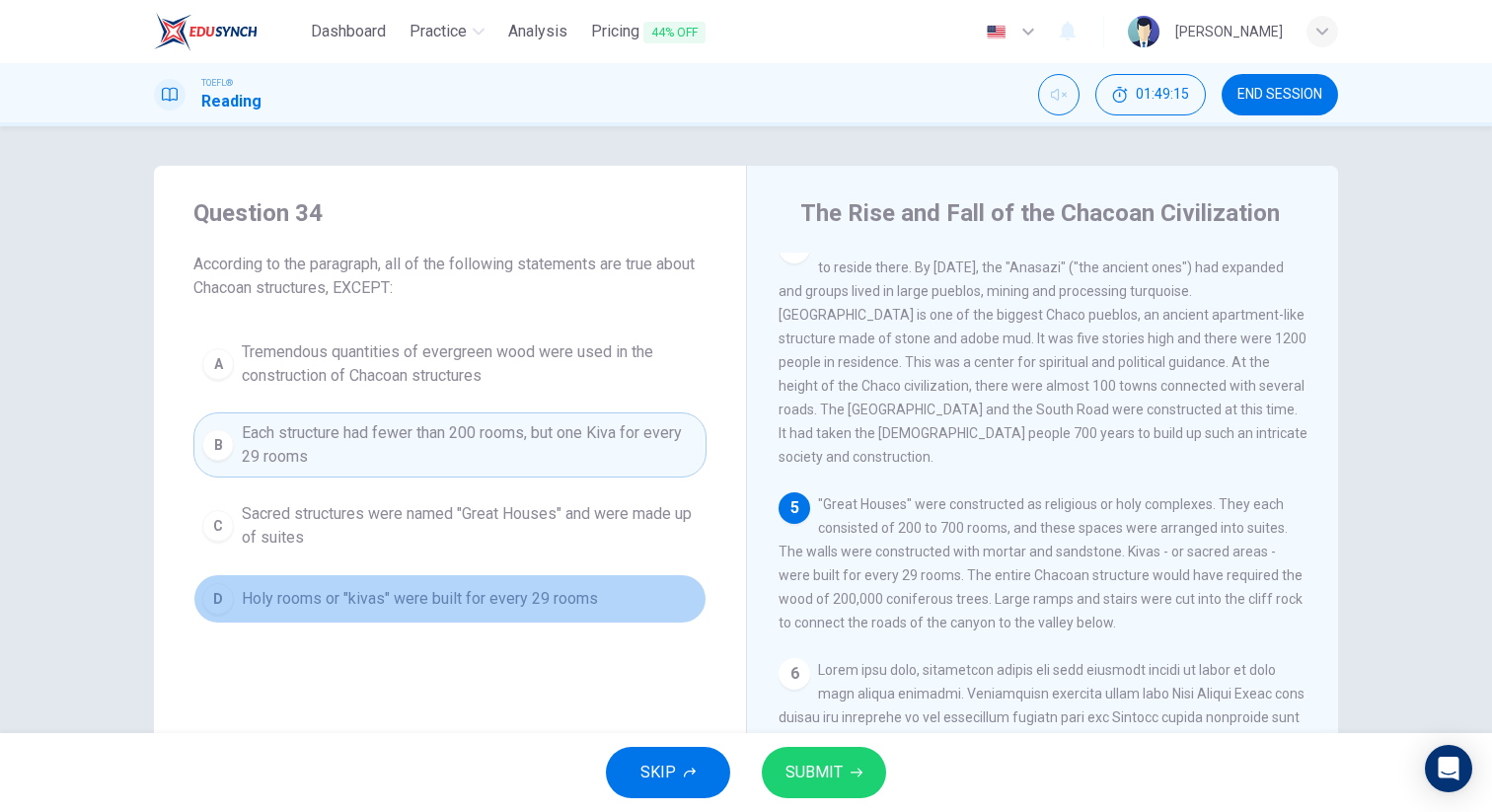 click on "D Holy rooms or "kivas" were built for every 29 rooms" at bounding box center (450, 599) 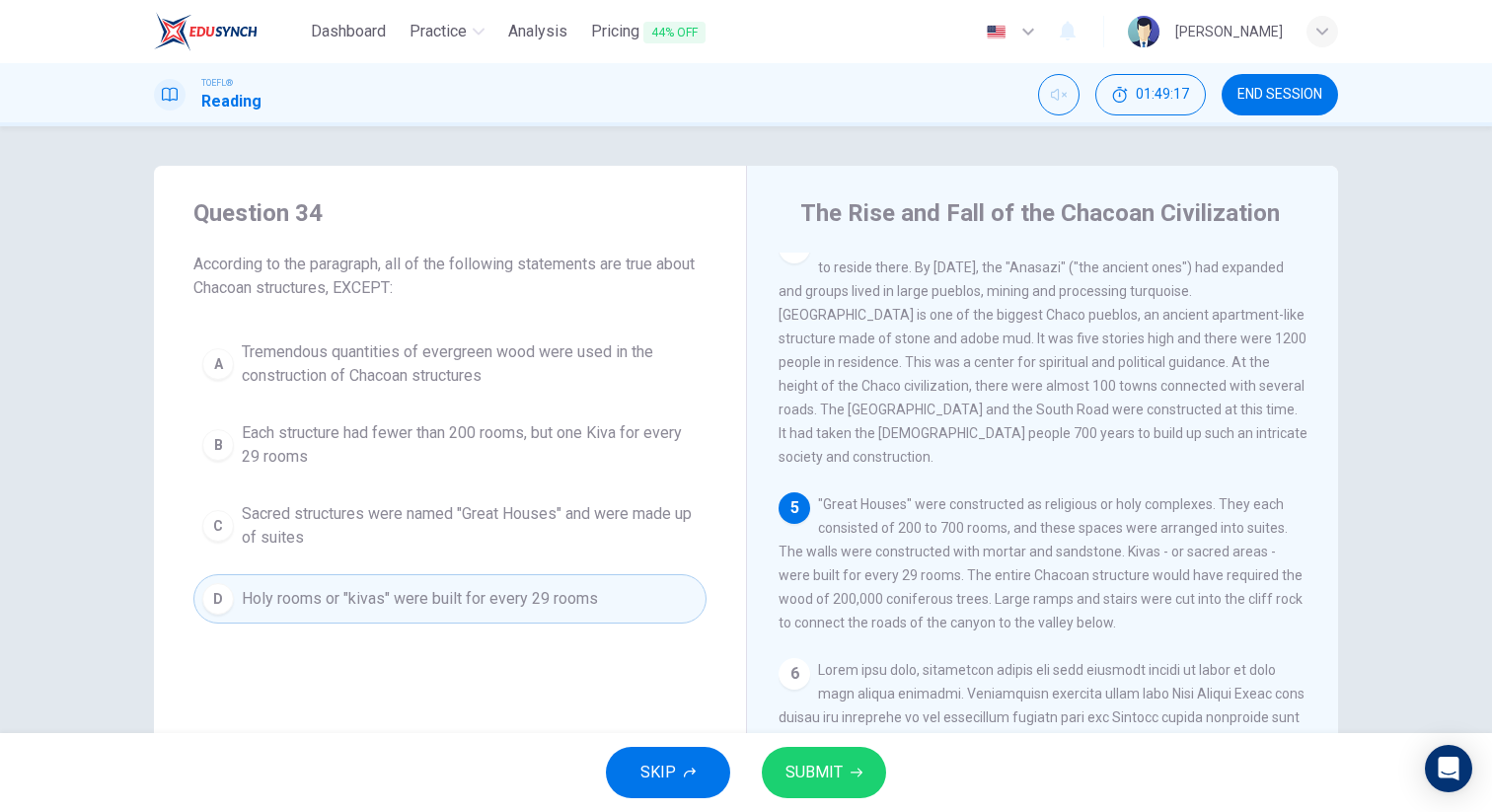 drag, startPoint x: 902, startPoint y: 560, endPoint x: 739, endPoint y: 558, distance: 163.01227 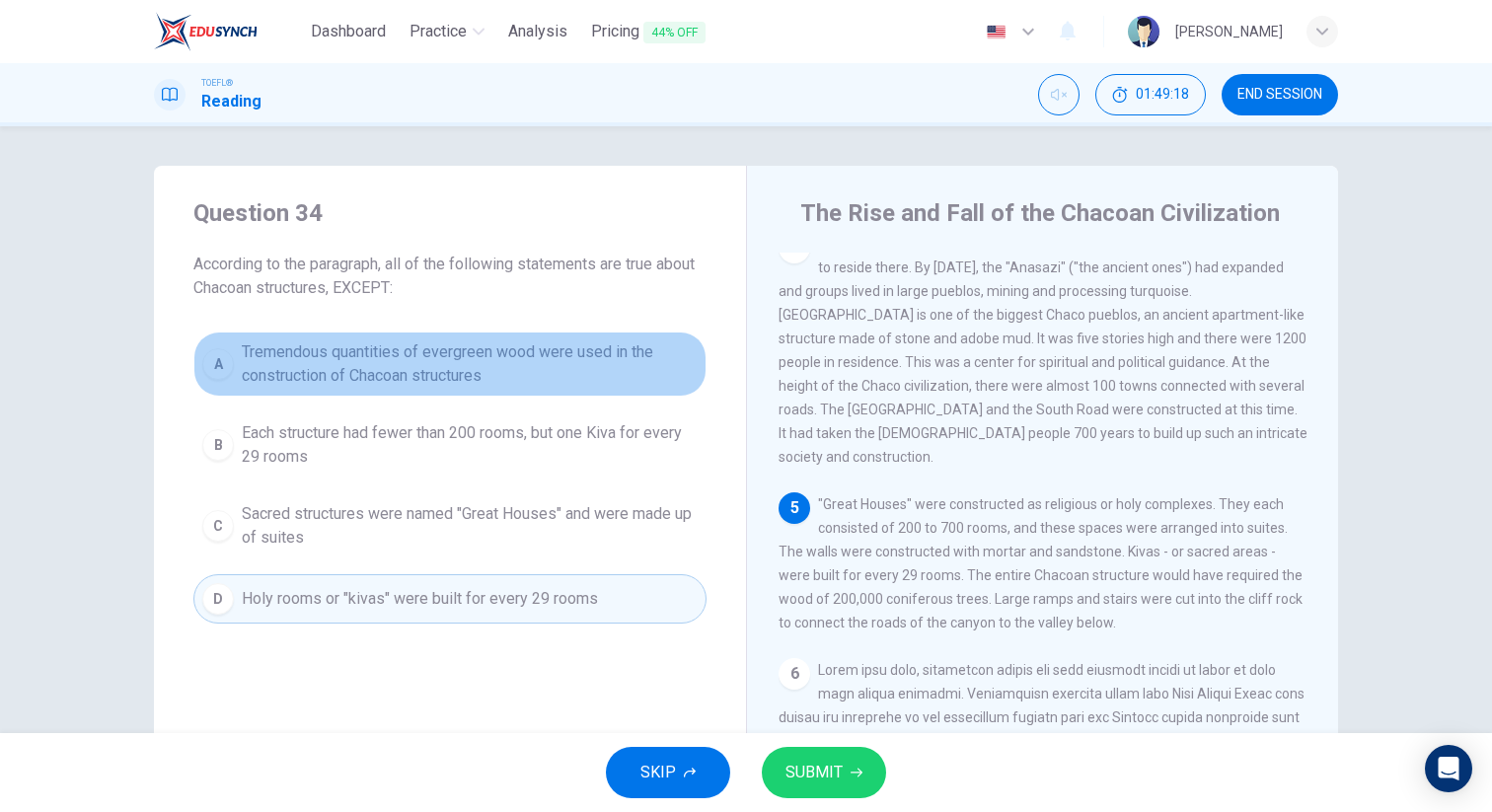 click on "Tremendous quantities of evergreen wood were used in the construction of Chacoan structures" at bounding box center [470, 364] 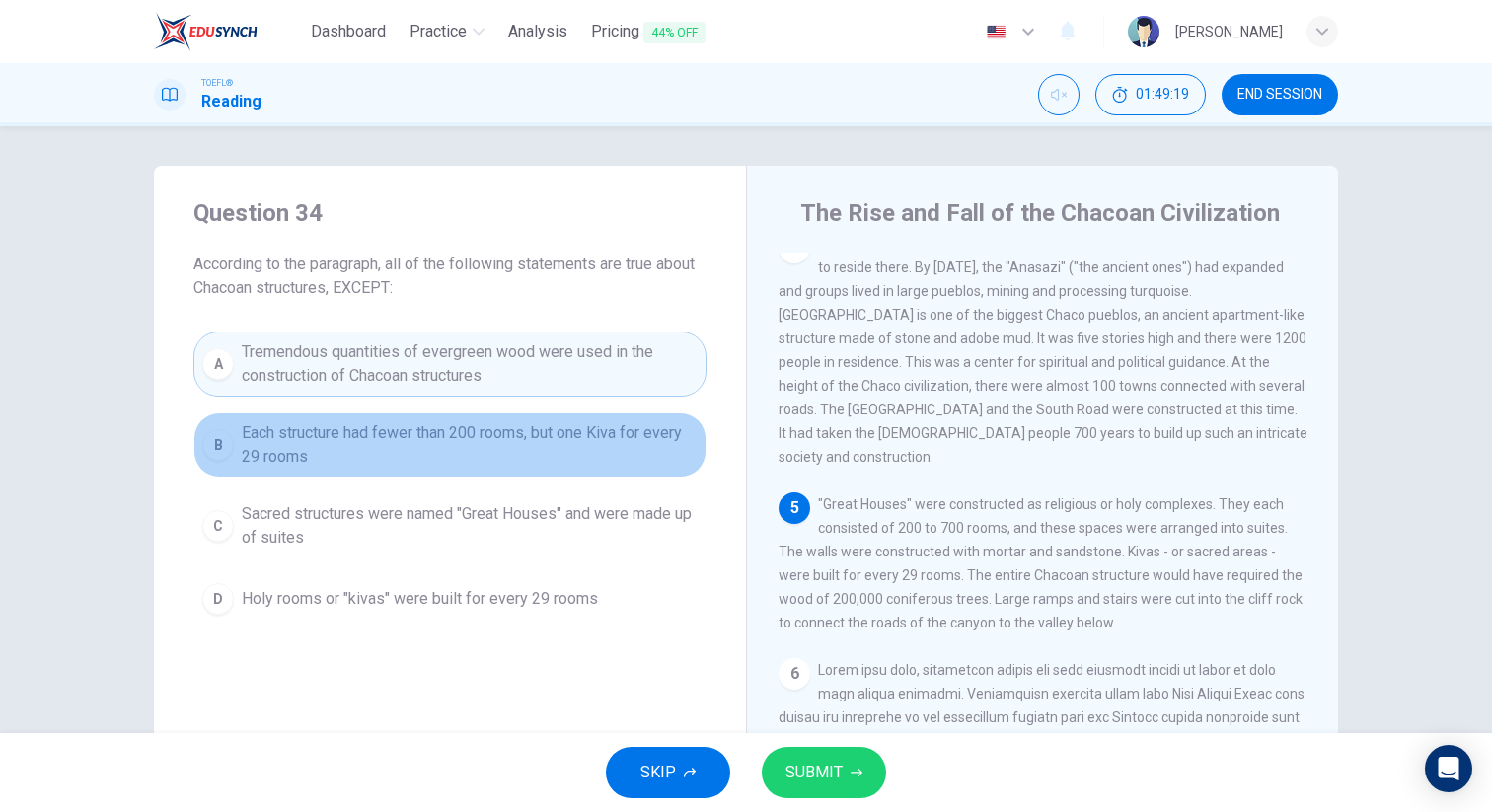 click on "Each structure had fewer than 200 rooms, but one Kiva for every 29 rooms" at bounding box center (470, 445) 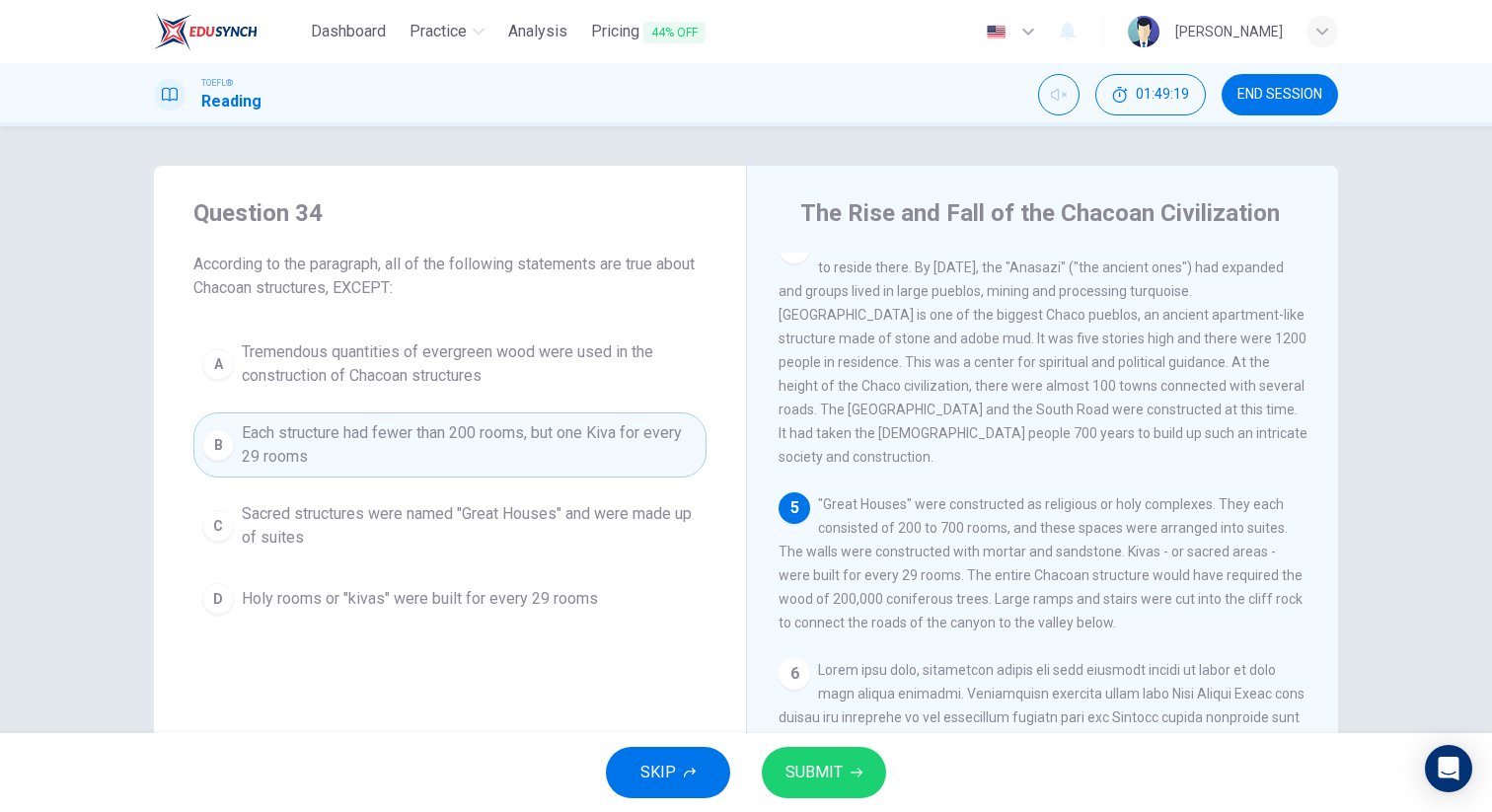 click on "SUBMIT" at bounding box center [824, 773] 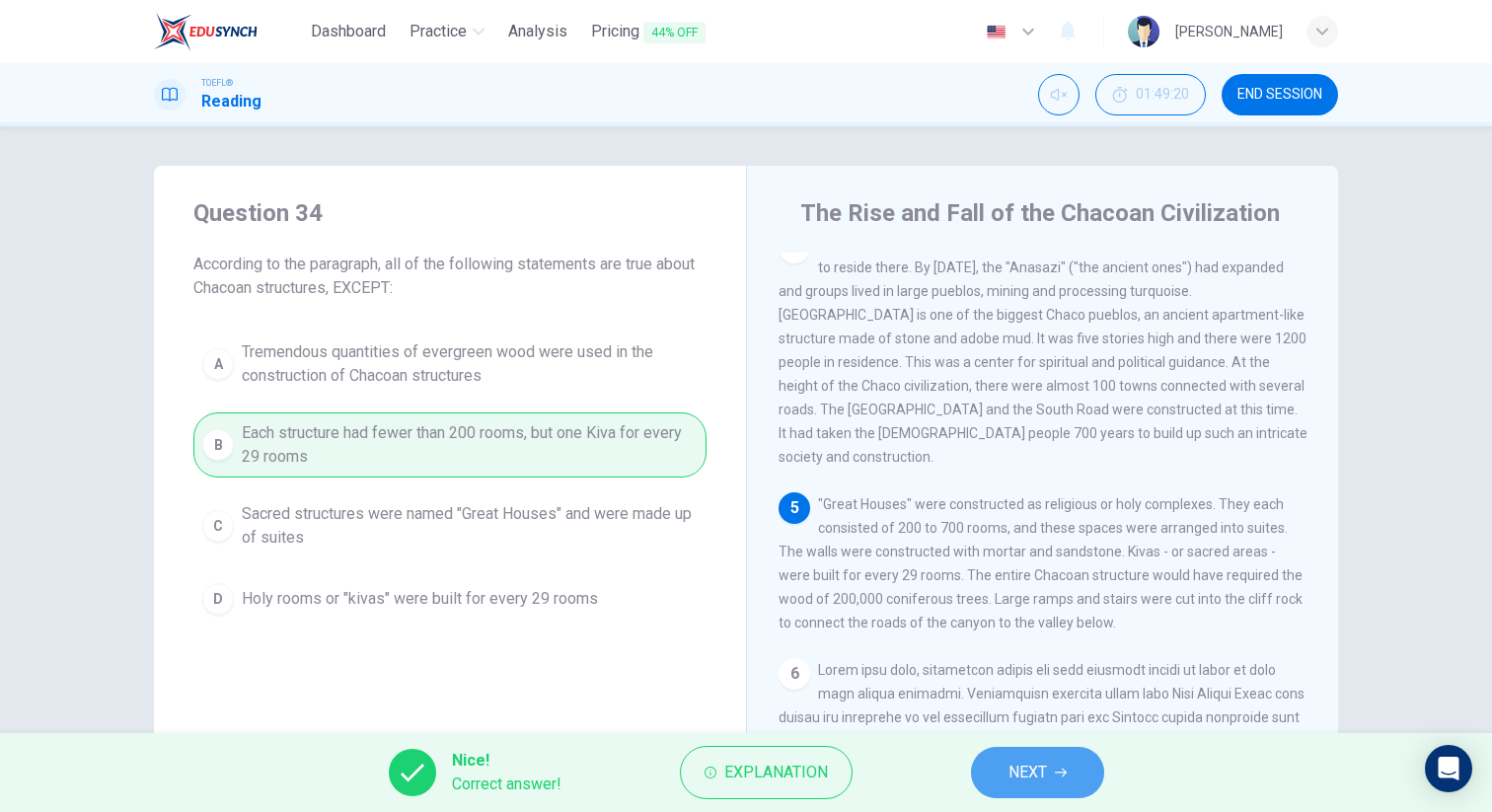 click 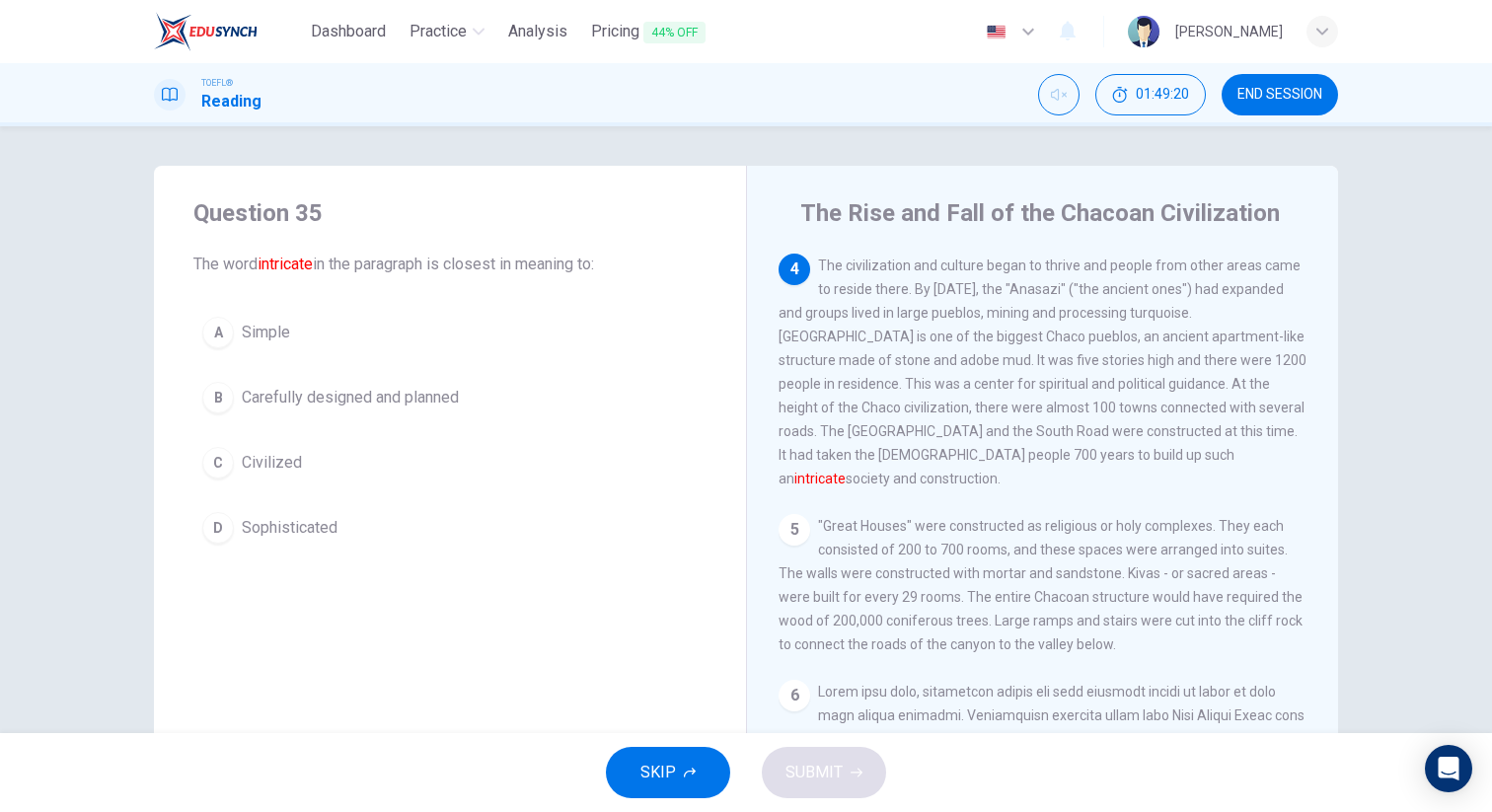 scroll, scrollTop: 589, scrollLeft: 0, axis: vertical 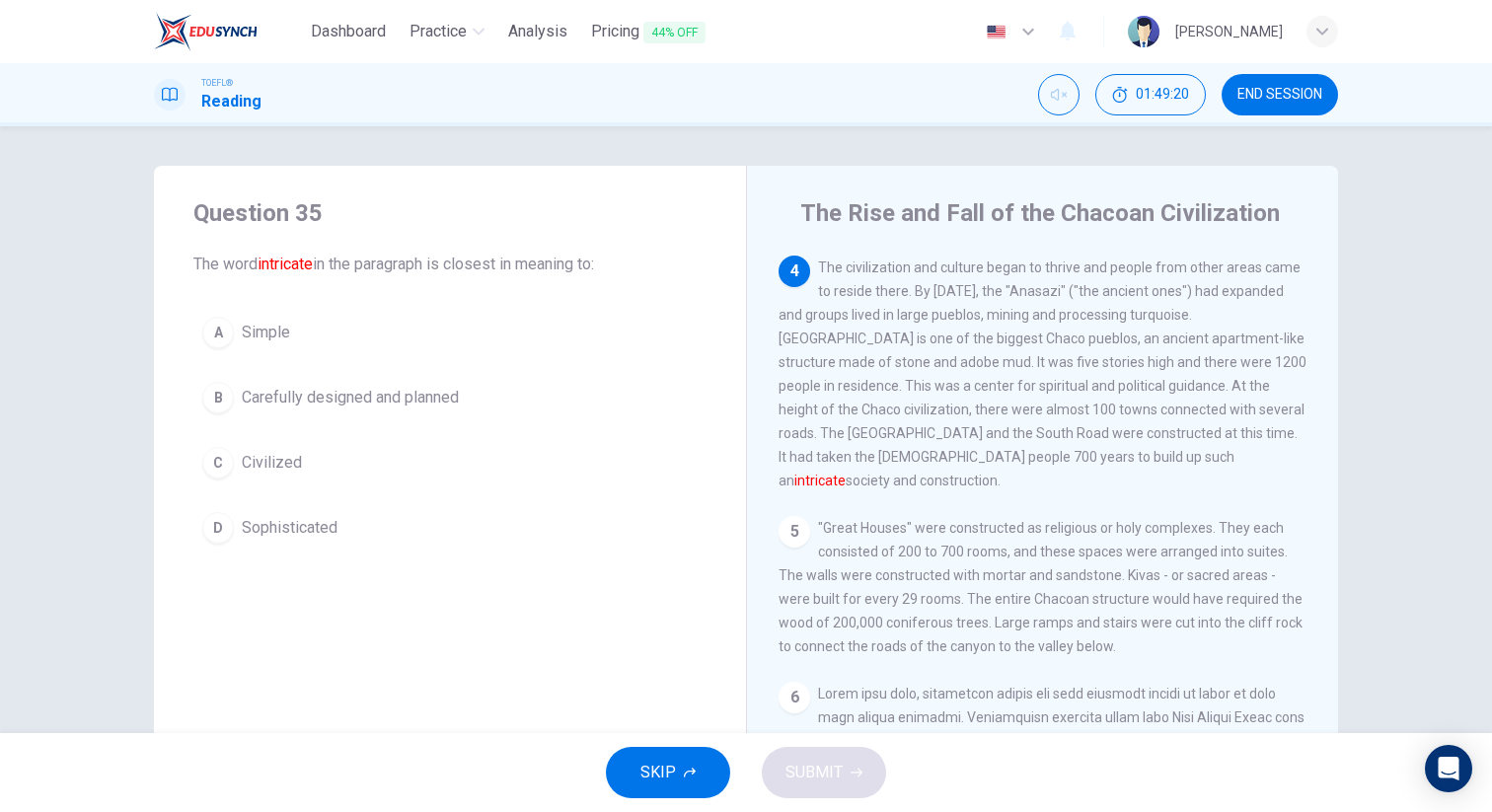 drag, startPoint x: 1064, startPoint y: 770, endPoint x: 825, endPoint y: 53, distance: 755.7844 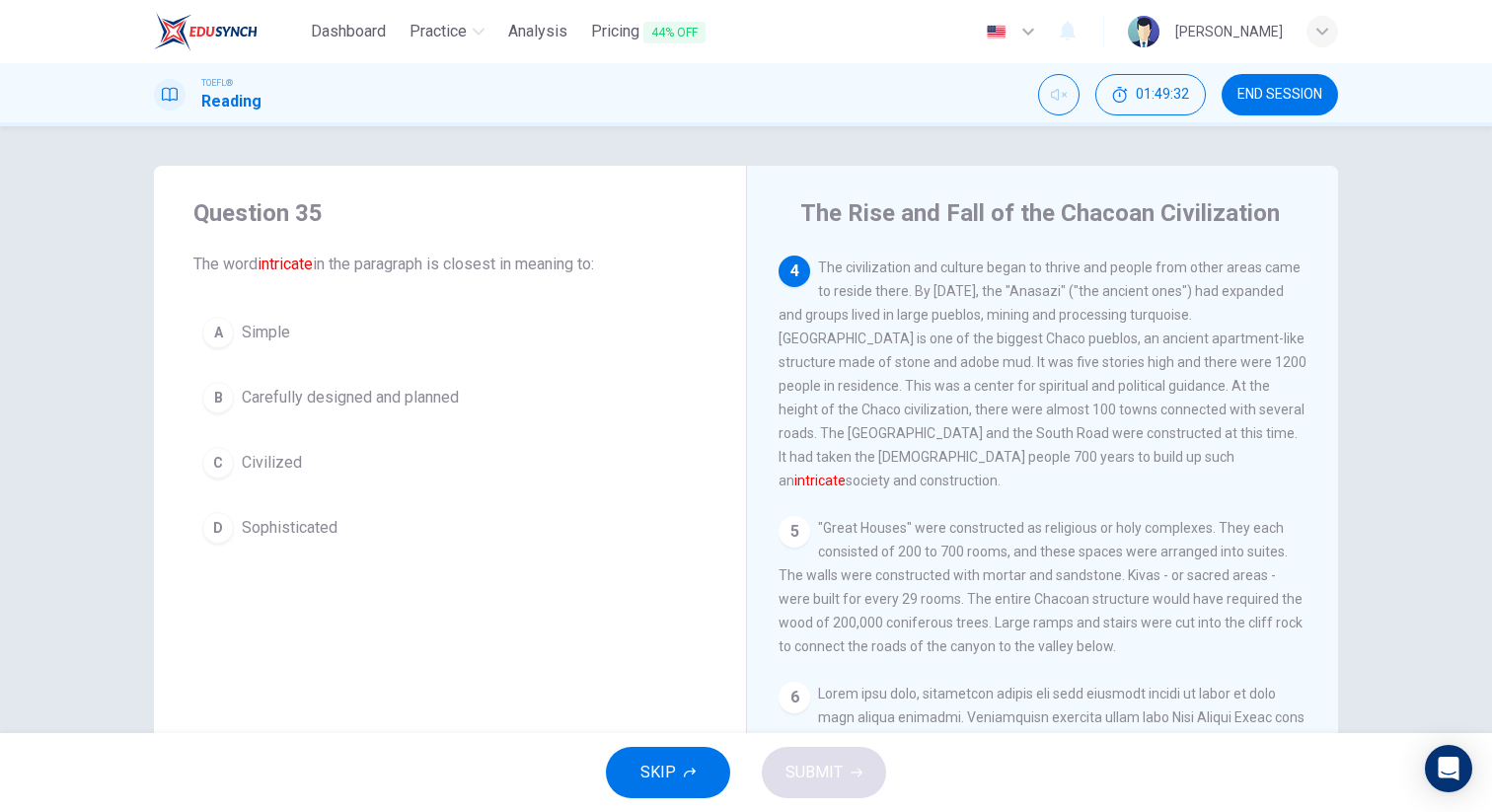 drag, startPoint x: 434, startPoint y: 370, endPoint x: 380, endPoint y: 741, distance: 374.9093 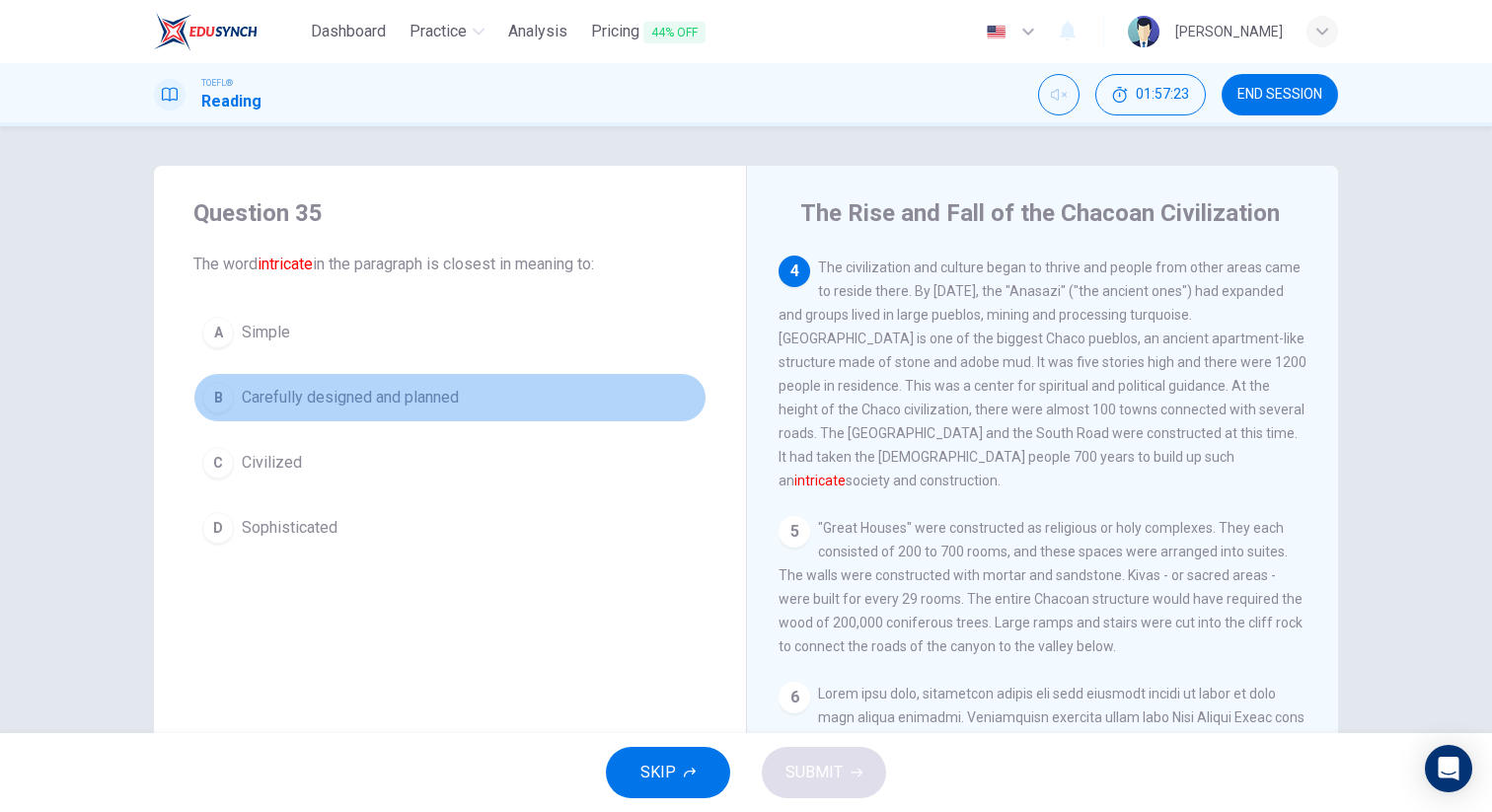 click on "B Carefully designed and planned" at bounding box center [450, 398] 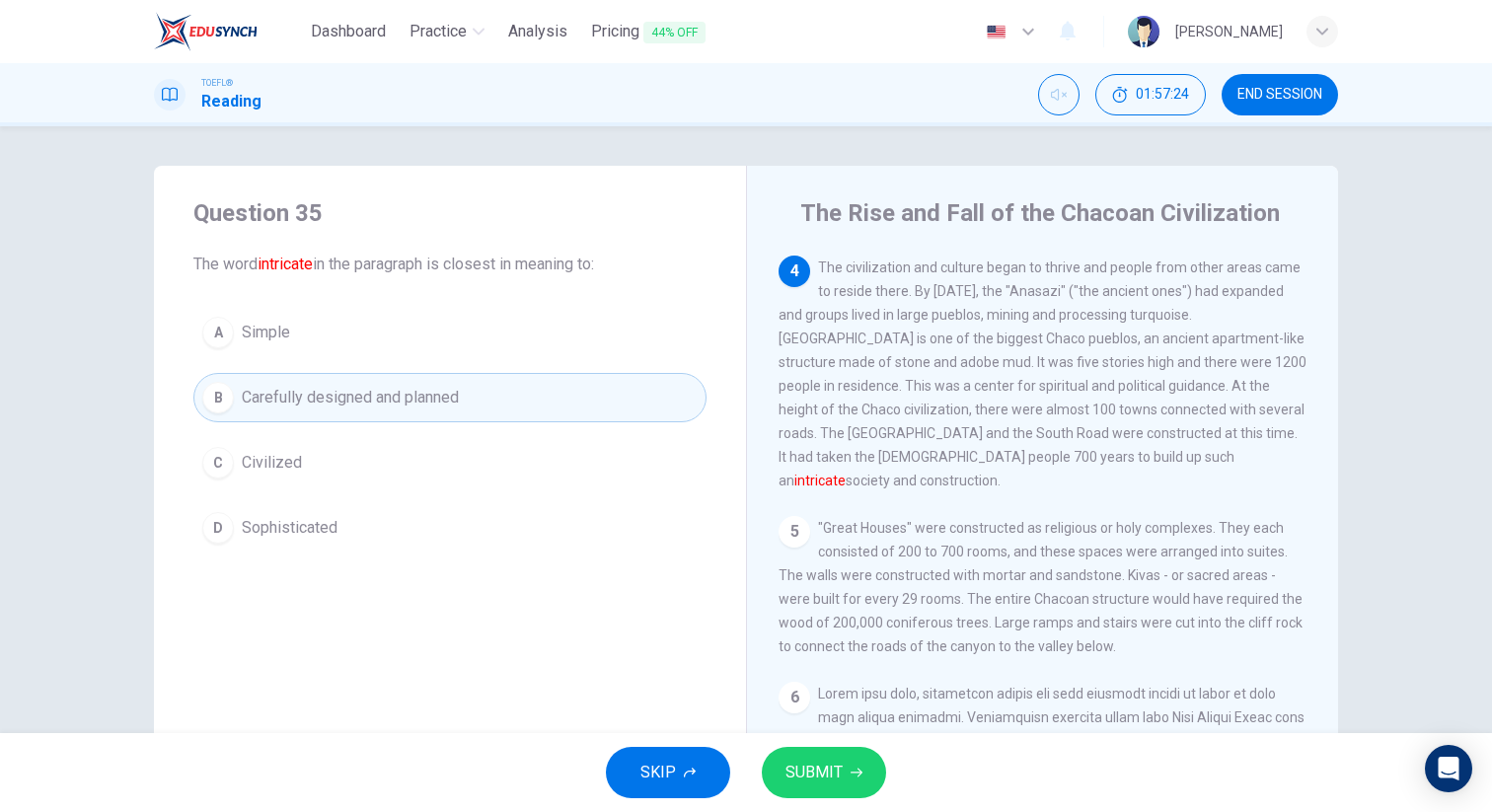 click on "SUBMIT" at bounding box center [814, 773] 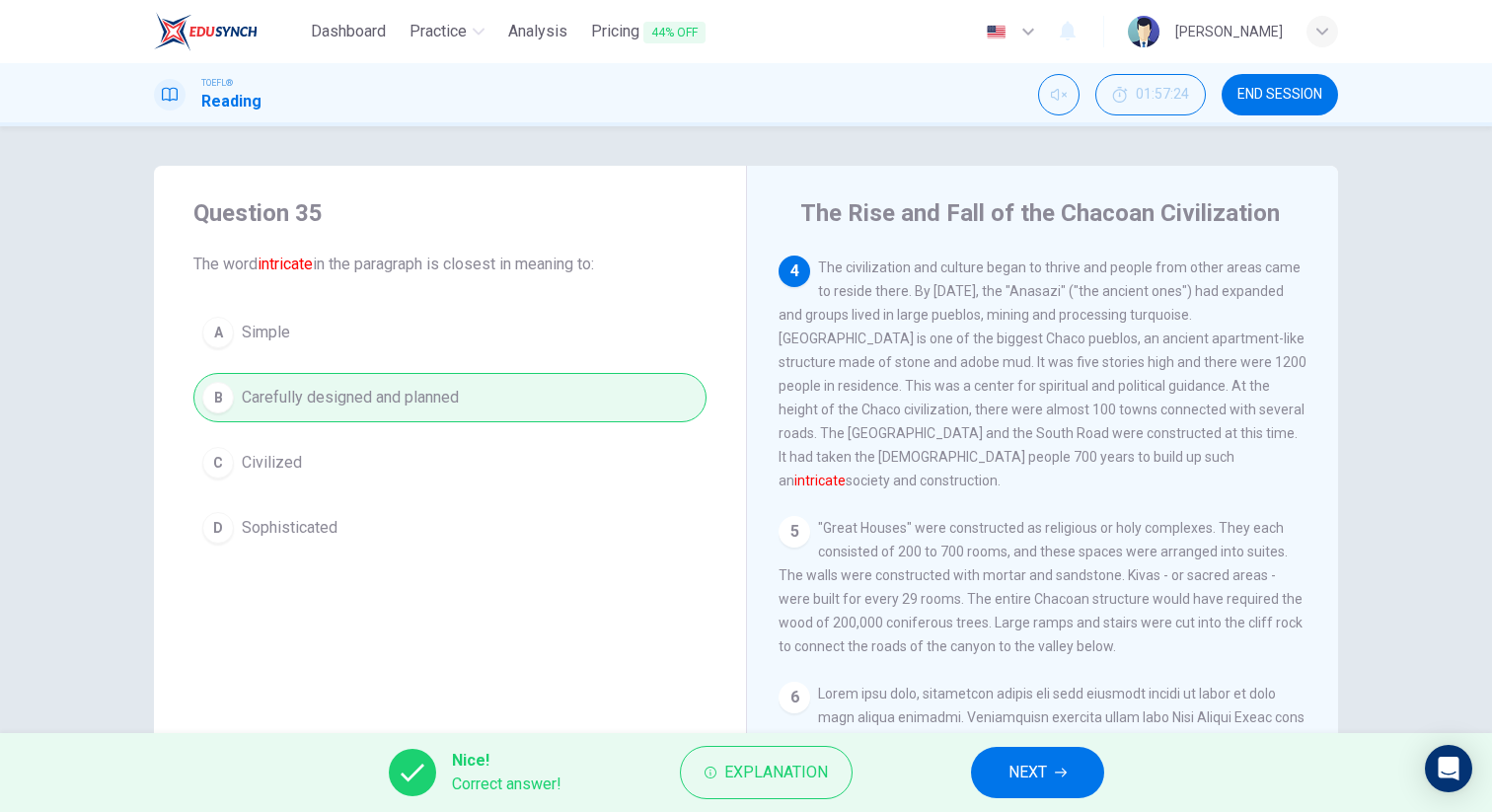 click on "NEXT" at bounding box center [1037, 773] 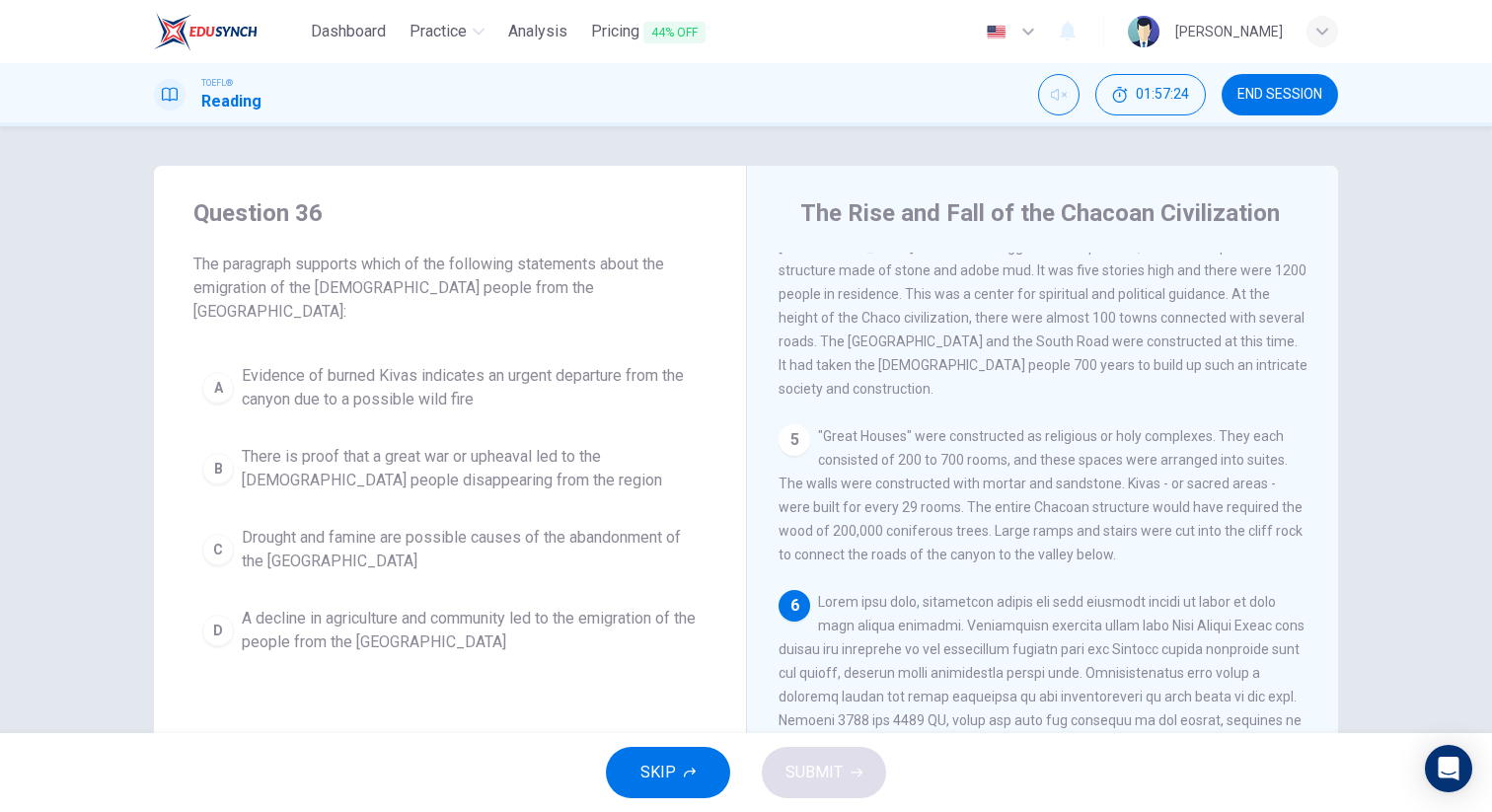 scroll, scrollTop: 783, scrollLeft: 0, axis: vertical 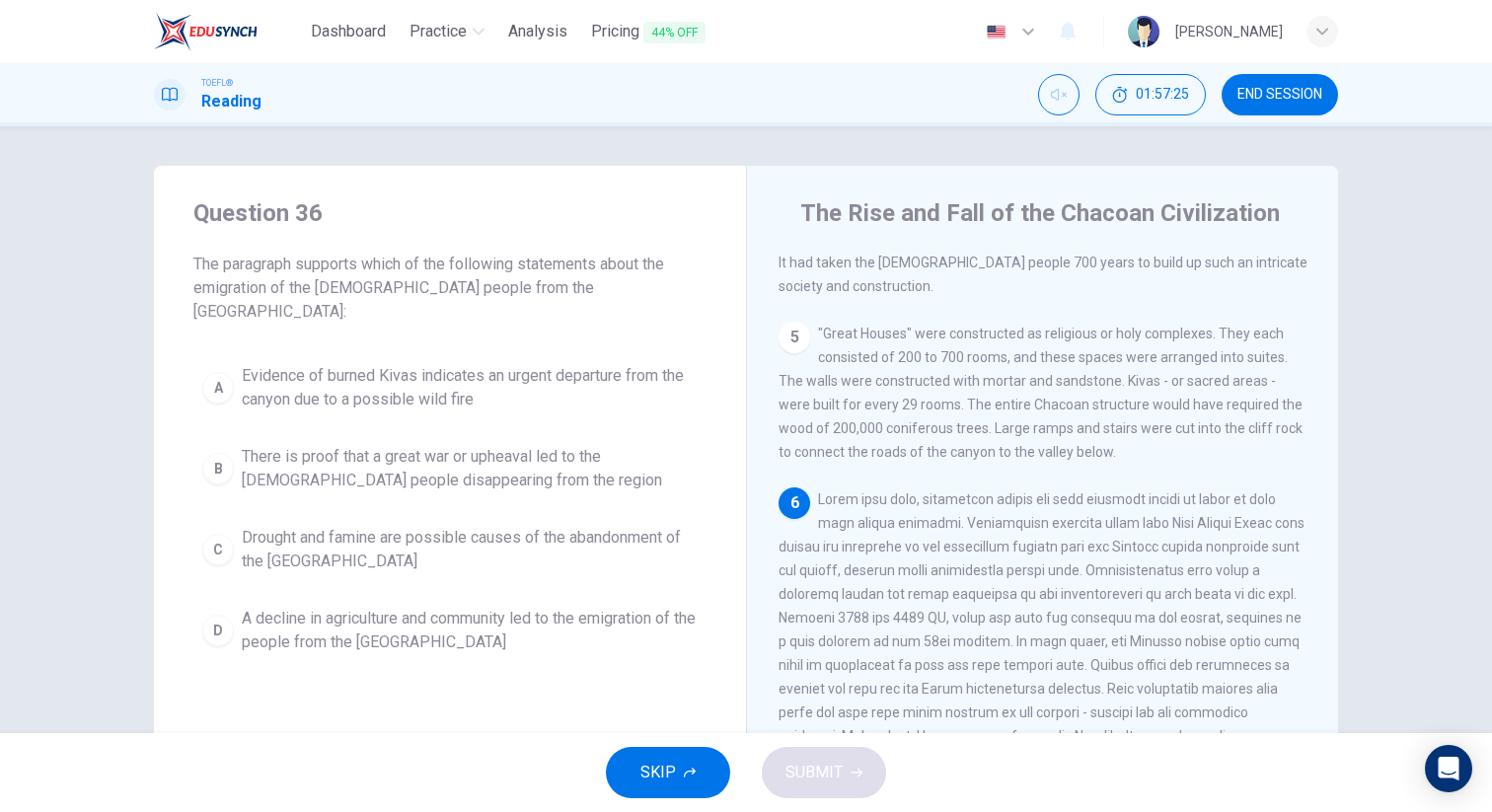 click on "A Evidence of burned Kivas indicates an urgent departure from the canyon due to a possible wild fire B There is proof that a great war or upheaval led to the [DEMOGRAPHIC_DATA] people disappearing from the region C Drought and famine are possible causes of the abandonment of the Sand Canyon D A decline in agriculture and community led to the emigration of the people from the [GEOGRAPHIC_DATA]" at bounding box center (450, 509) 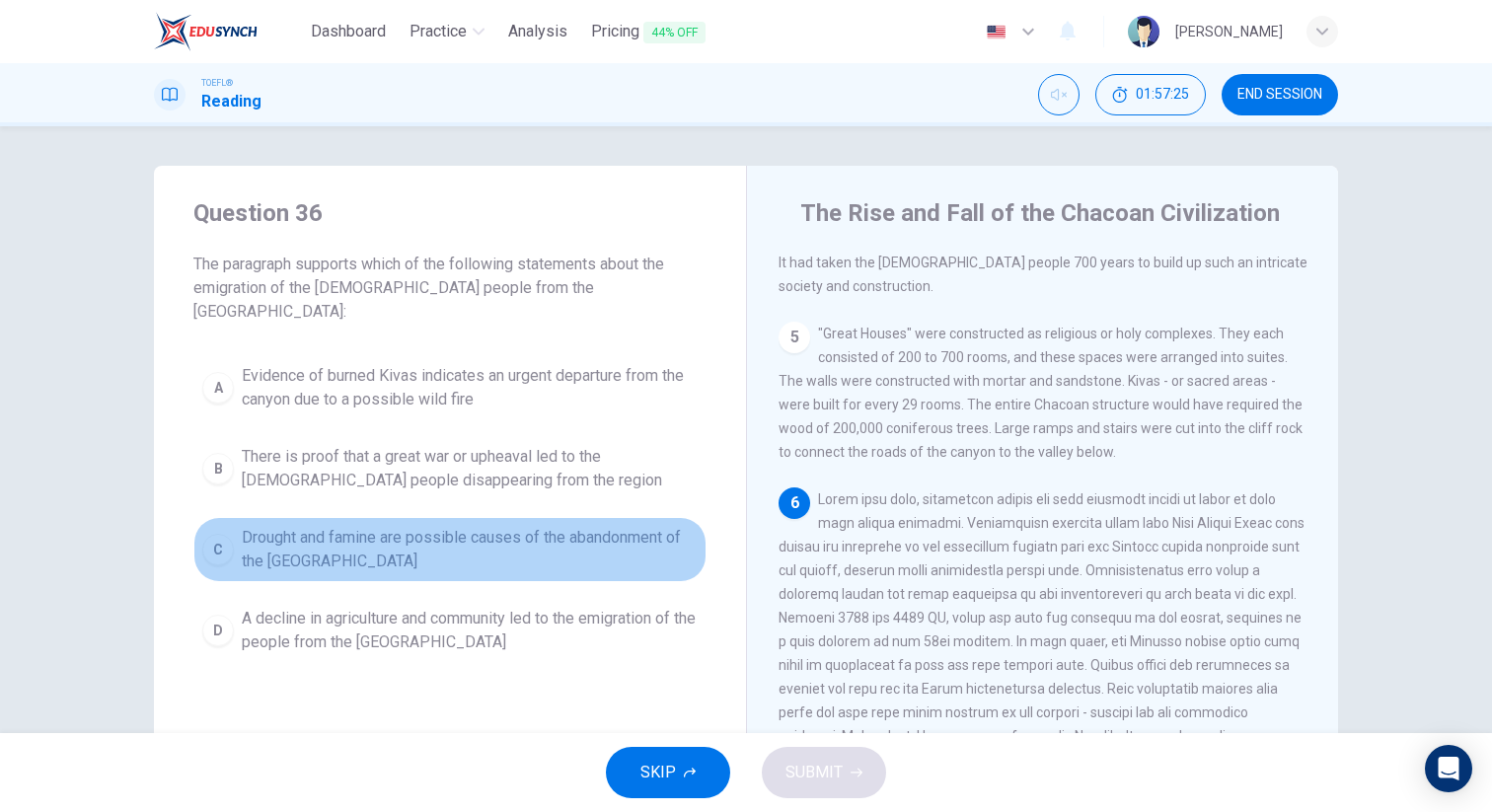 click on "C Drought and famine are possible causes of the abandonment of the [GEOGRAPHIC_DATA]" at bounding box center [450, 550] 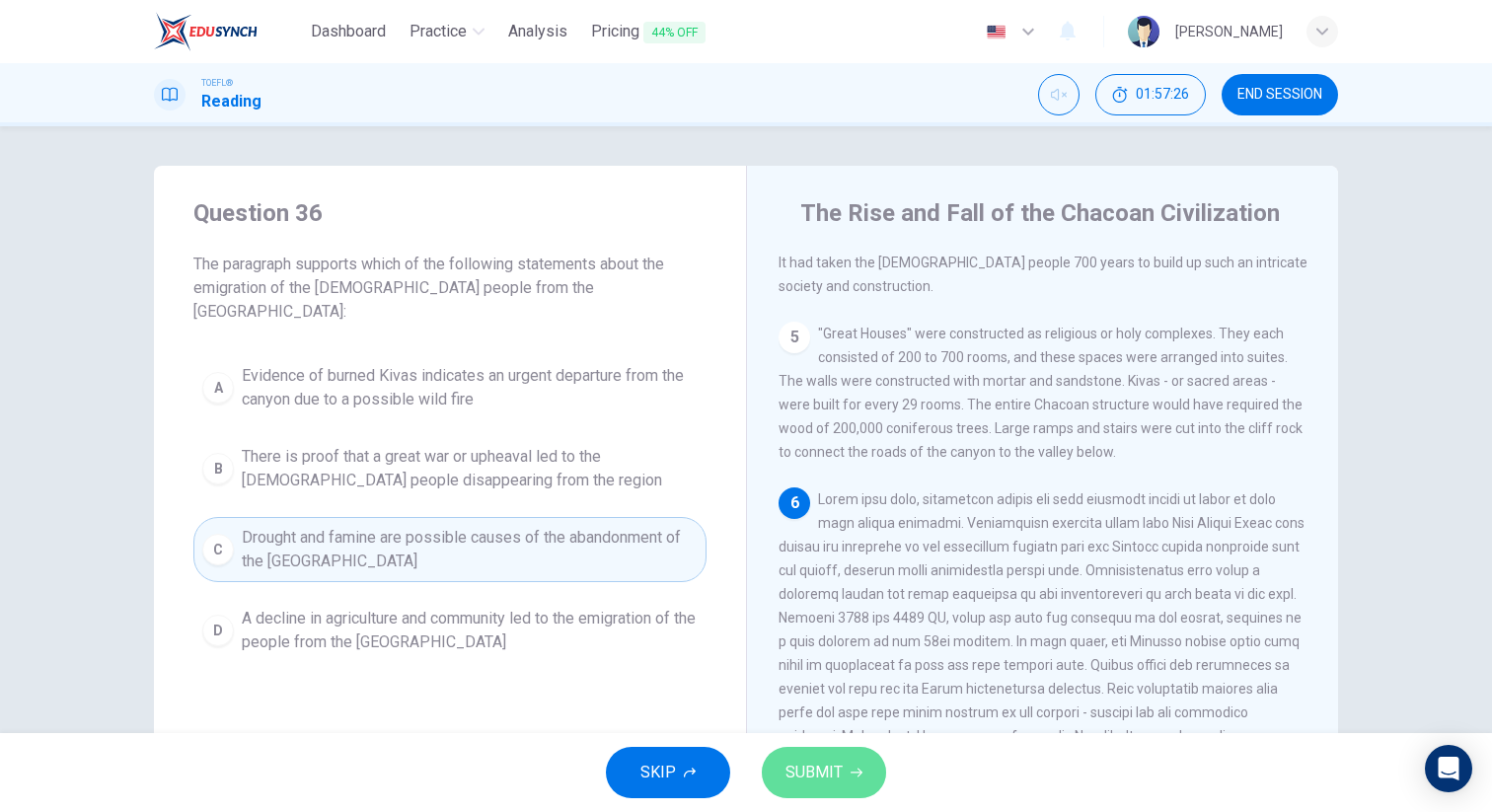 click on "SUBMIT" at bounding box center (814, 773) 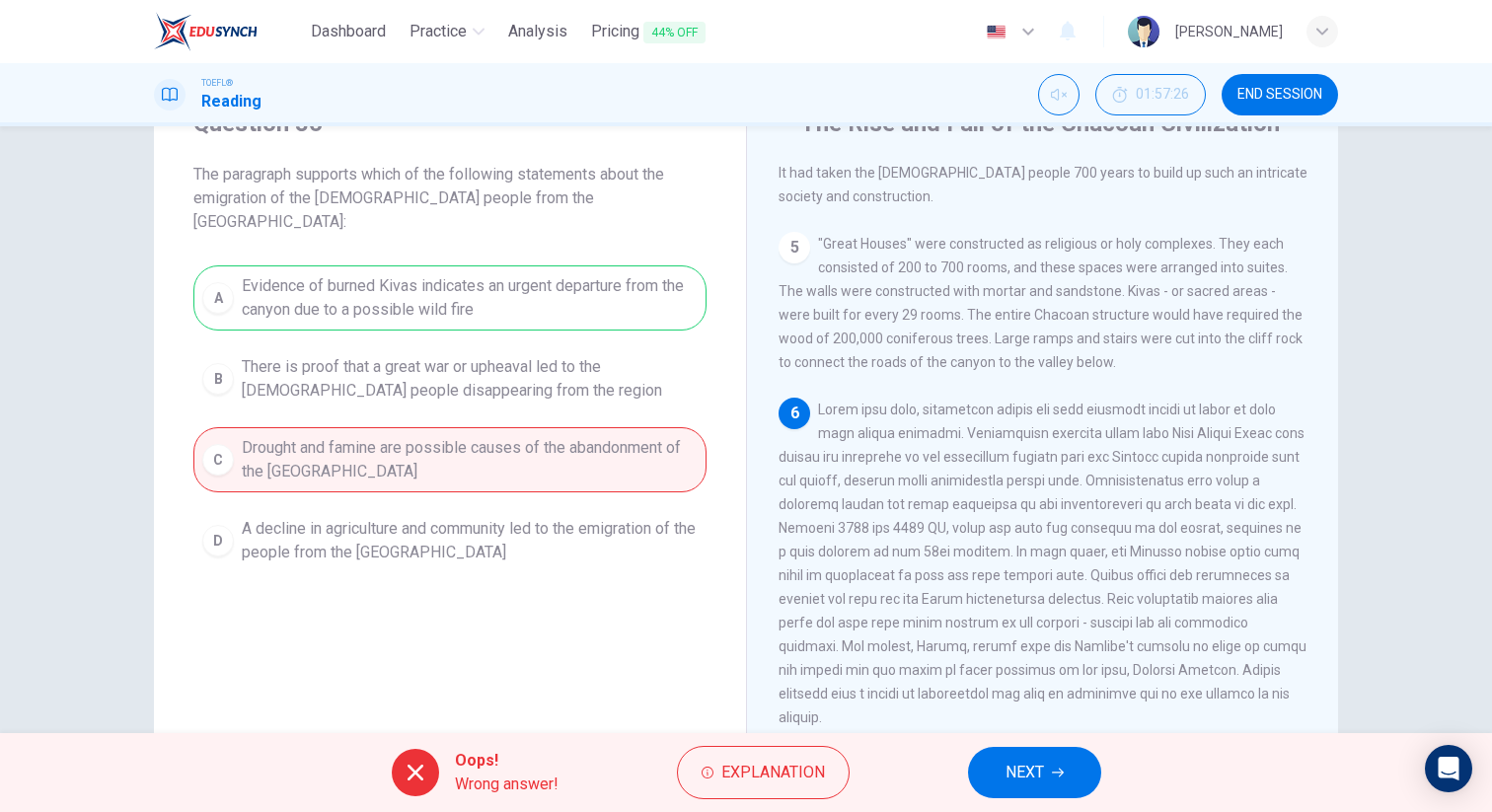 scroll, scrollTop: 92, scrollLeft: 0, axis: vertical 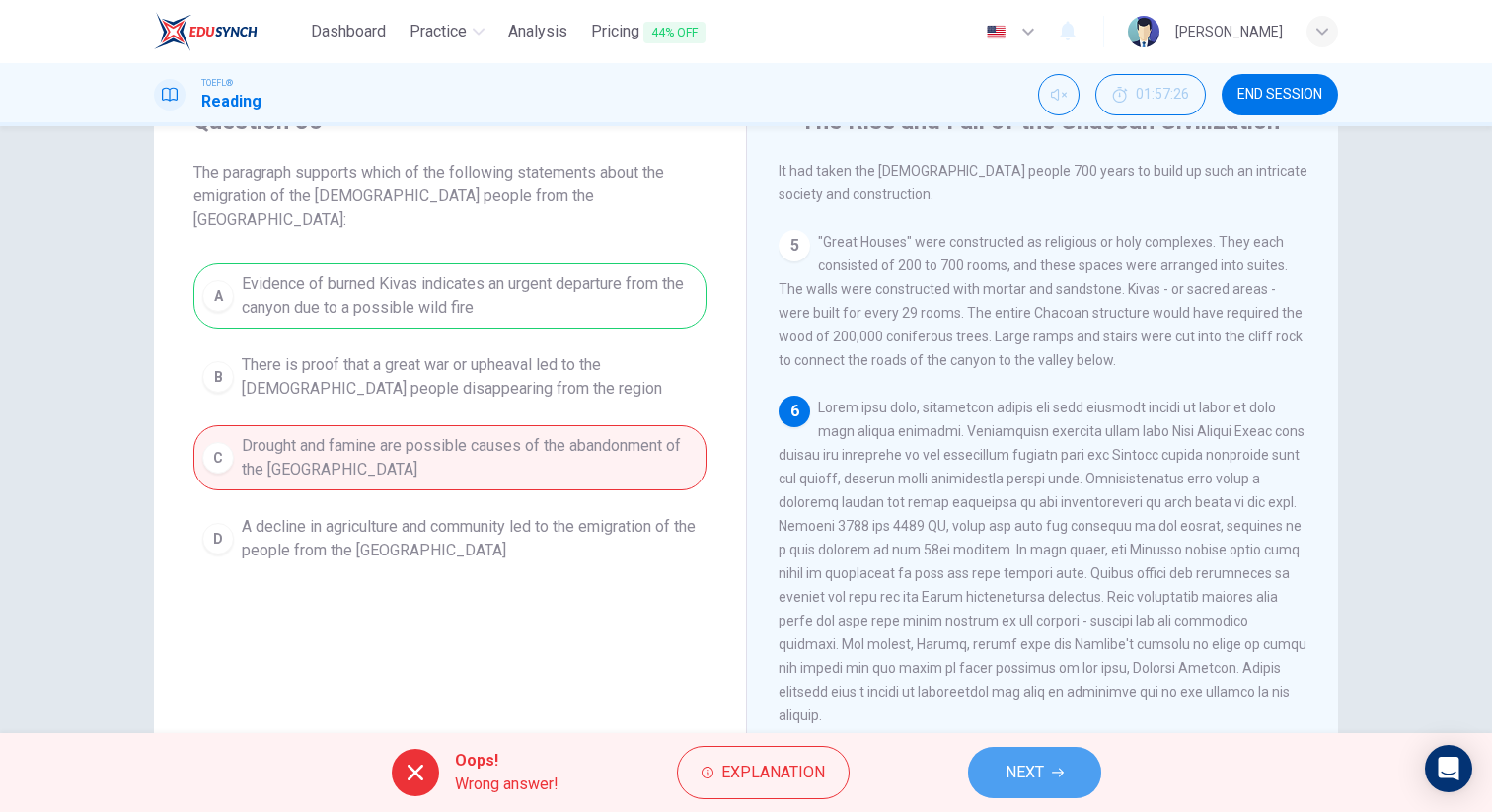 click on "NEXT" at bounding box center (1034, 773) 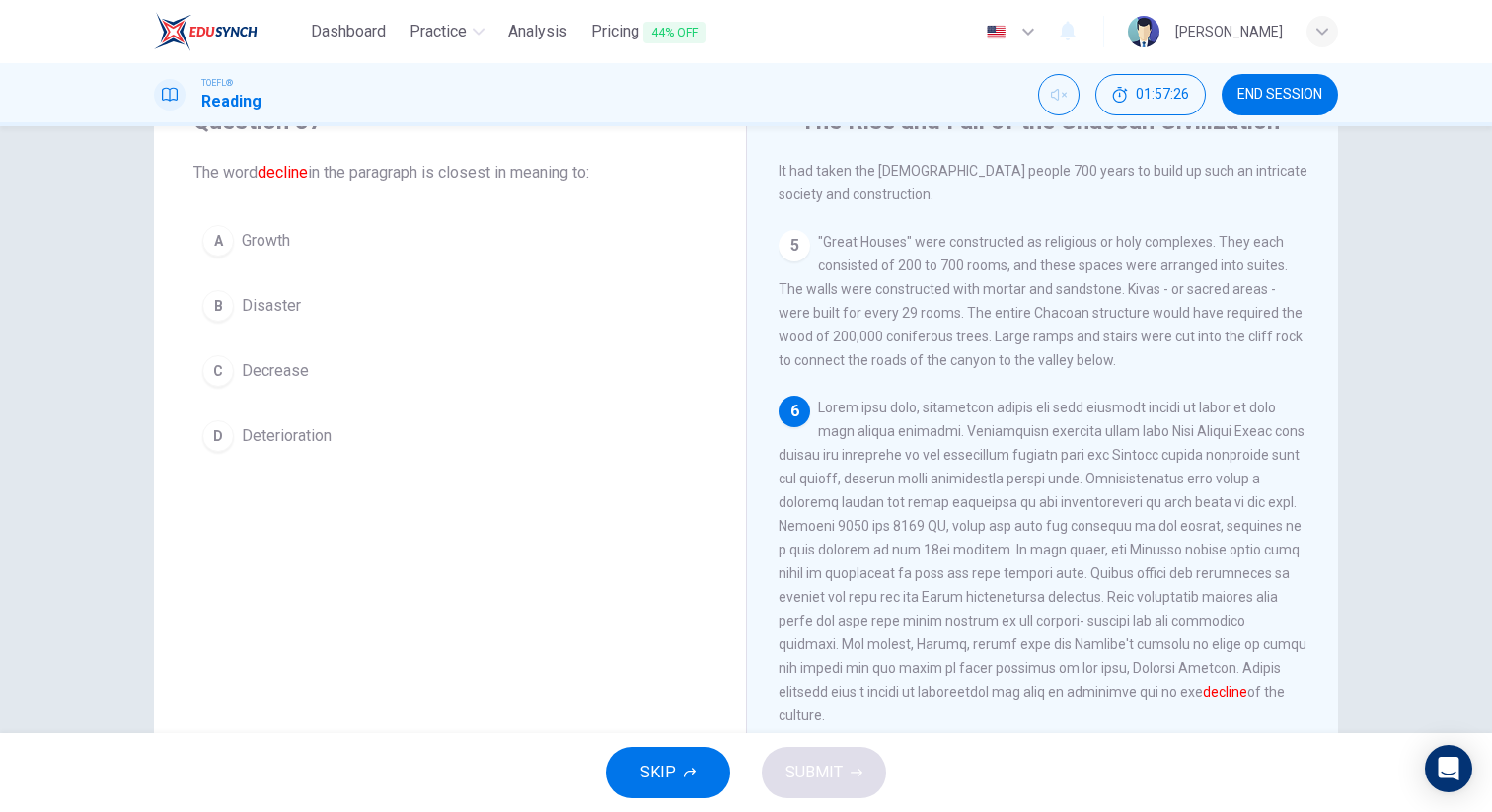 scroll, scrollTop: 0, scrollLeft: 0, axis: both 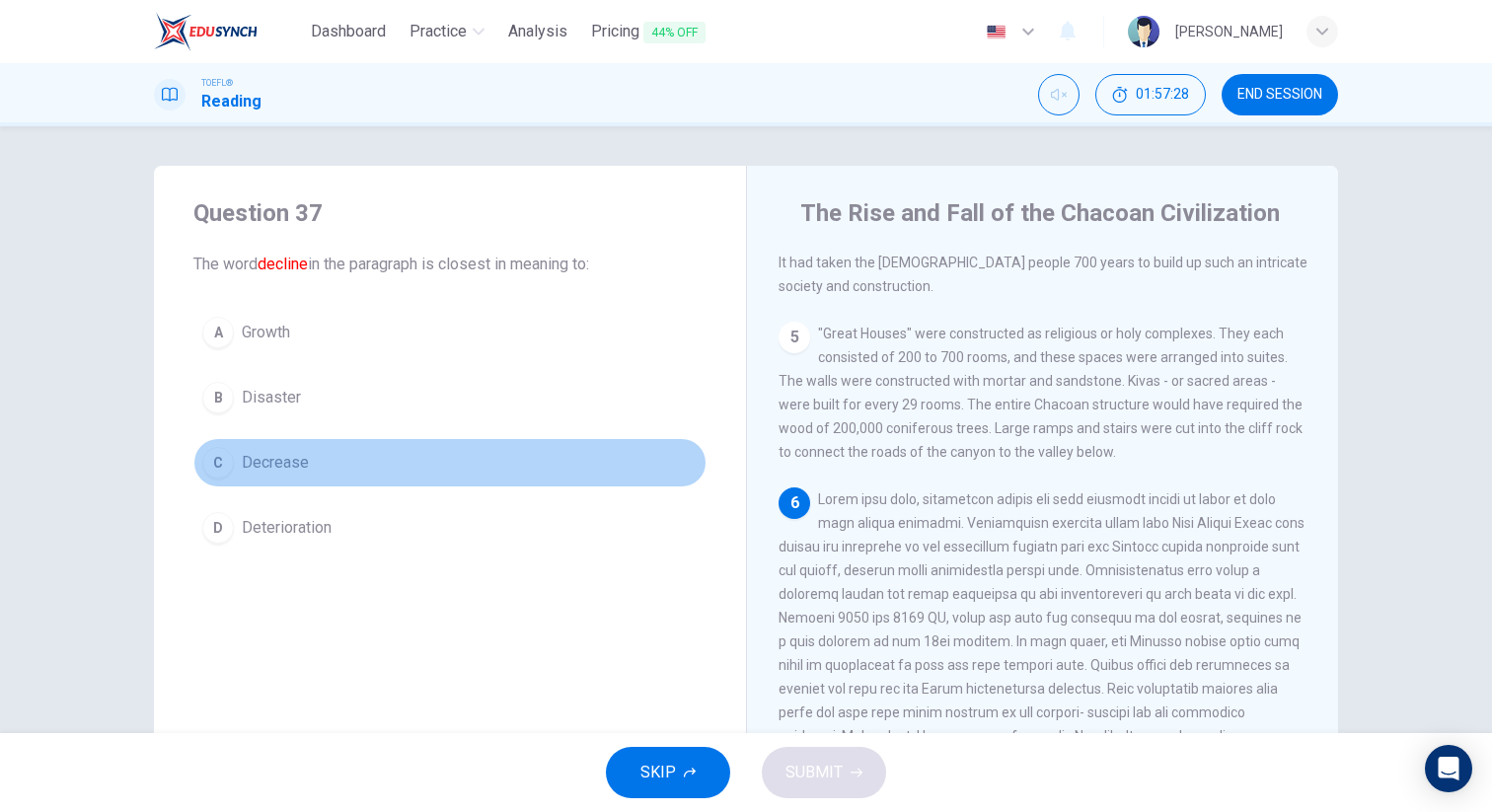 click on "C Decrease" at bounding box center (450, 463) 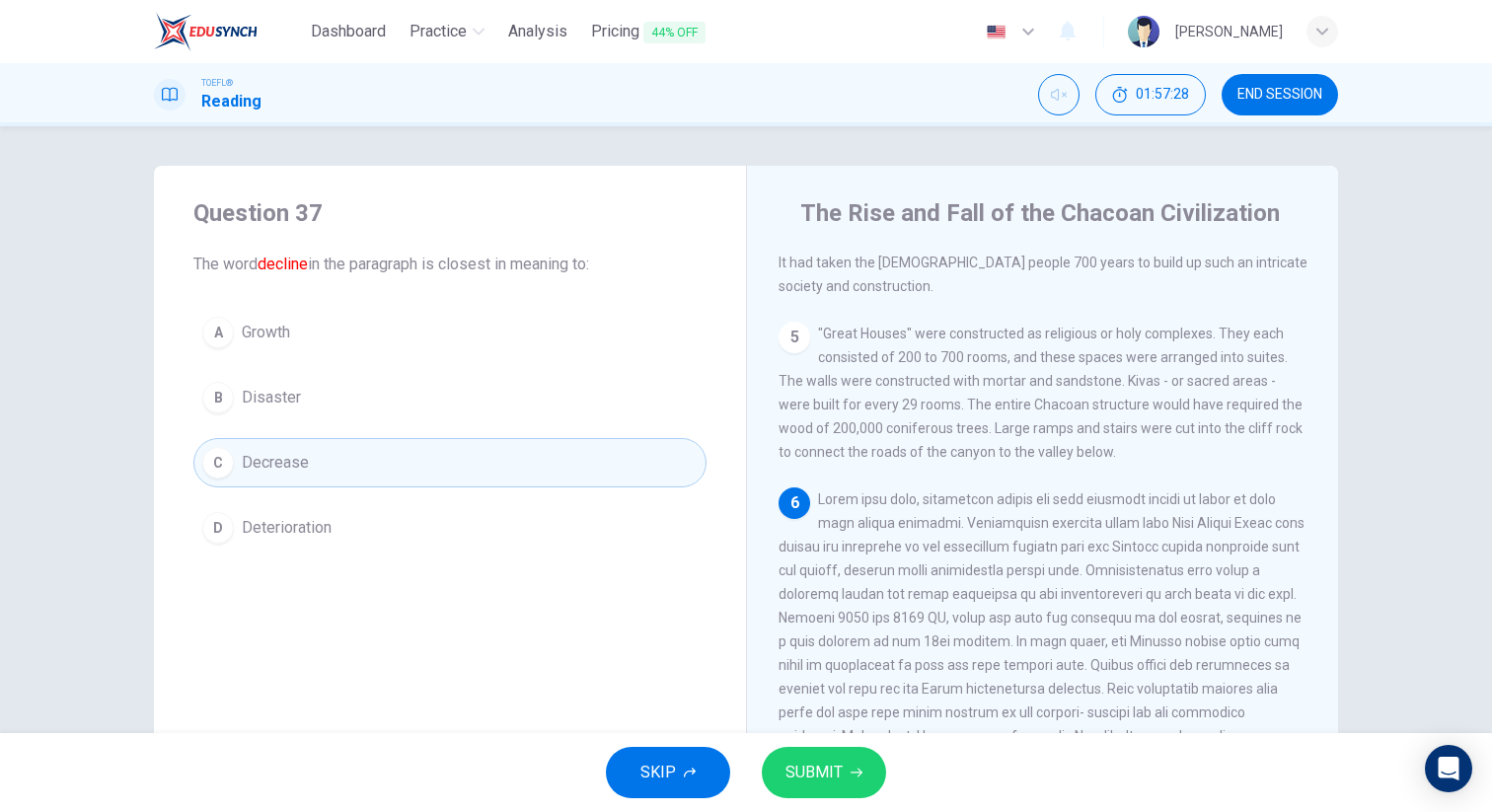 click on "A Growth B Disaster C Decrease D Deterioration" at bounding box center [450, 430] 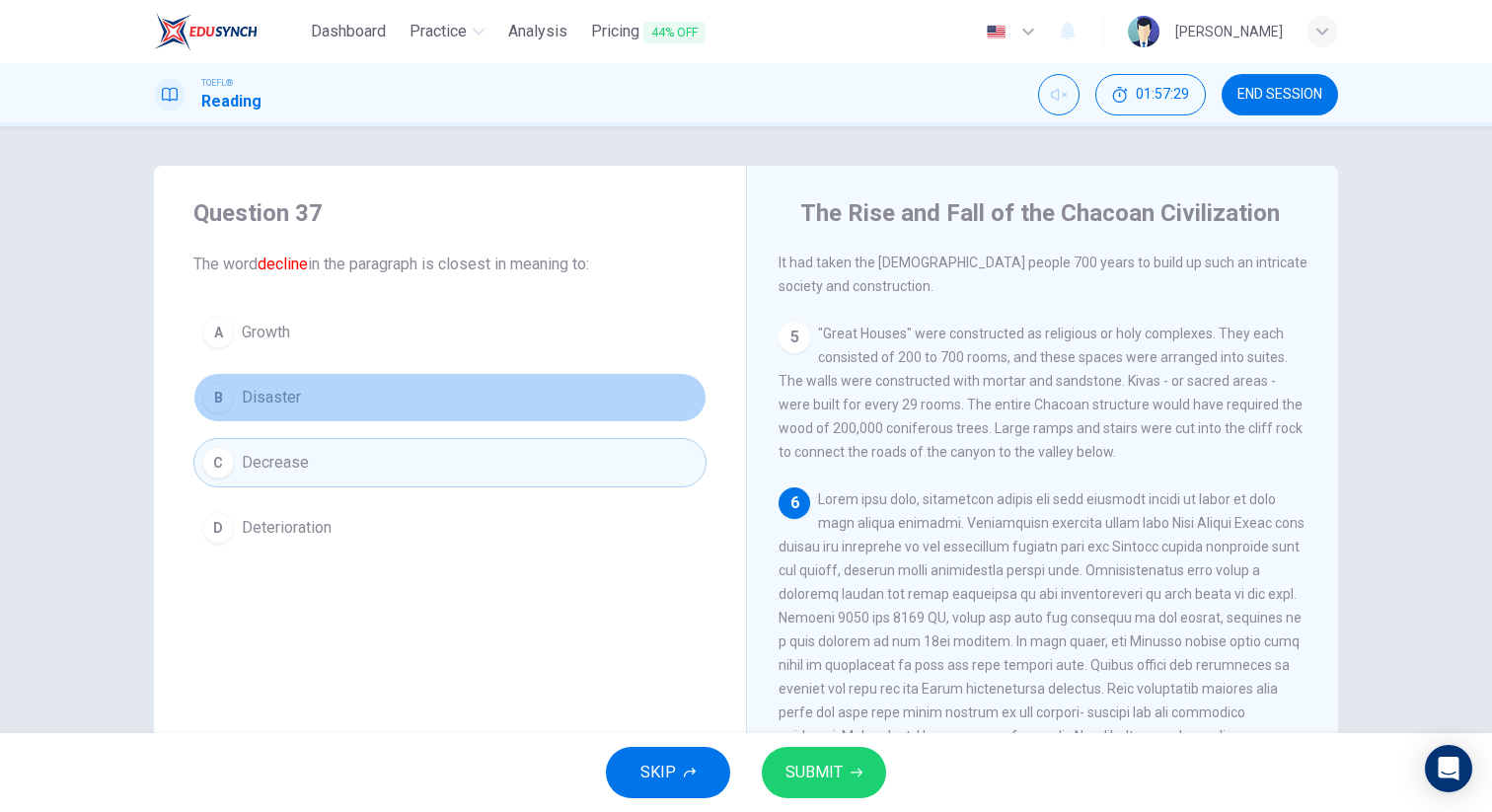 click on "B Disaster" at bounding box center [450, 398] 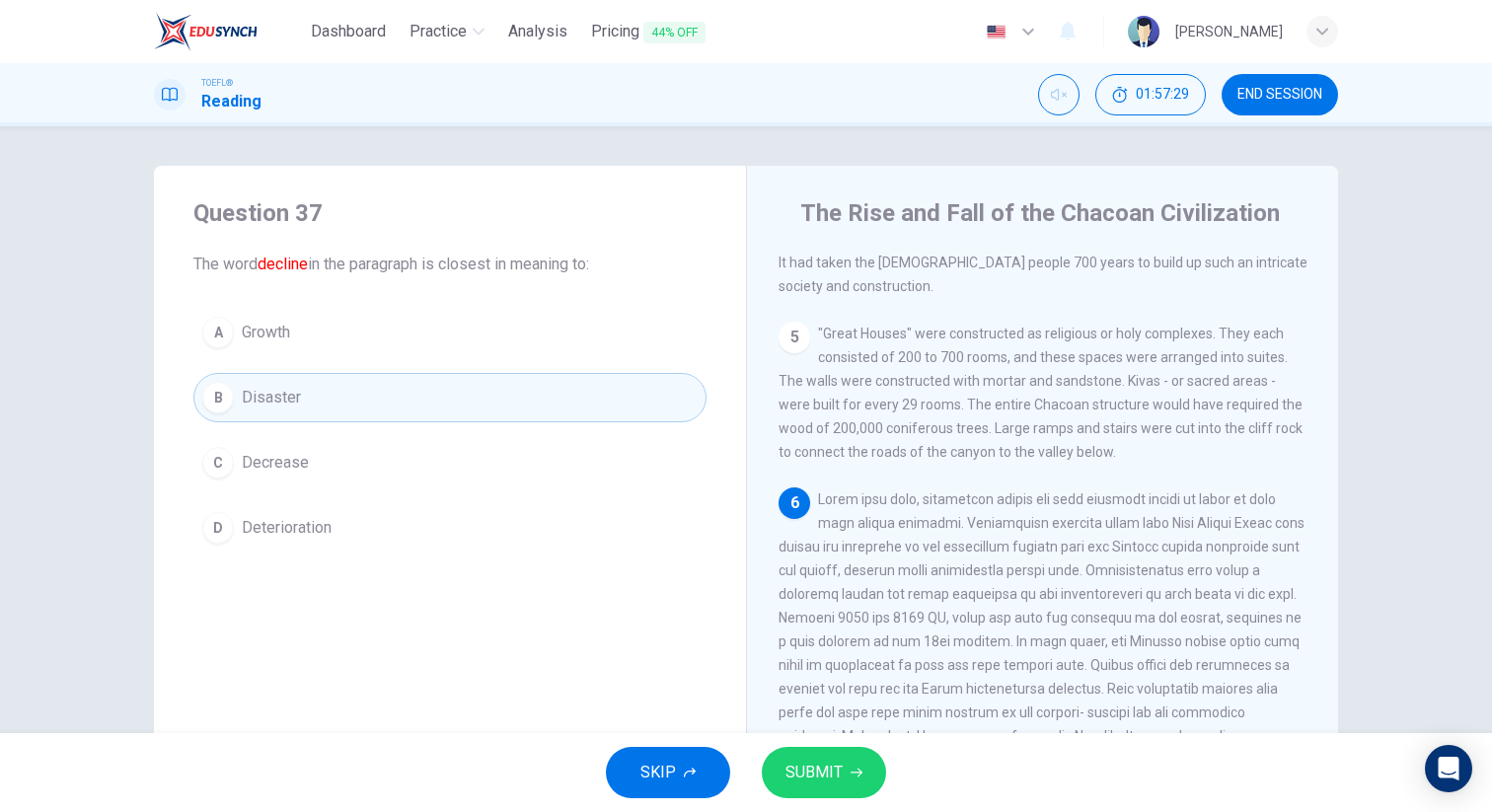 click on "D Deterioration" at bounding box center [450, 528] 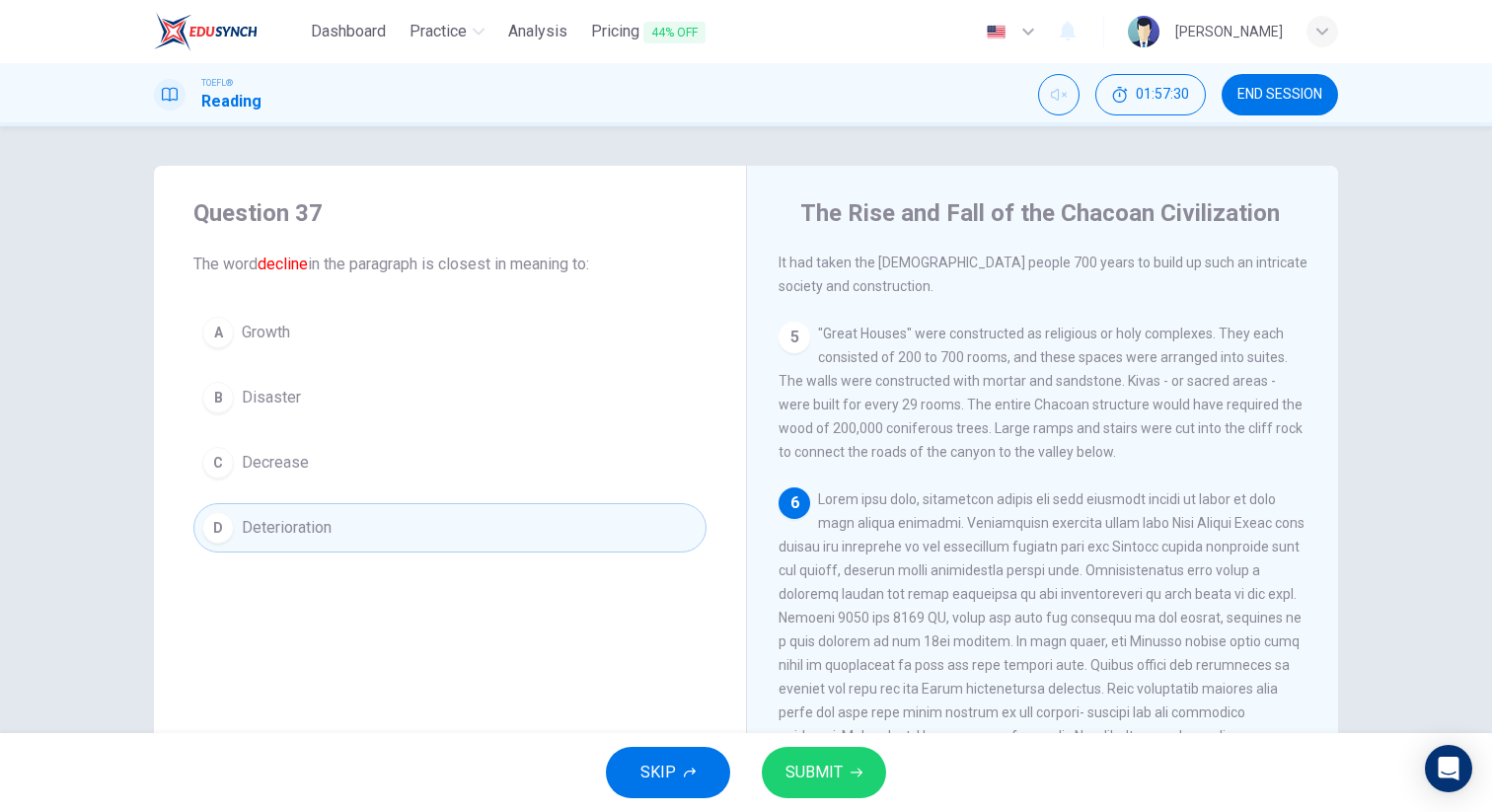 click on "SUBMIT" at bounding box center [824, 773] 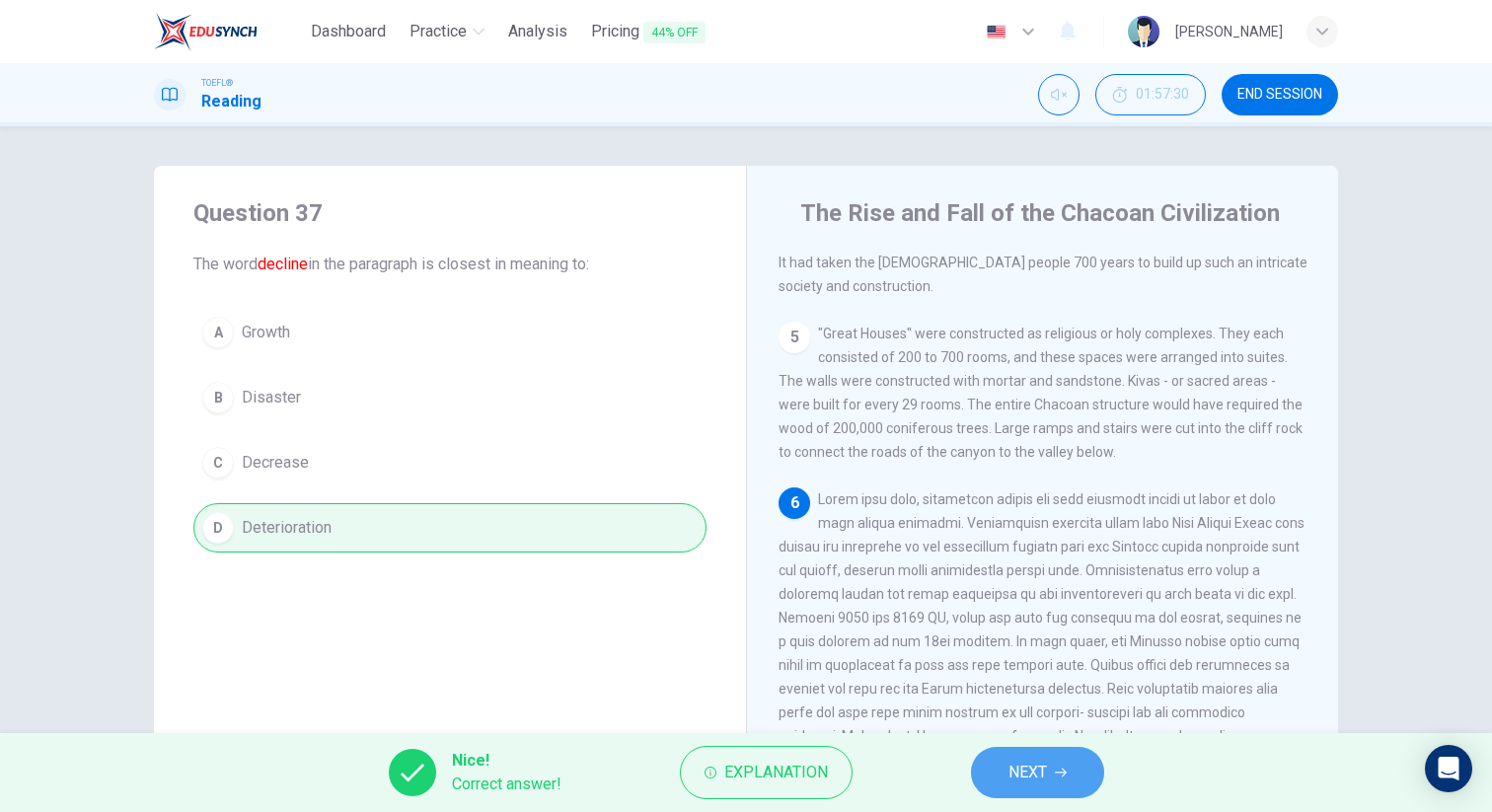 click on "NEXT" at bounding box center [1037, 773] 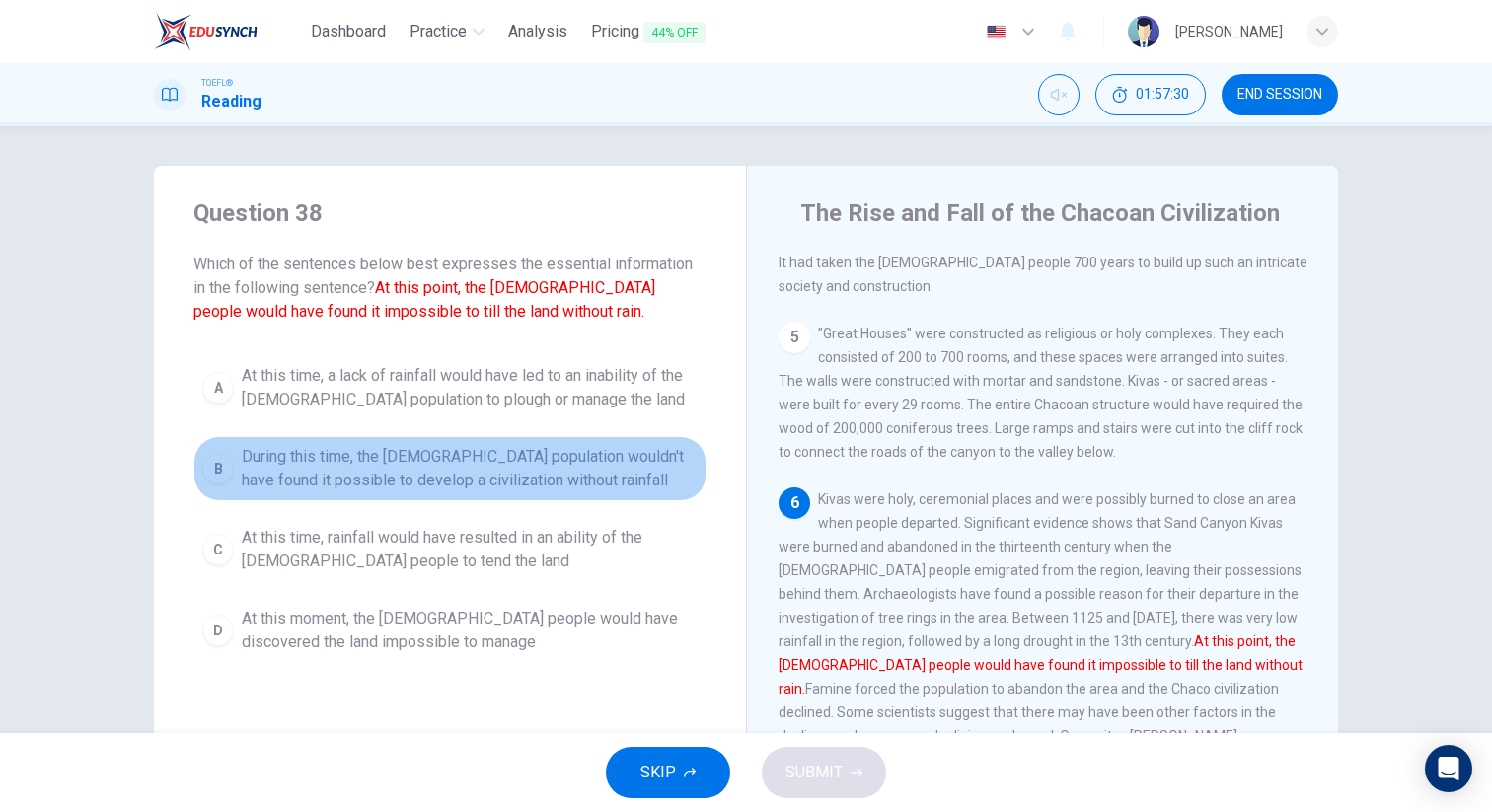 click on "B During this time, the [DEMOGRAPHIC_DATA] population wouldn't have found it possible to develop a civilization without rainfall" at bounding box center (450, 469) 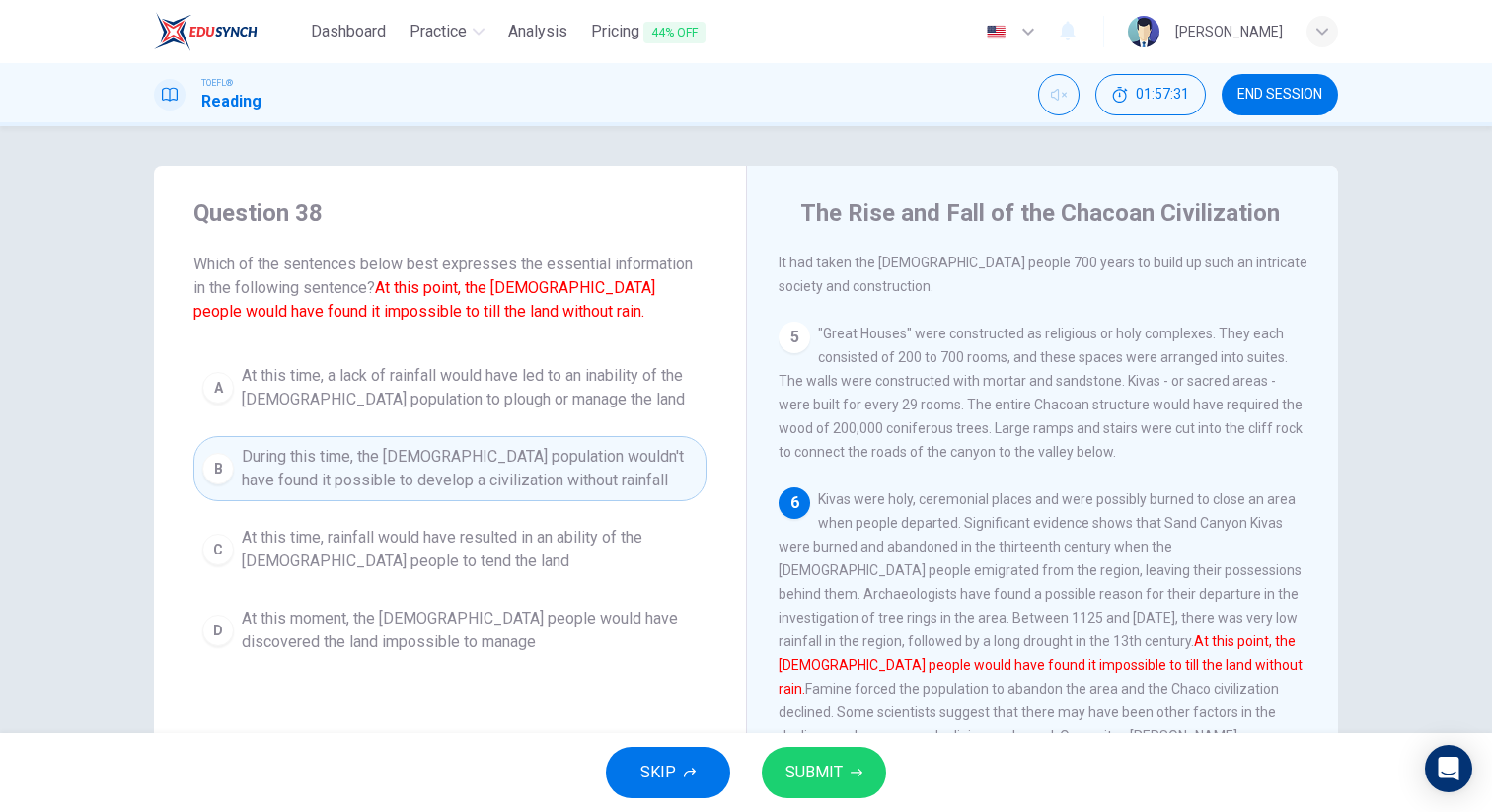 click on "SUBMIT" at bounding box center [824, 773] 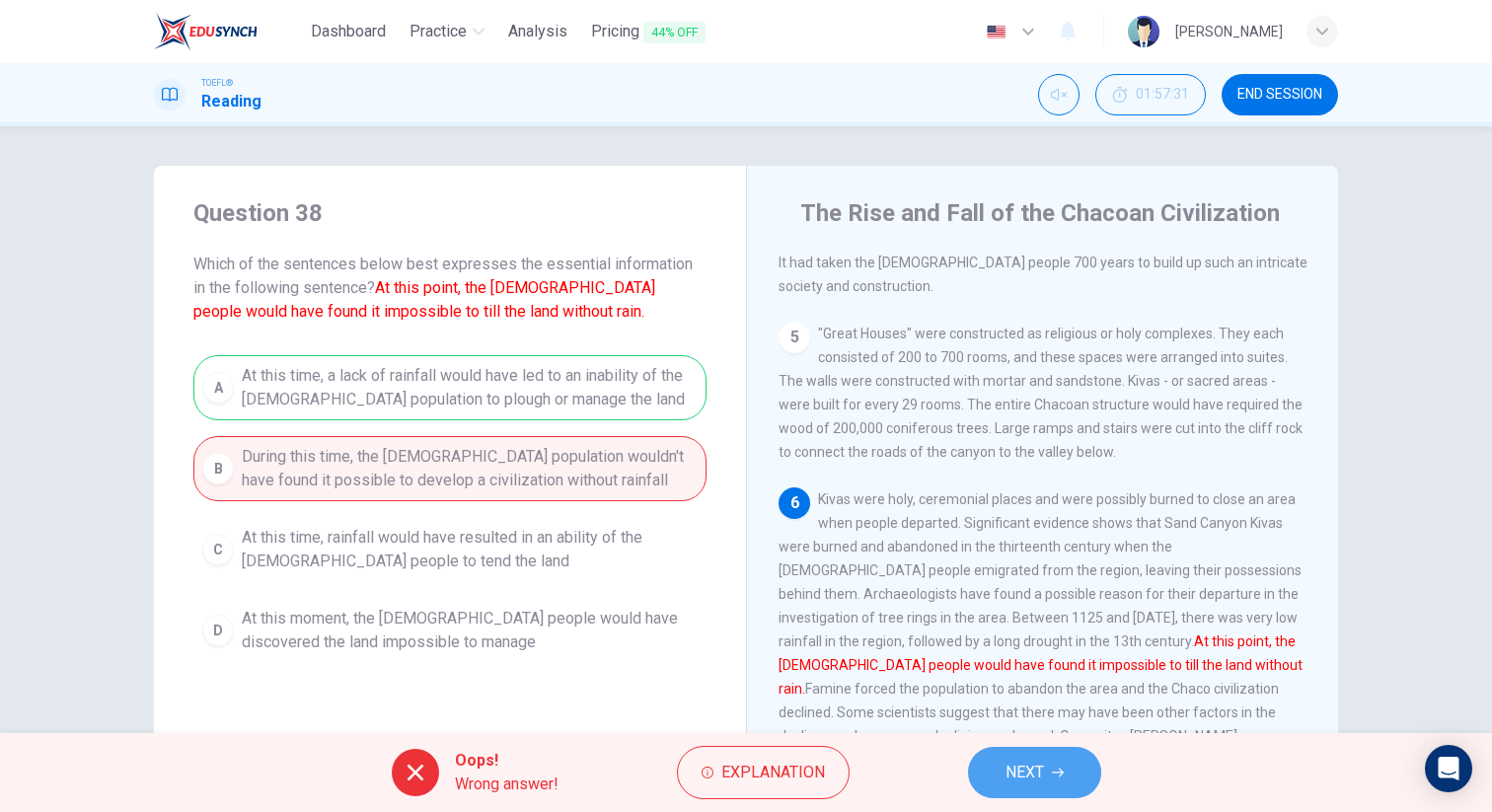click on "NEXT" at bounding box center [1034, 773] 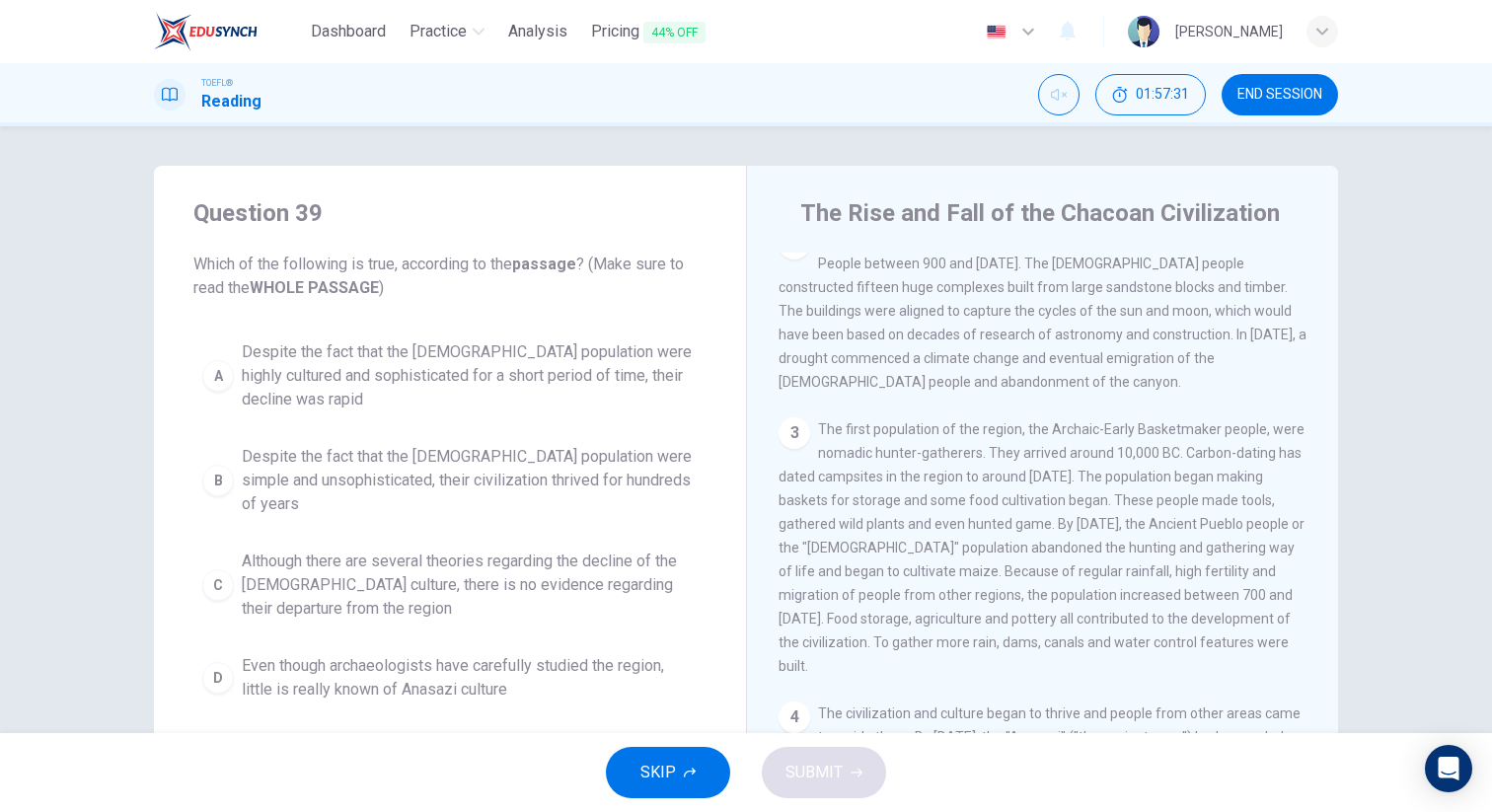 click on "Despite the fact that the [DEMOGRAPHIC_DATA] population were simple and unsophisticated, their civilization thrived for hundreds of years" at bounding box center (470, 480) 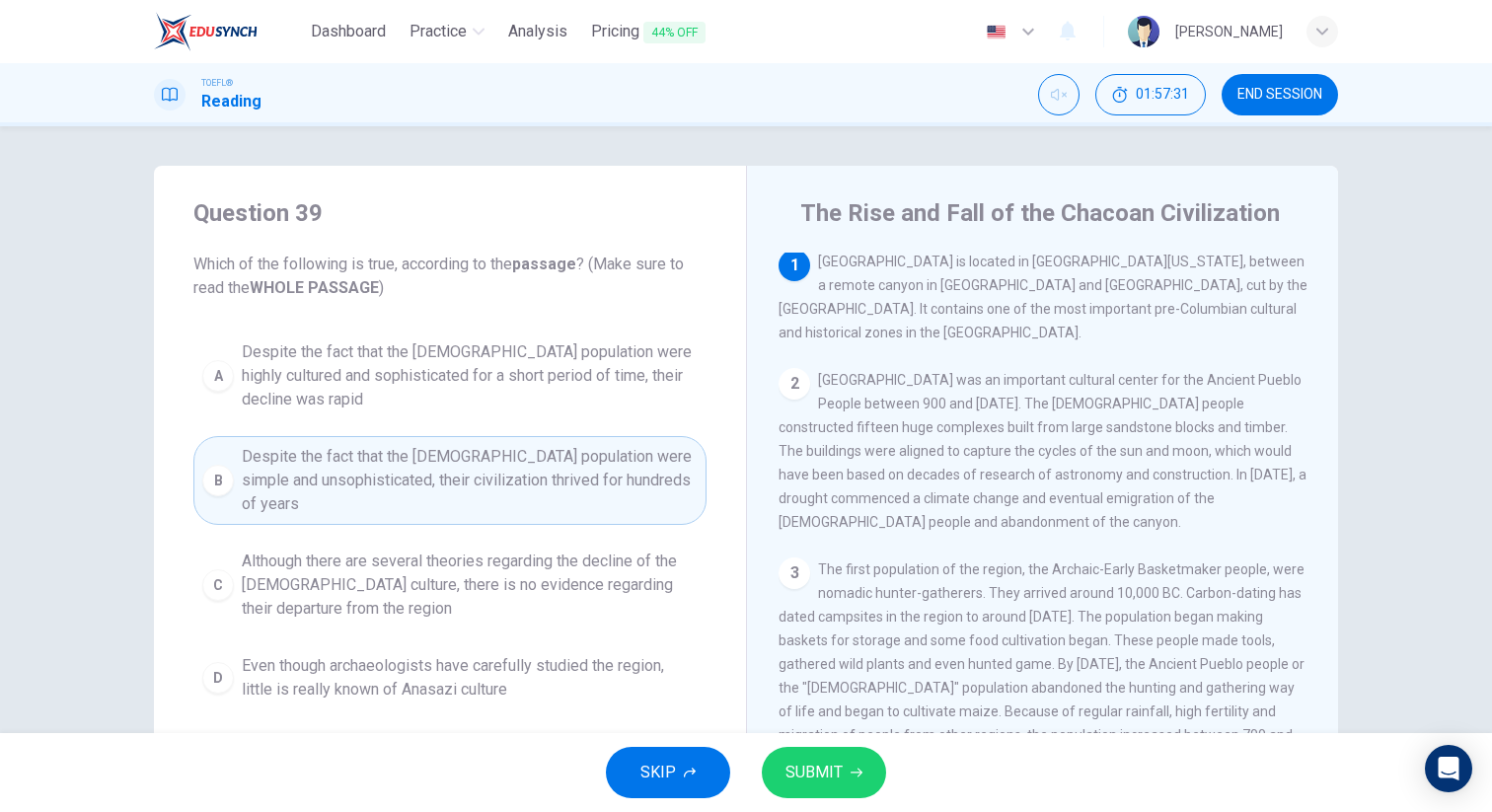 scroll, scrollTop: 0, scrollLeft: 0, axis: both 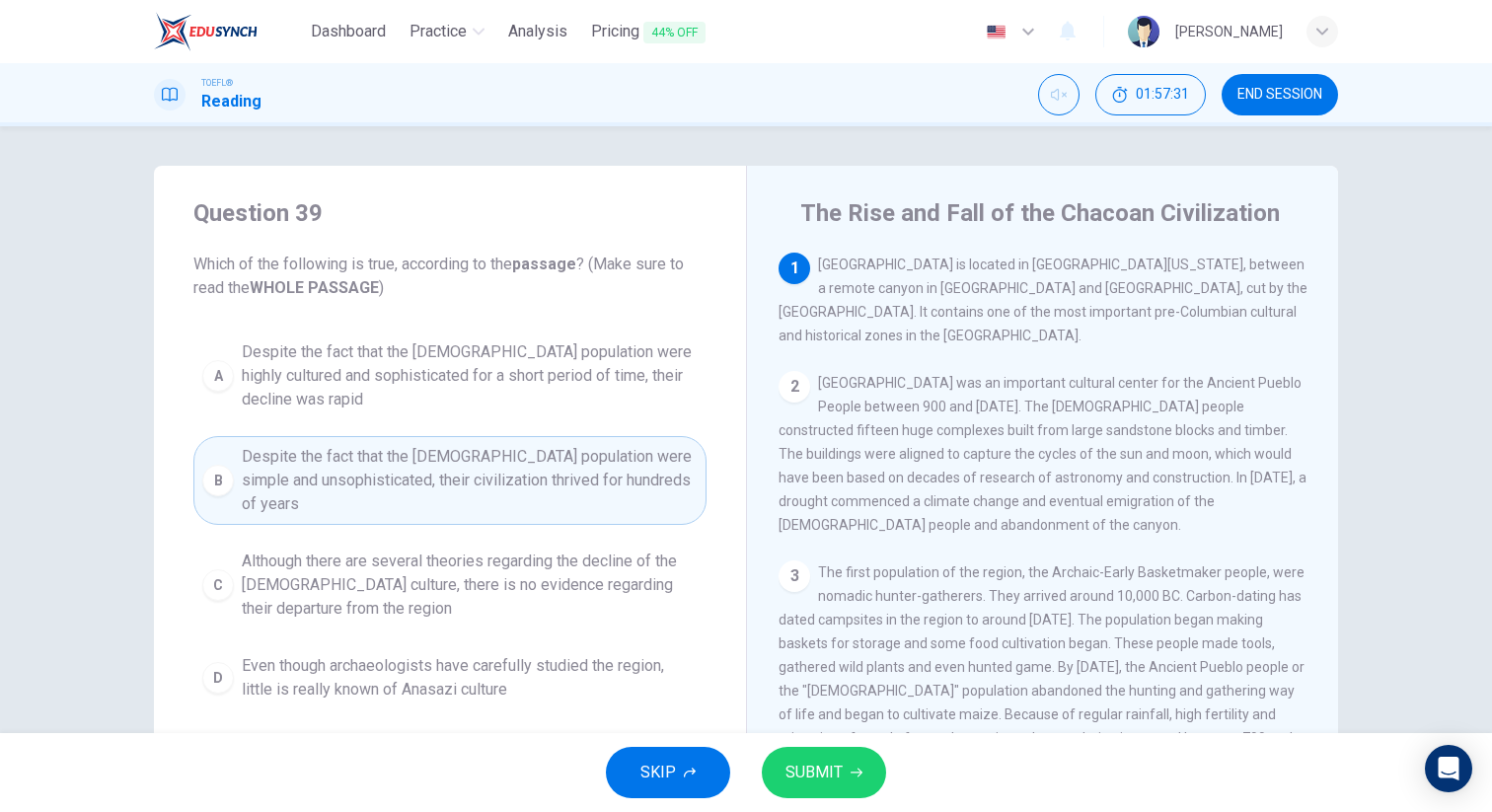 click on "A Despite the fact that the [DEMOGRAPHIC_DATA] population were highly cultured and sophisticated for a short period of time, their decline was rapid B Despite the fact that the [DEMOGRAPHIC_DATA] population were simple and unsophisticated, their civilization thrived for hundreds of years C Although there are several theories regarding the decline of the Anasazi culture, there is no evidence regarding their departure from the region D Even though archaeologists have carefully studied the region, little is really known of Anasazi culture" at bounding box center [450, 521] 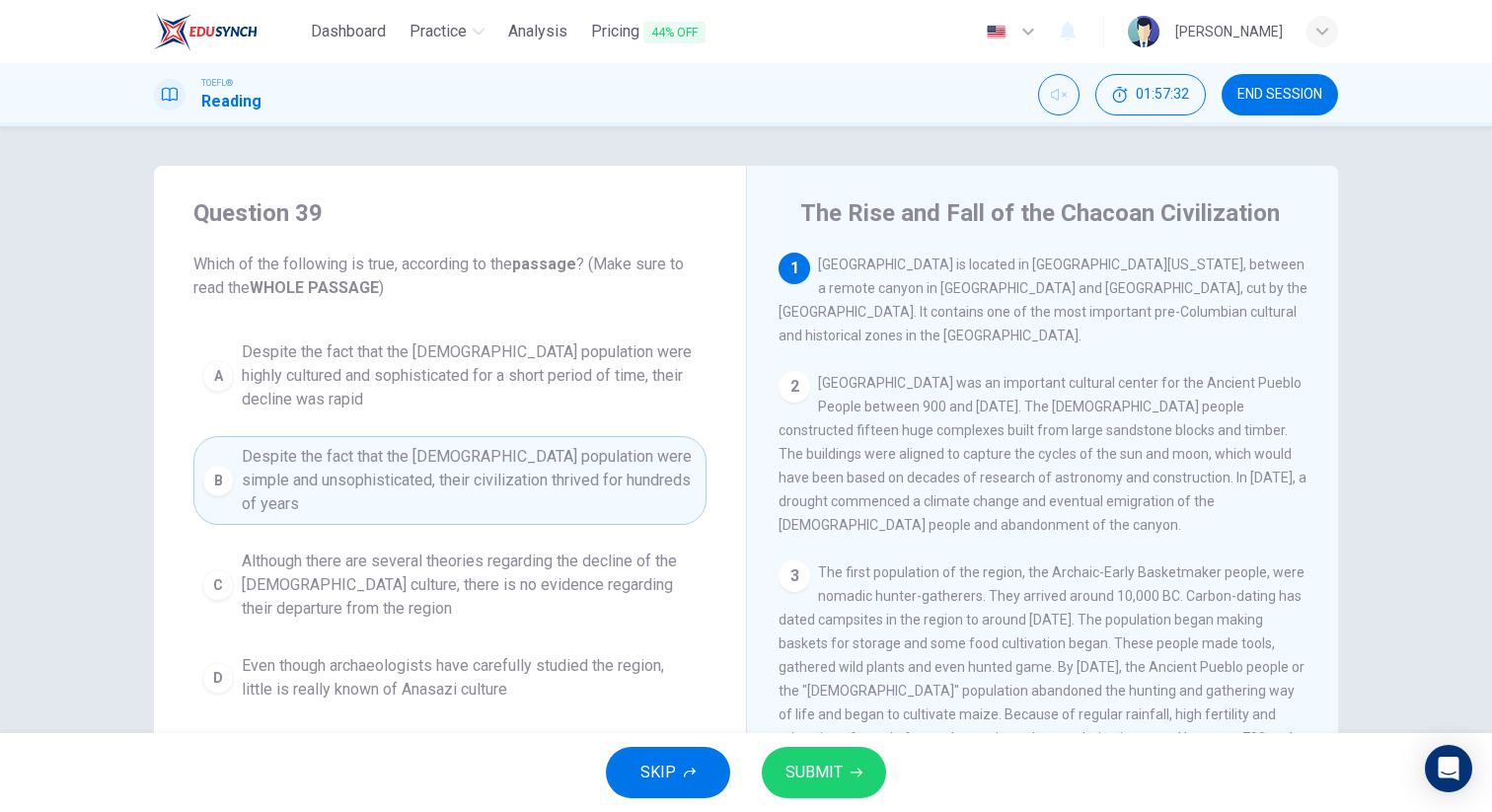 click on "Despite the fact that the [DEMOGRAPHIC_DATA] population were highly cultured and sophisticated for a short period of time, their decline was rapid" at bounding box center [470, 376] 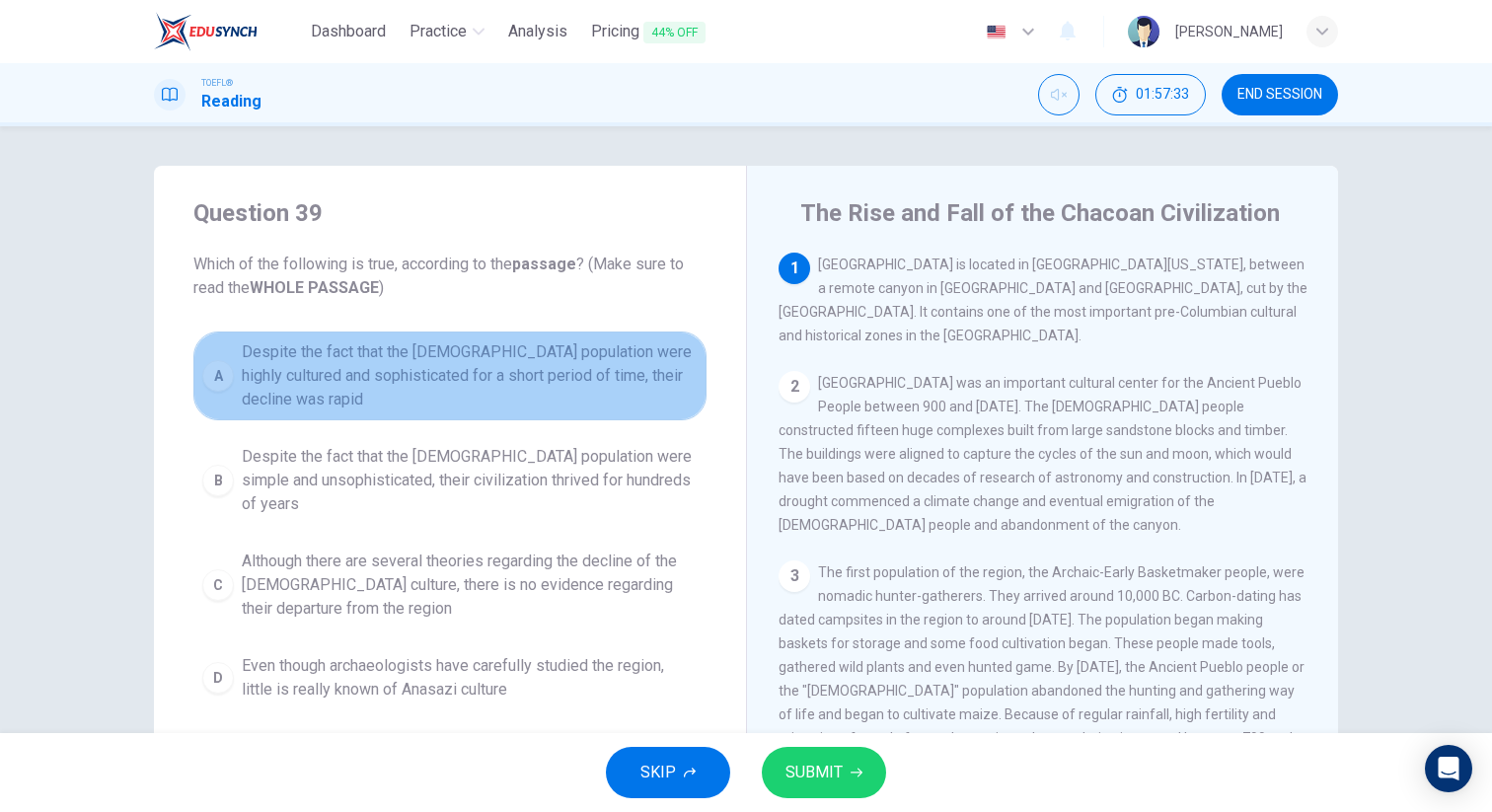 click on "Despite the fact that the [DEMOGRAPHIC_DATA] population were highly cultured and sophisticated for a short period of time, their decline was rapid" at bounding box center [470, 376] 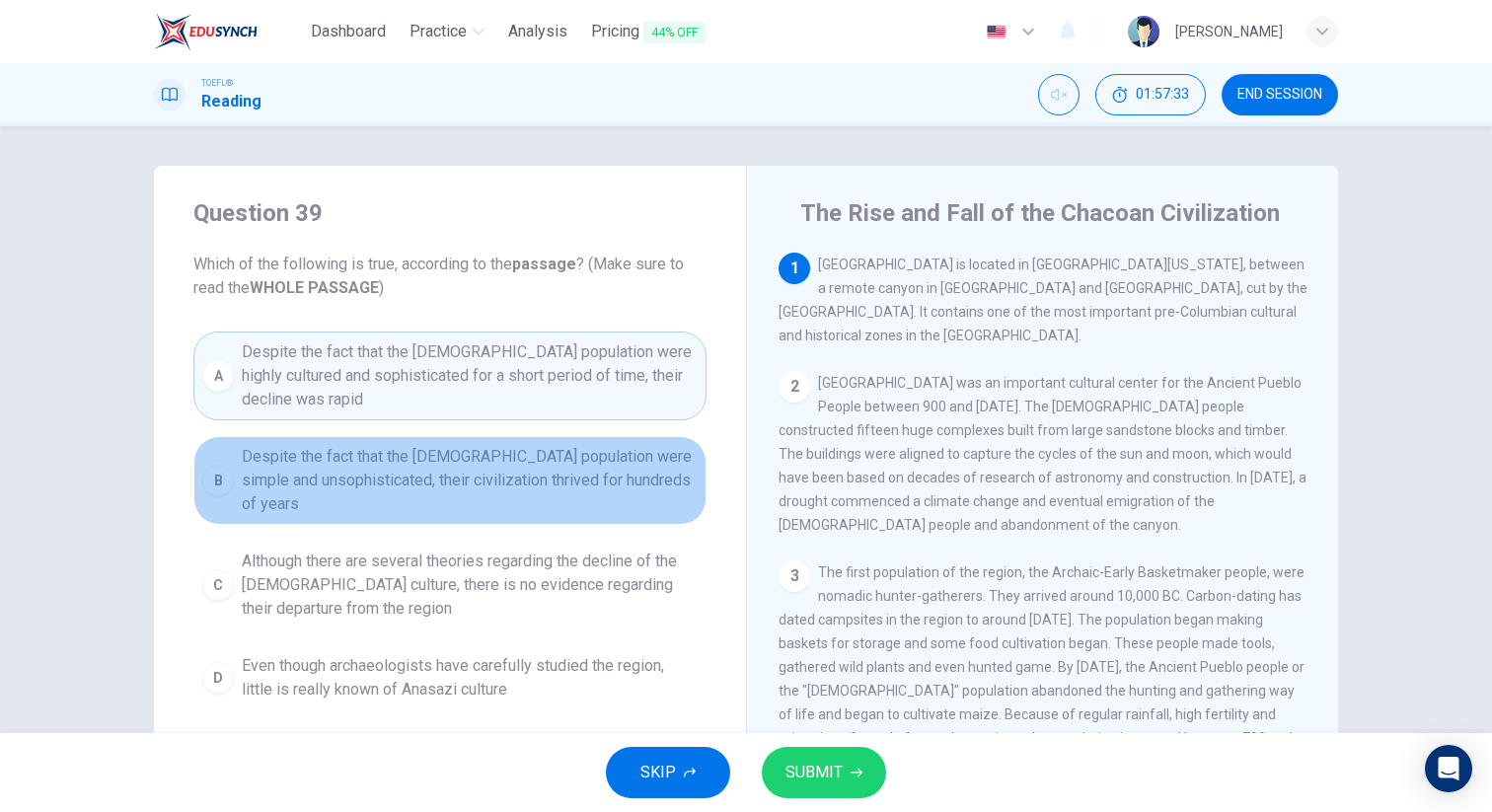 click on "B Despite the fact that the [DEMOGRAPHIC_DATA] population were simple and unsophisticated, their civilization thrived for hundreds of years" at bounding box center (450, 480) 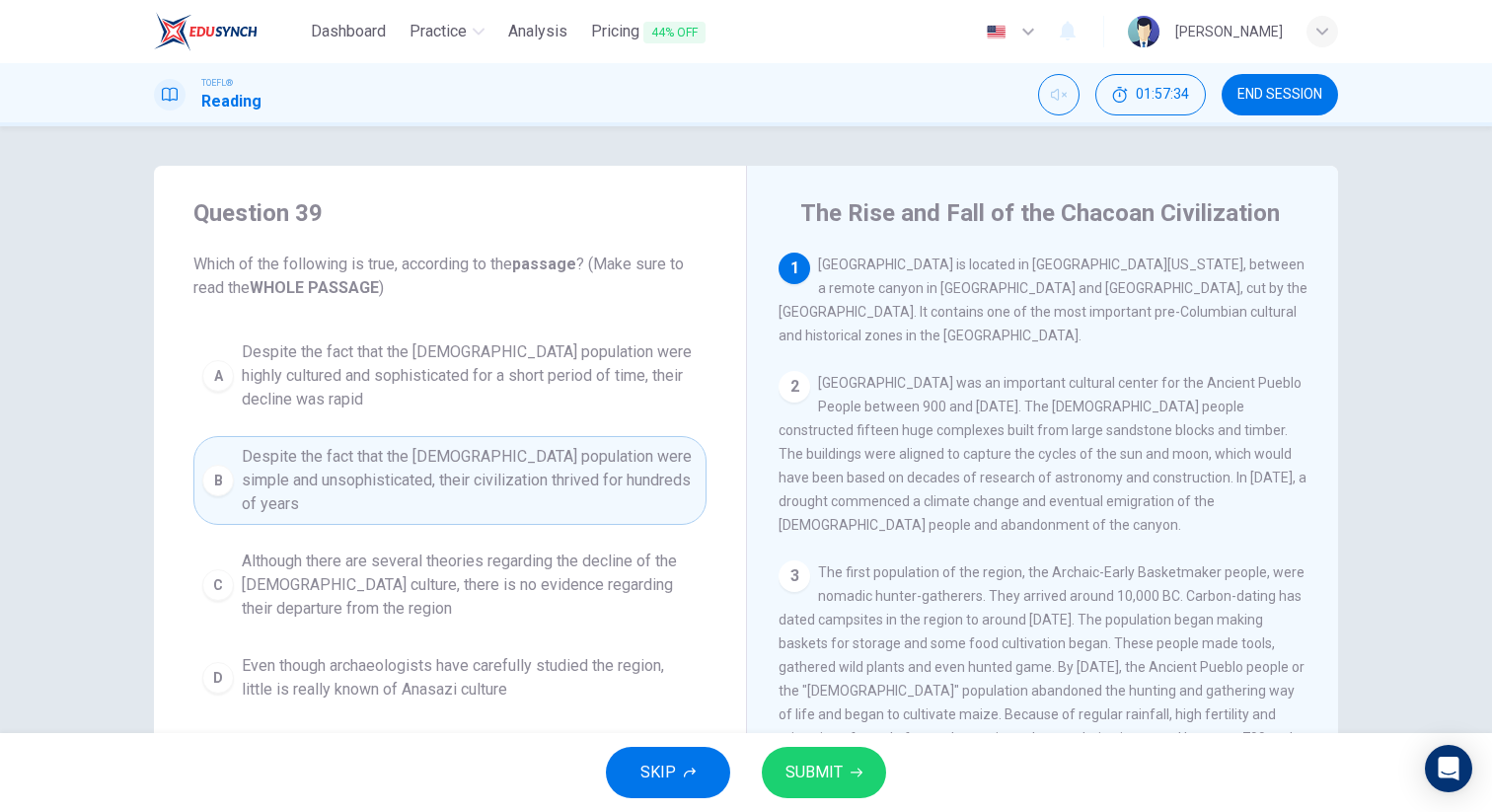 click on "SUBMIT" at bounding box center [824, 773] 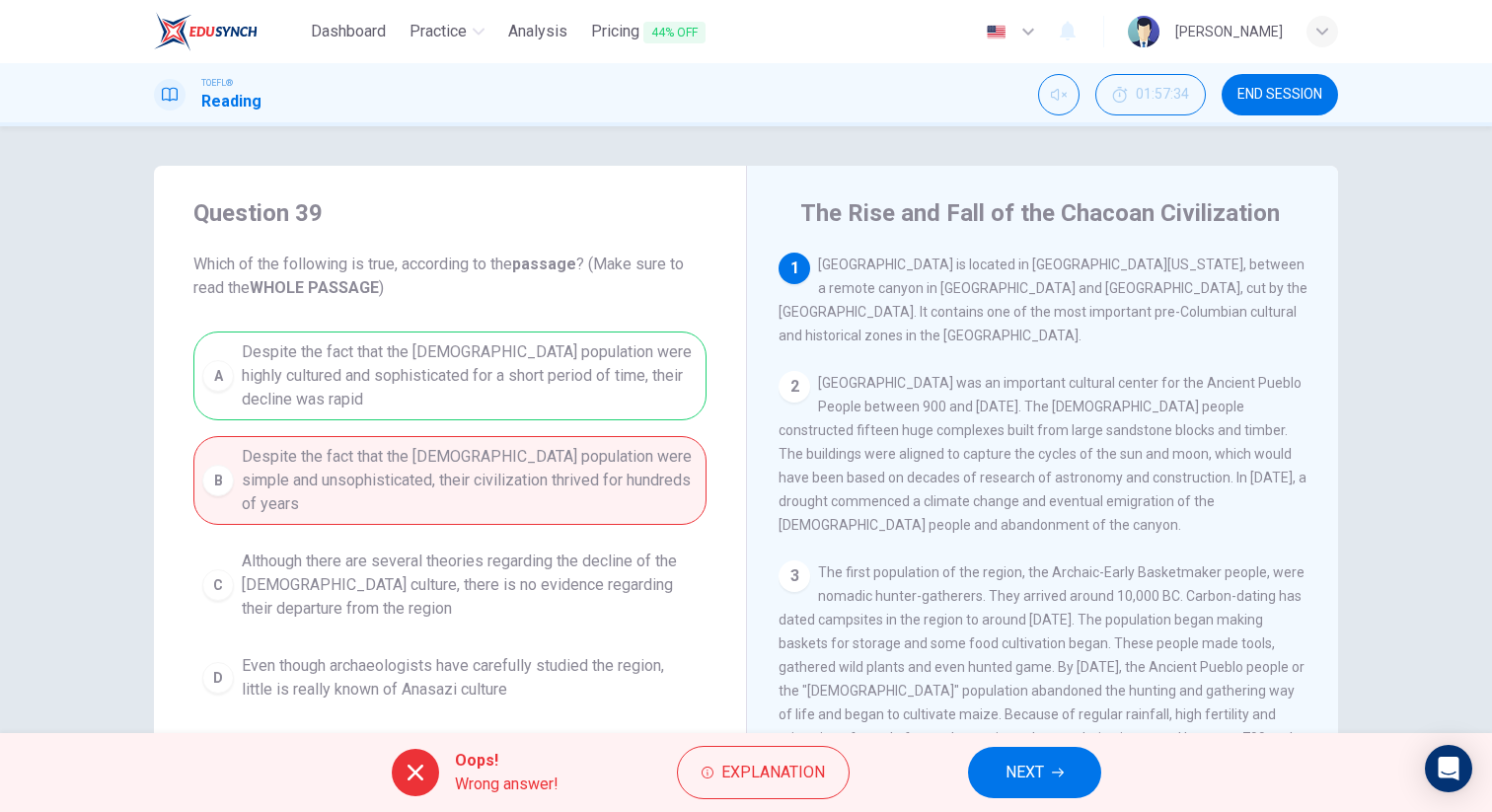 click on "NEXT" at bounding box center (1024, 773) 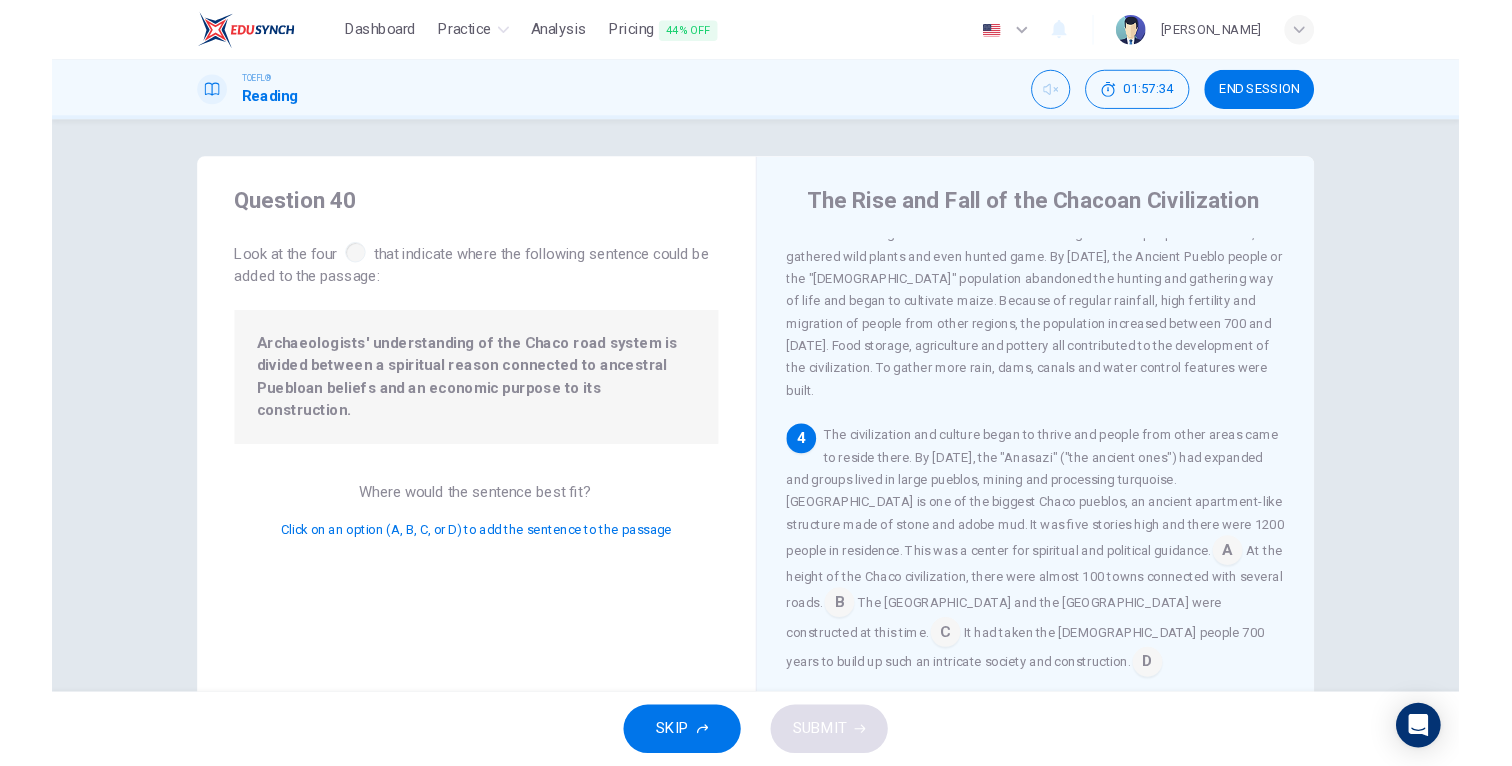 scroll, scrollTop: 494, scrollLeft: 0, axis: vertical 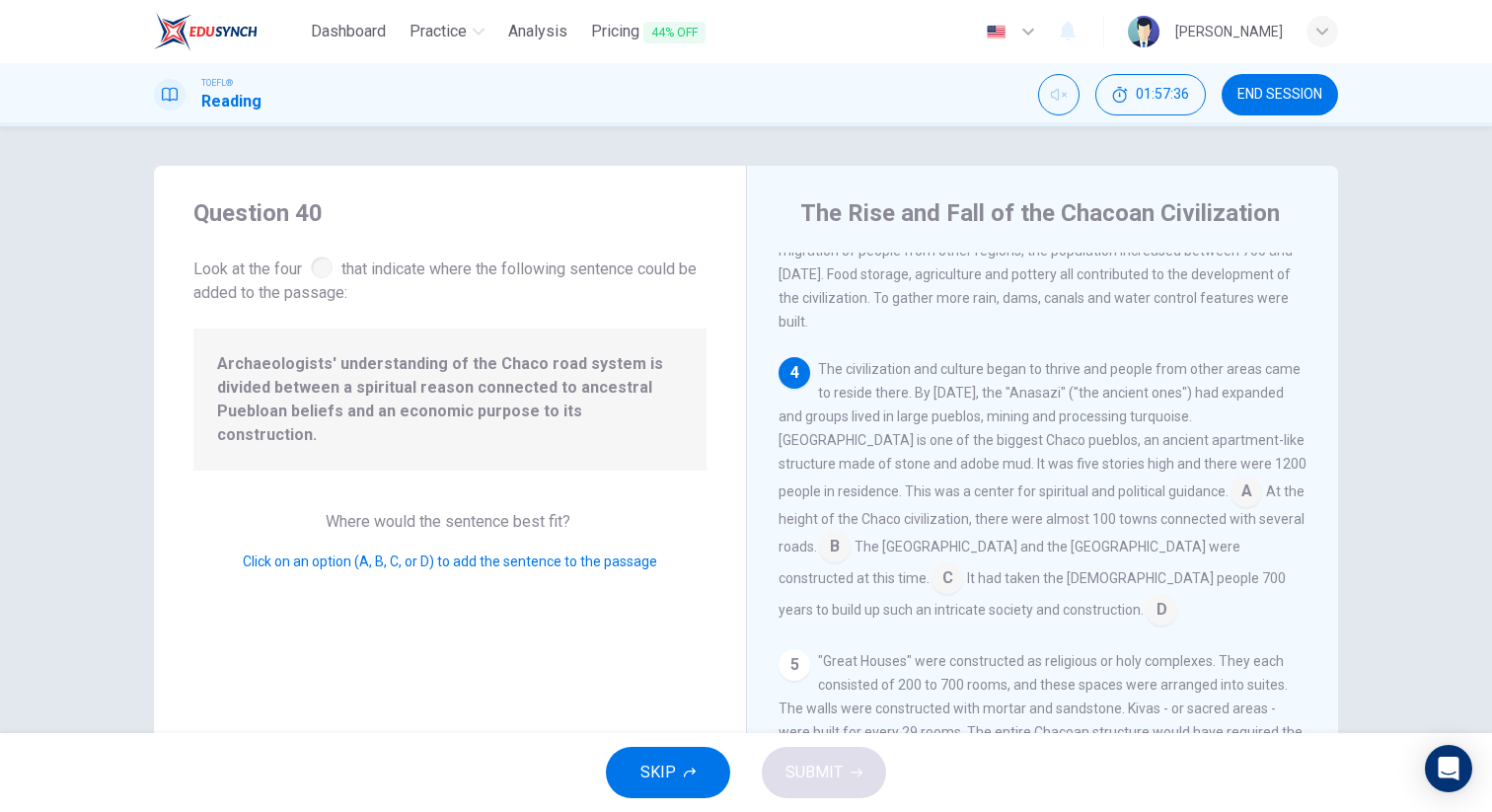 click at bounding box center (947, 580) 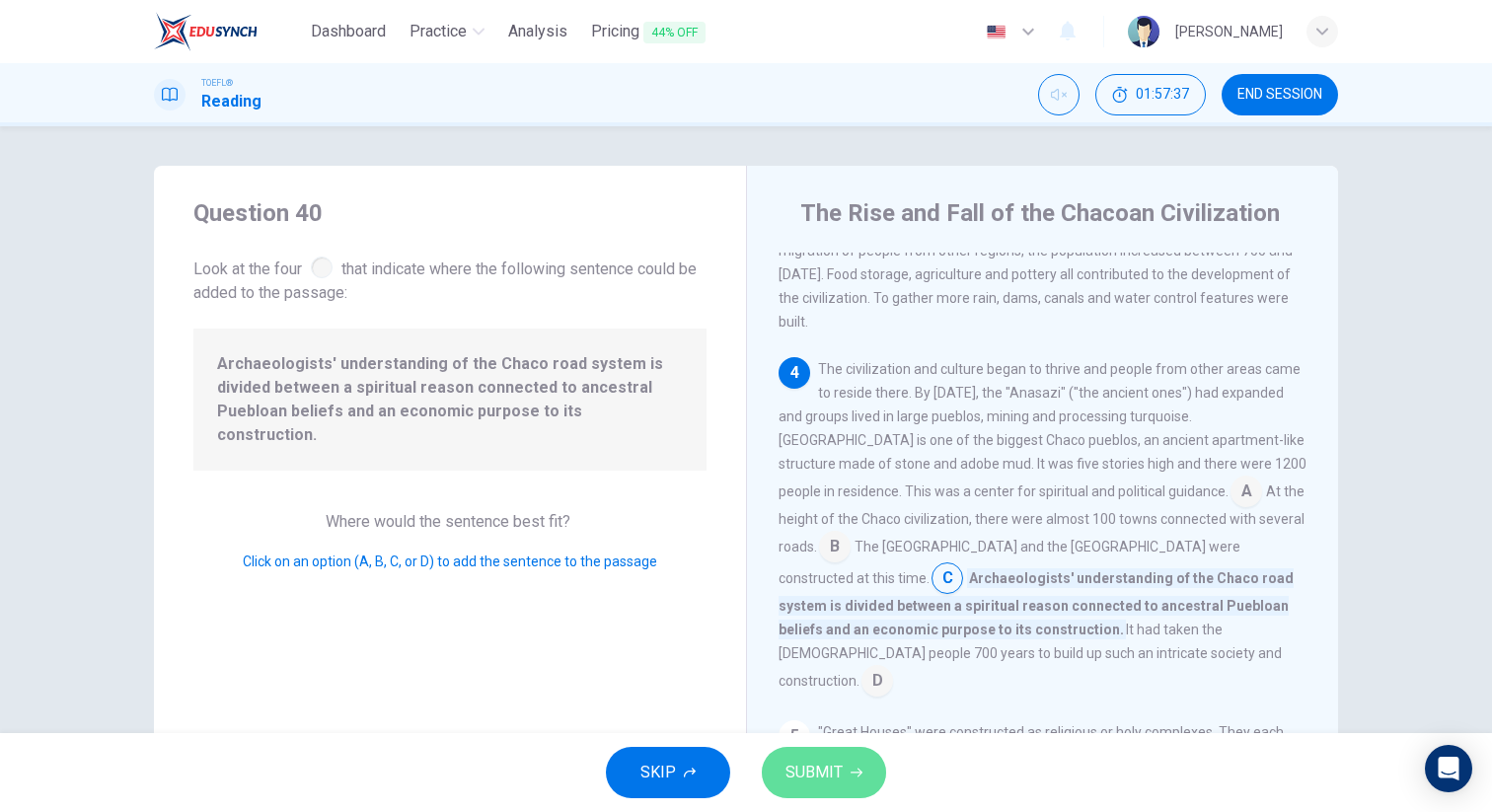 click on "SUBMIT" at bounding box center [814, 773] 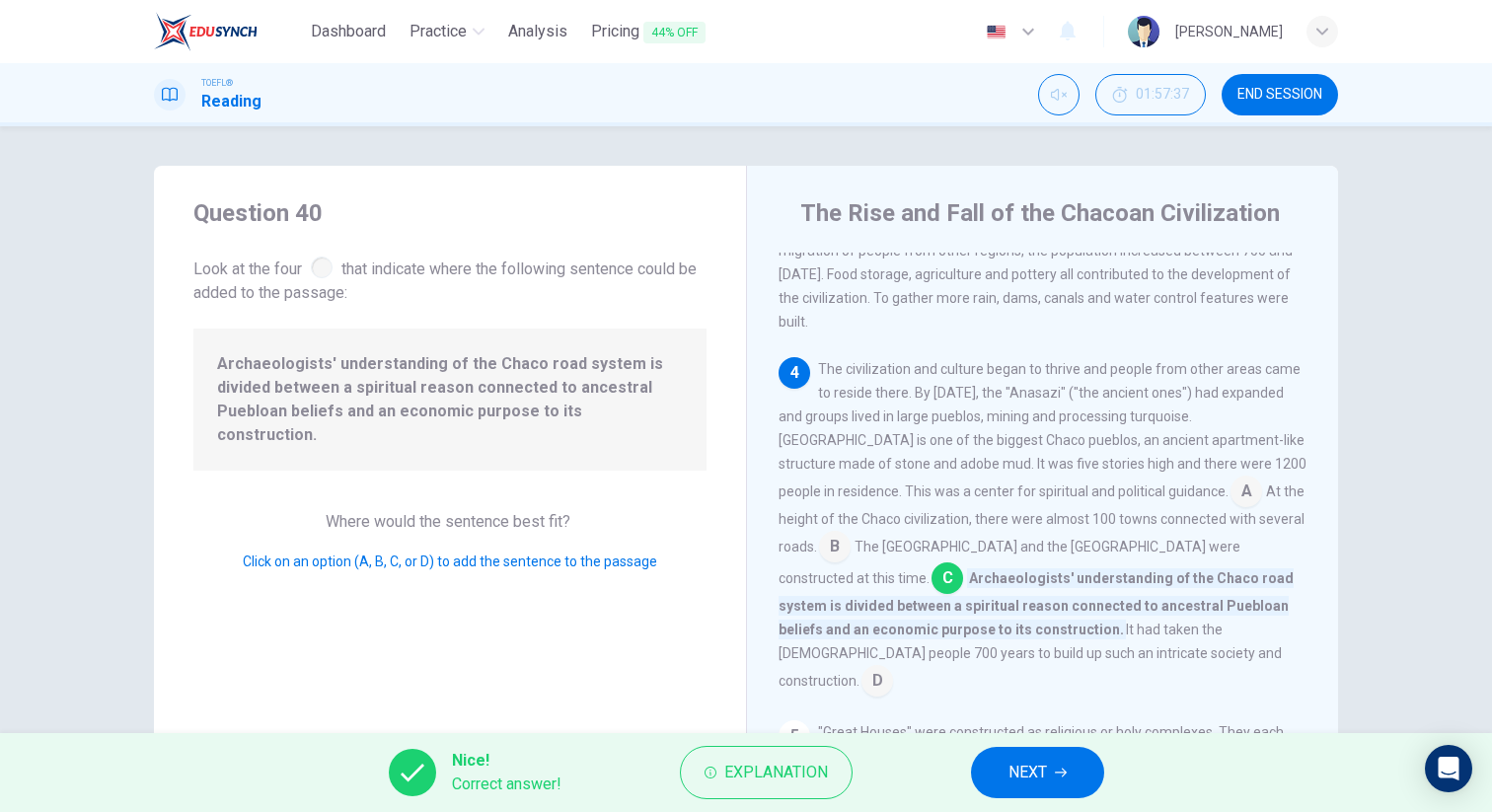click on "NEXT" at bounding box center [1037, 773] 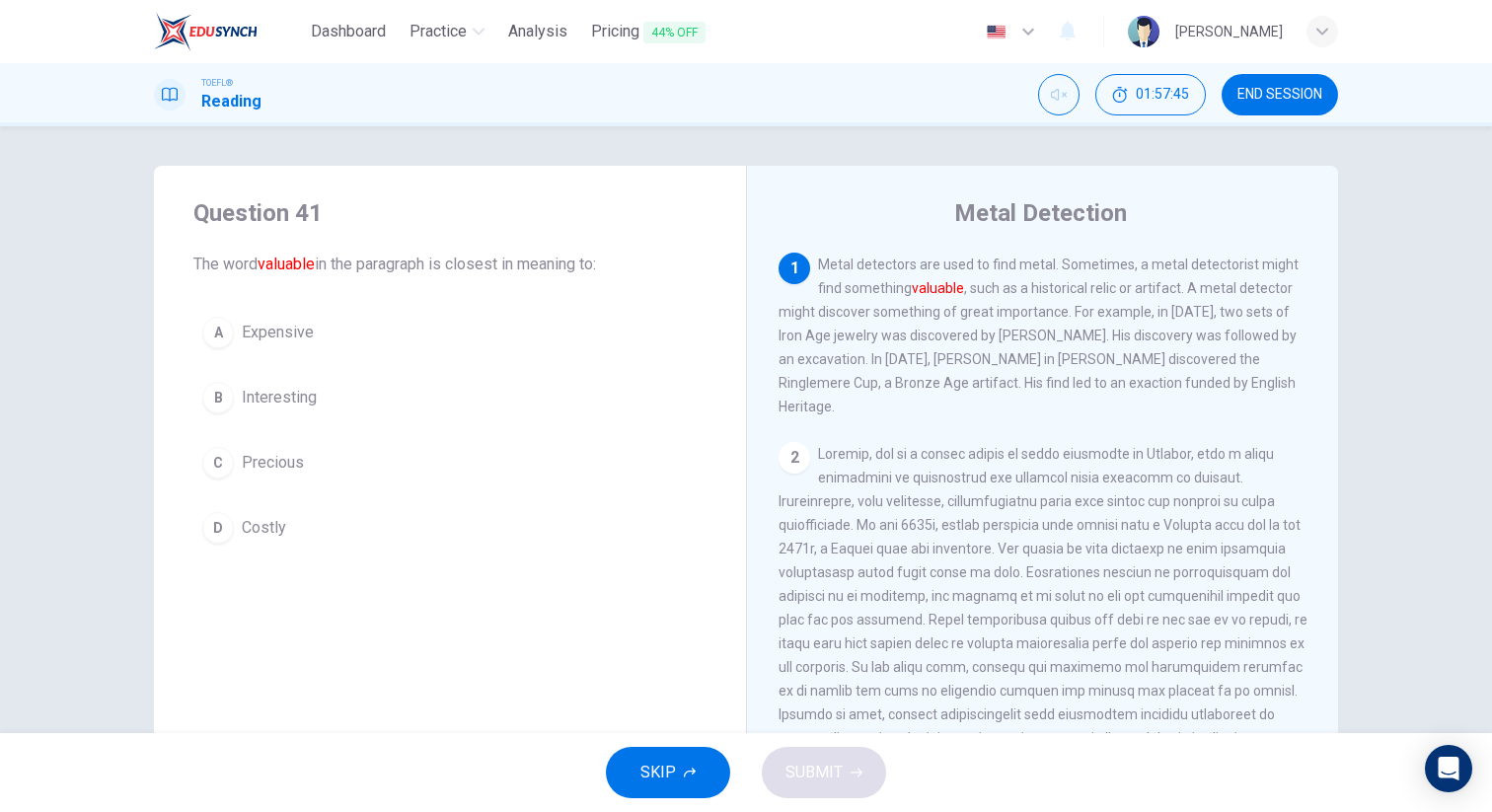 click on "A Expensive" at bounding box center (450, 332) 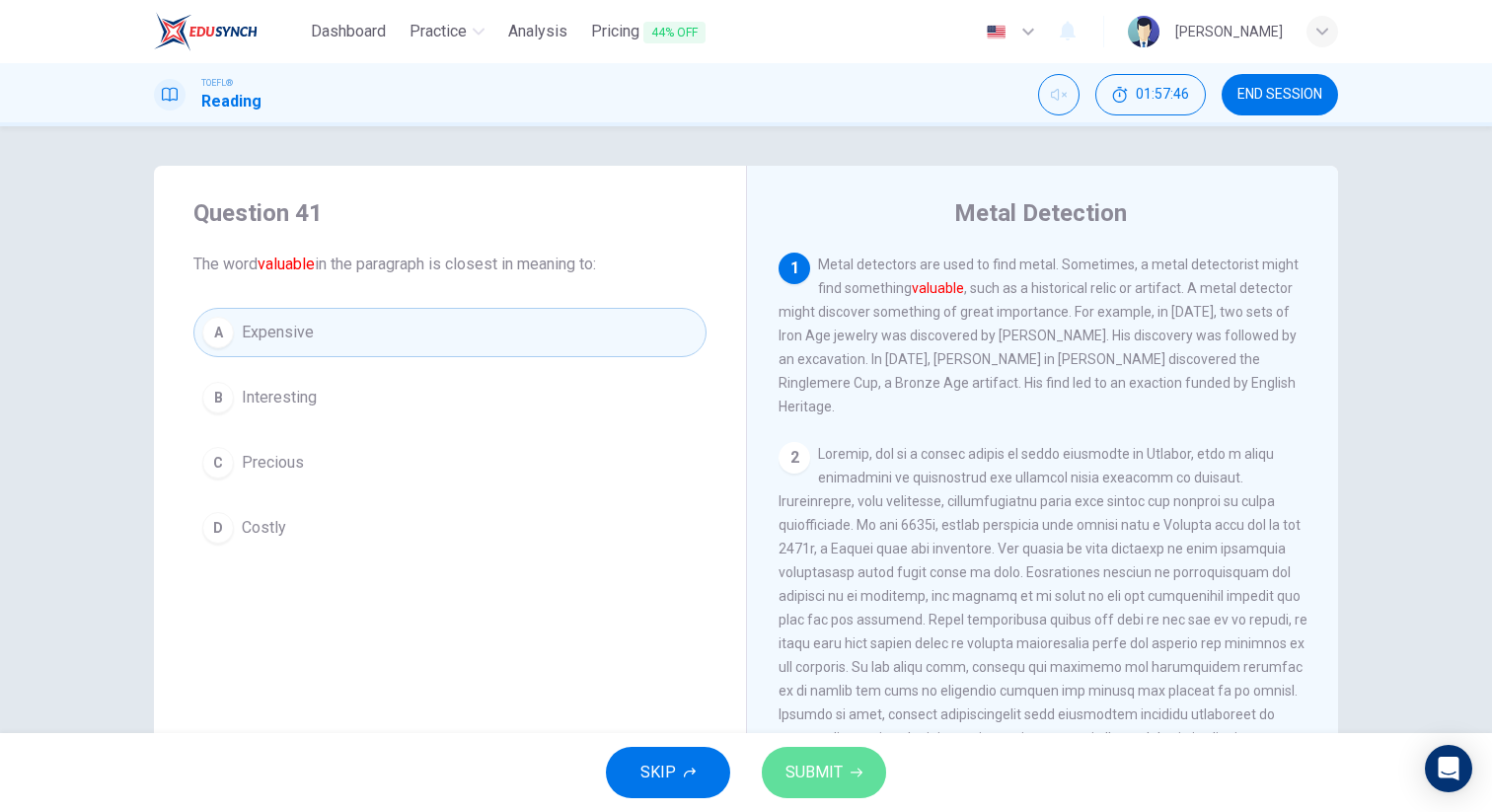 click on "SUBMIT" at bounding box center [824, 773] 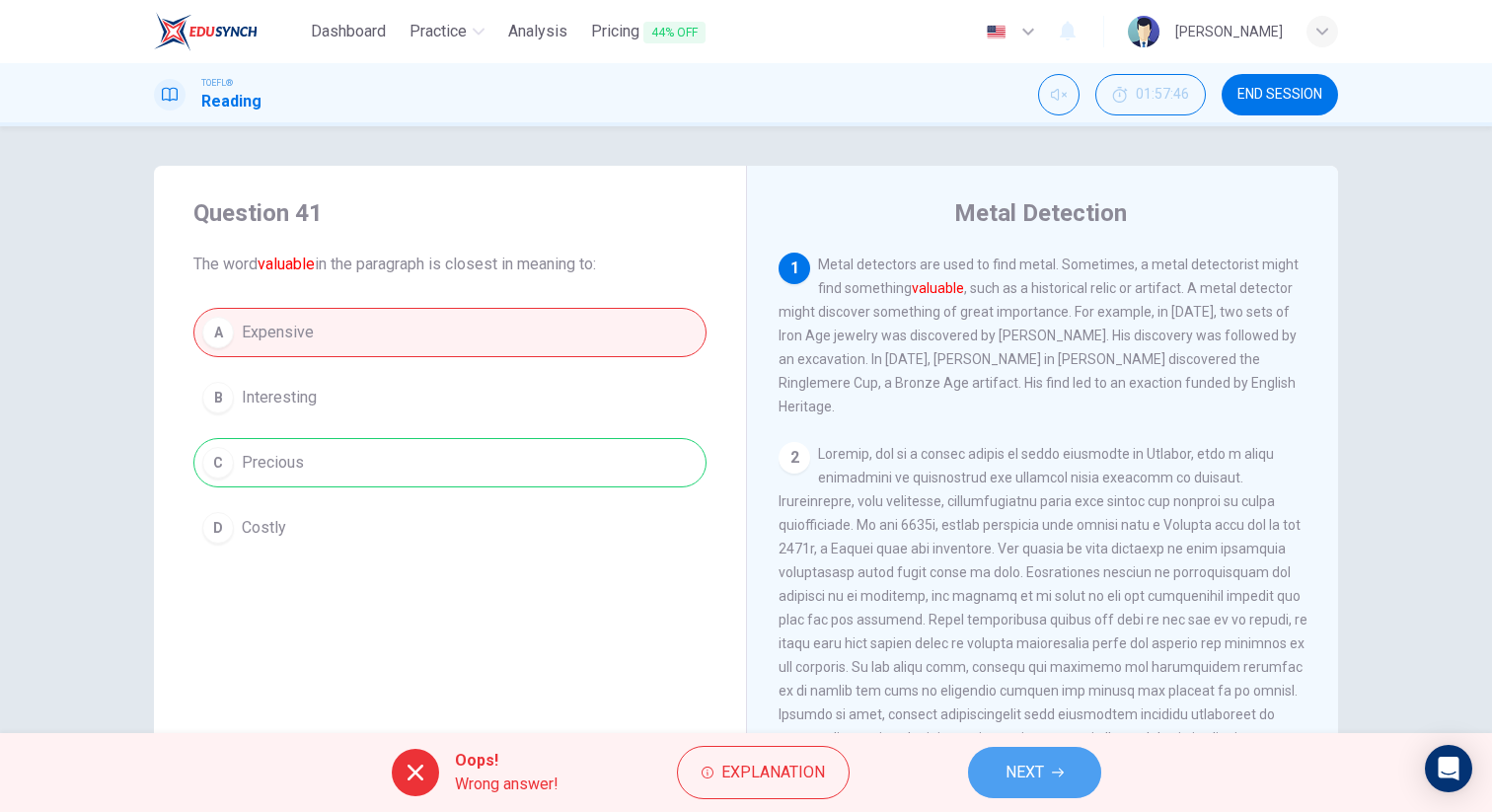 click on "NEXT" at bounding box center [1034, 773] 